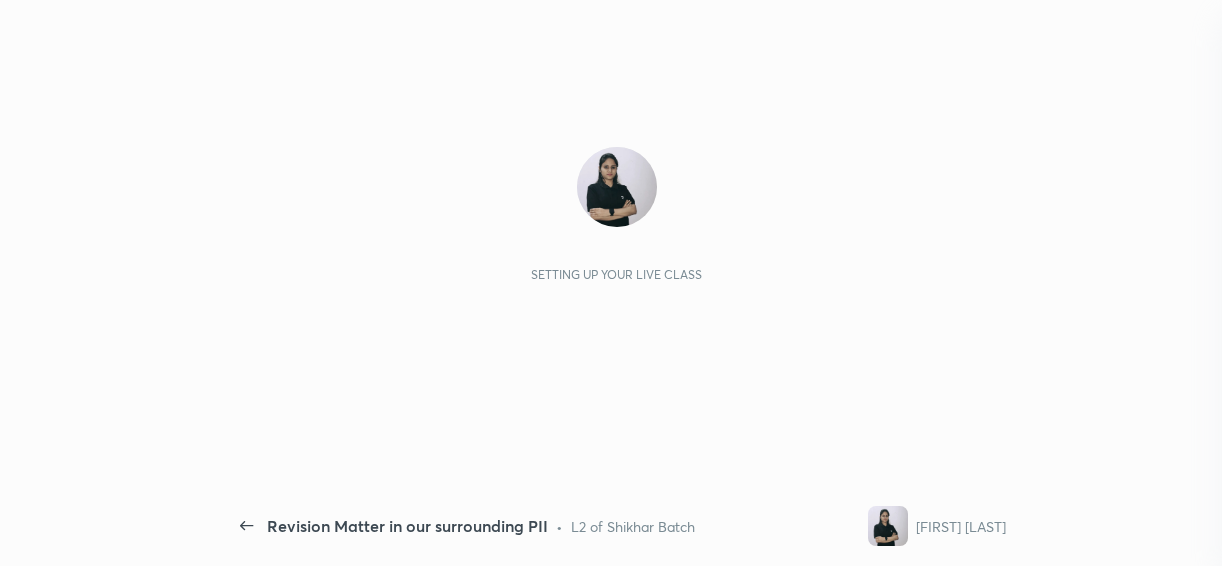 scroll, scrollTop: 0, scrollLeft: 0, axis: both 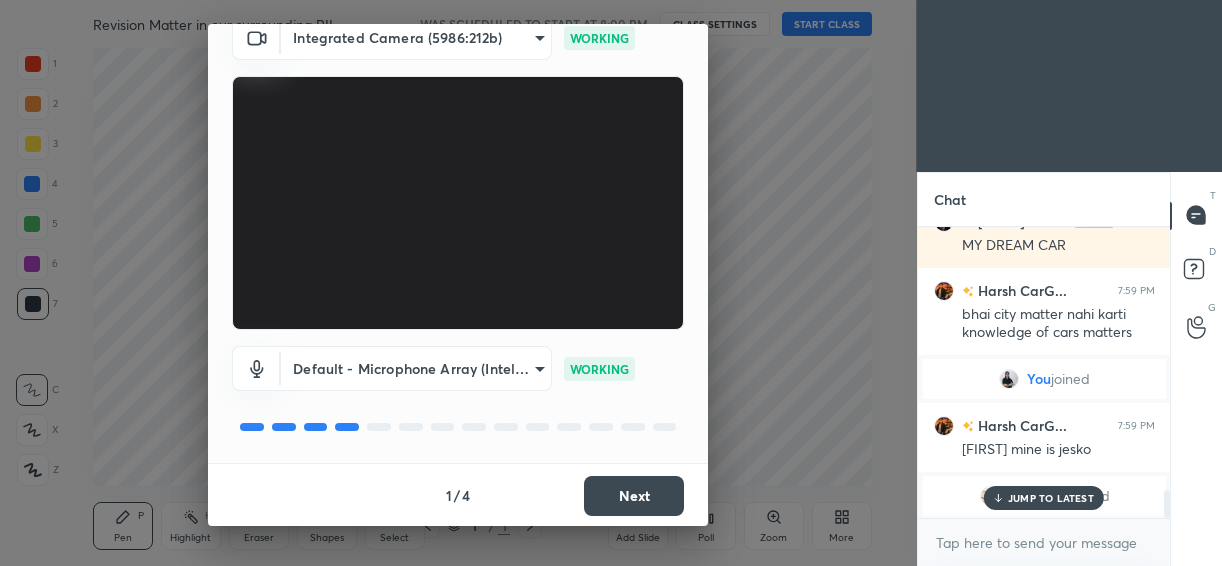 click on "Next" at bounding box center [634, 496] 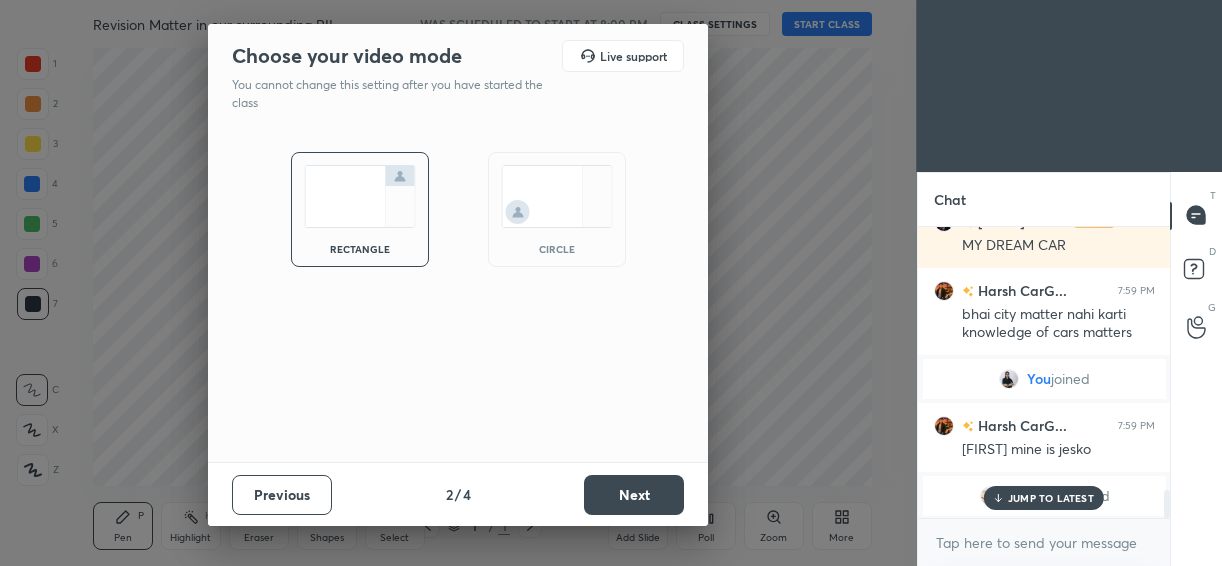 click on "circle" at bounding box center [557, 209] 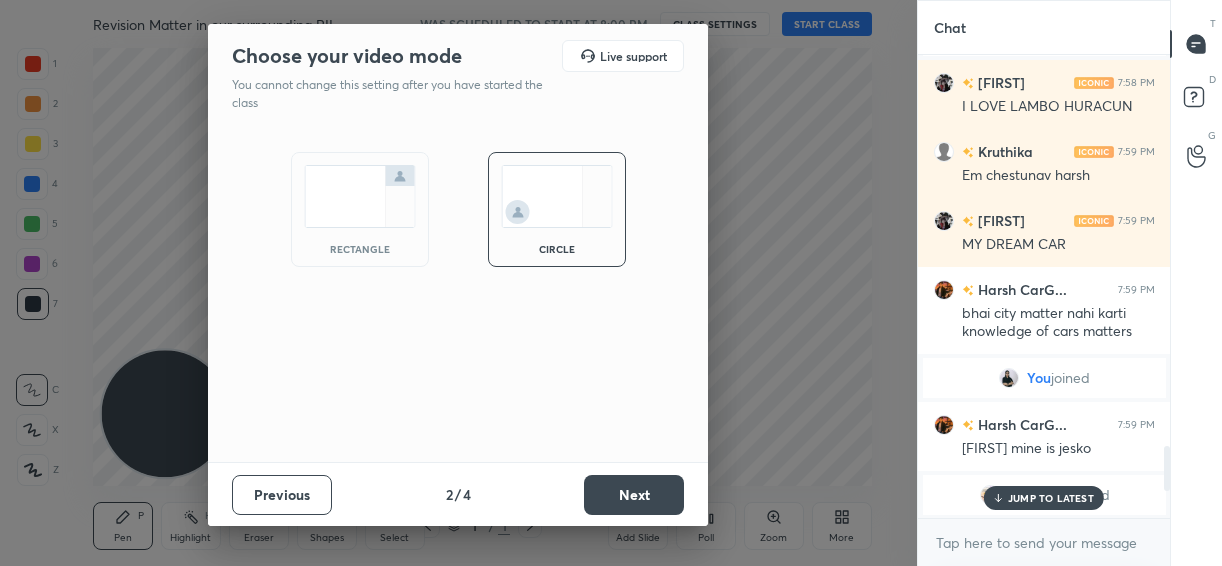 scroll, scrollTop: 7, scrollLeft: 7, axis: both 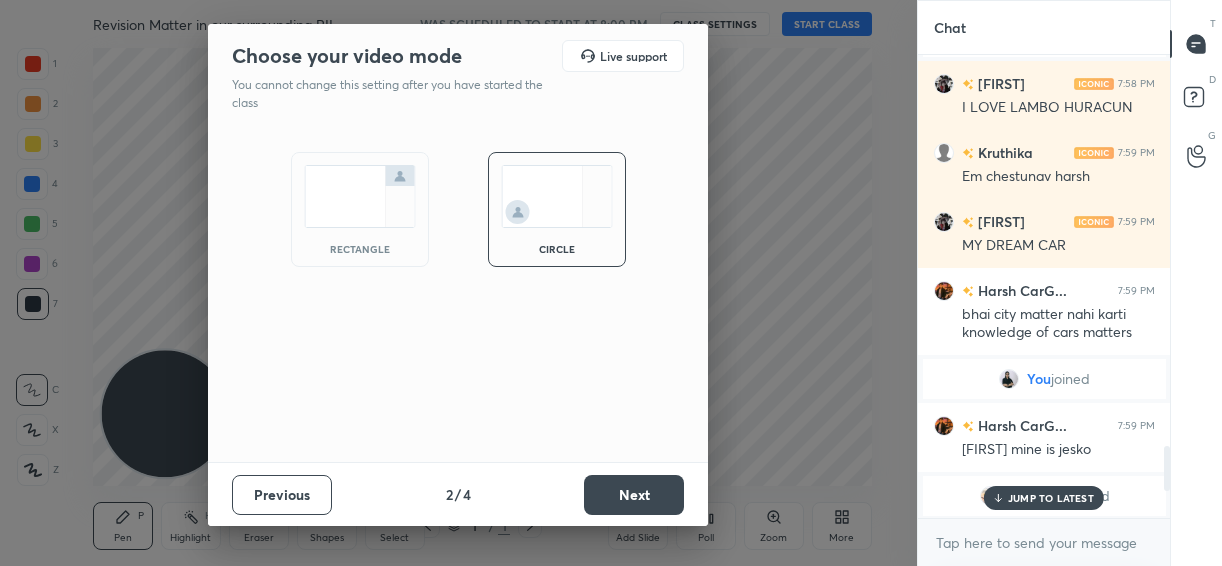 click on "Next" at bounding box center [634, 495] 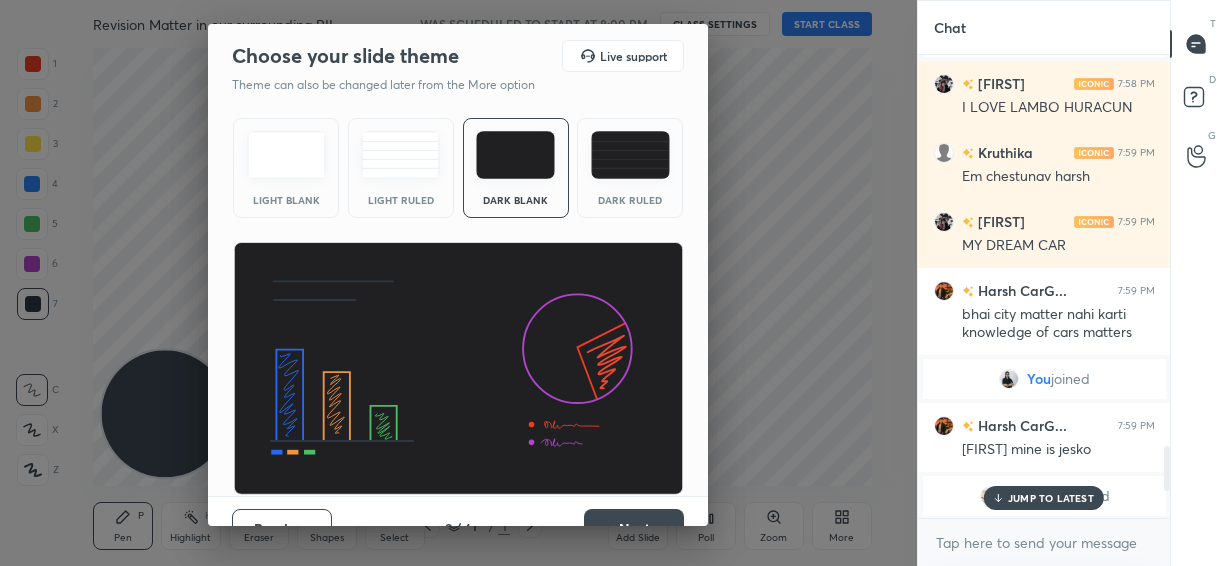 click at bounding box center [458, 369] 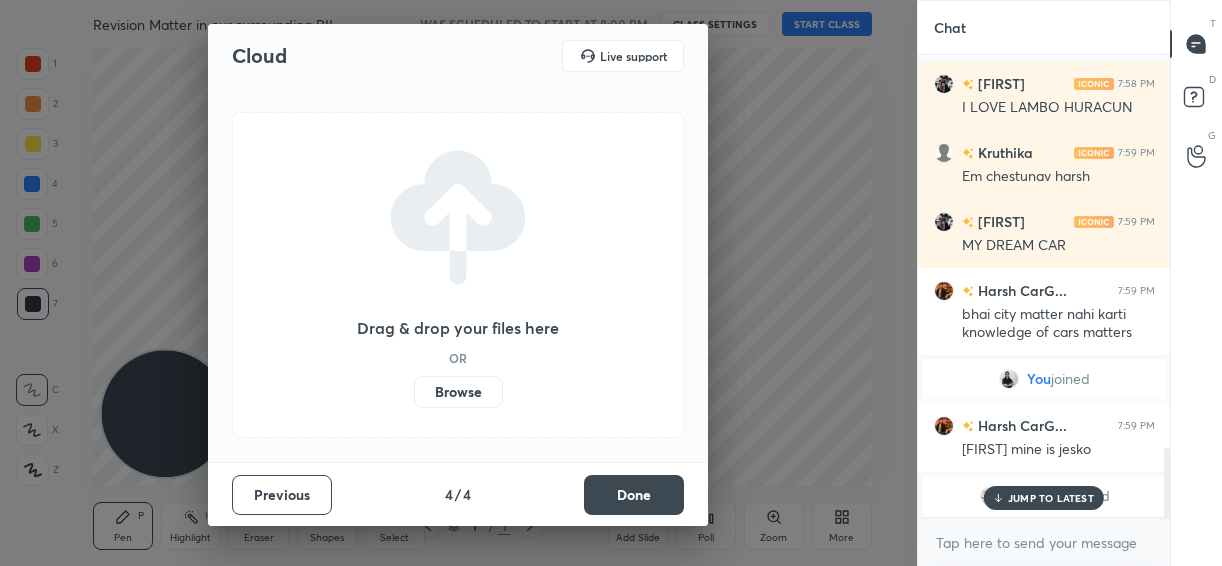scroll, scrollTop: 2595, scrollLeft: 0, axis: vertical 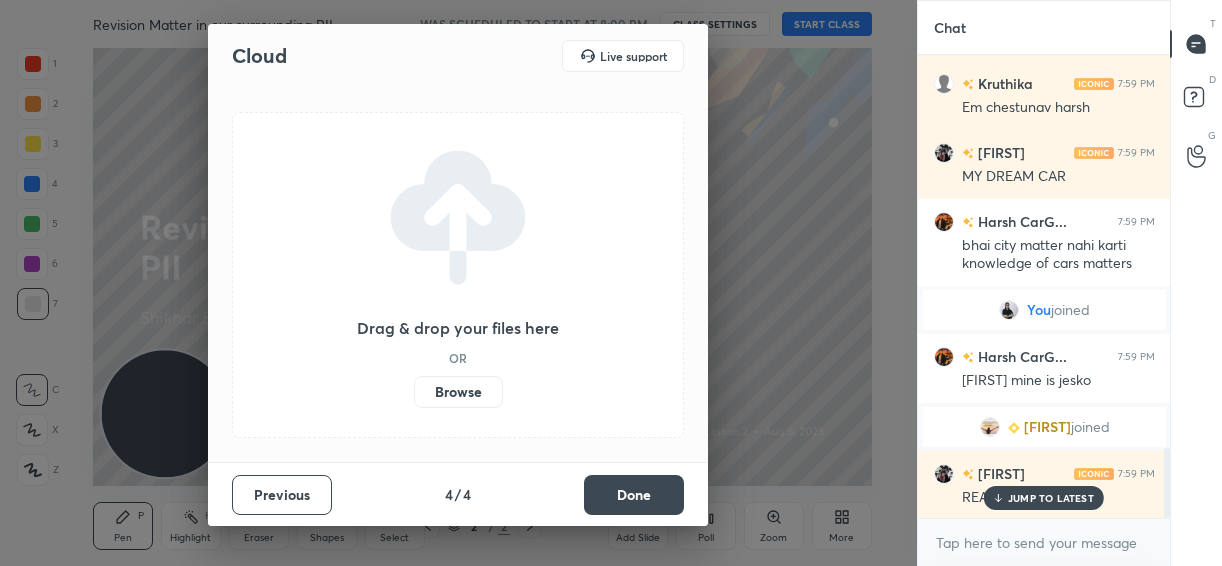 click on "Done" at bounding box center (634, 495) 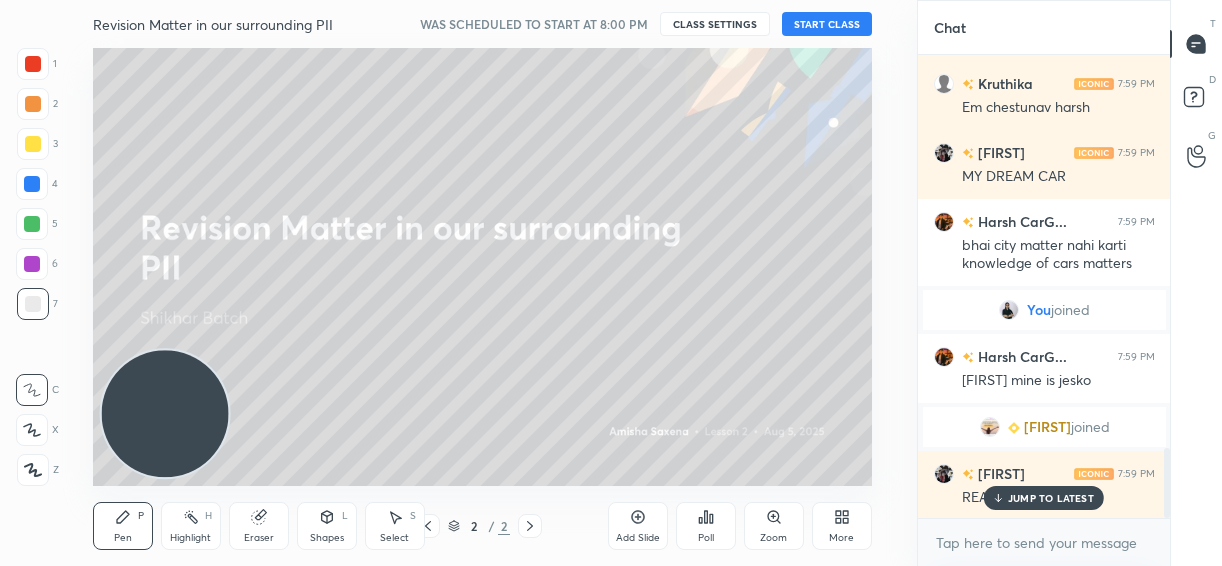 click on "START CLASS" at bounding box center (827, 24) 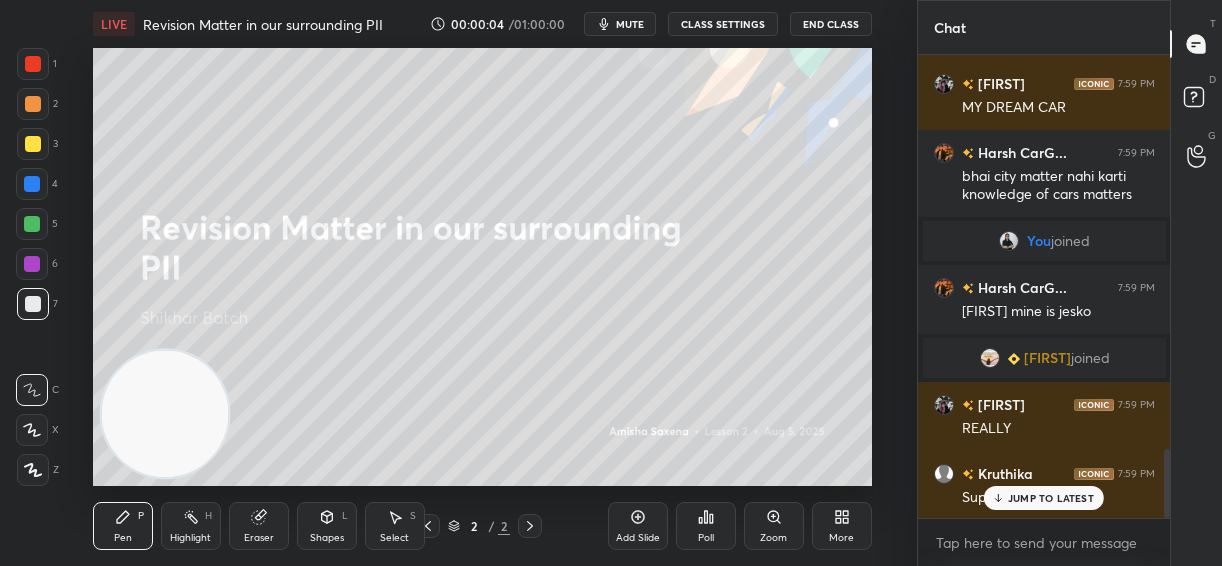 scroll, scrollTop: 2734, scrollLeft: 0, axis: vertical 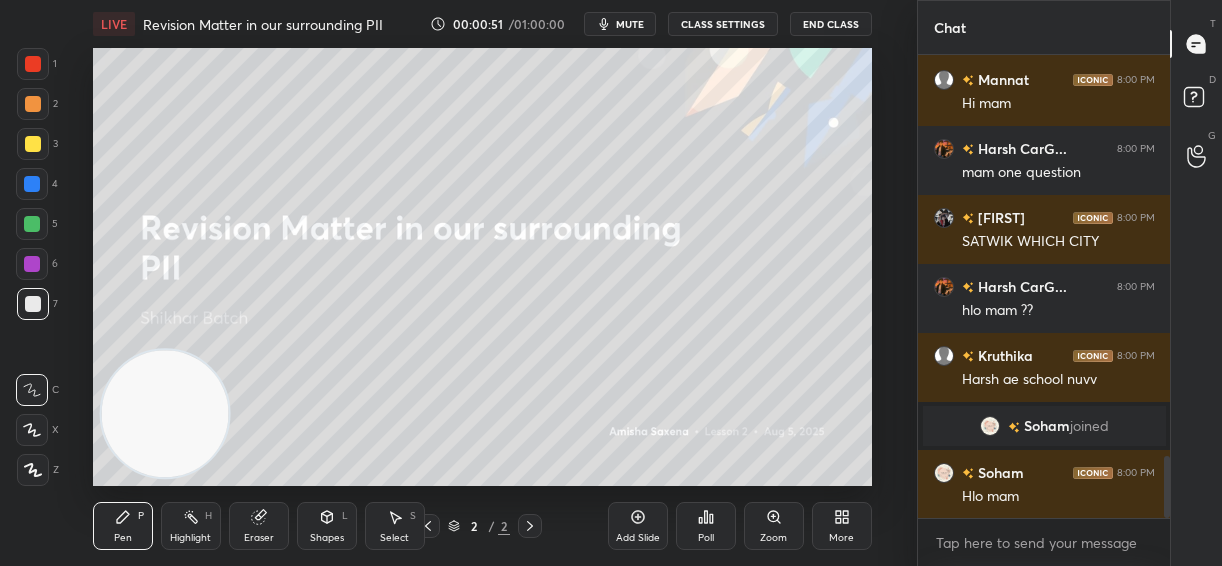 click 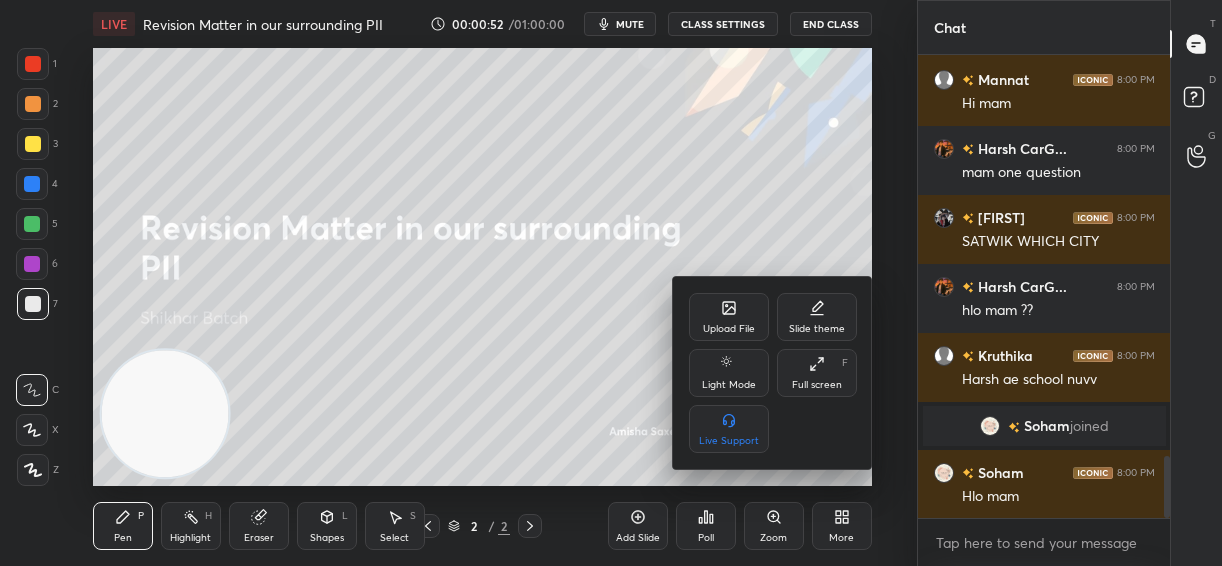 click on "Full screen" at bounding box center (817, 385) 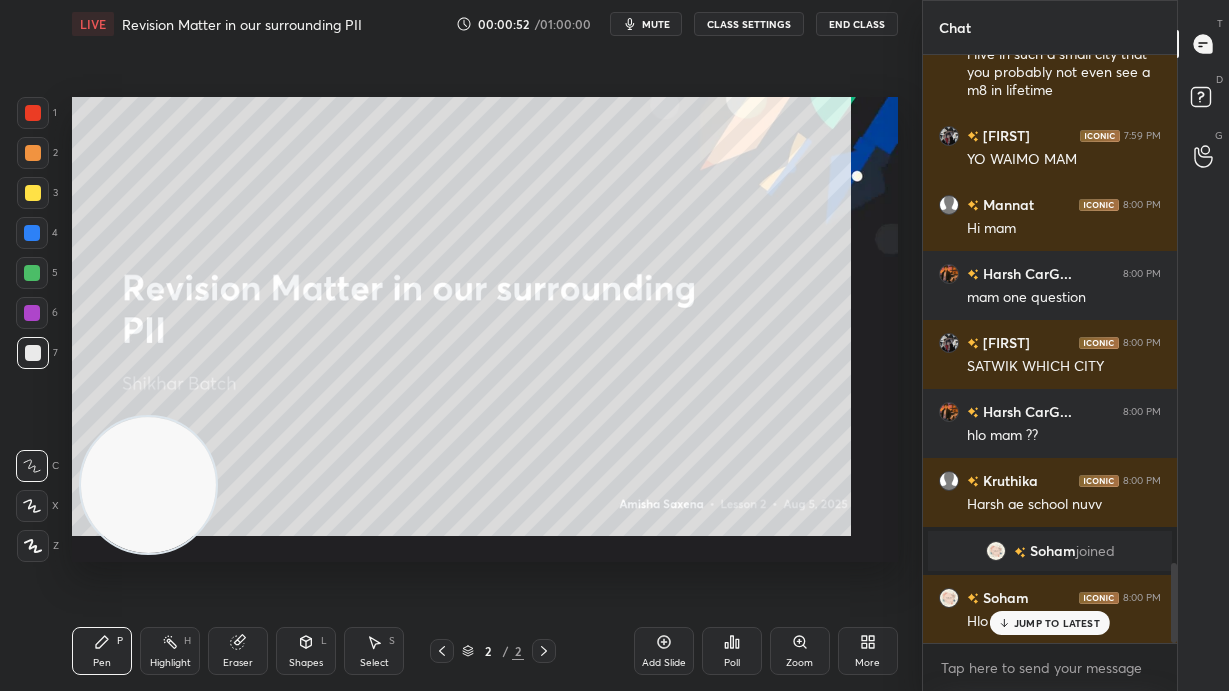 scroll, scrollTop: 99436, scrollLeft: 99158, axis: both 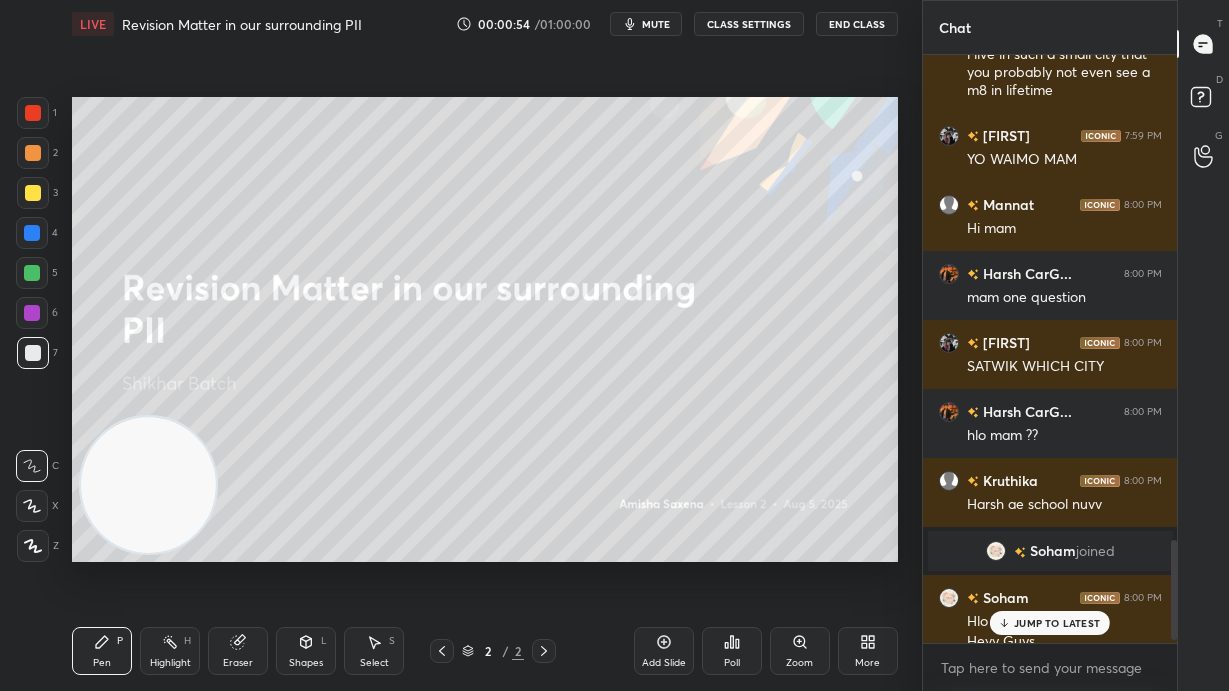 click on "Add Slide" at bounding box center [664, 651] 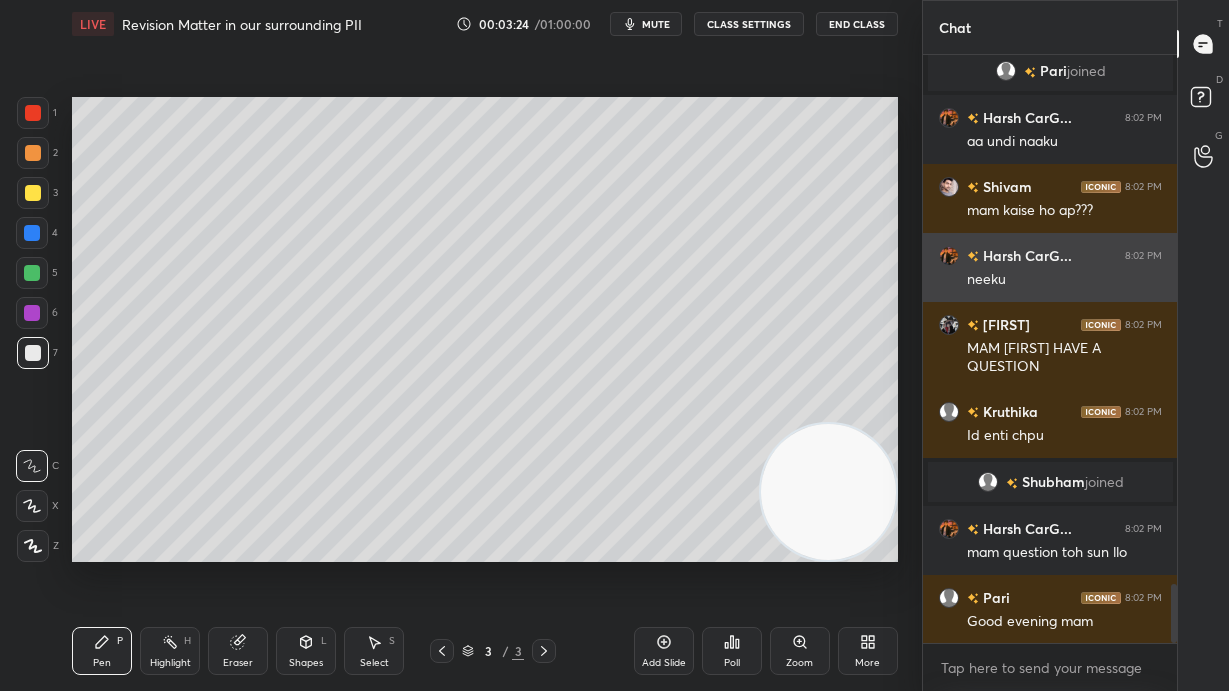 scroll, scrollTop: 5365, scrollLeft: 0, axis: vertical 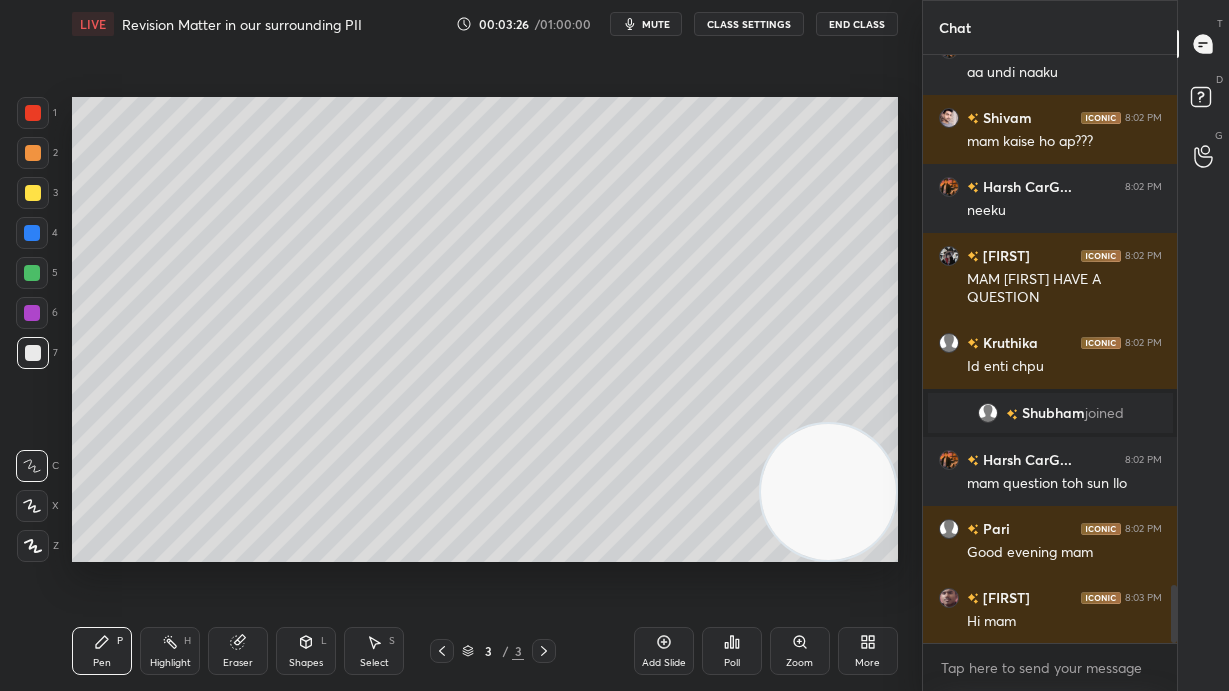 click on "X" at bounding box center [37, 502] 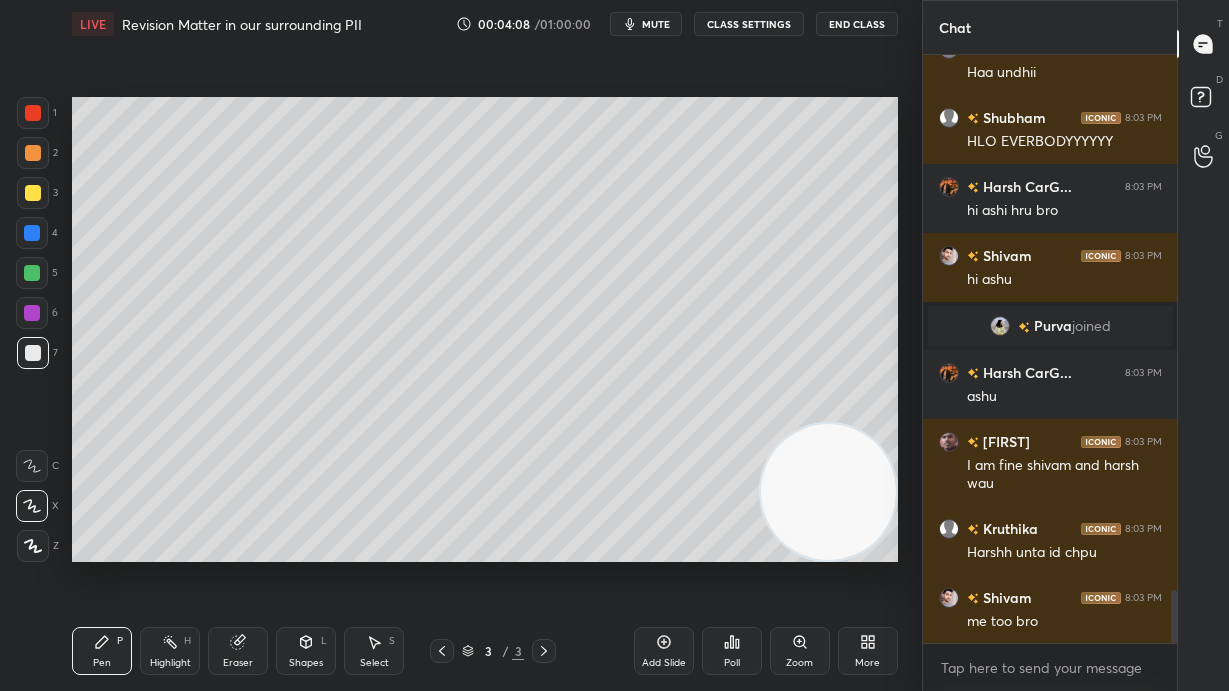 scroll, scrollTop: 5896, scrollLeft: 0, axis: vertical 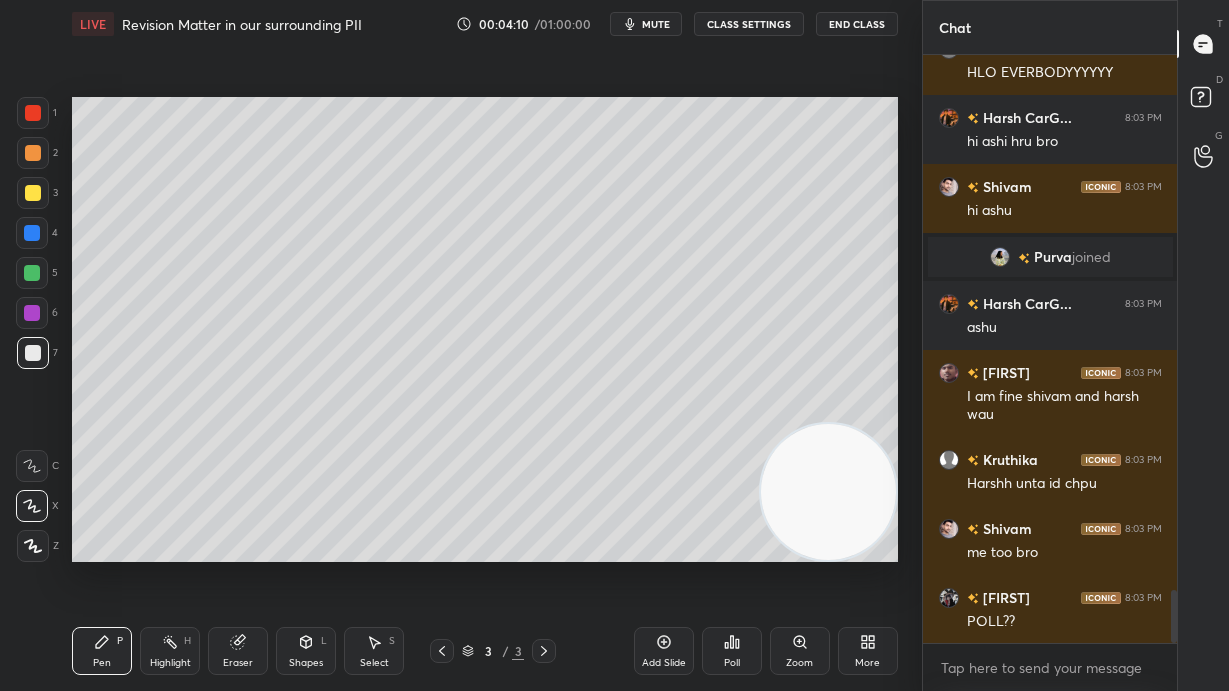 click at bounding box center [32, 466] 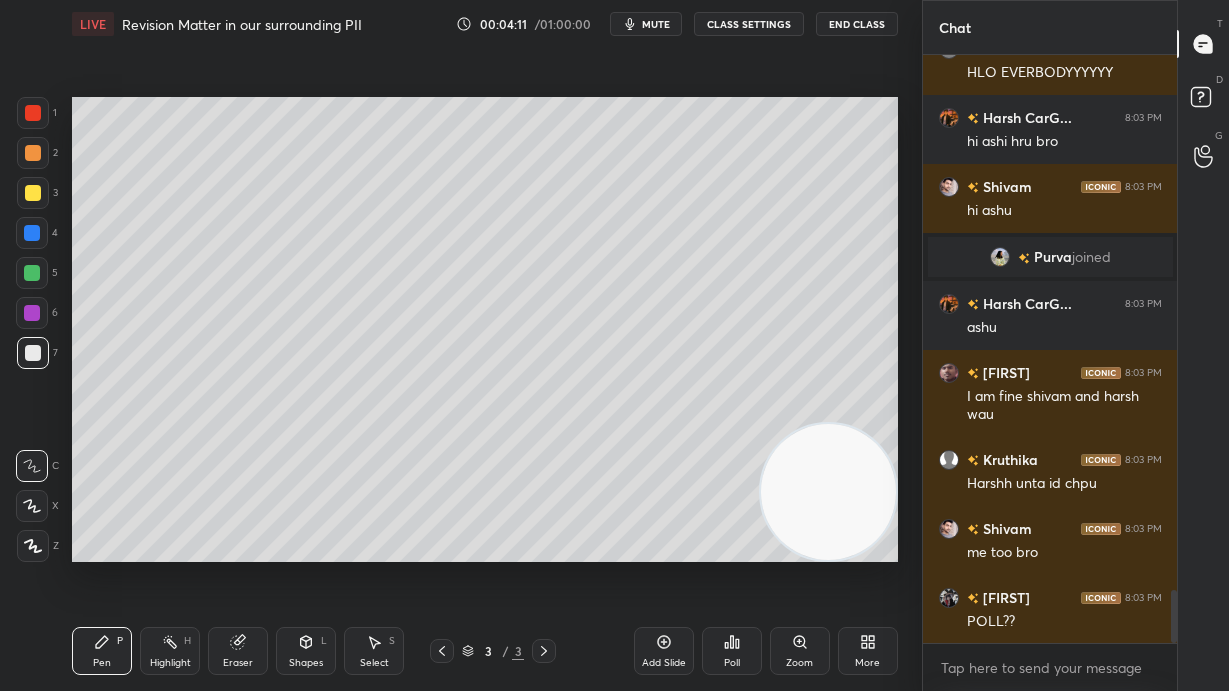 click at bounding box center (33, 153) 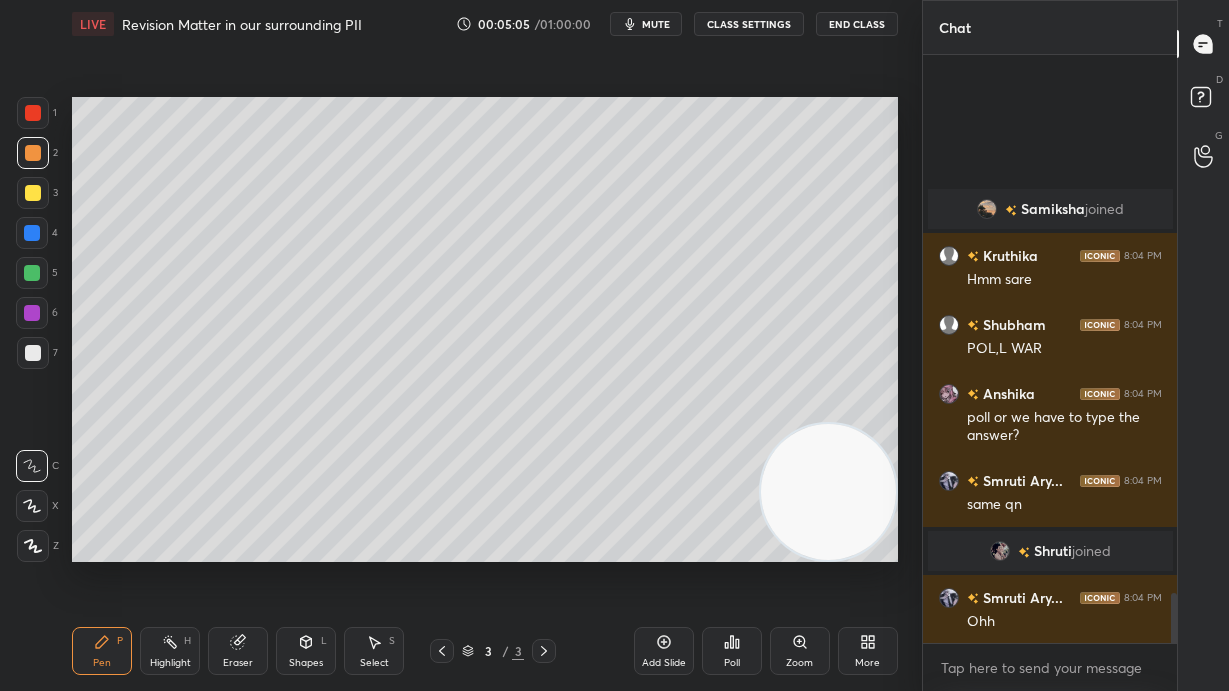 scroll, scrollTop: 6352, scrollLeft: 0, axis: vertical 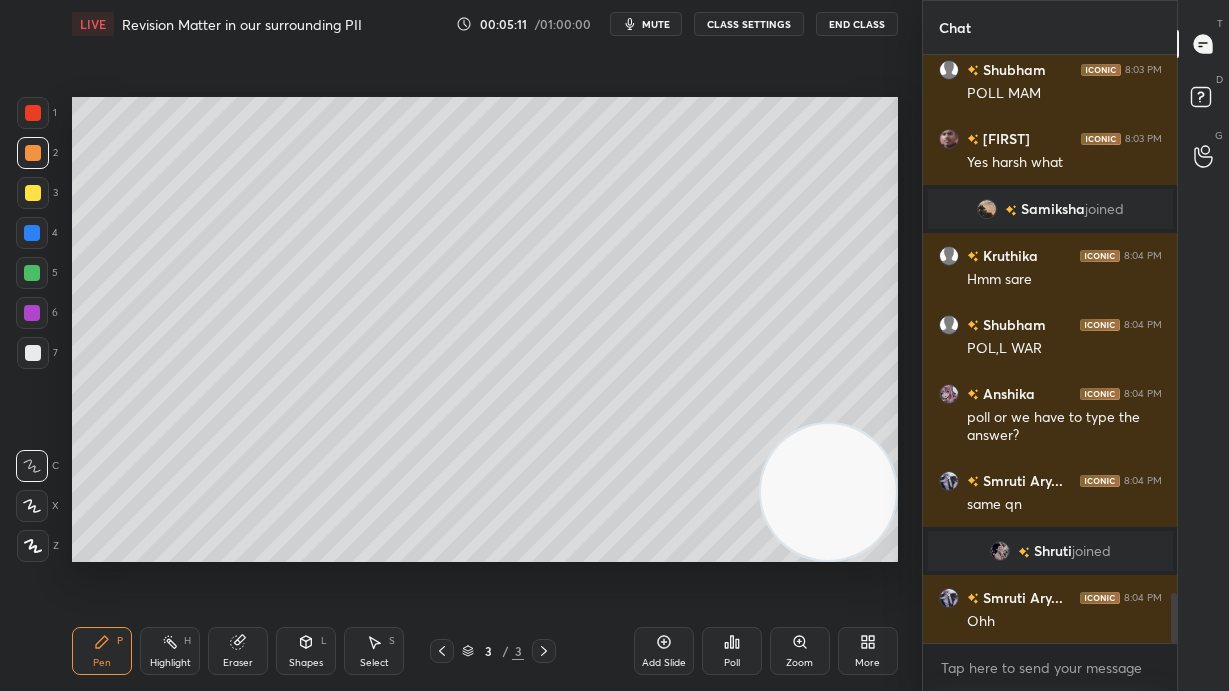 click at bounding box center (33, 193) 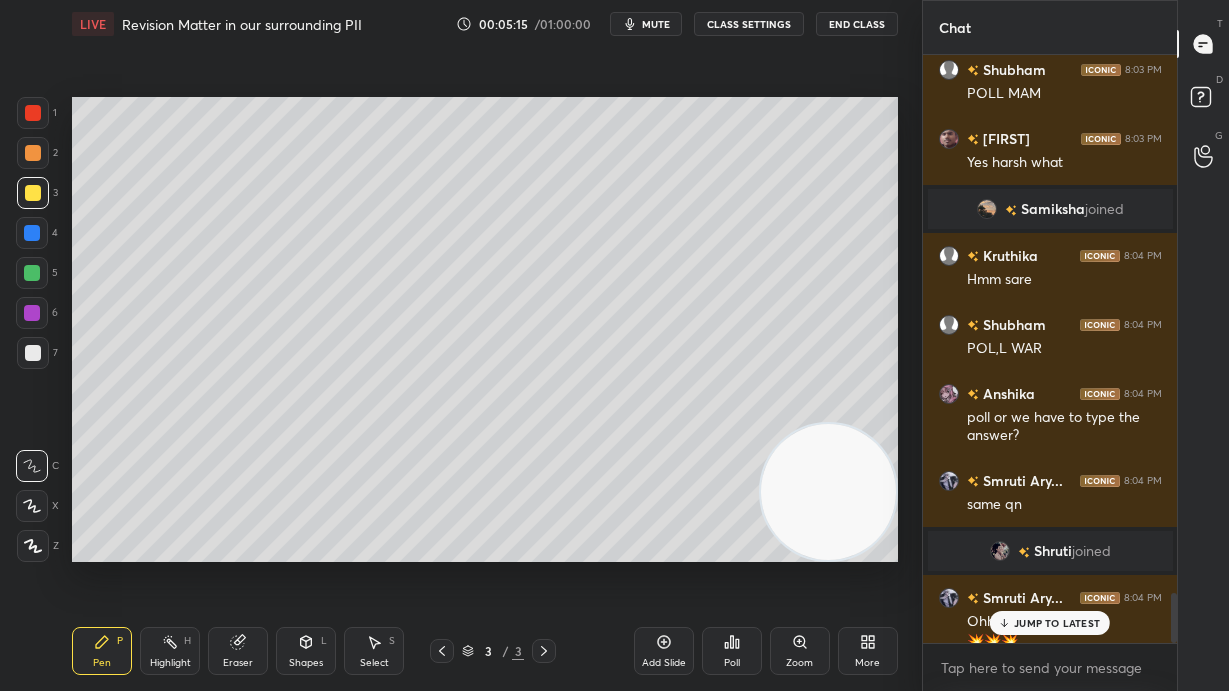 scroll, scrollTop: 6371, scrollLeft: 0, axis: vertical 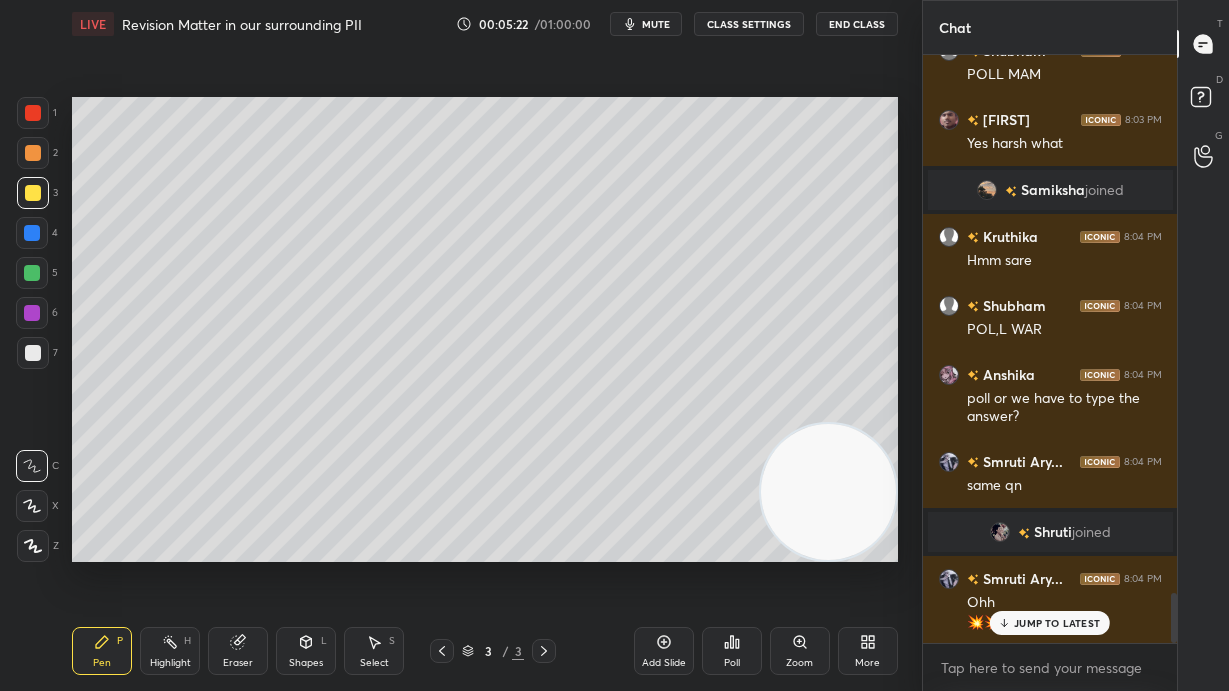 click on "JUMP TO LATEST" at bounding box center [1057, 623] 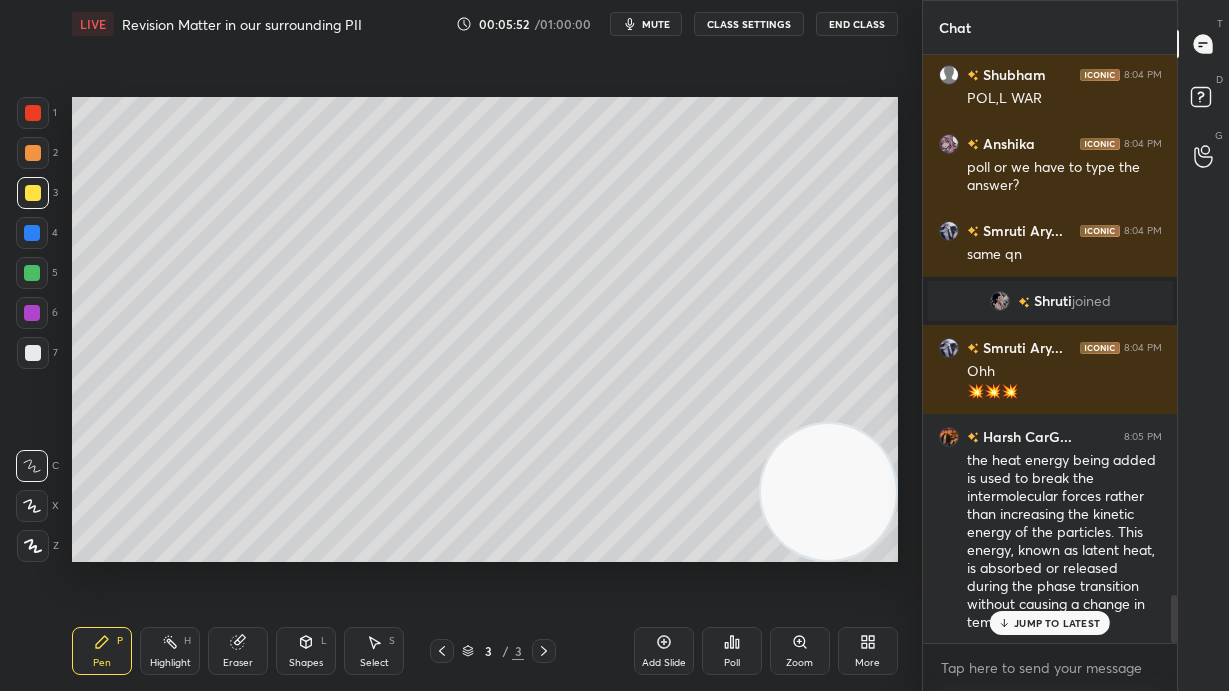 scroll, scrollTop: 6725, scrollLeft: 0, axis: vertical 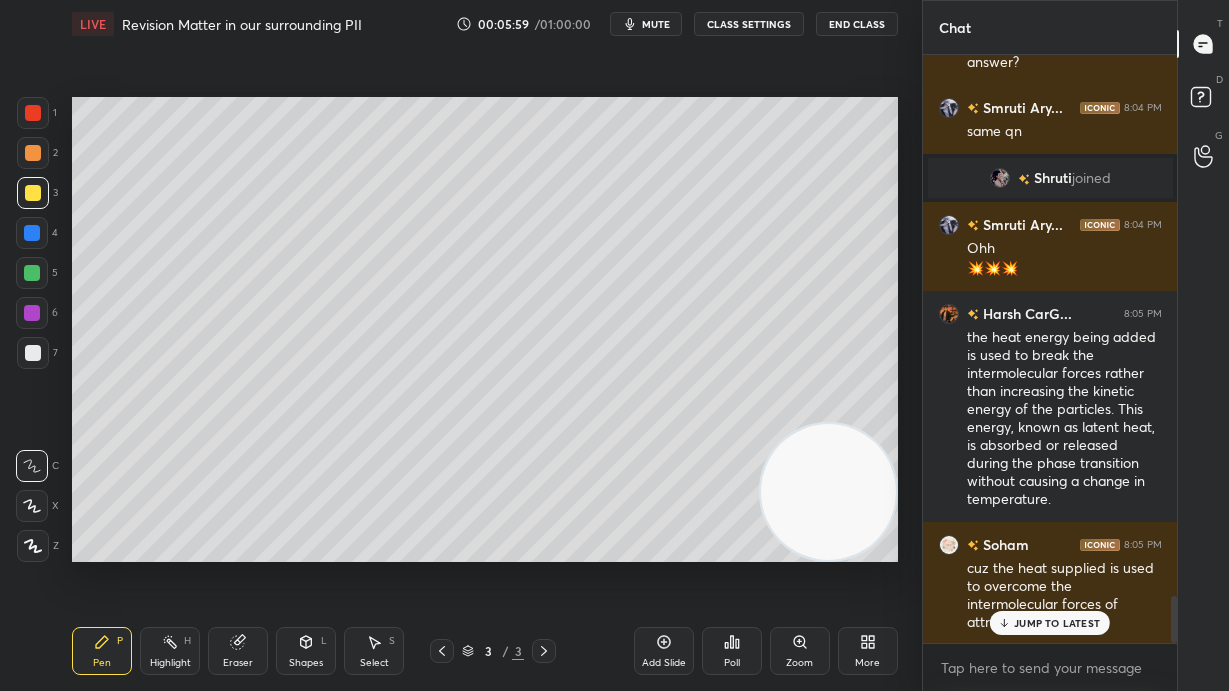 click on "JUMP TO LATEST" at bounding box center (1057, 623) 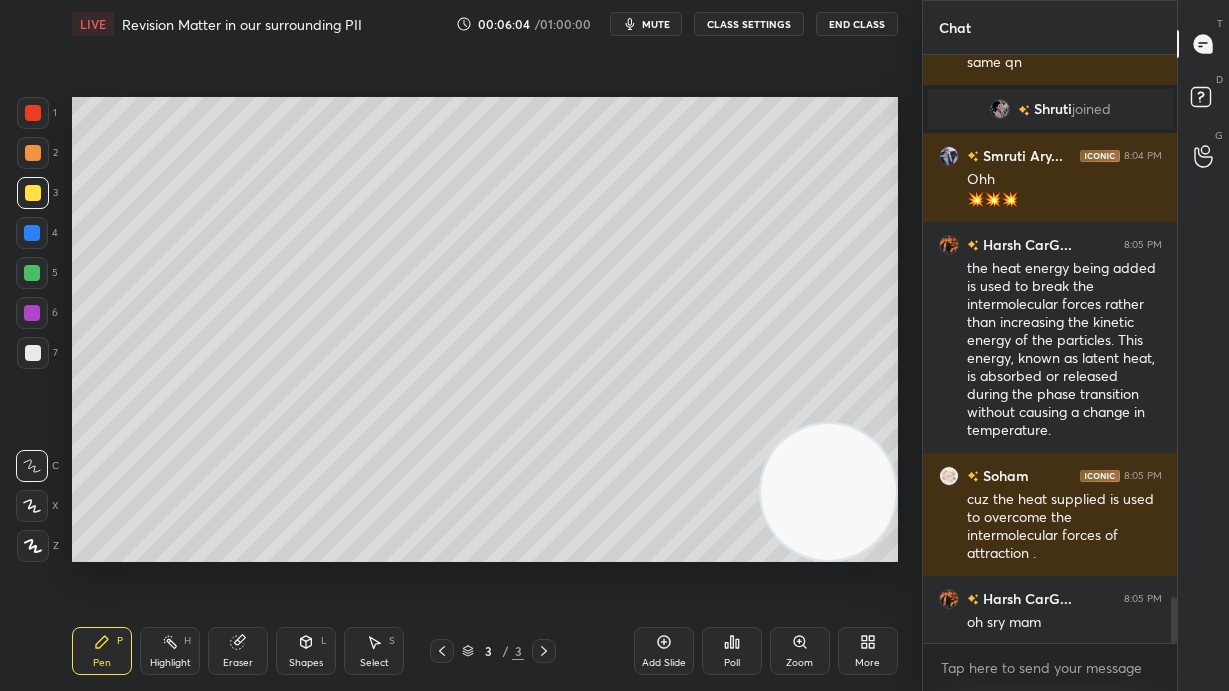 scroll, scrollTop: 6864, scrollLeft: 0, axis: vertical 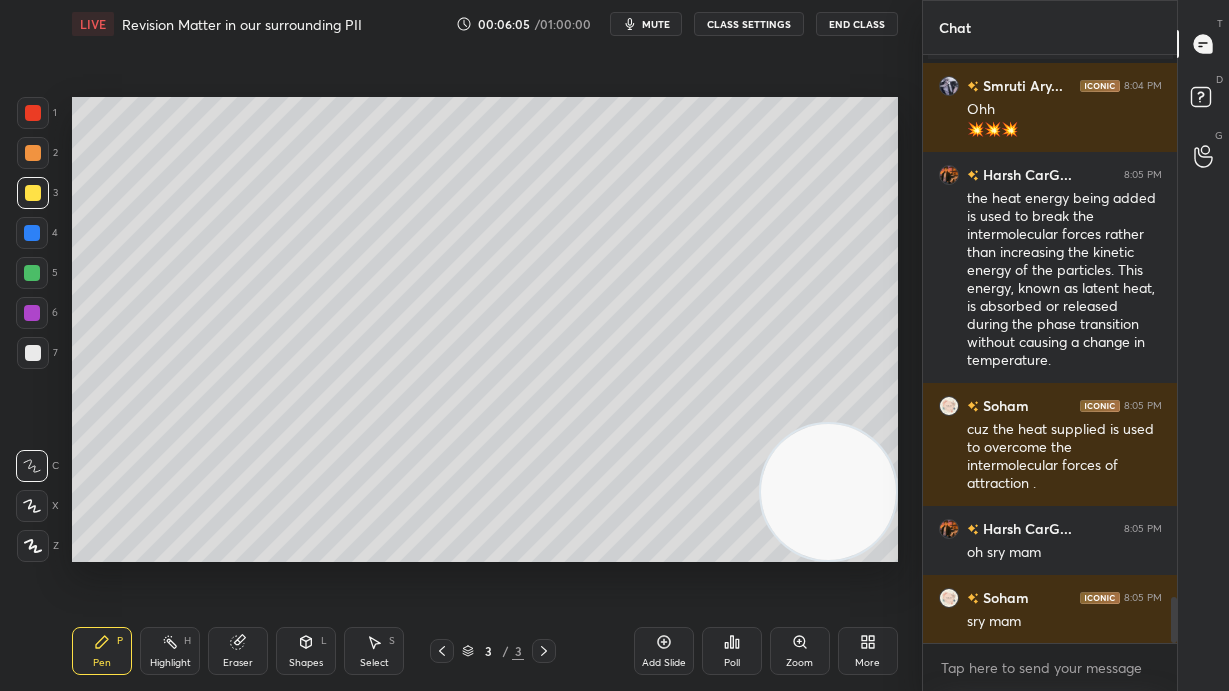 click at bounding box center [33, 353] 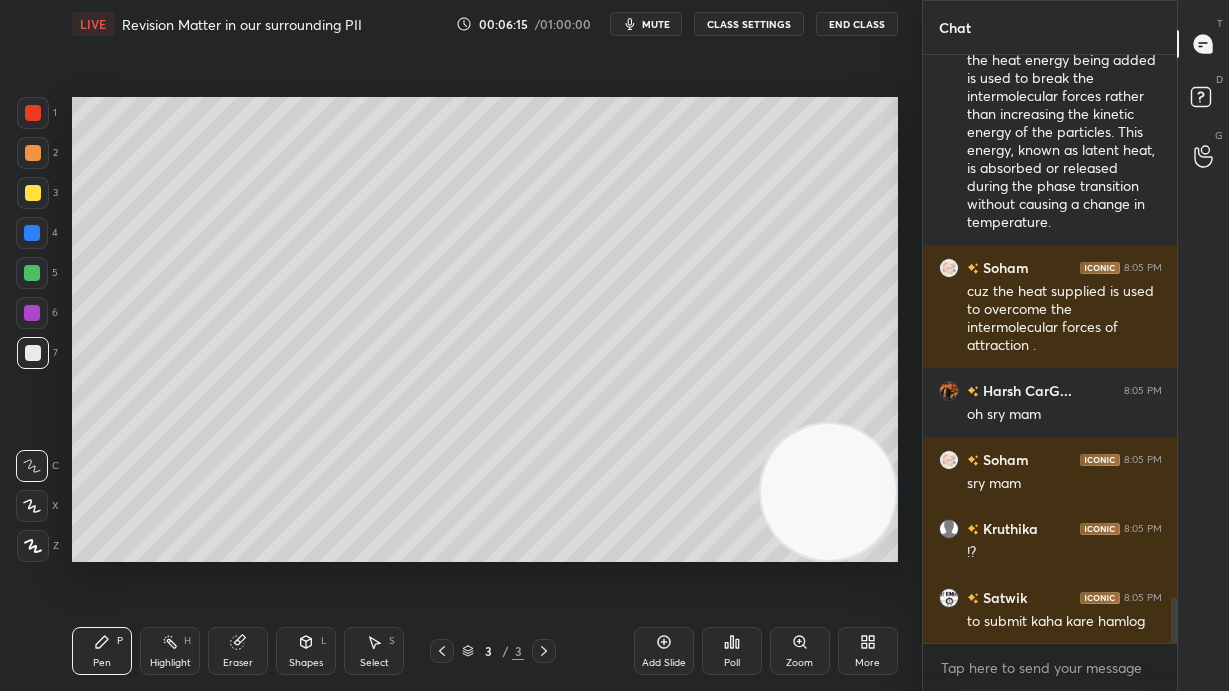scroll, scrollTop: 7070, scrollLeft: 0, axis: vertical 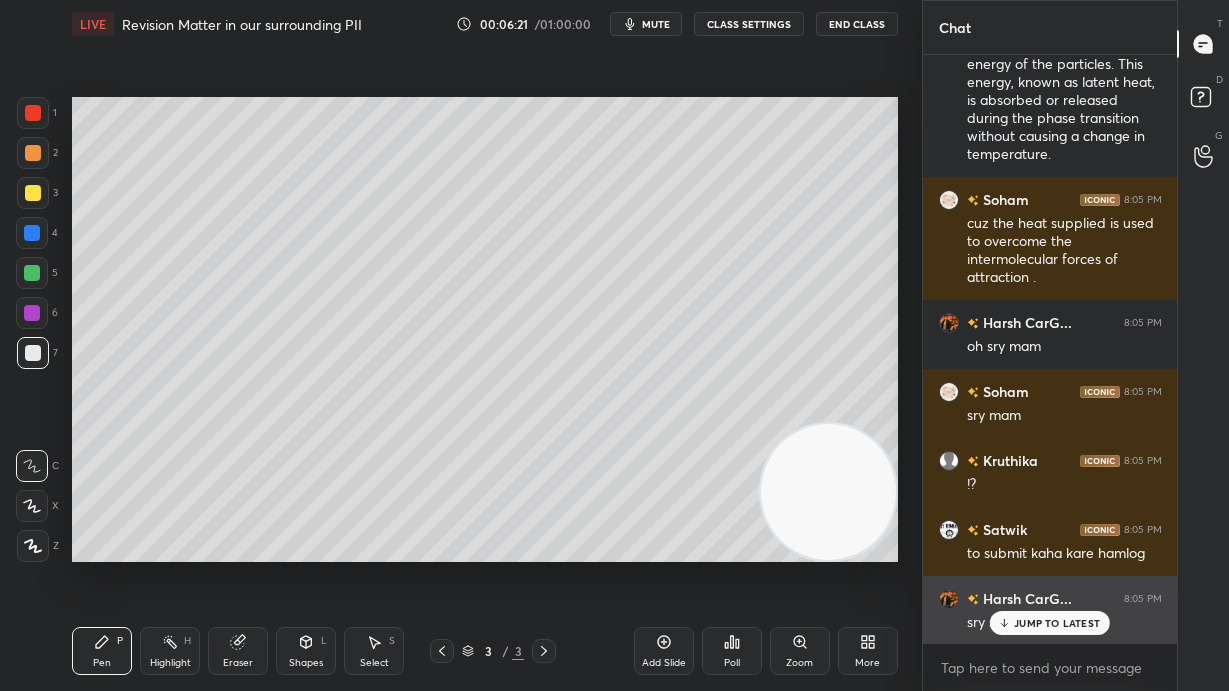 click on "JUMP TO LATEST" at bounding box center [1057, 623] 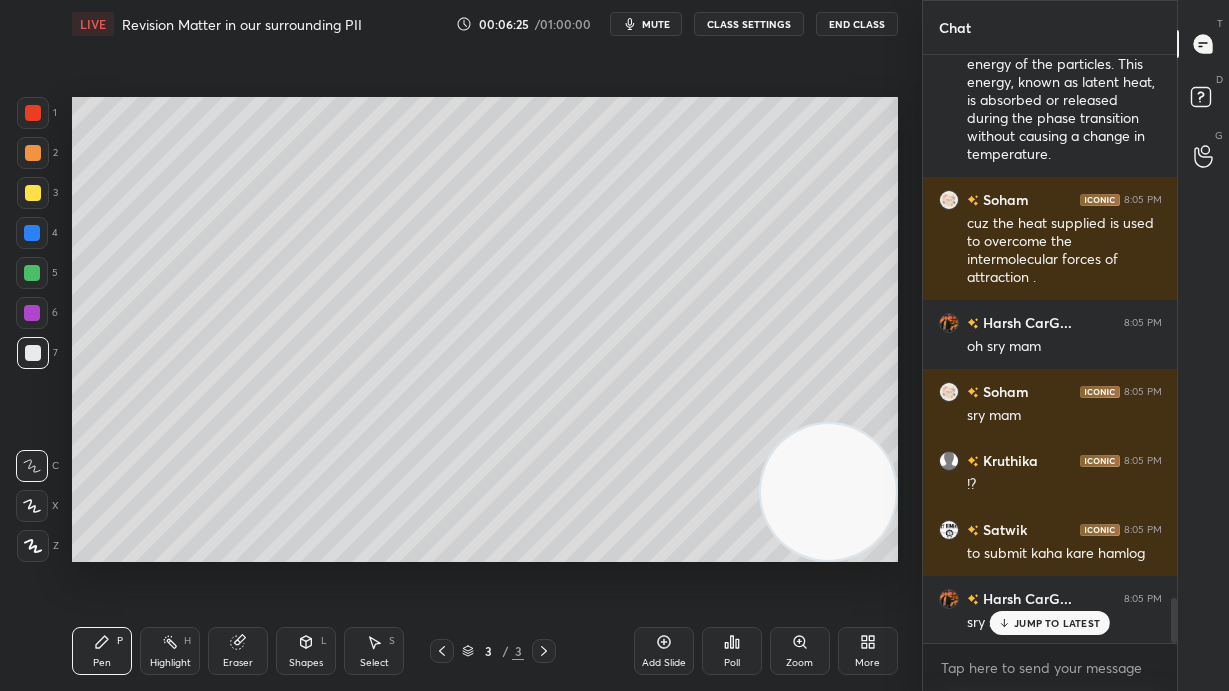 scroll, scrollTop: 7139, scrollLeft: 0, axis: vertical 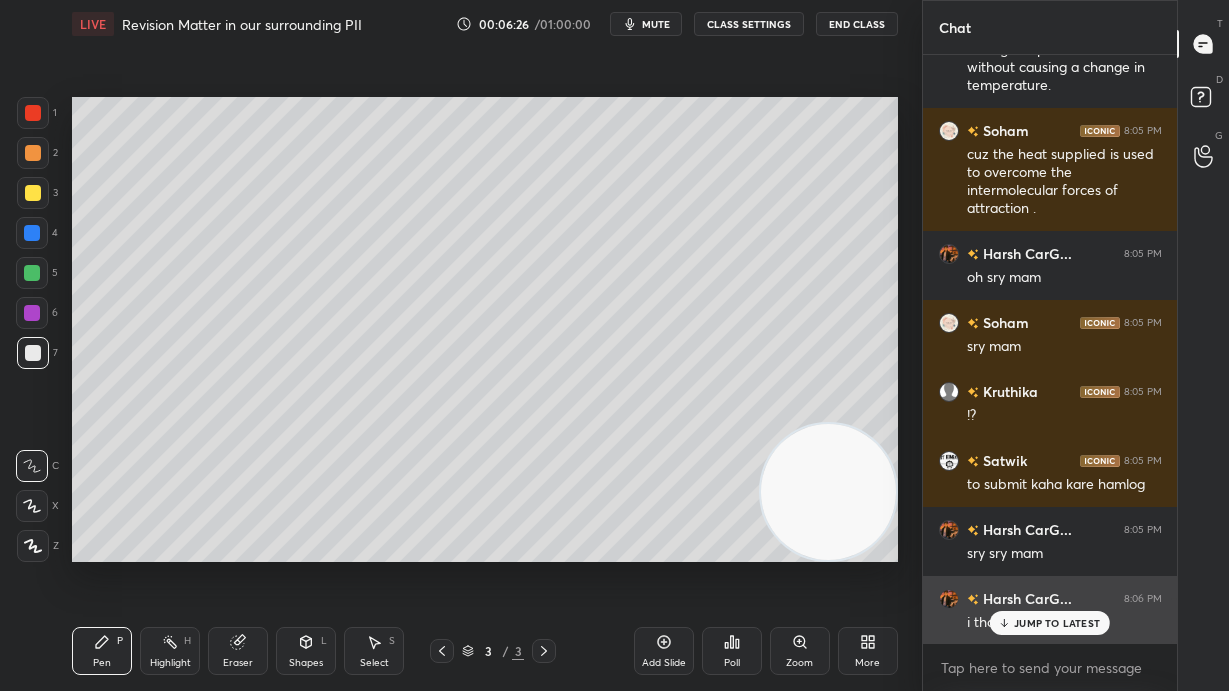 click on "JUMP TO LATEST" at bounding box center (1050, 623) 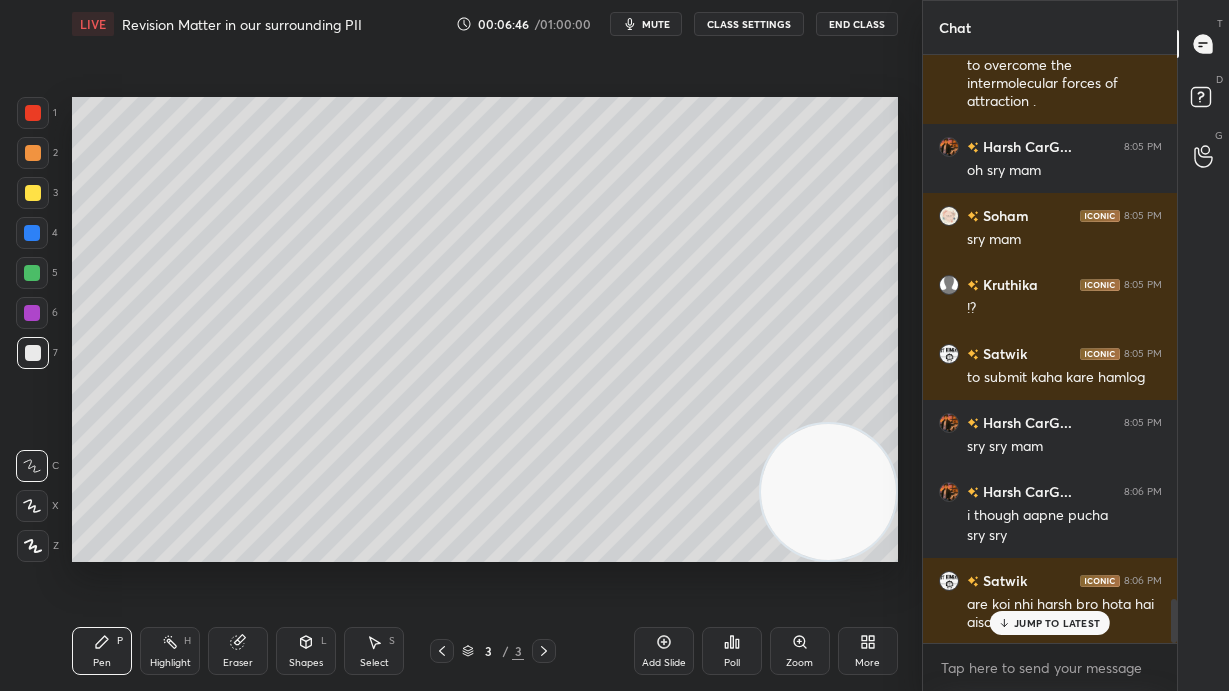 scroll, scrollTop: 7333, scrollLeft: 0, axis: vertical 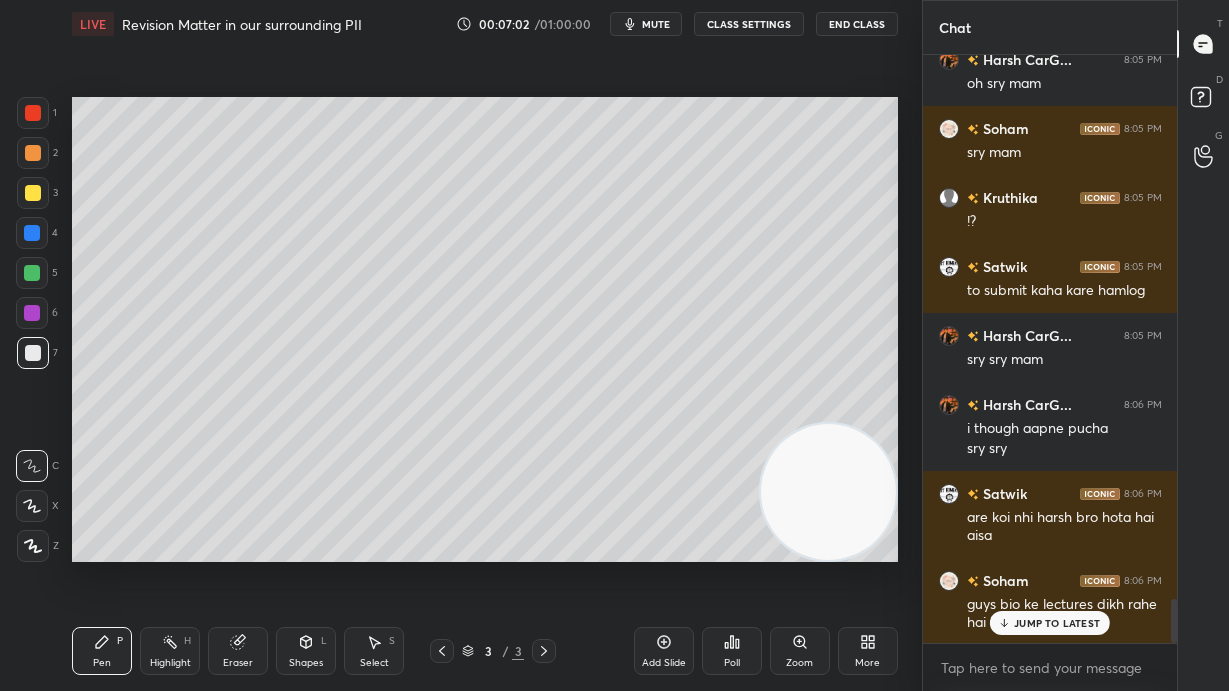 click at bounding box center [32, 313] 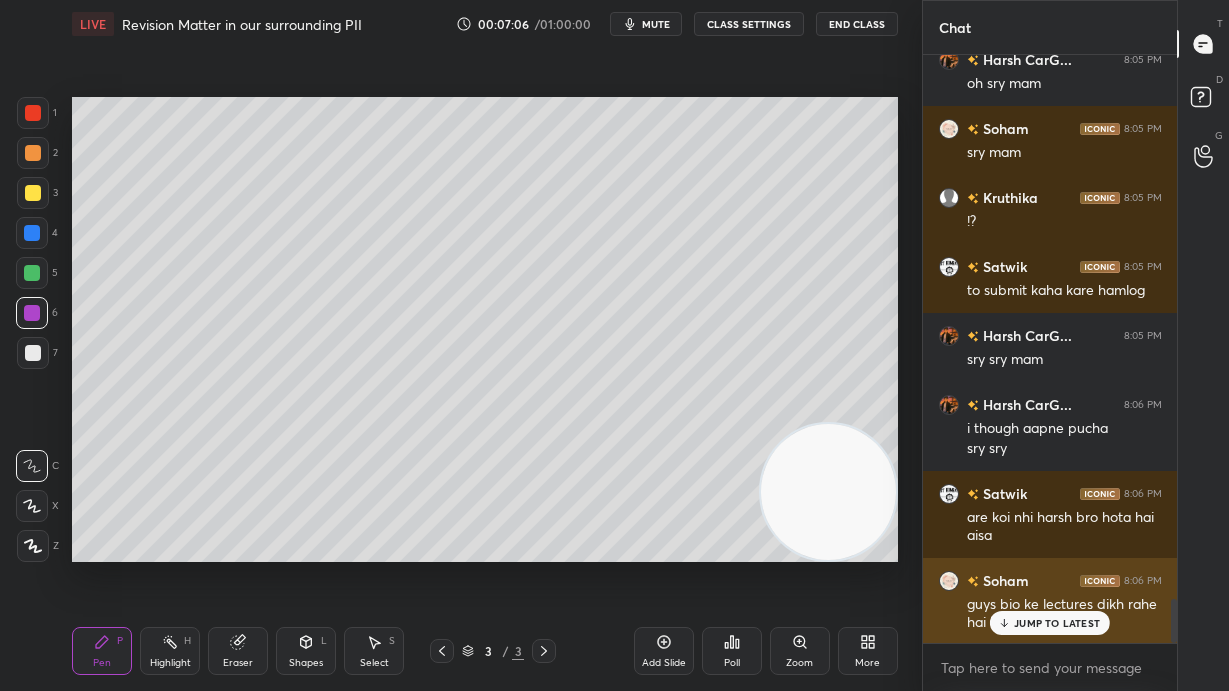 click 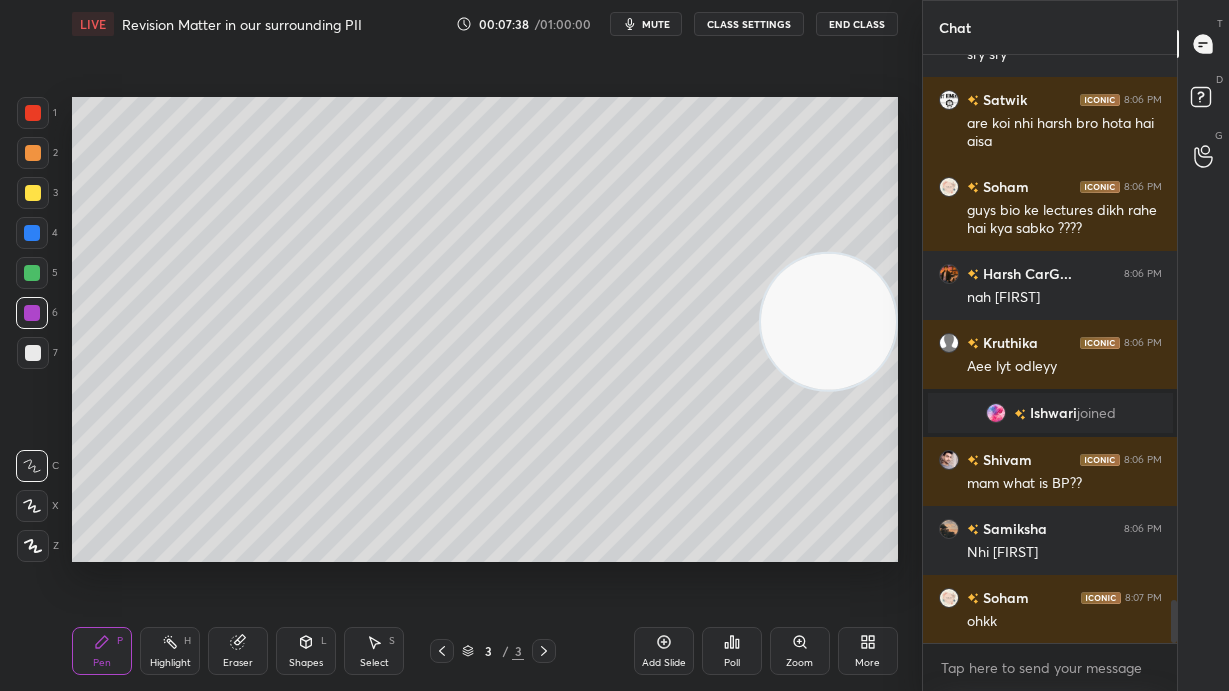 scroll, scrollTop: 7571, scrollLeft: 0, axis: vertical 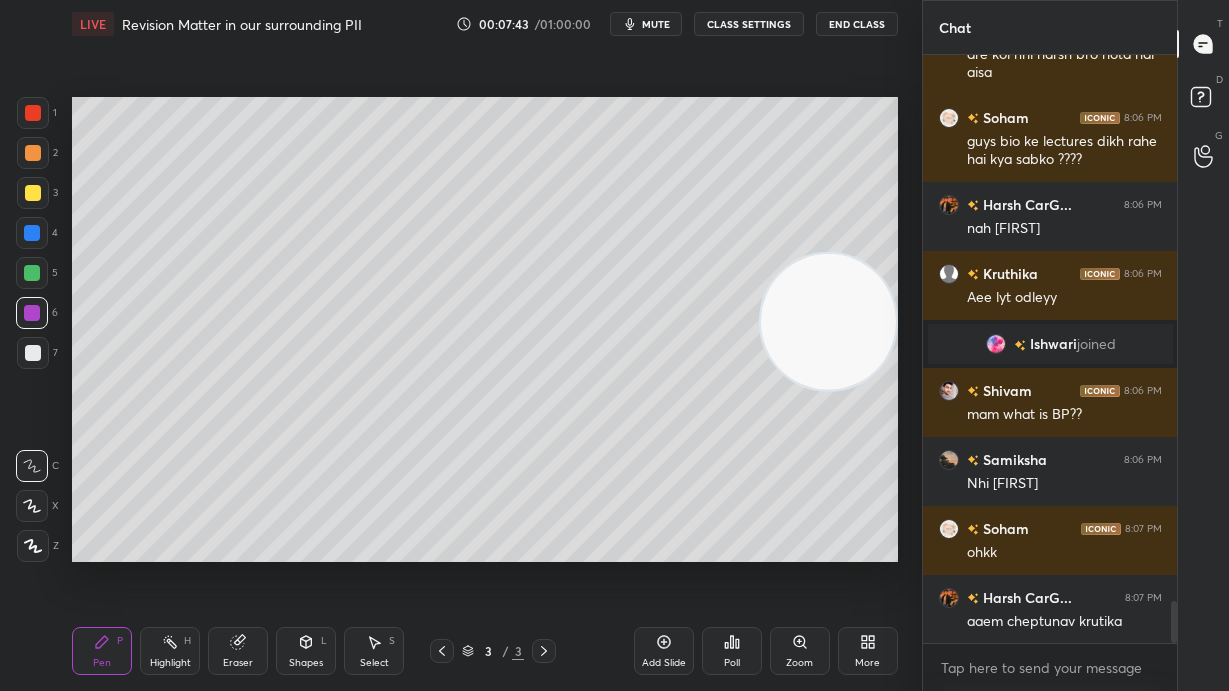 click at bounding box center (33, 193) 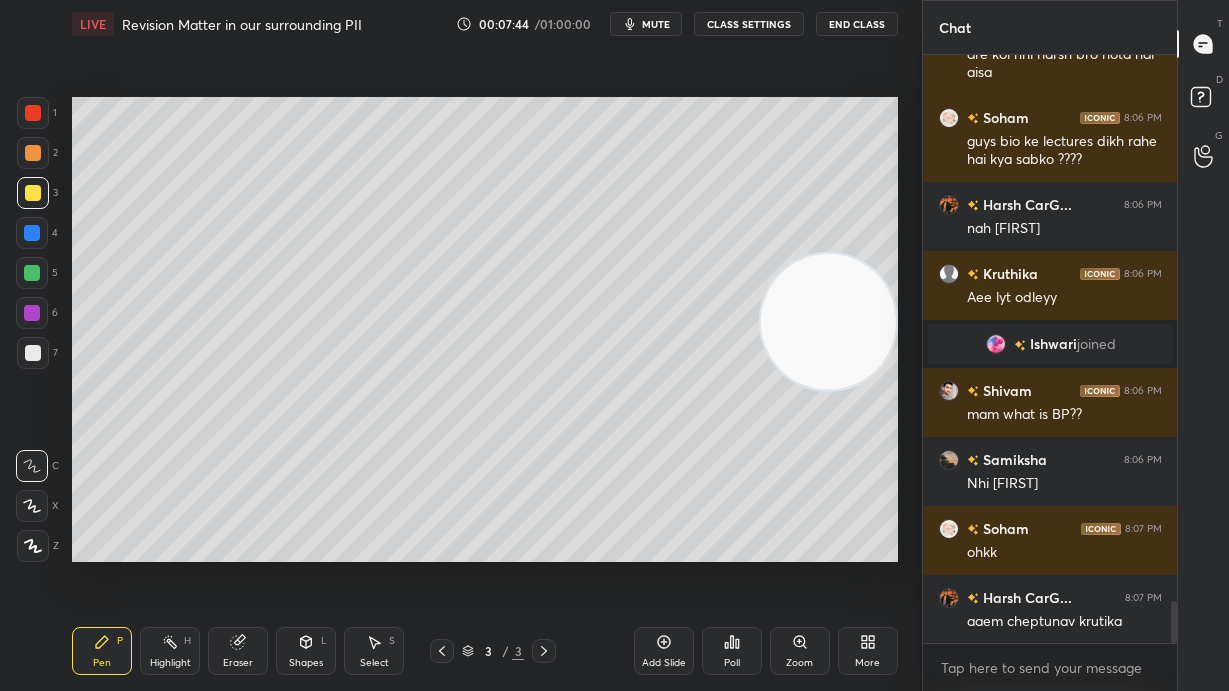 click at bounding box center (32, 233) 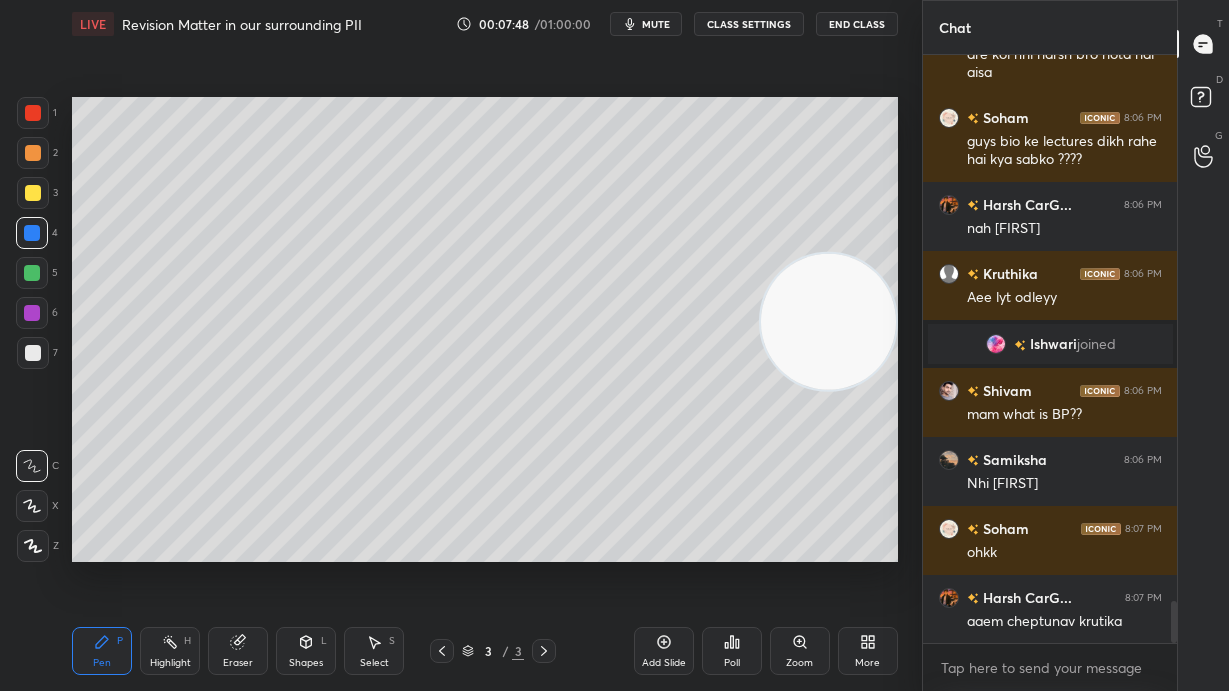 click at bounding box center (33, 153) 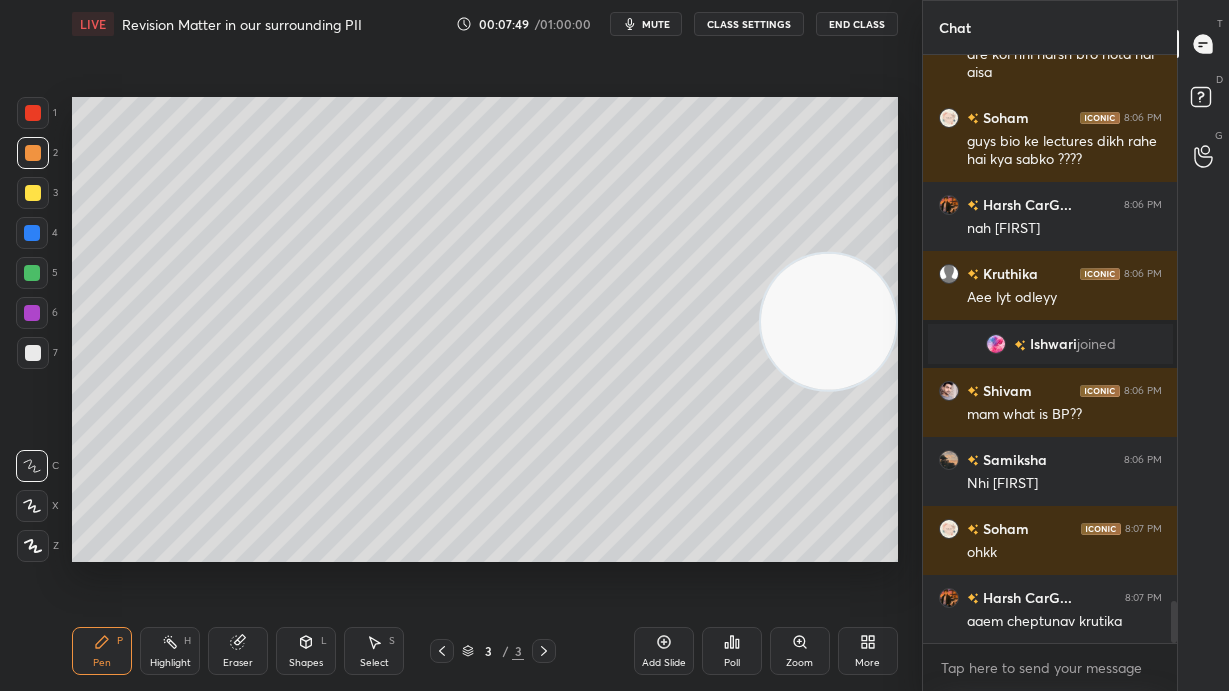 click at bounding box center (33, 113) 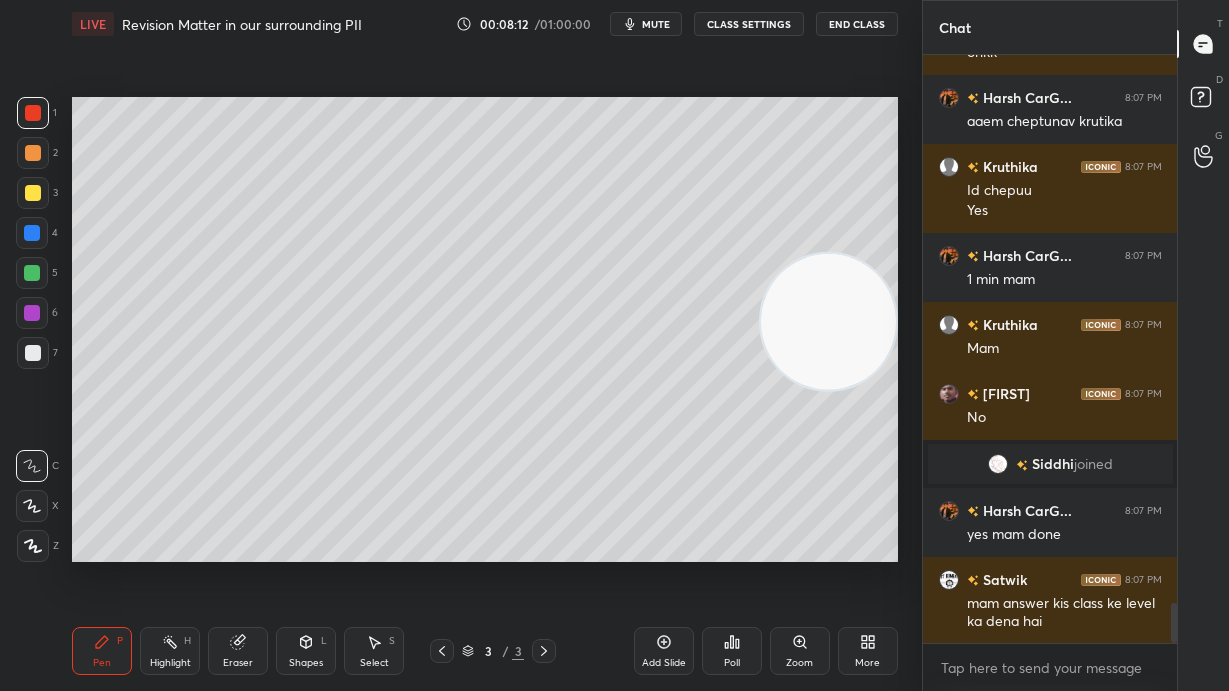 scroll, scrollTop: 8140, scrollLeft: 0, axis: vertical 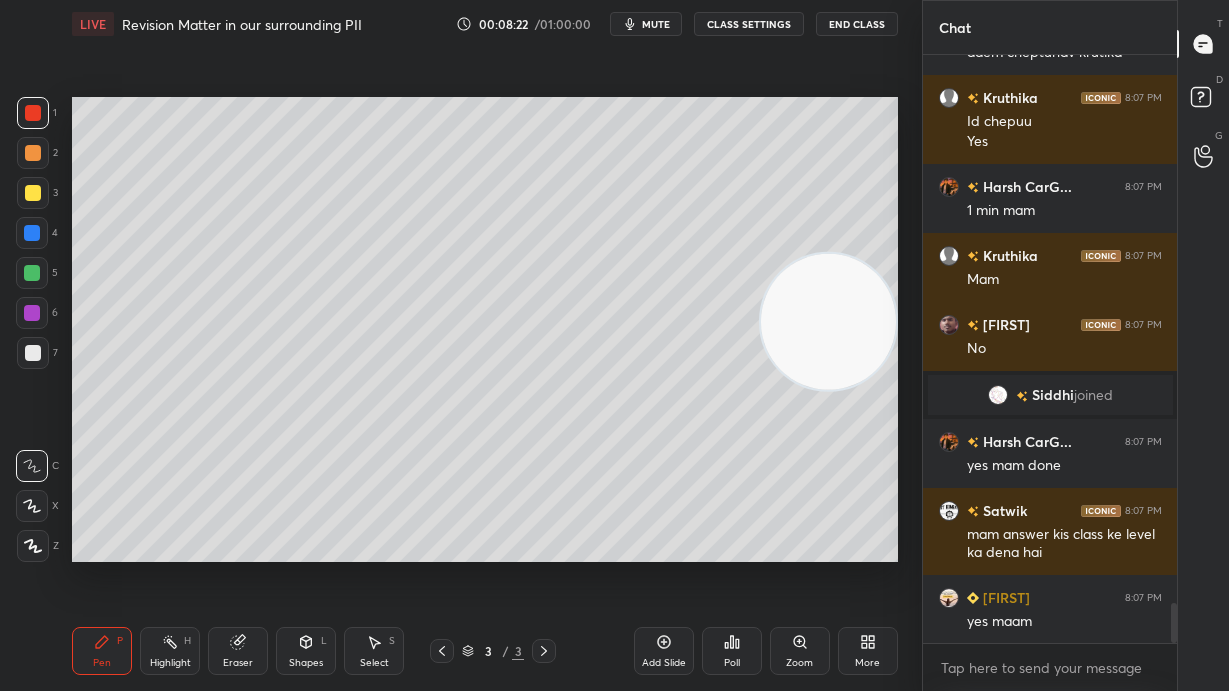 click on "CLASS SETTINGS" at bounding box center (749, 24) 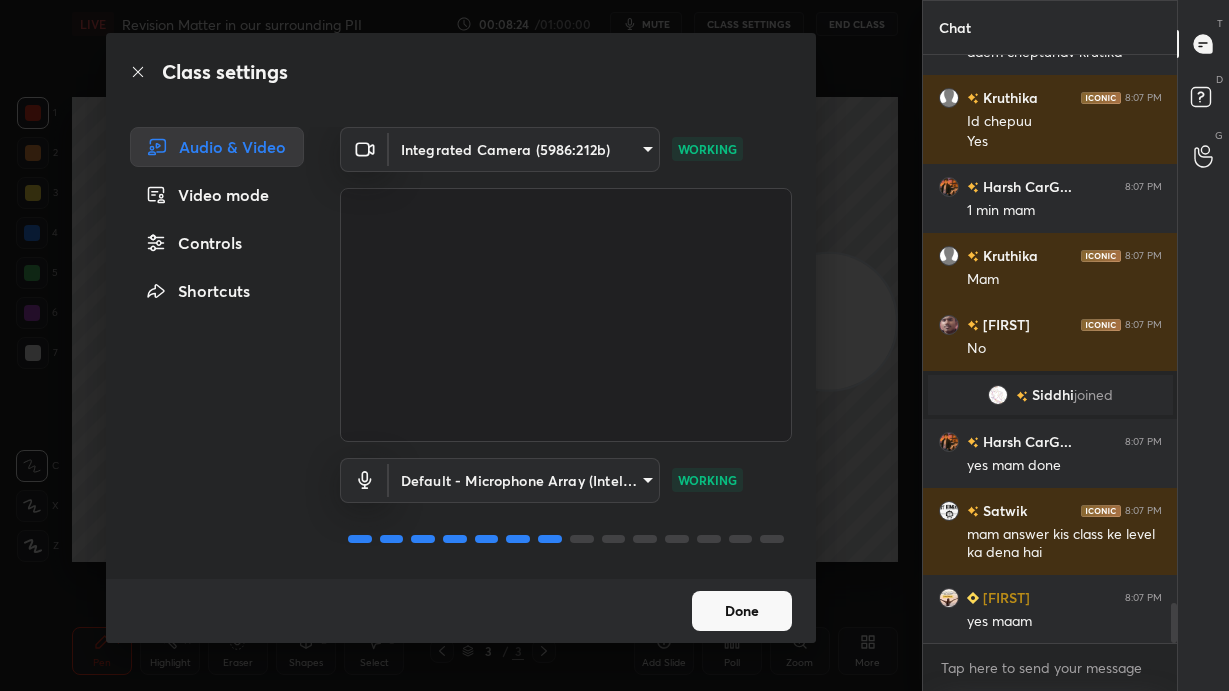 click on "Done" at bounding box center [742, 611] 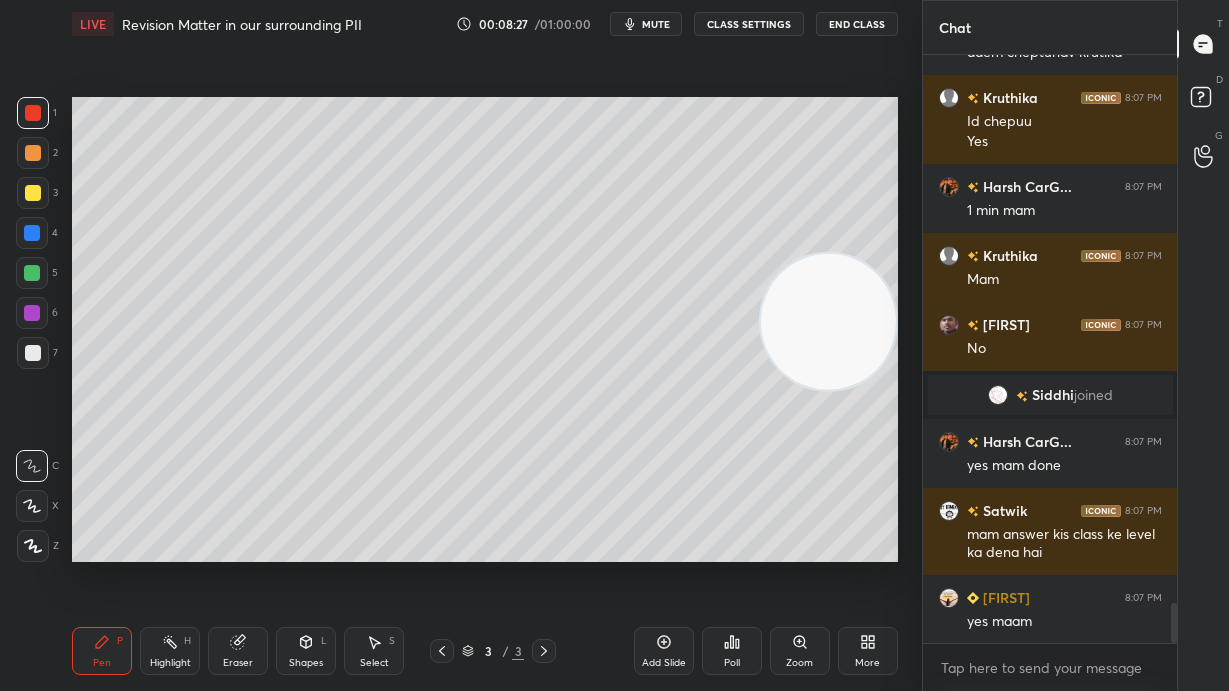 click on "Add Slide" at bounding box center (664, 651) 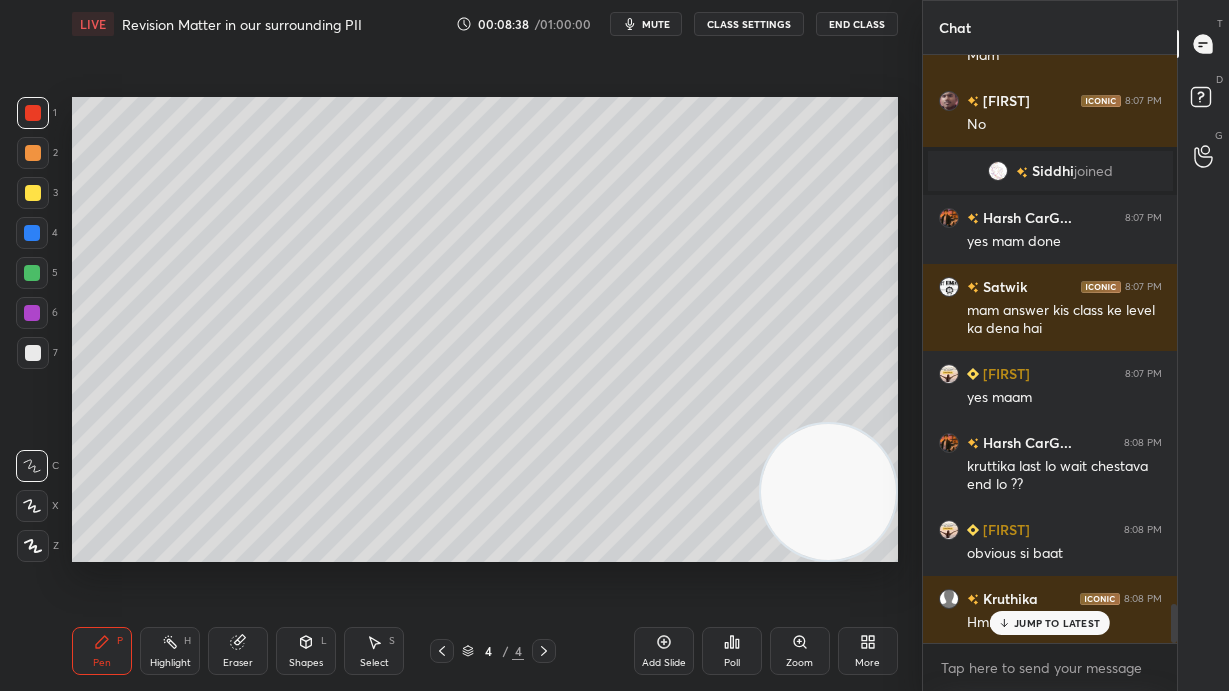 scroll, scrollTop: 8433, scrollLeft: 0, axis: vertical 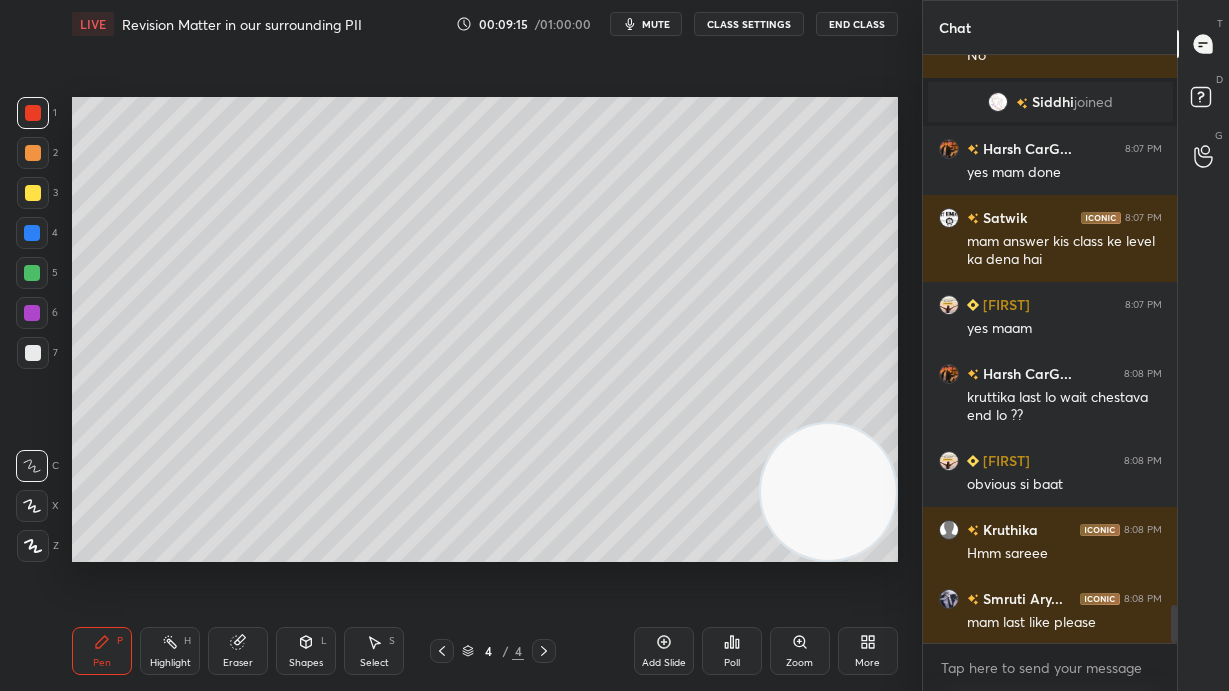 click at bounding box center [33, 153] 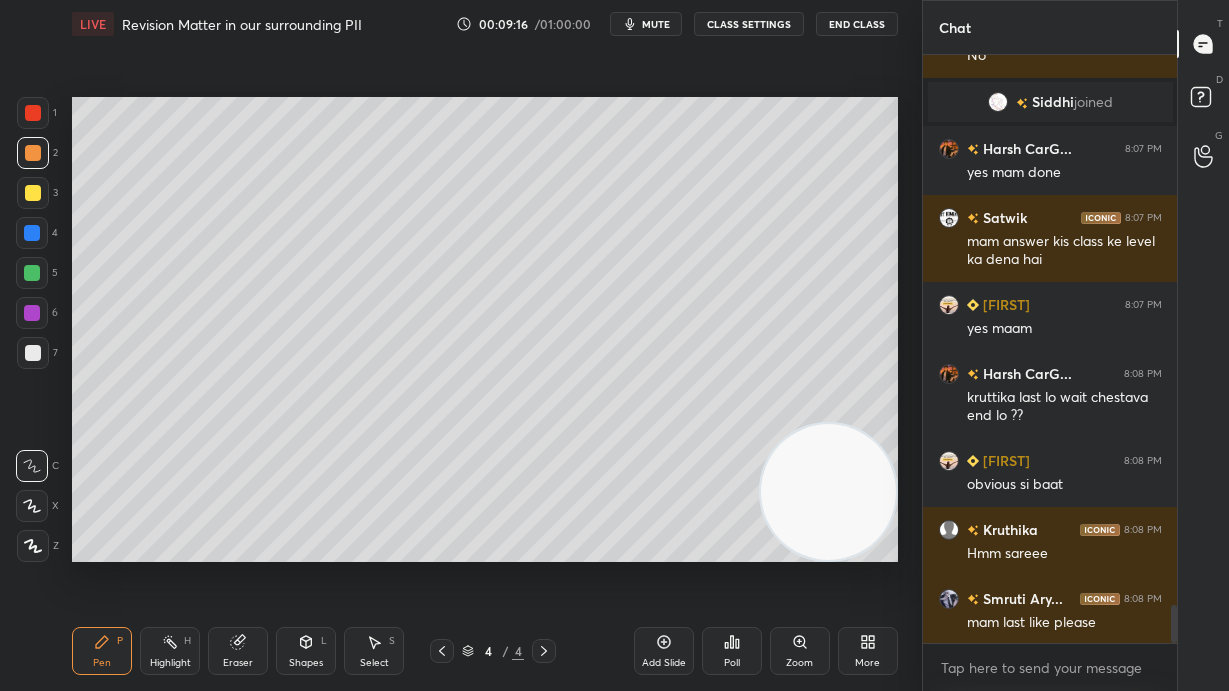 scroll, scrollTop: 8481, scrollLeft: 0, axis: vertical 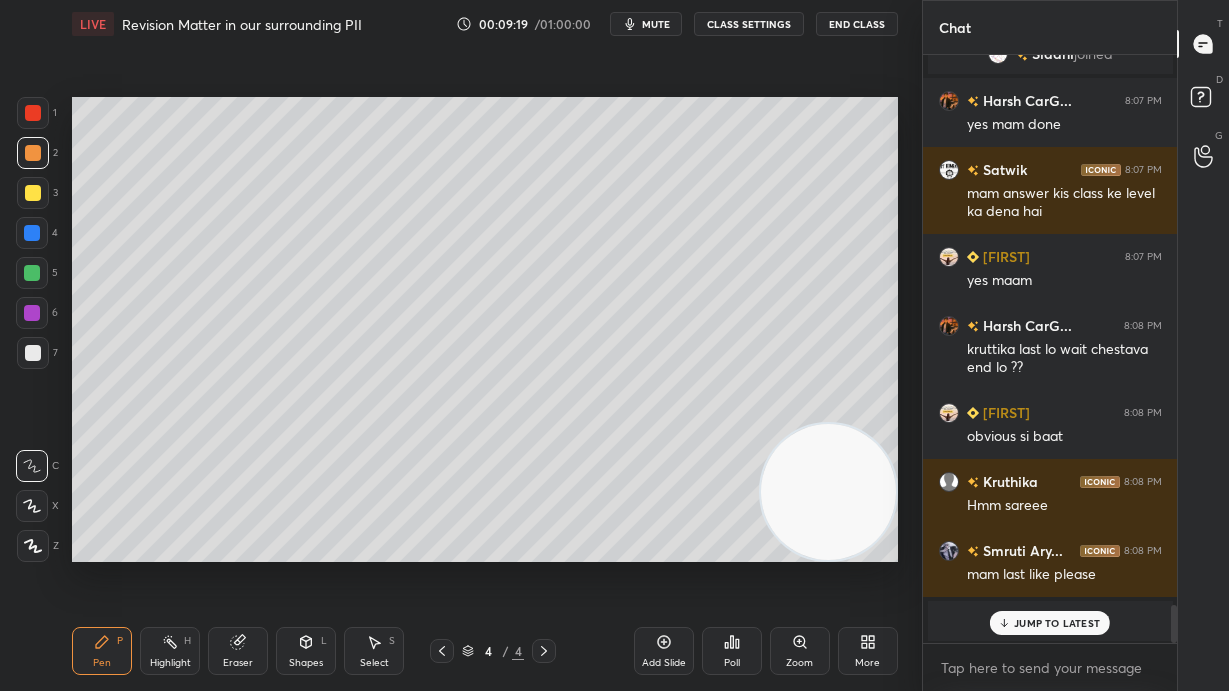 click on "JUMP TO LATEST" at bounding box center (1050, 623) 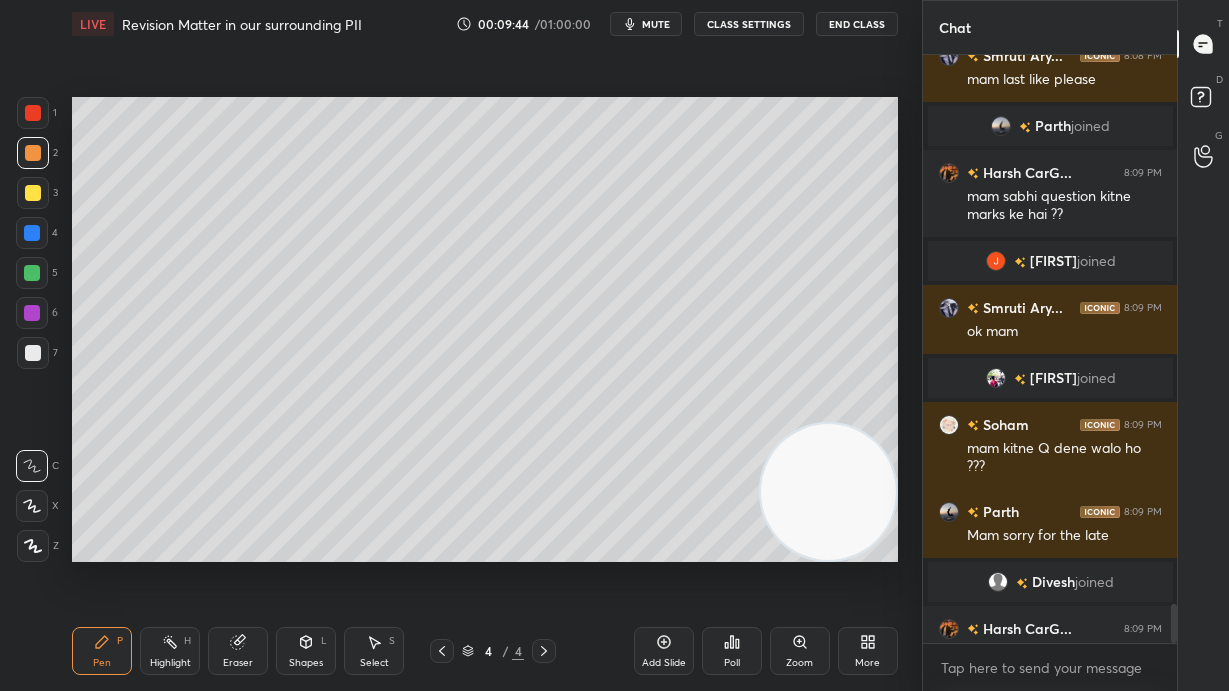 scroll, scrollTop: 8302, scrollLeft: 0, axis: vertical 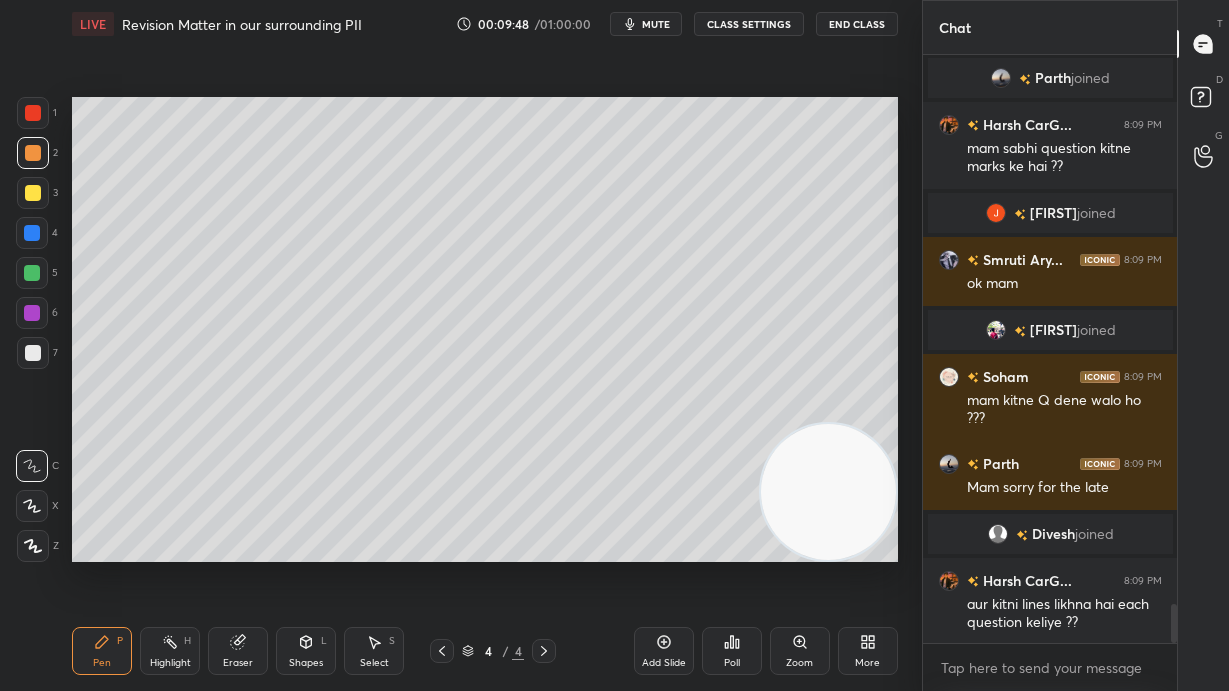 click at bounding box center (33, 193) 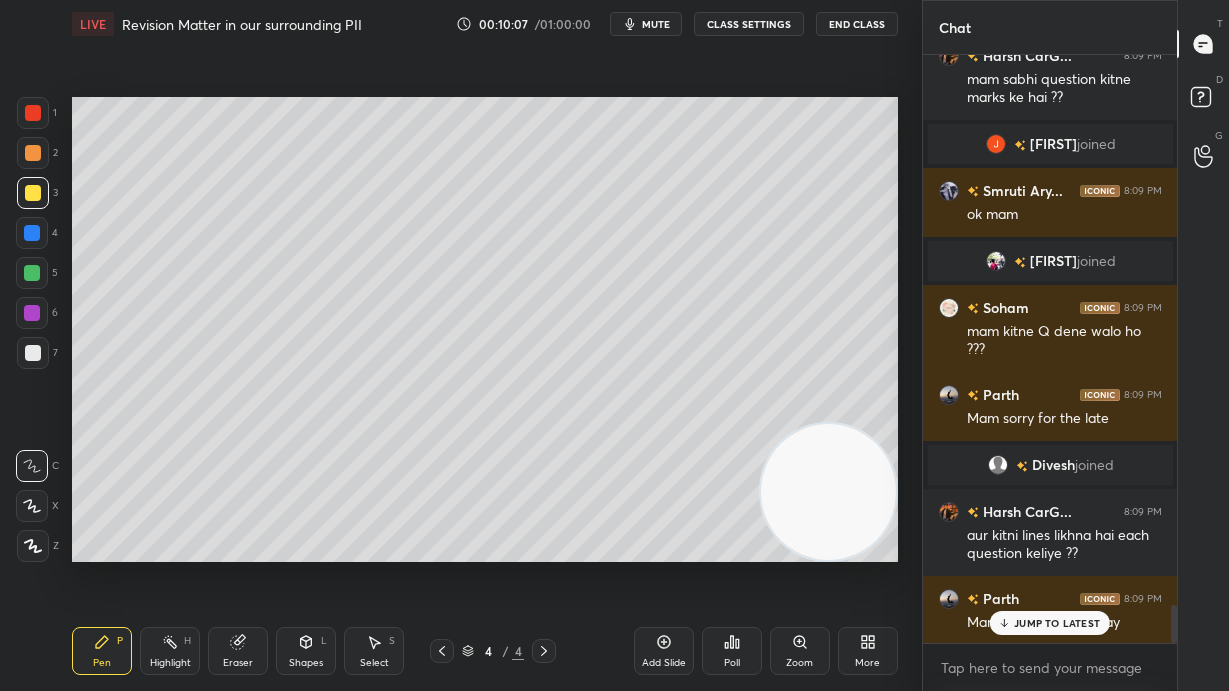 scroll, scrollTop: 8440, scrollLeft: 0, axis: vertical 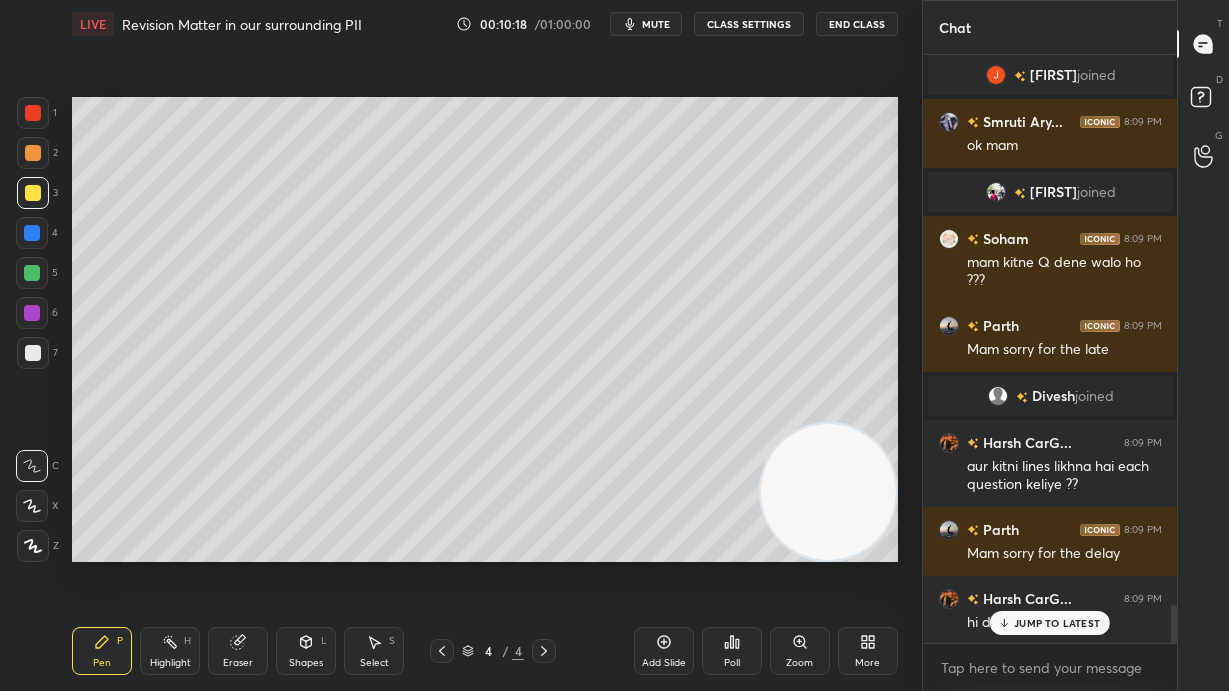click at bounding box center (32, 233) 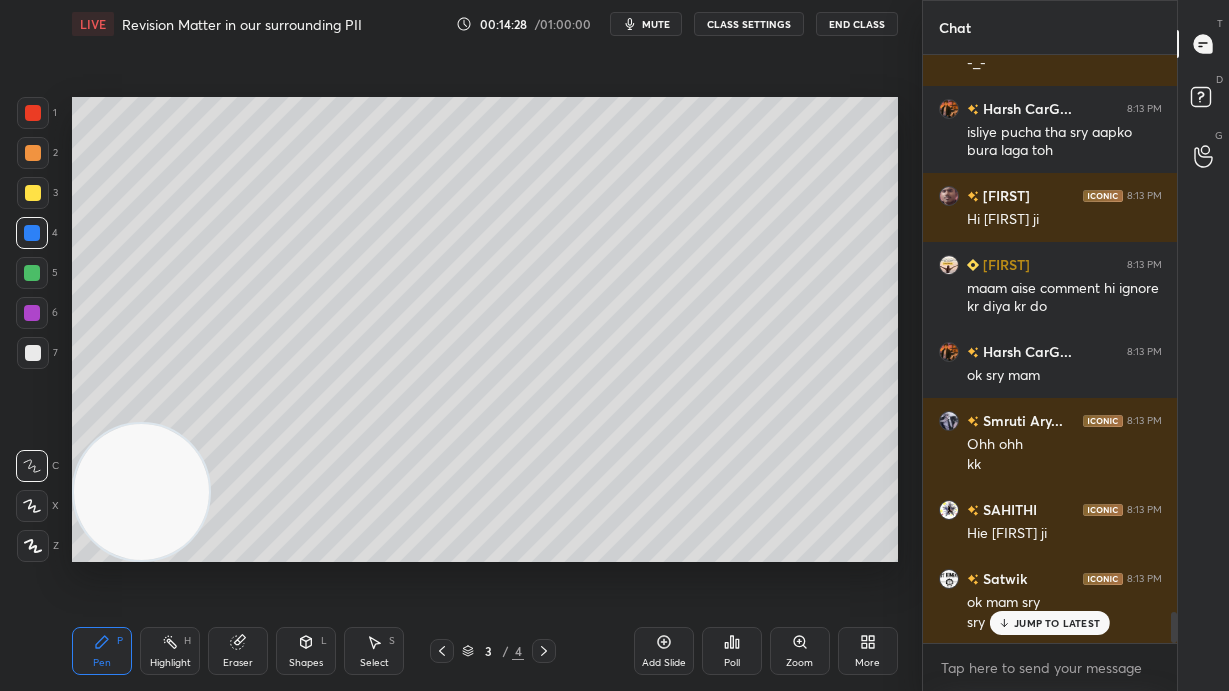 scroll, scrollTop: 10716, scrollLeft: 0, axis: vertical 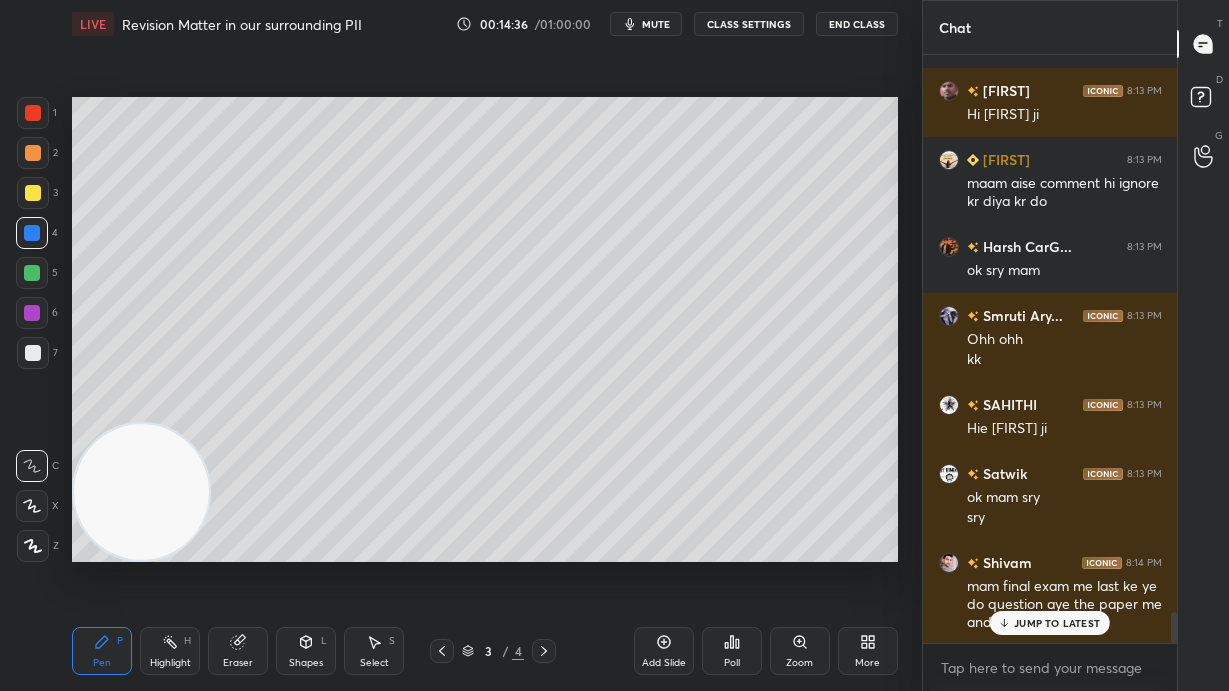 click at bounding box center [544, 651] 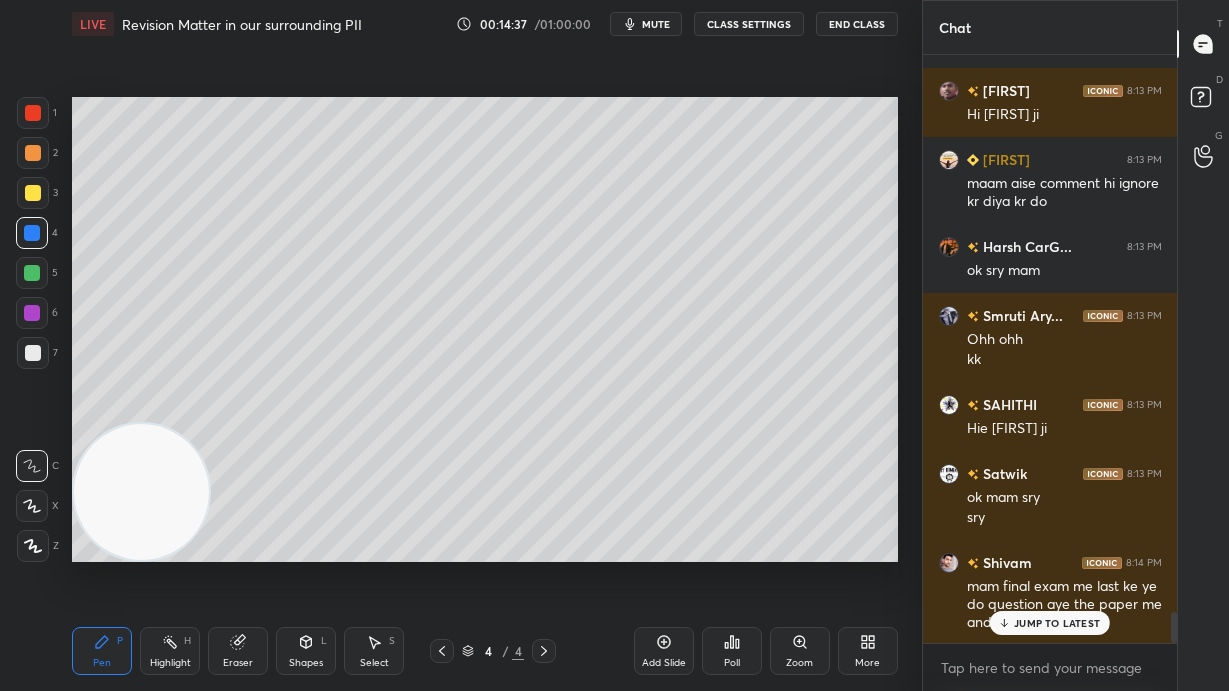click 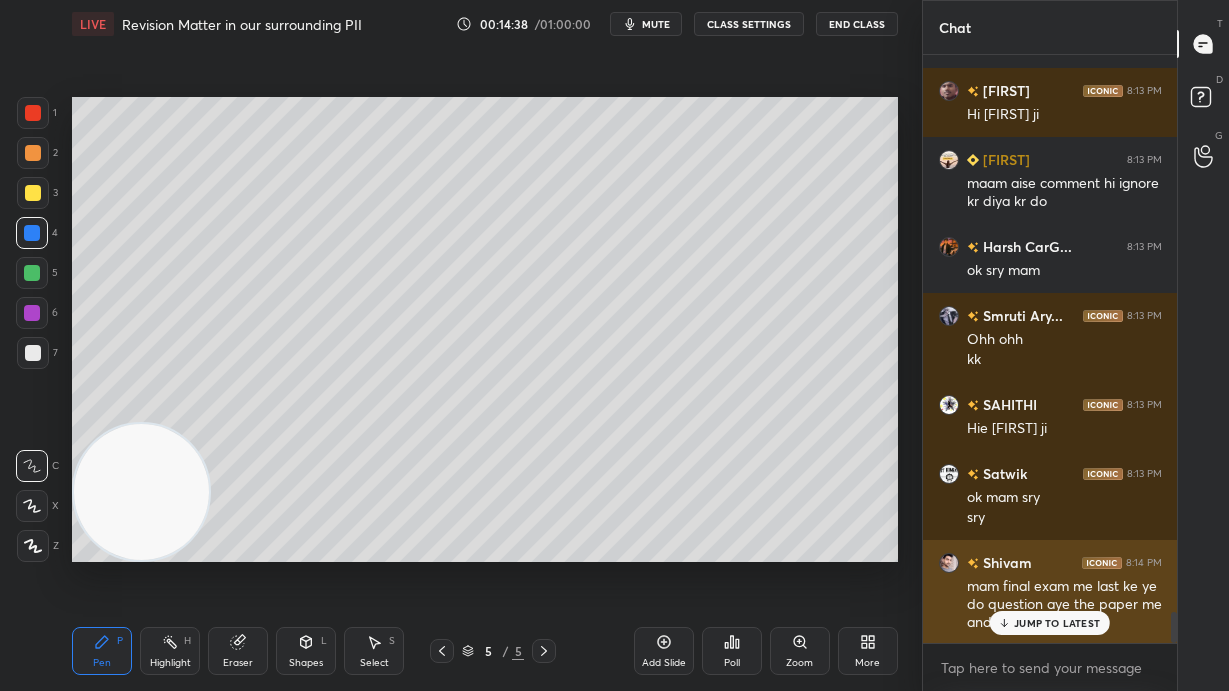 click on "JUMP TO LATEST" at bounding box center (1057, 623) 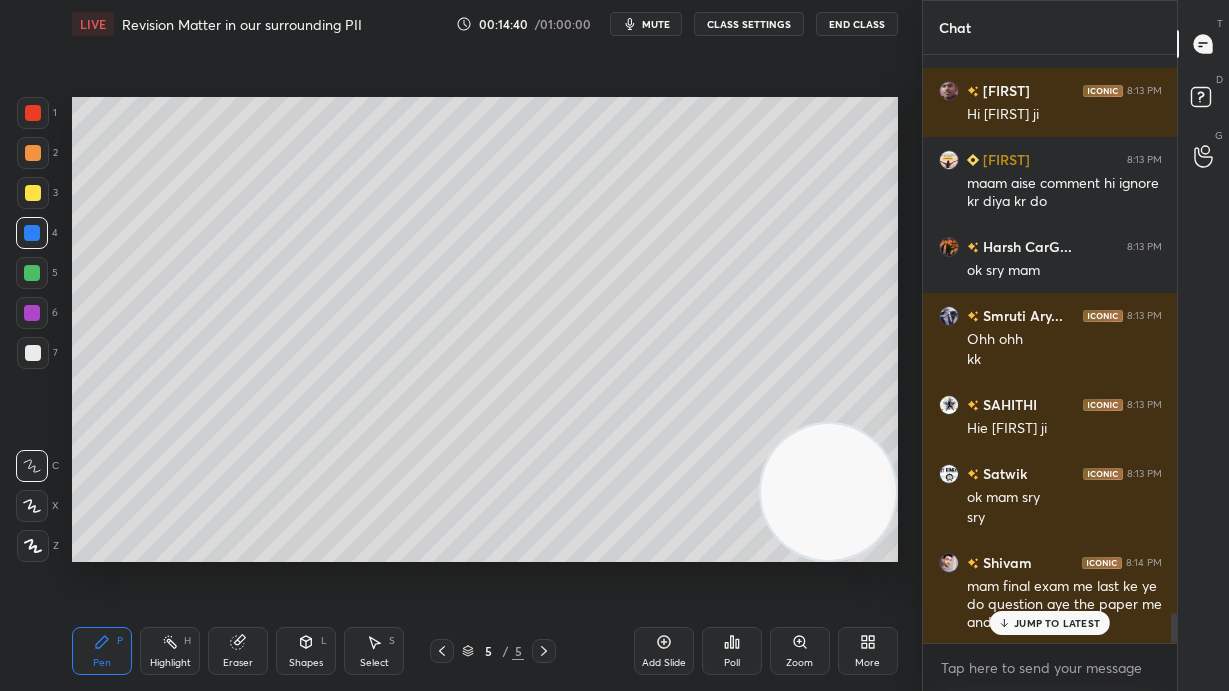 scroll, scrollTop: 10785, scrollLeft: 0, axis: vertical 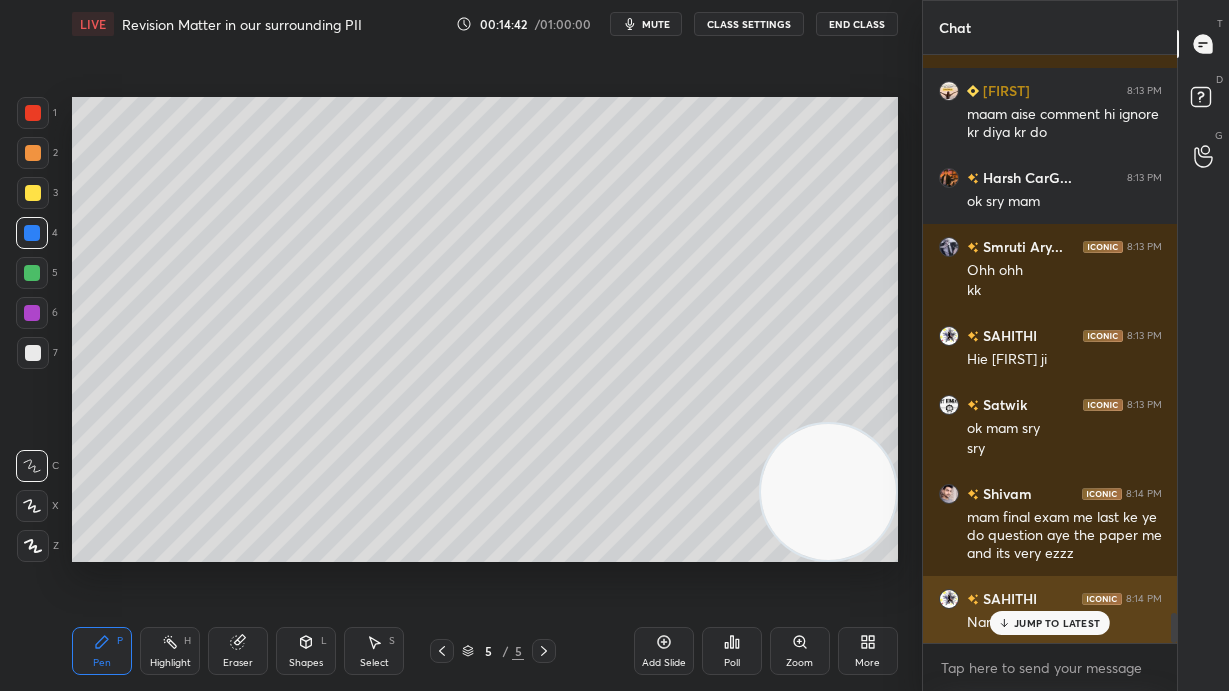 click on "JUMP TO LATEST" at bounding box center [1057, 623] 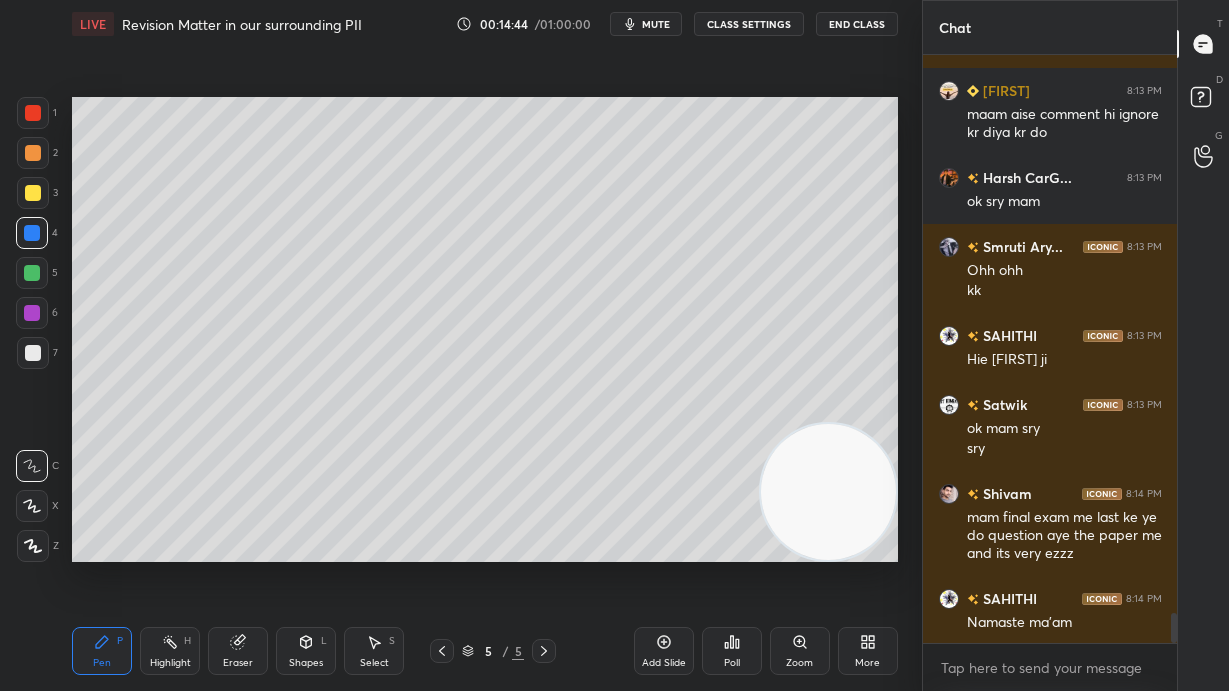 scroll, scrollTop: 10855, scrollLeft: 0, axis: vertical 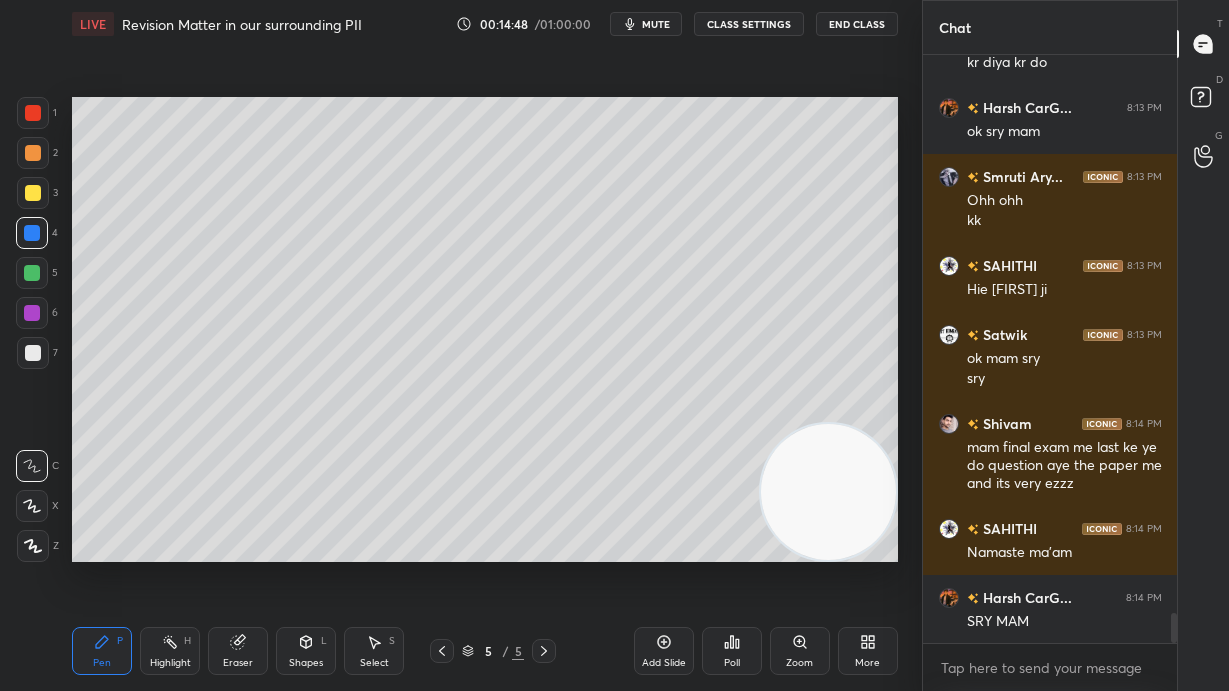 click at bounding box center (32, 273) 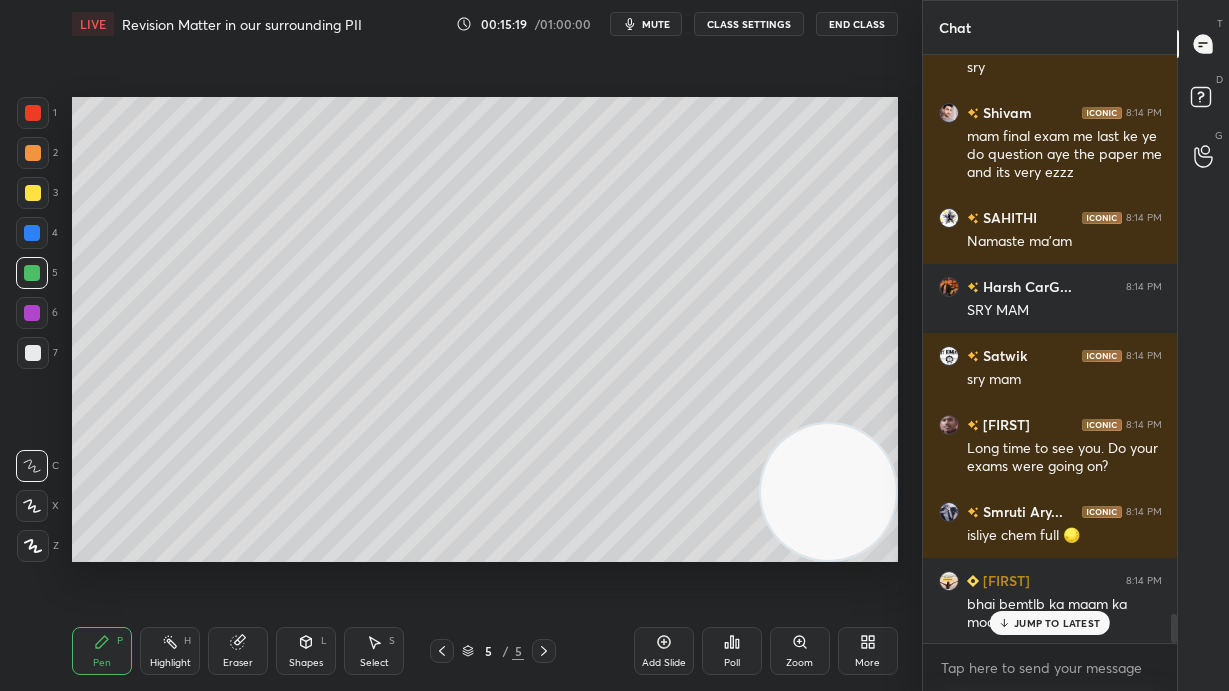 scroll, scrollTop: 11253, scrollLeft: 0, axis: vertical 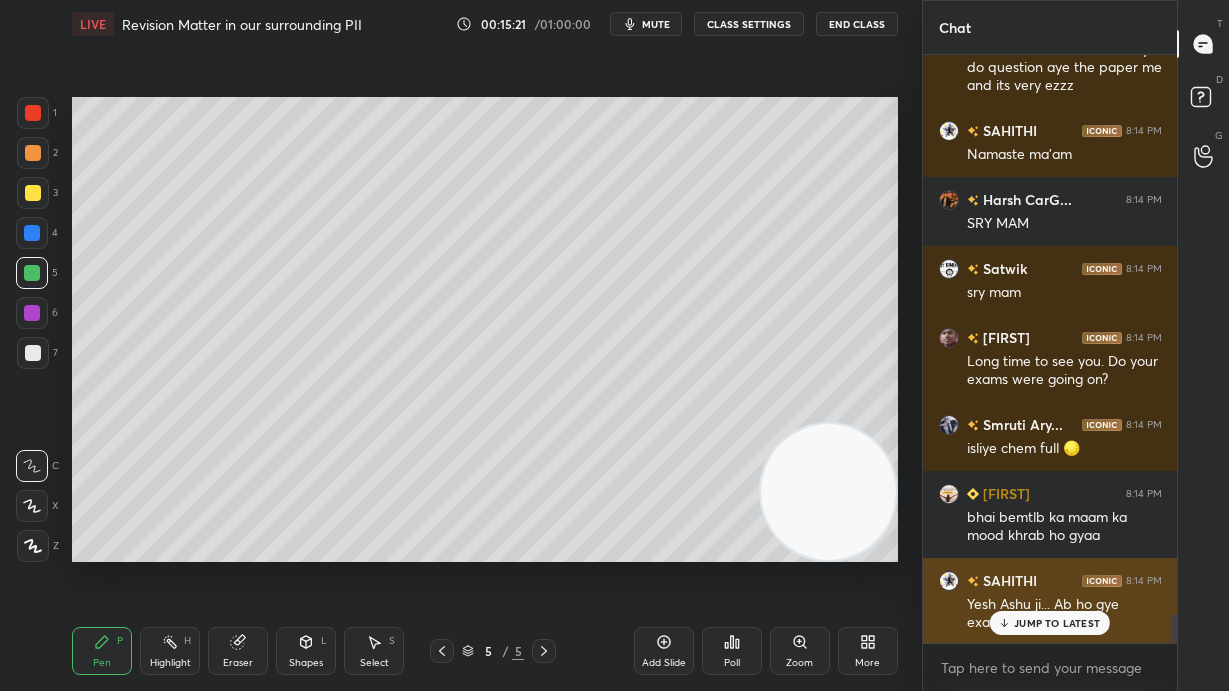 click on "JUMP TO LATEST" at bounding box center (1057, 623) 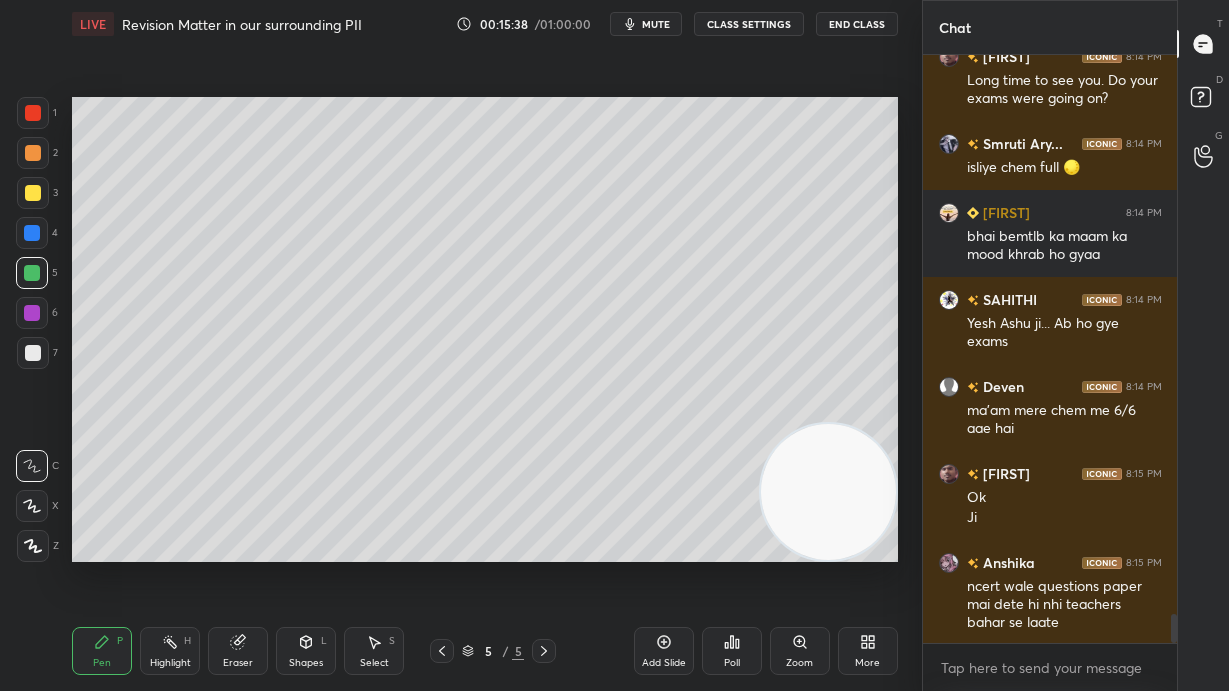 scroll, scrollTop: 11621, scrollLeft: 0, axis: vertical 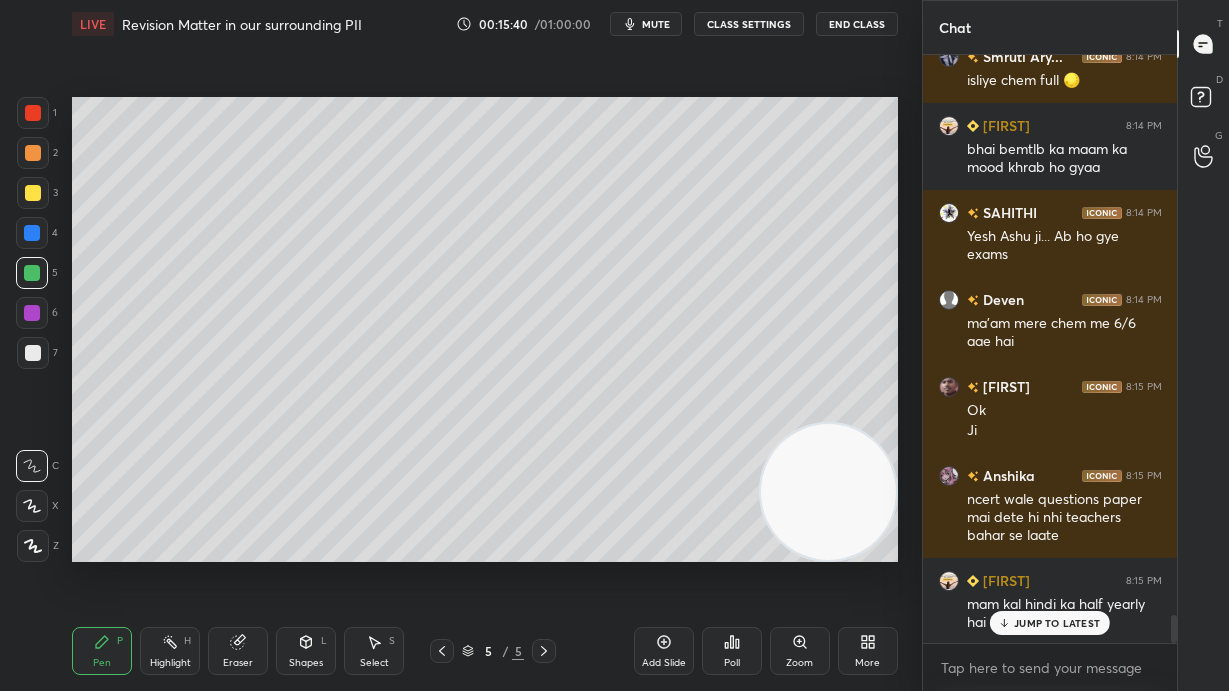 click on "Eraser" at bounding box center (238, 663) 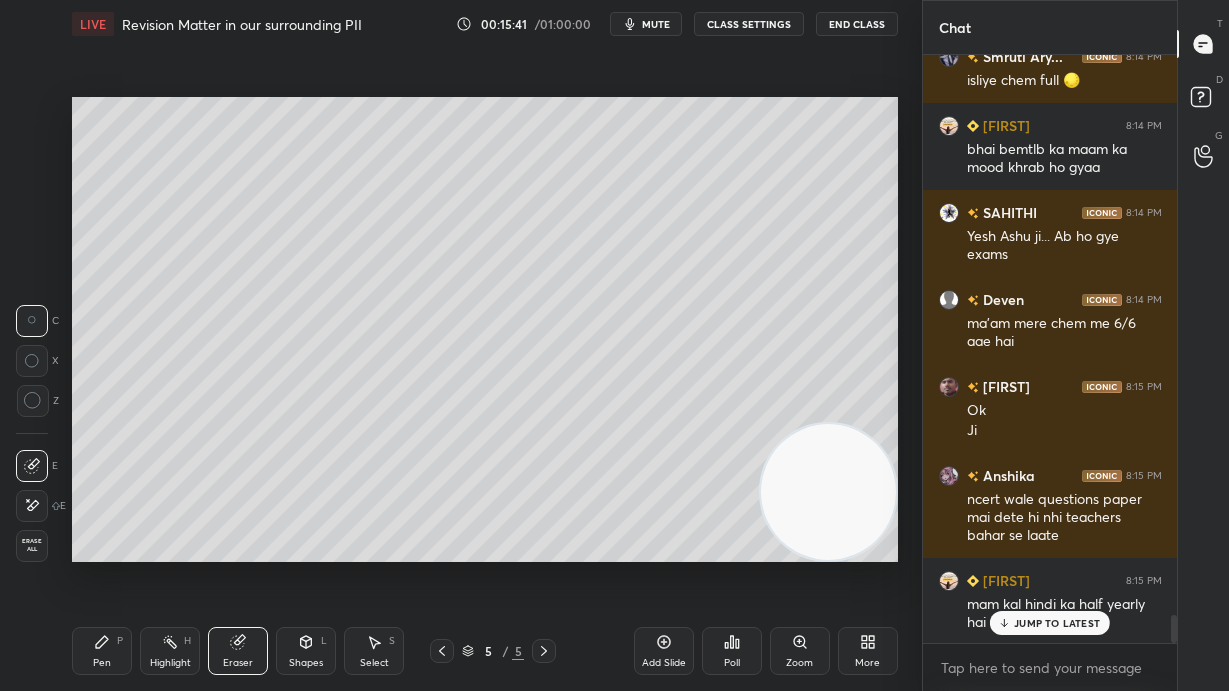 click at bounding box center [33, 401] 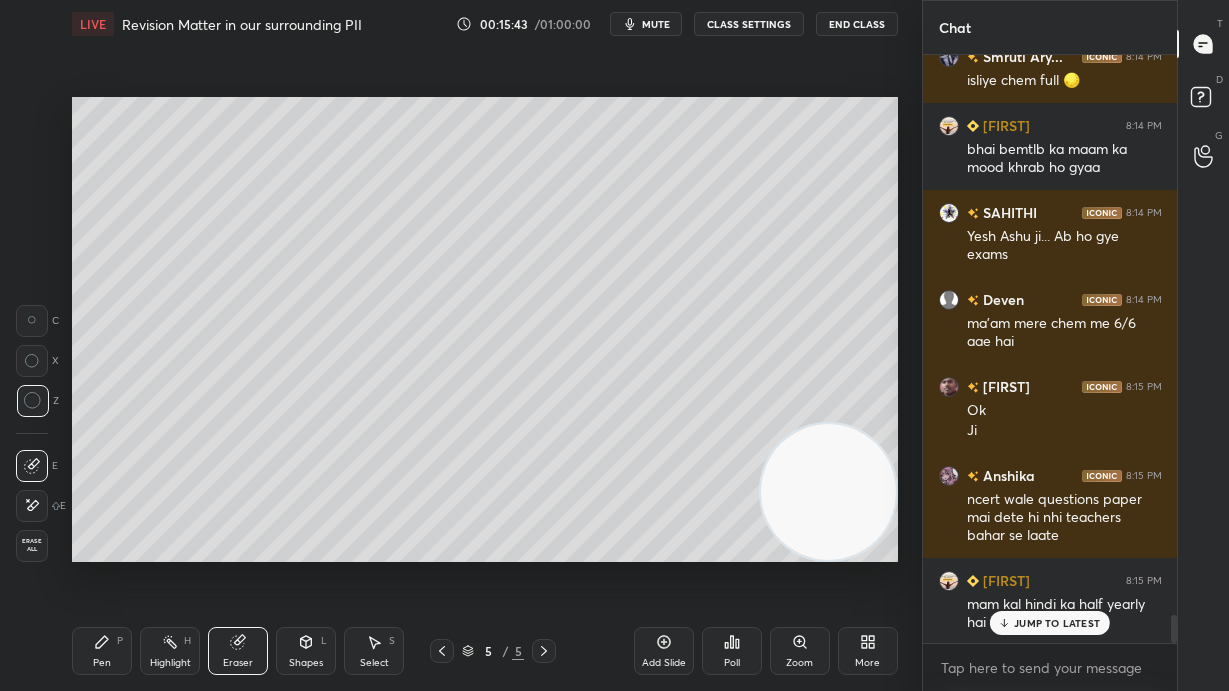 click on "Pen P" at bounding box center [102, 651] 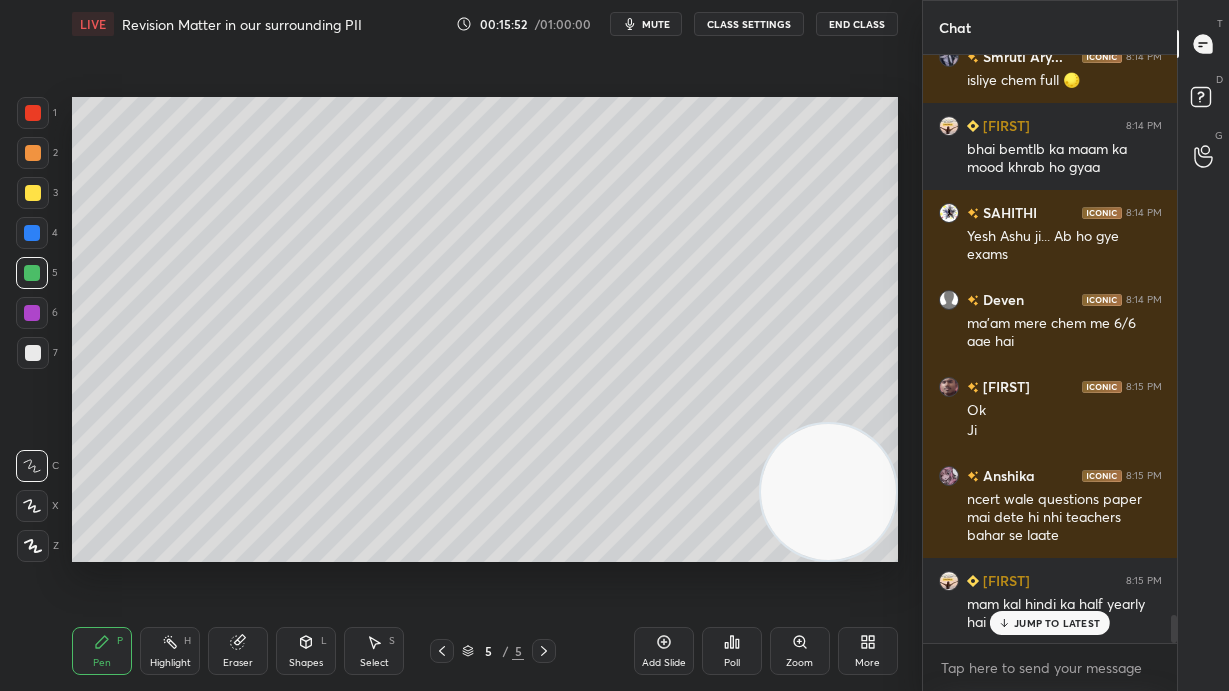 click on "Eraser" at bounding box center (238, 663) 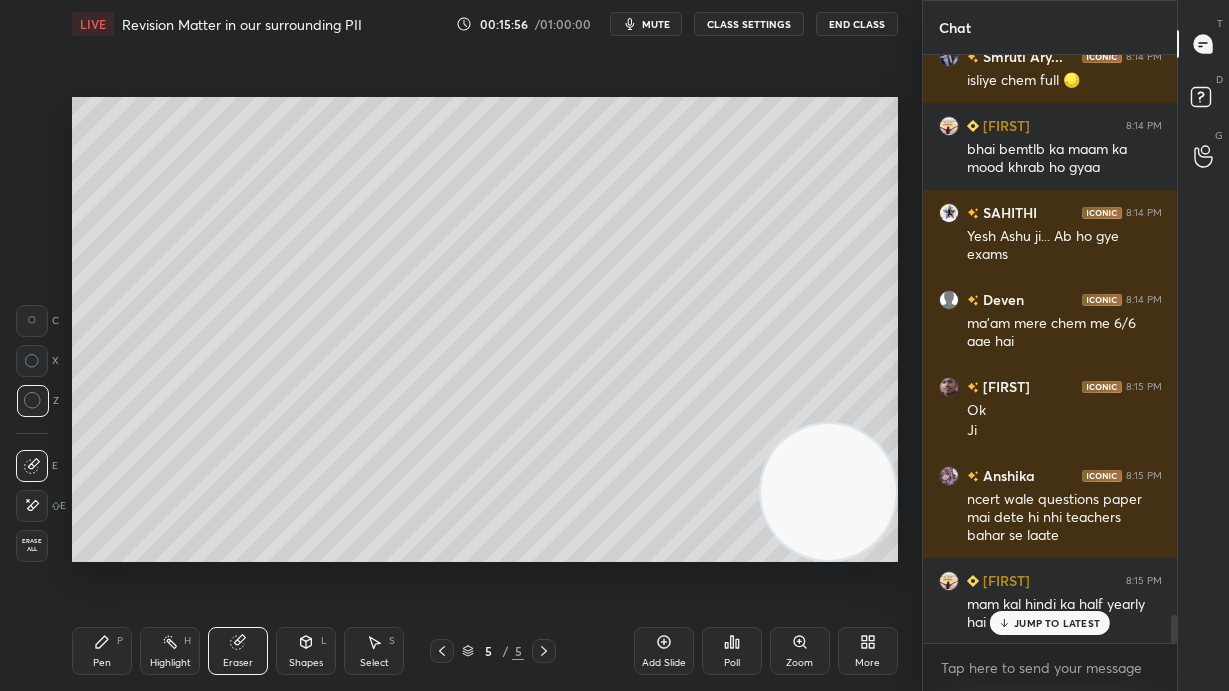 click on "Pen P" at bounding box center (102, 651) 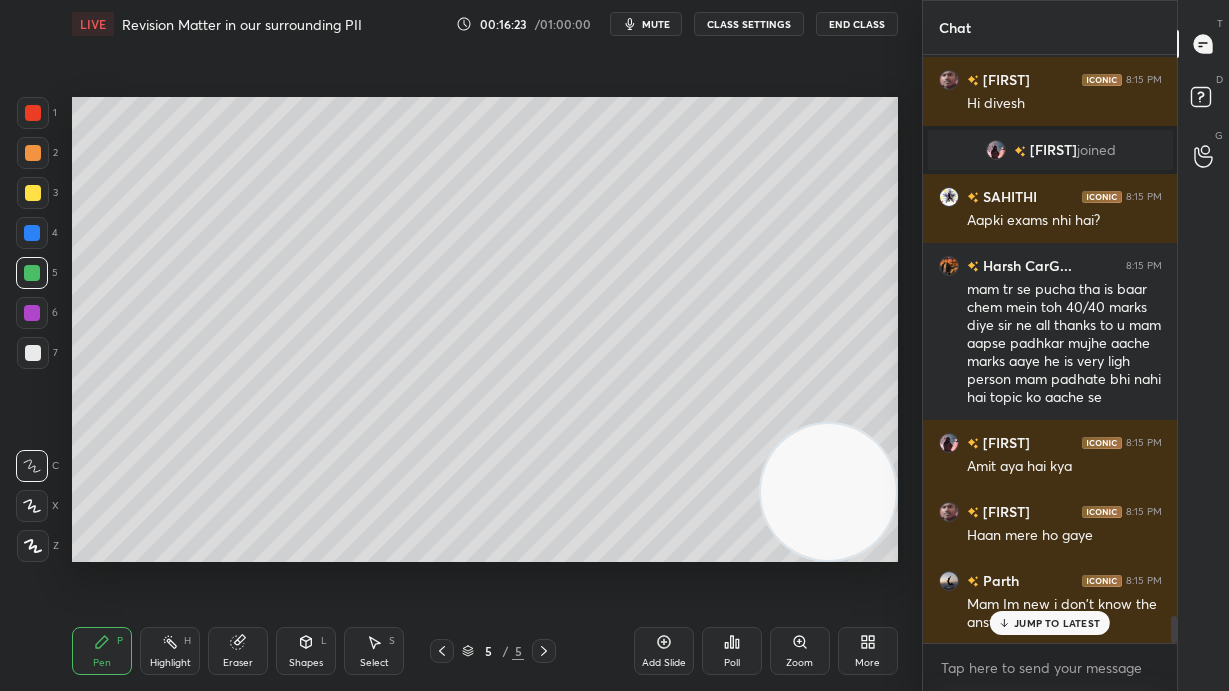 scroll, scrollTop: 12279, scrollLeft: 0, axis: vertical 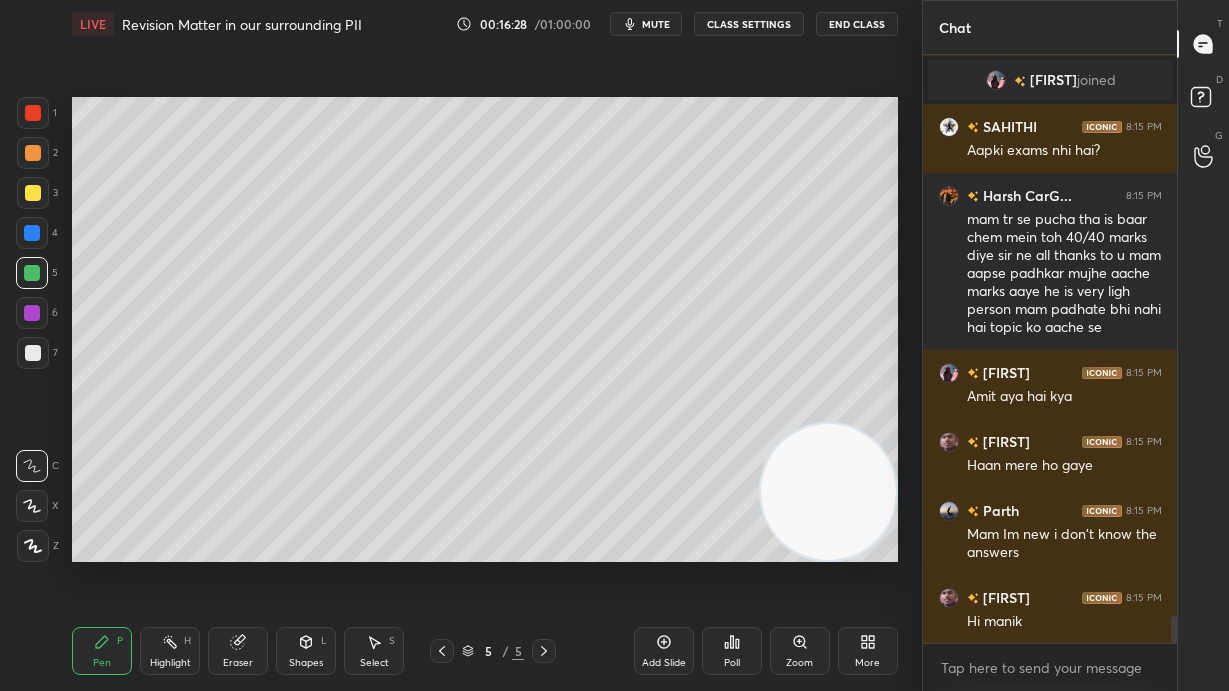 click at bounding box center [33, 193] 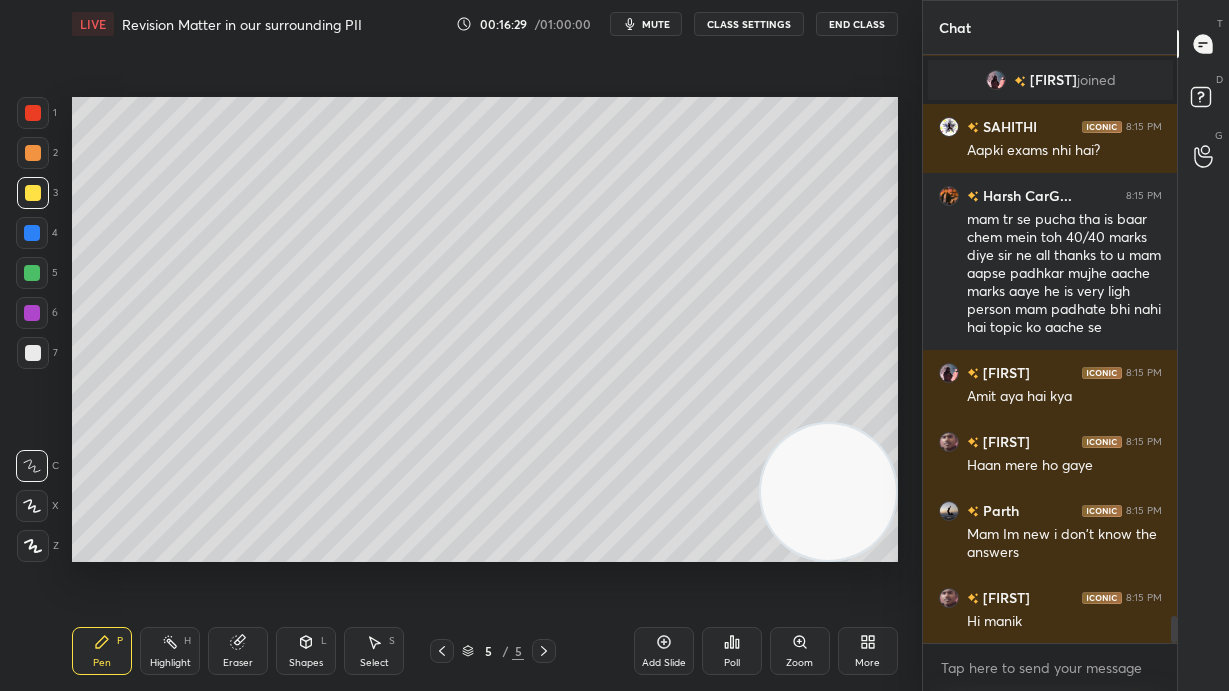 click at bounding box center [32, 313] 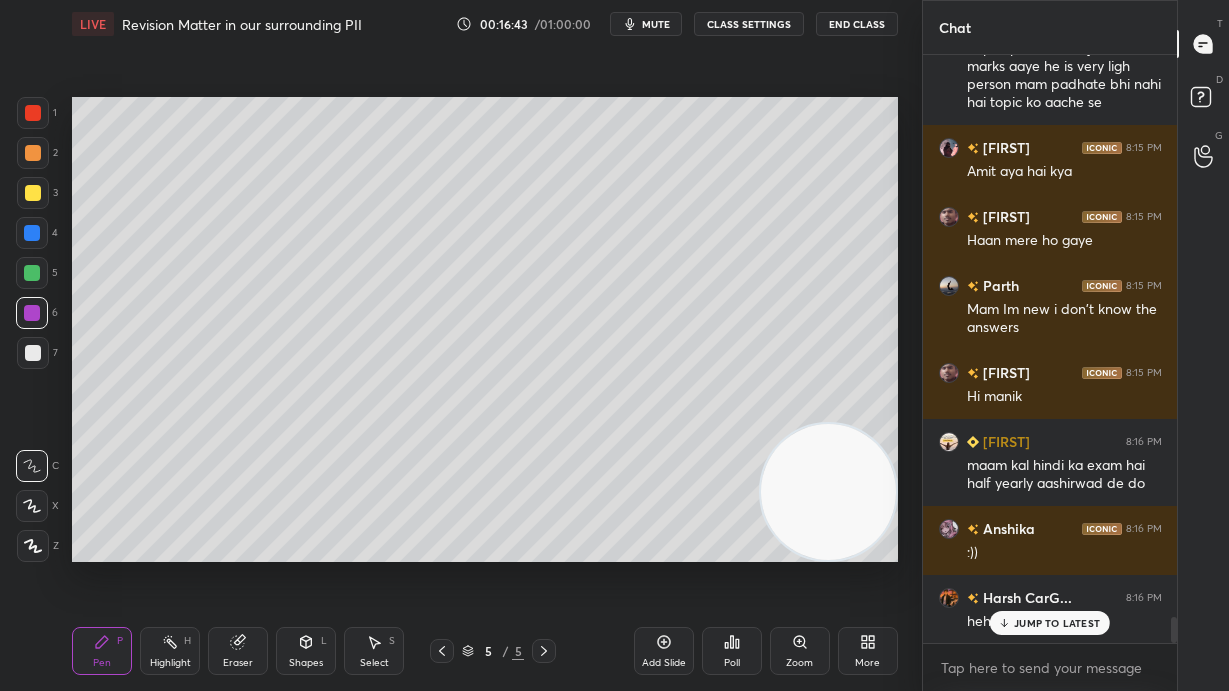 scroll, scrollTop: 12641, scrollLeft: 0, axis: vertical 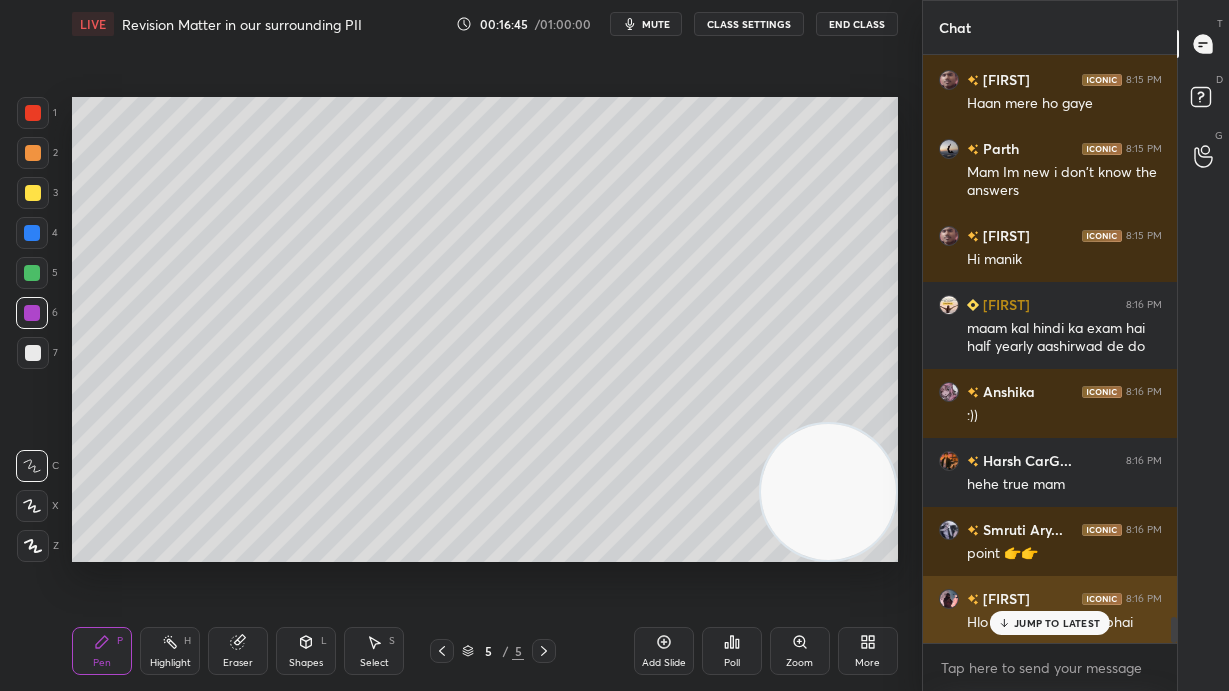 click on "JUMP TO LATEST" at bounding box center [1057, 623] 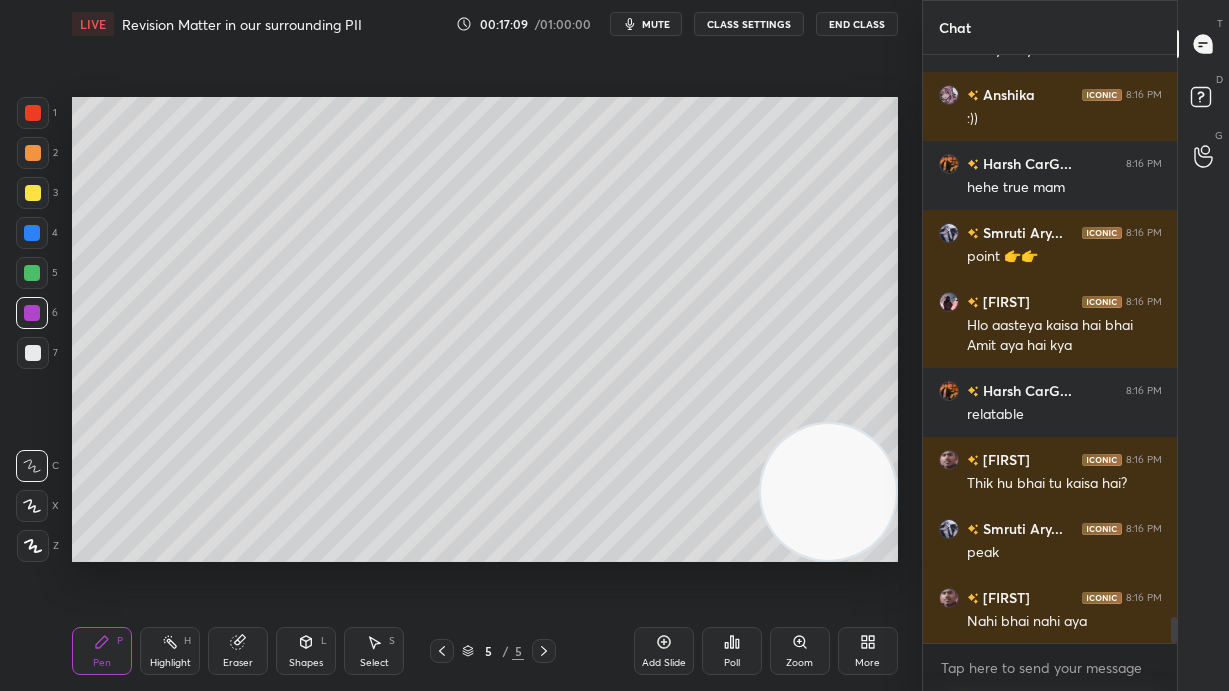 scroll, scrollTop: 13043, scrollLeft: 0, axis: vertical 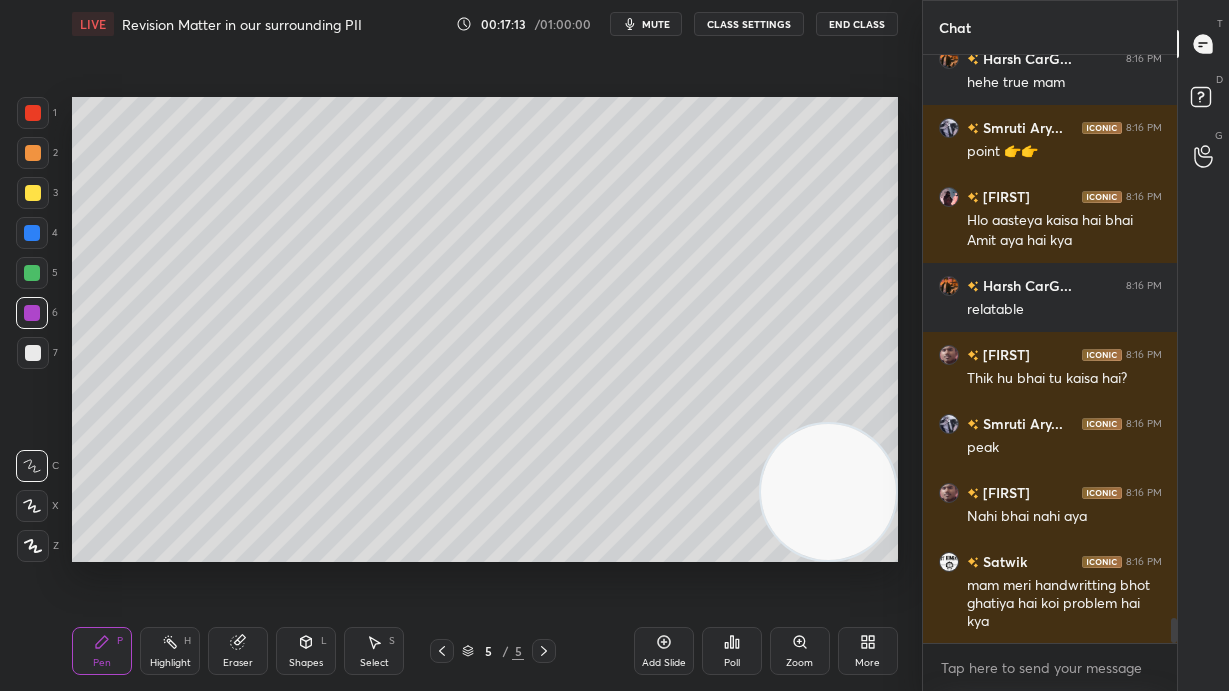 click at bounding box center (33, 353) 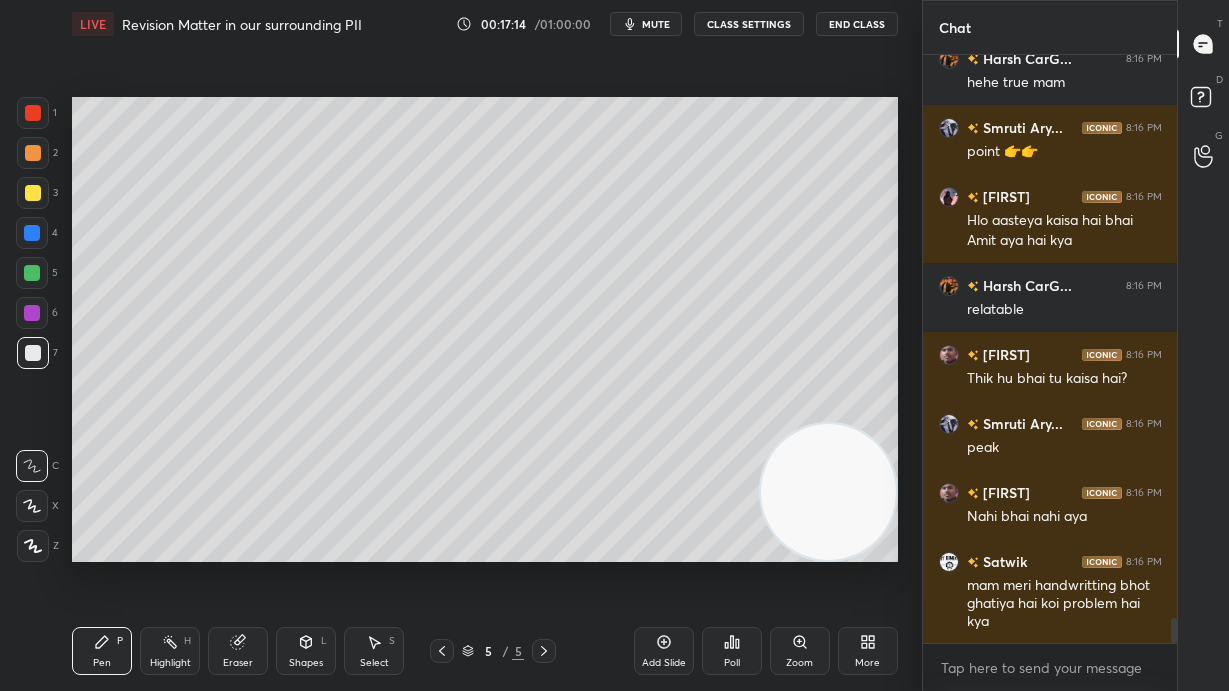 scroll, scrollTop: 13112, scrollLeft: 0, axis: vertical 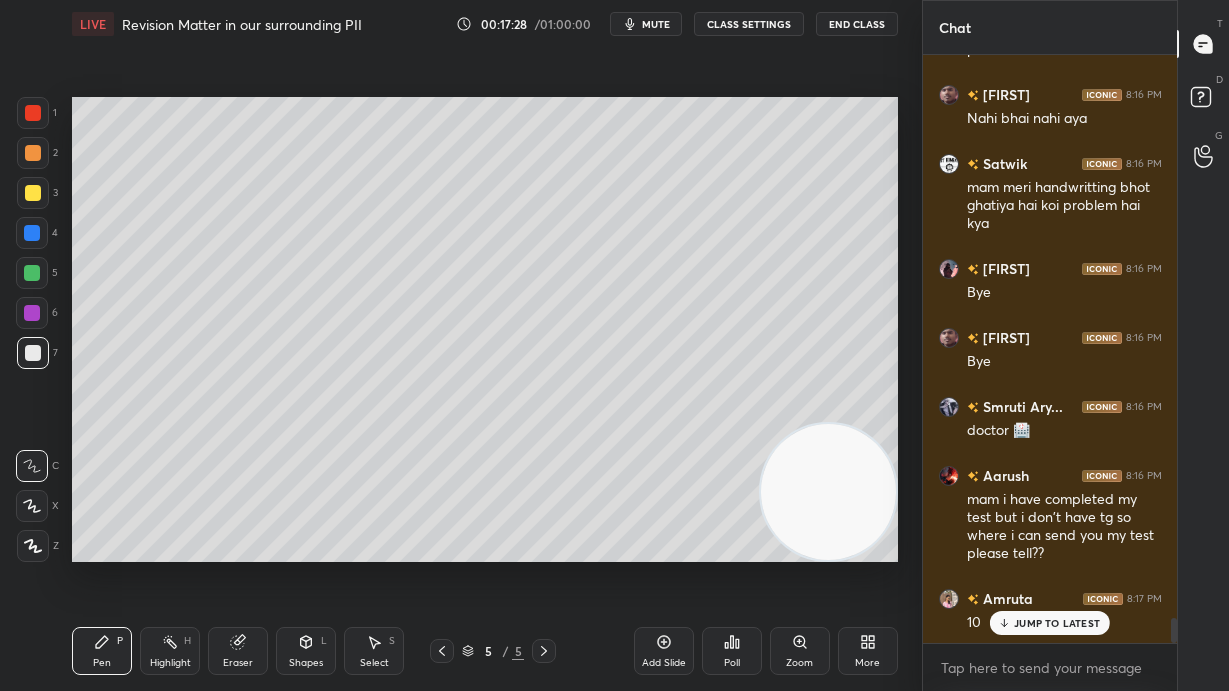 click on "Eraser" at bounding box center (238, 651) 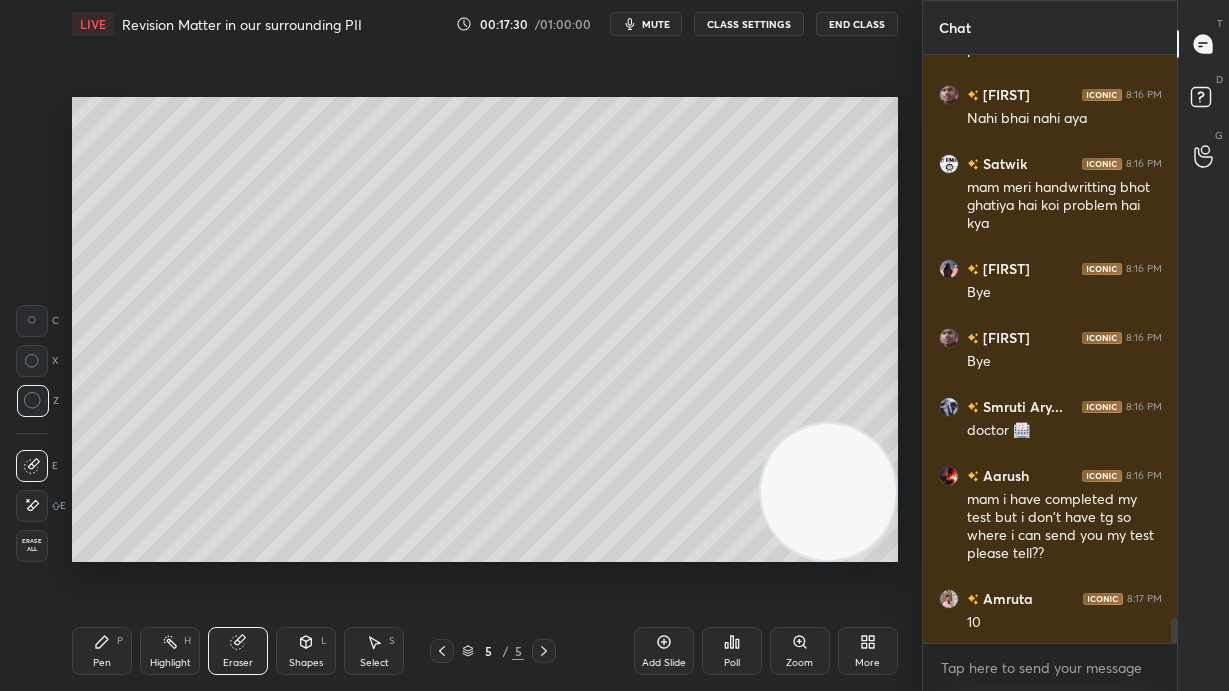 scroll, scrollTop: 13511, scrollLeft: 0, axis: vertical 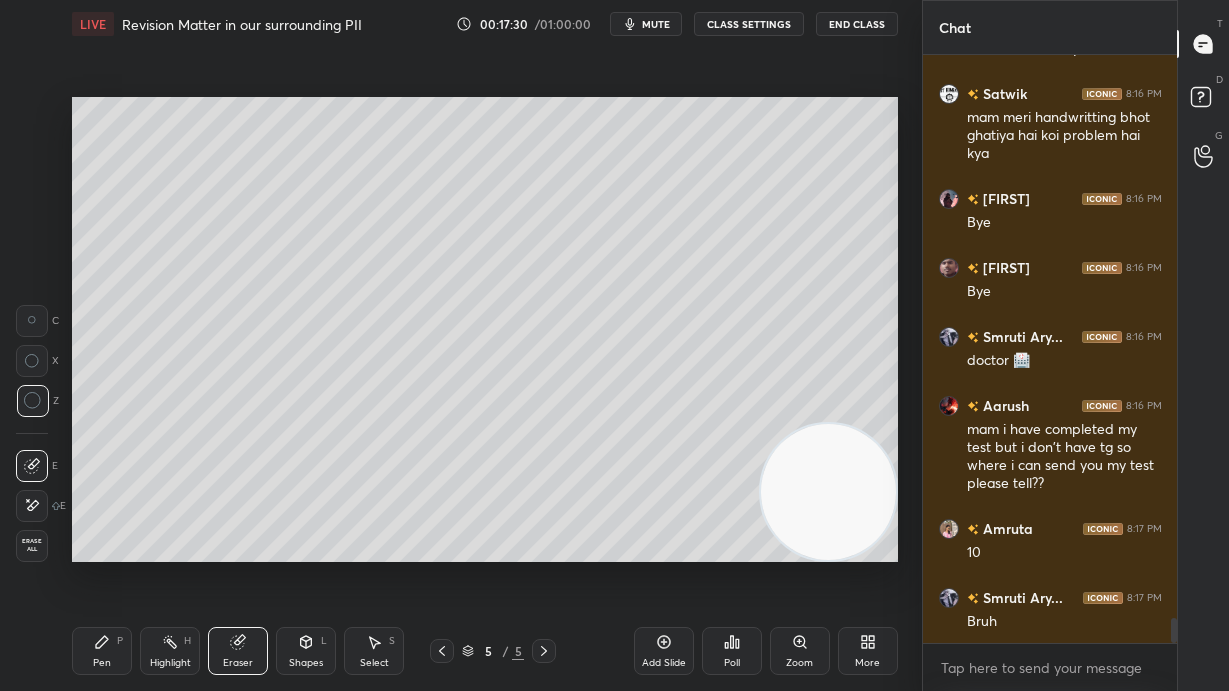 click on "Pen P" at bounding box center (102, 651) 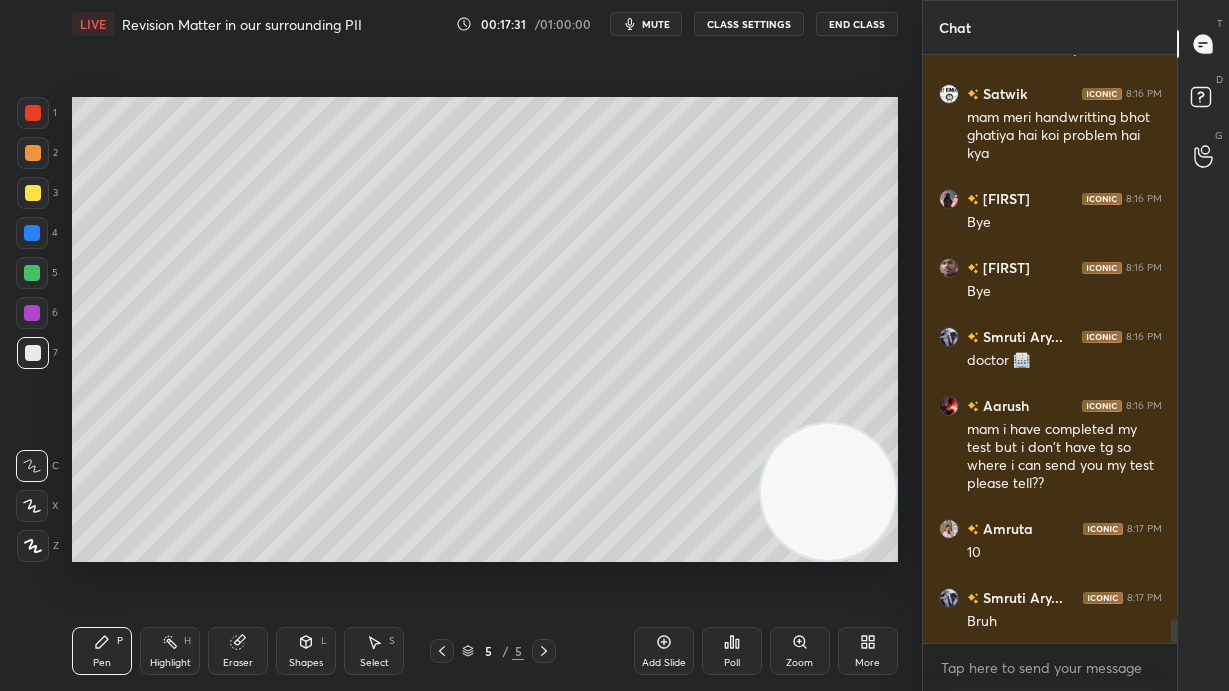scroll, scrollTop: 13598, scrollLeft: 0, axis: vertical 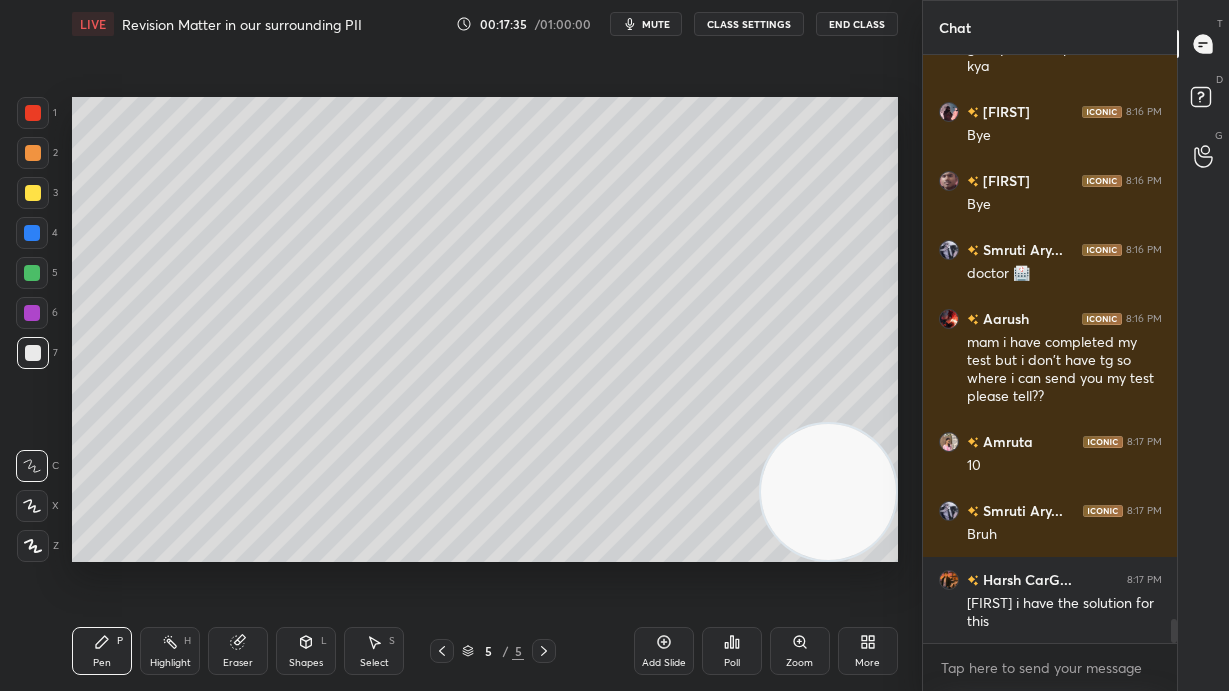 click 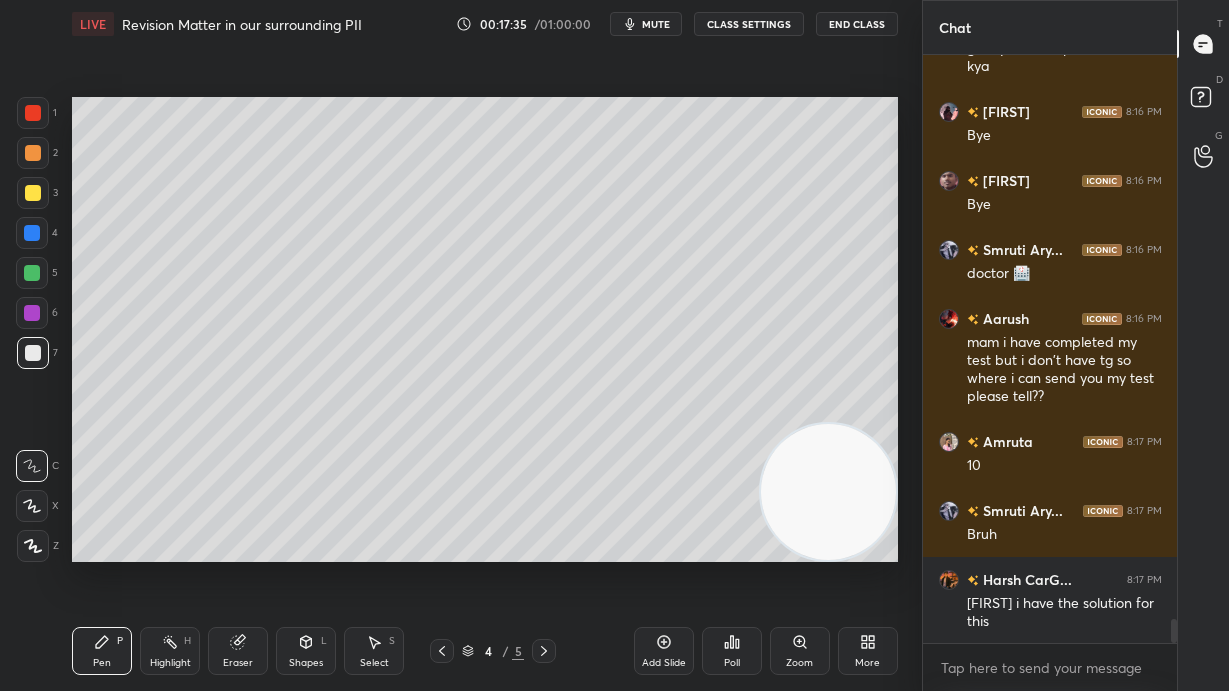click at bounding box center (442, 651) 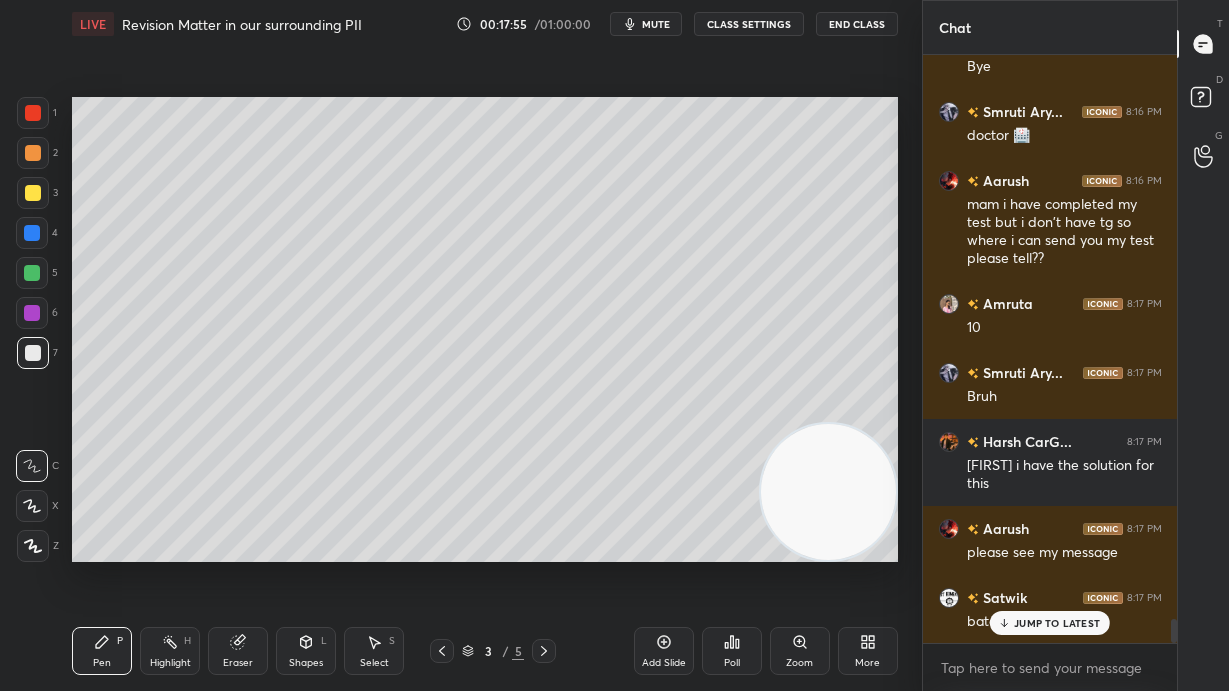 scroll, scrollTop: 13822, scrollLeft: 0, axis: vertical 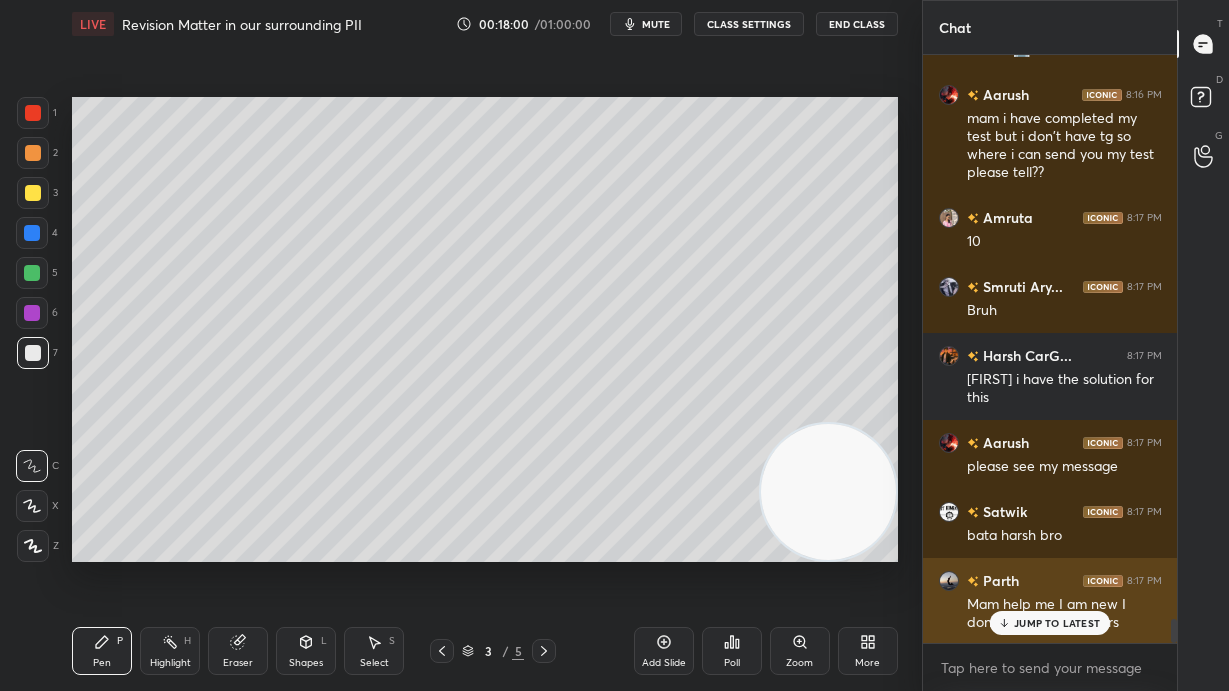 click on "JUMP TO LATEST" at bounding box center (1057, 623) 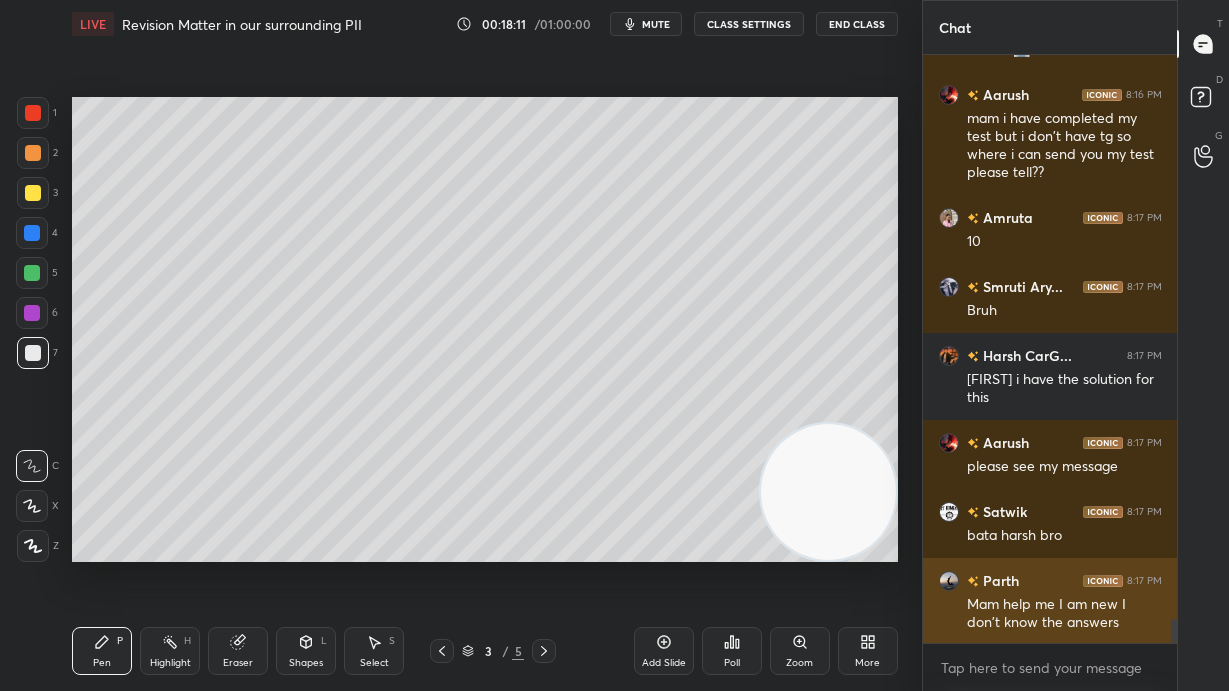 scroll, scrollTop: 13891, scrollLeft: 0, axis: vertical 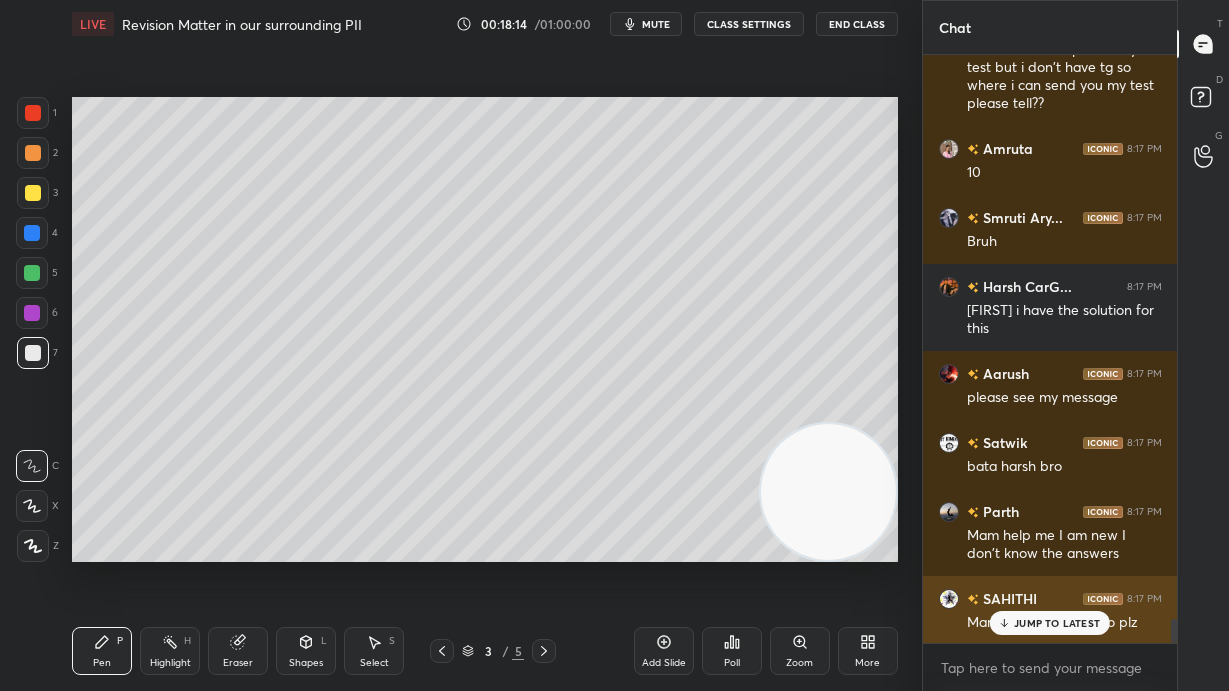 click on "JUMP TO LATEST" at bounding box center (1050, 623) 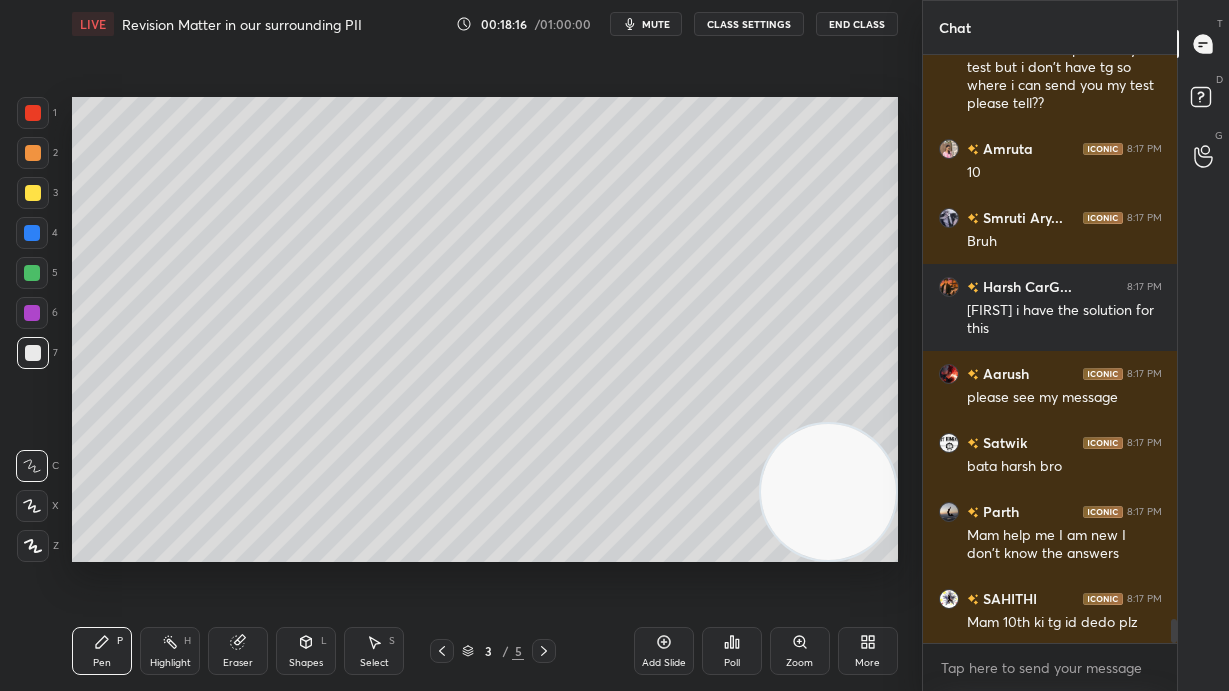 scroll, scrollTop: 13978, scrollLeft: 0, axis: vertical 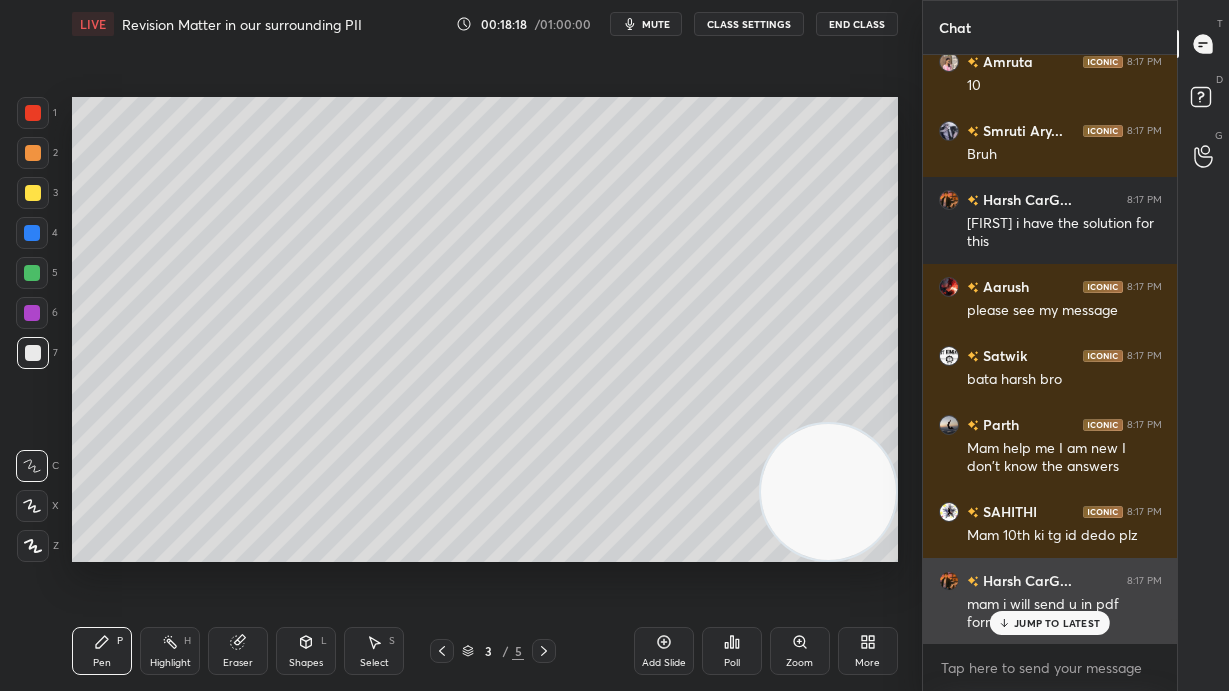click on "JUMP TO LATEST" at bounding box center (1057, 623) 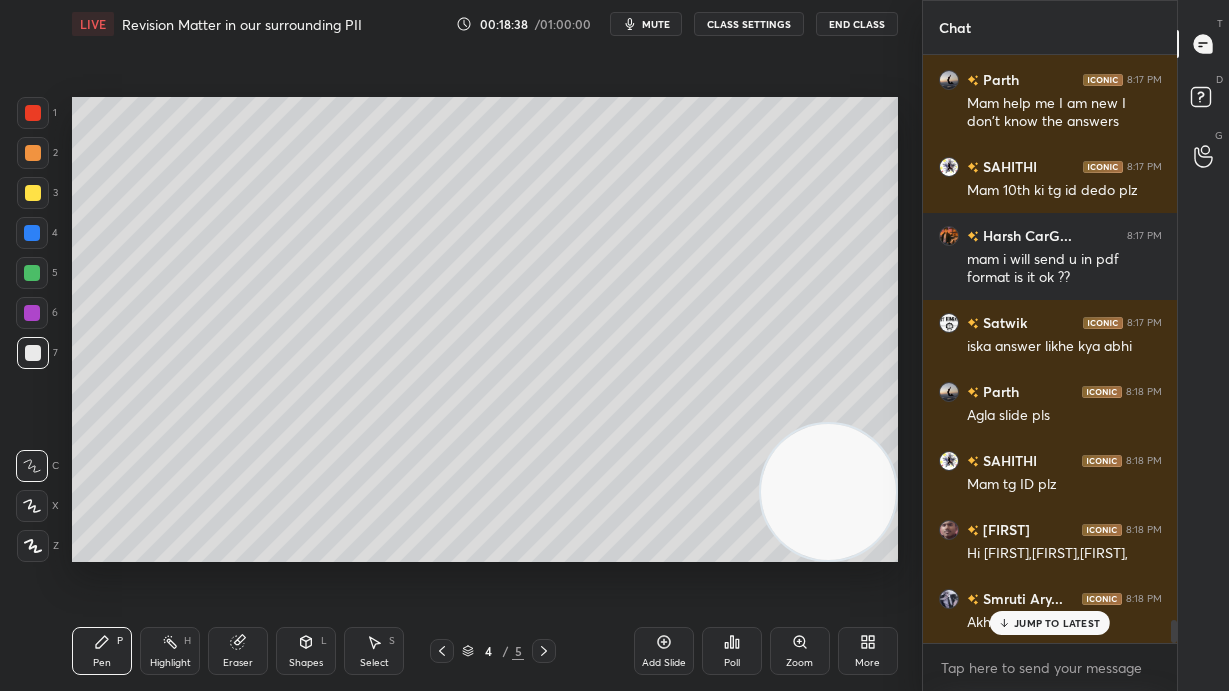scroll, scrollTop: 14410, scrollLeft: 0, axis: vertical 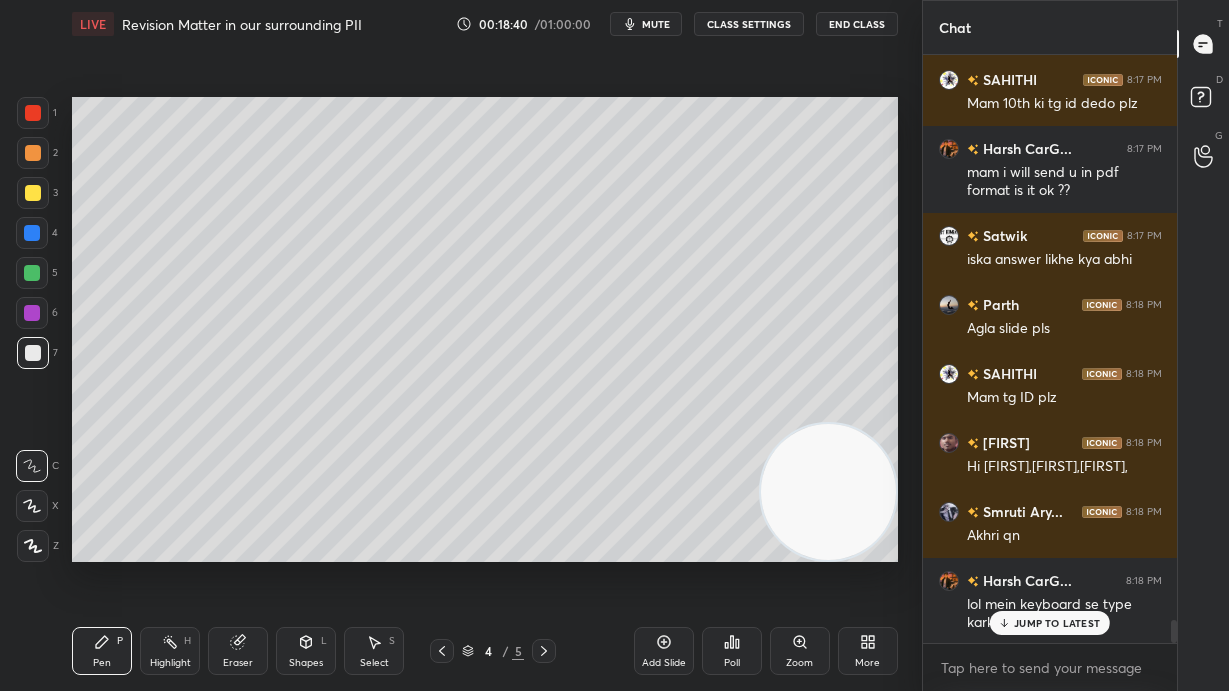 click on "JUMP TO LATEST" at bounding box center [1057, 623] 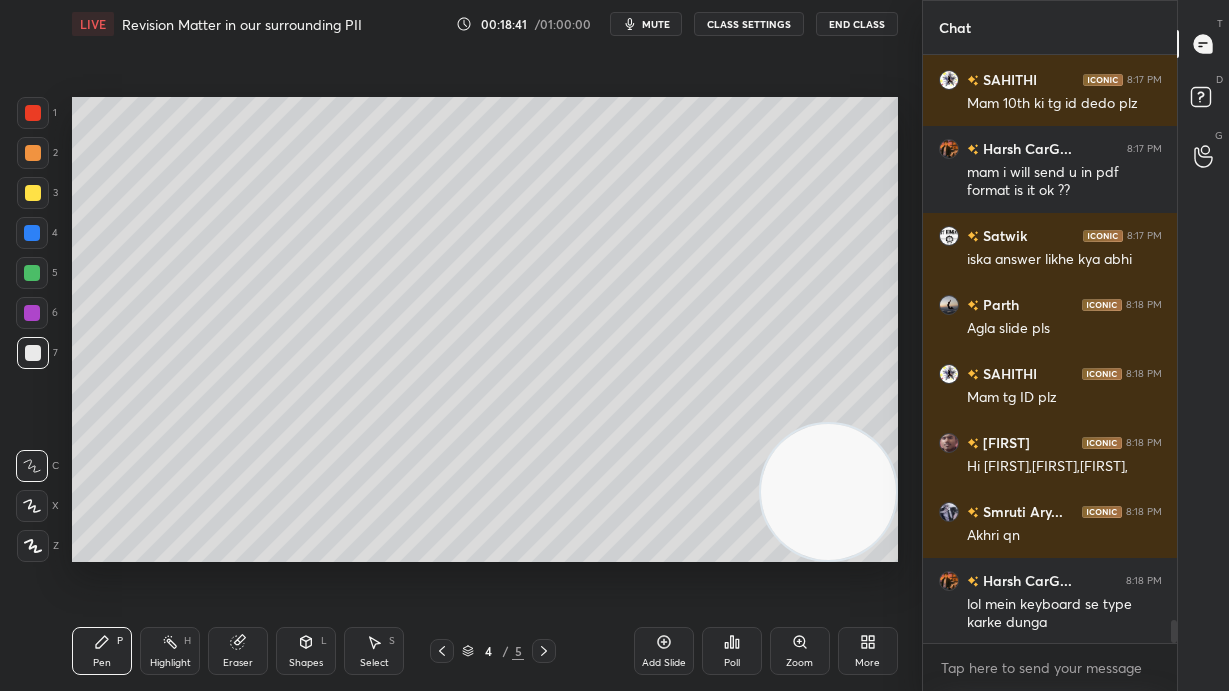 scroll, scrollTop: 14480, scrollLeft: 0, axis: vertical 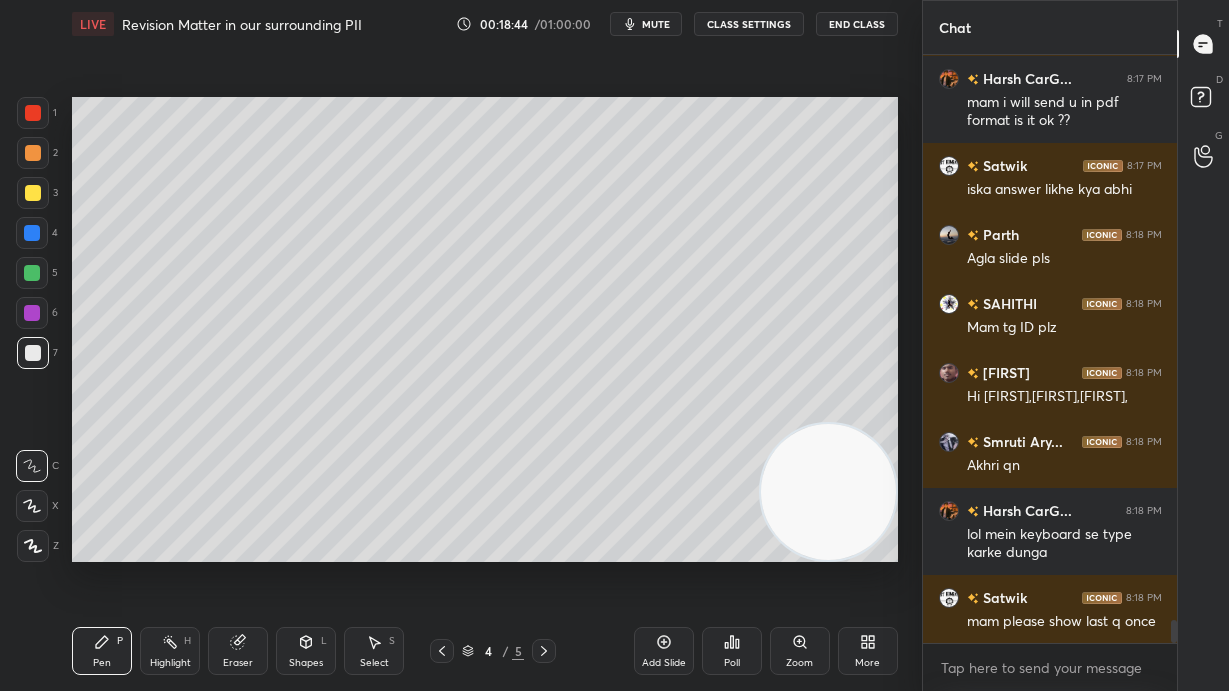 click 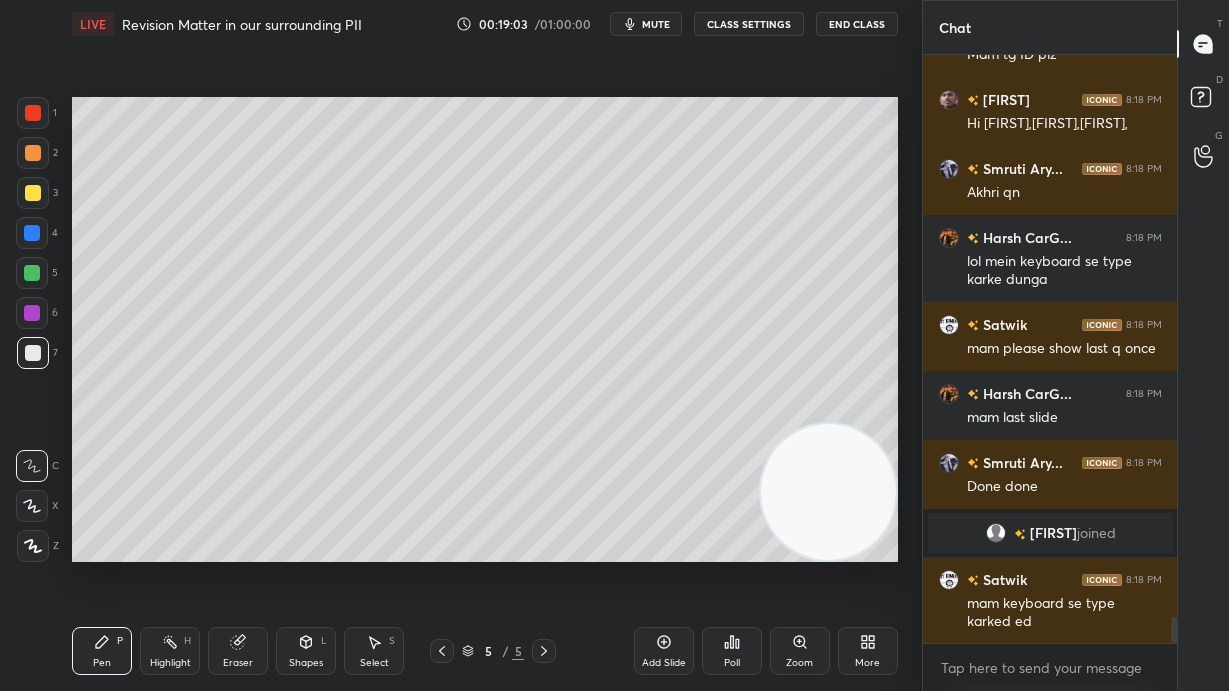 scroll, scrollTop: 12890, scrollLeft: 0, axis: vertical 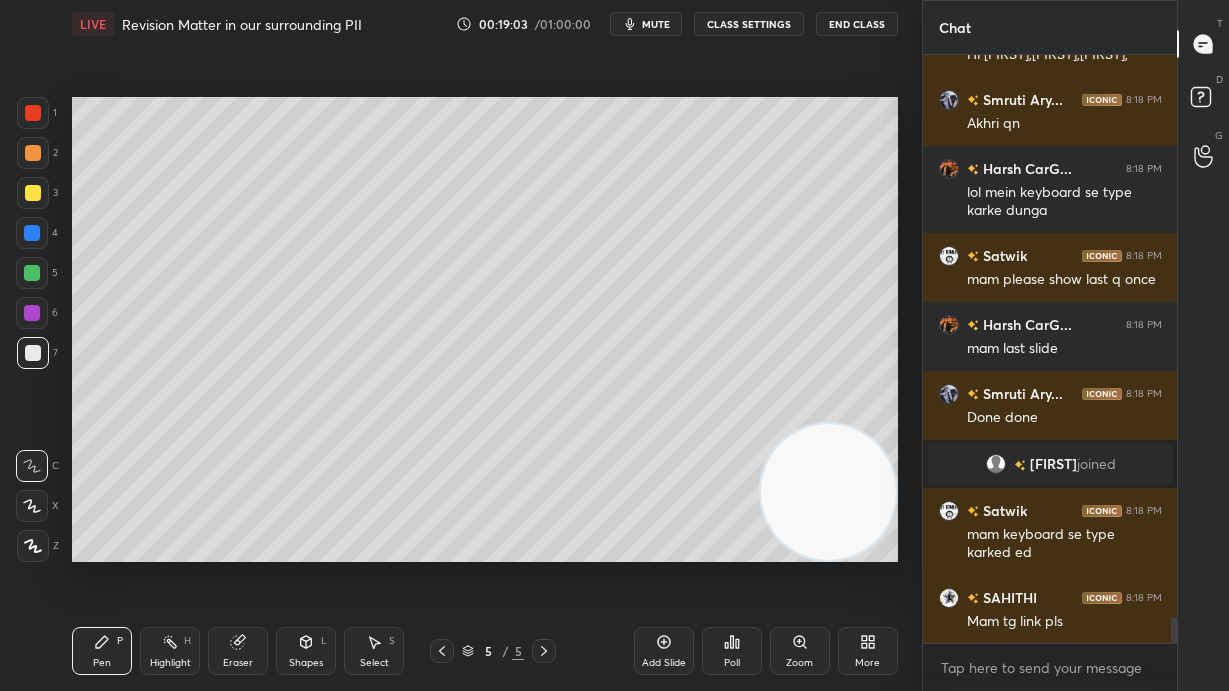click 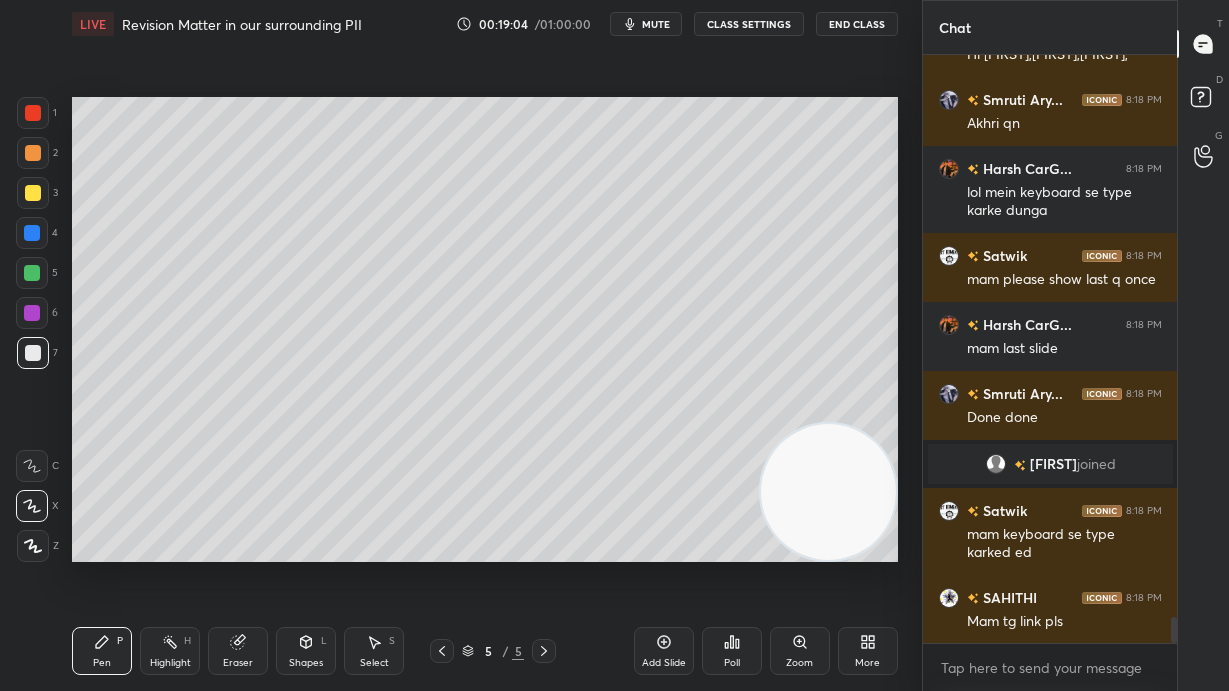 click at bounding box center (33, 193) 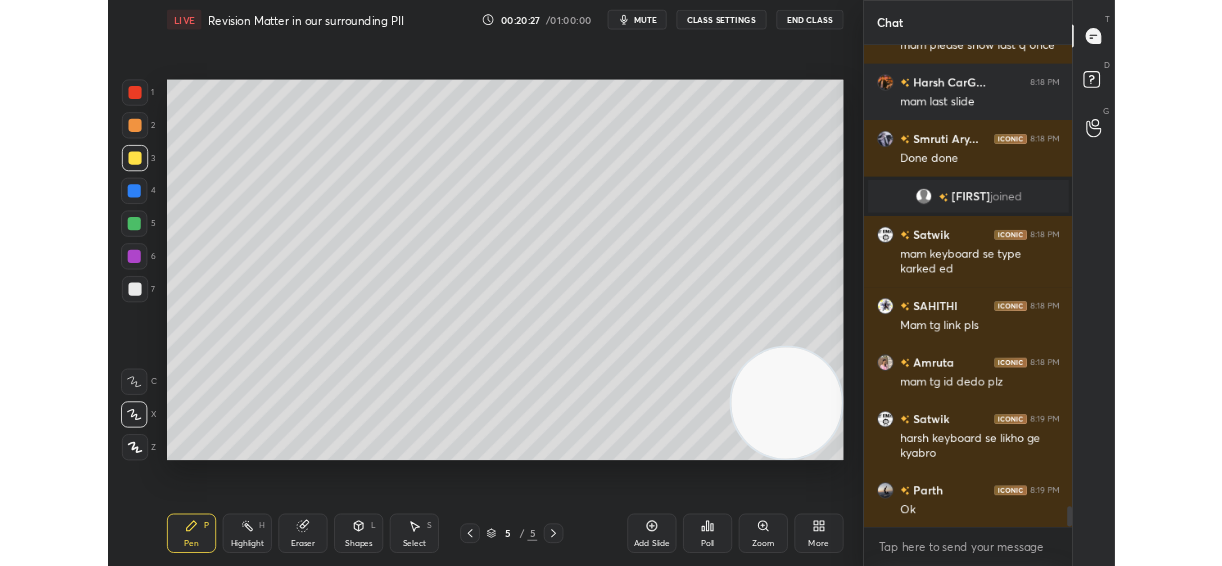 scroll, scrollTop: 13184, scrollLeft: 0, axis: vertical 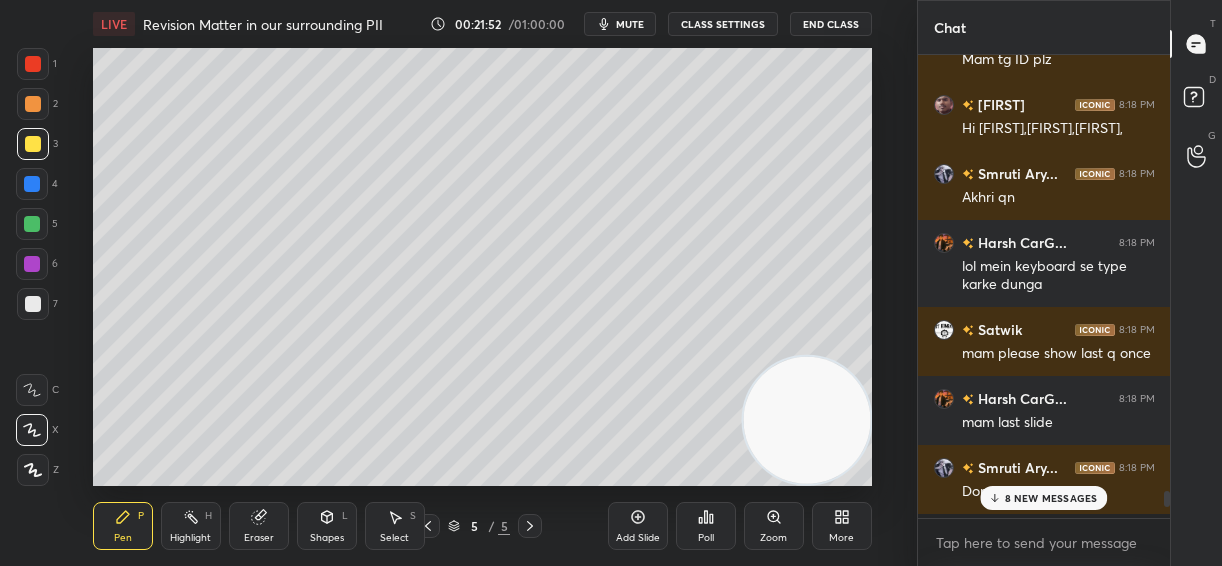 click on "More" at bounding box center [841, 538] 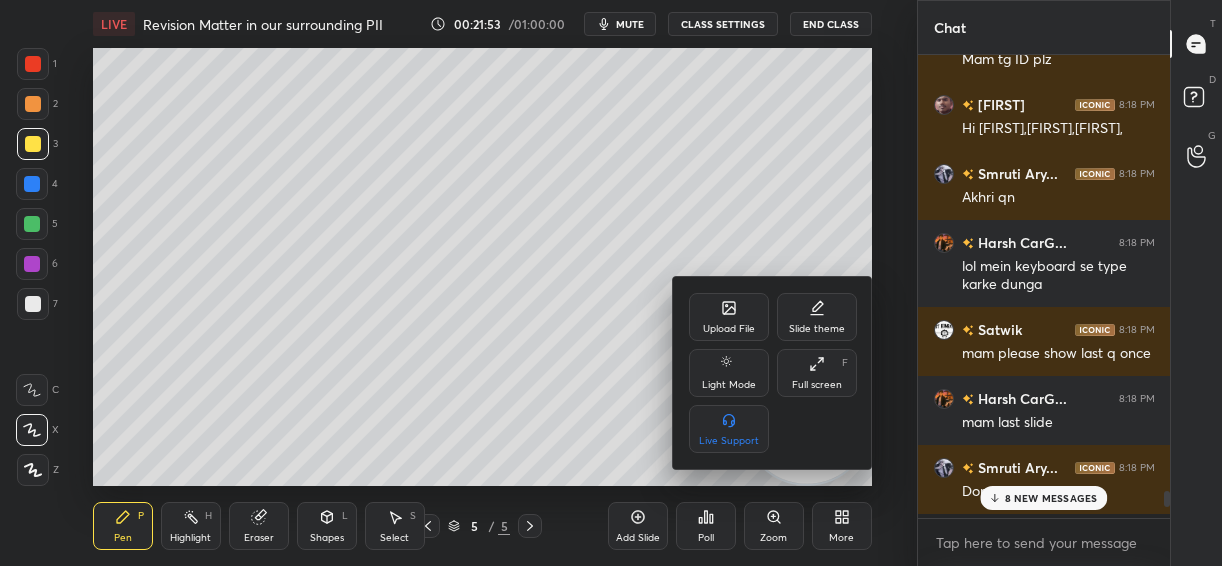 click on "Full screen F" at bounding box center (817, 373) 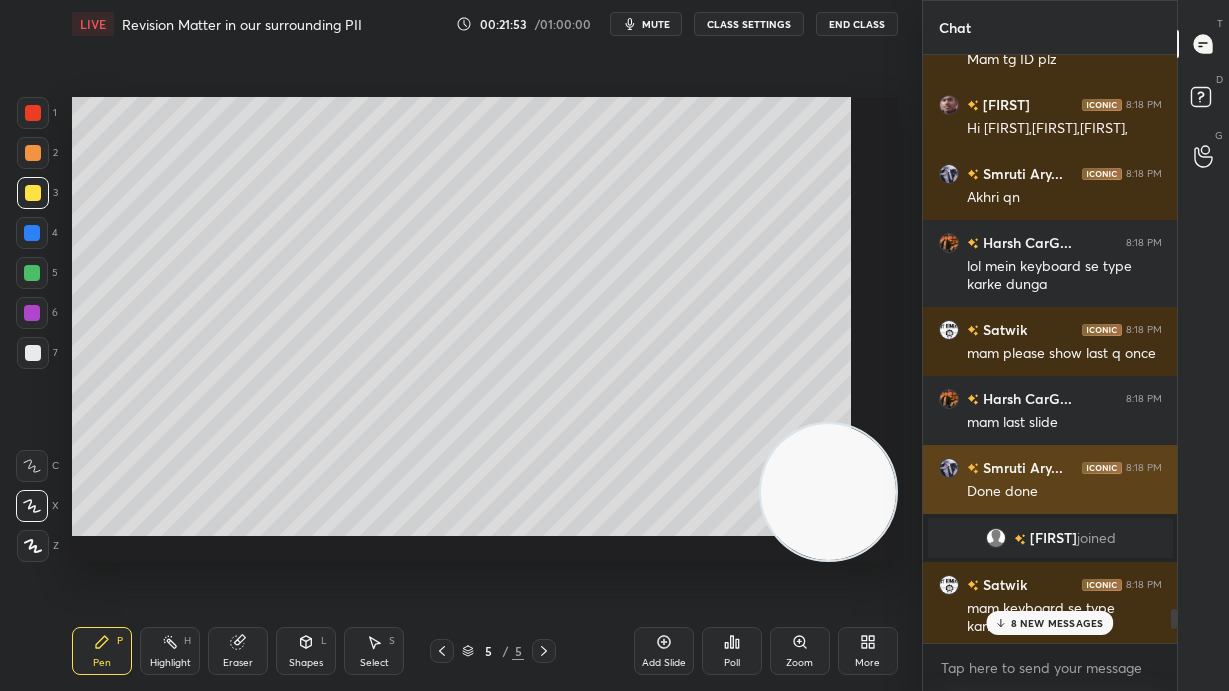 scroll, scrollTop: 99436, scrollLeft: 99158, axis: both 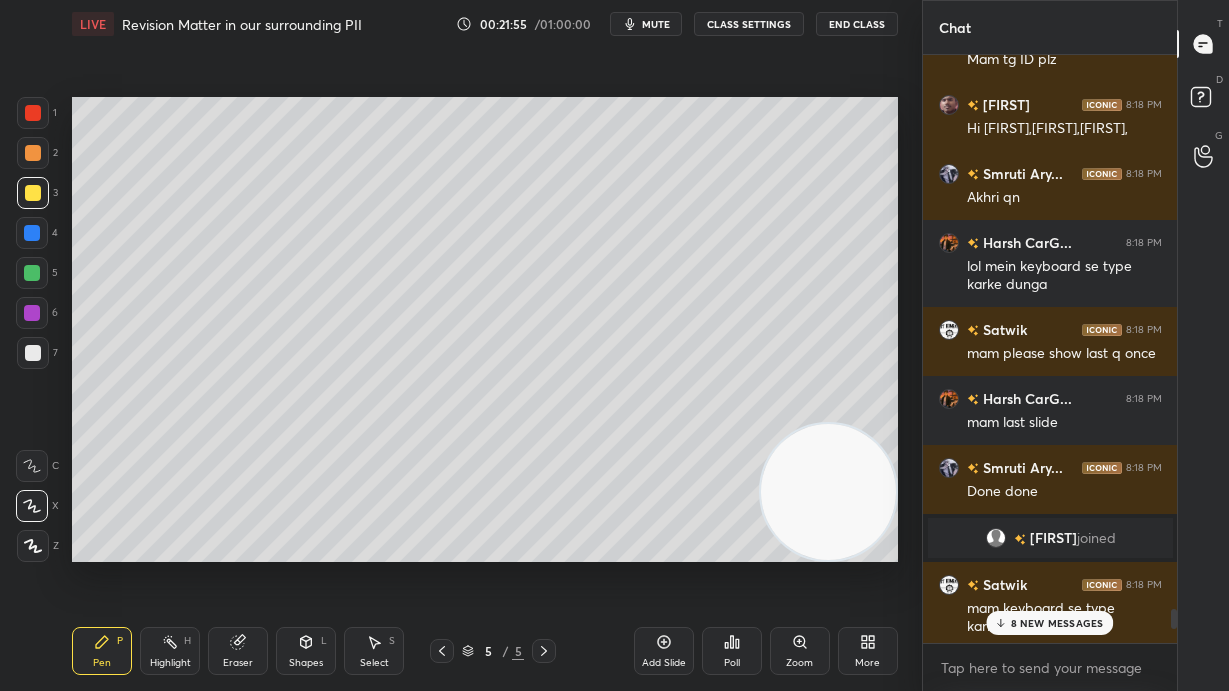 click on "8 NEW MESSAGES" at bounding box center (1049, 623) 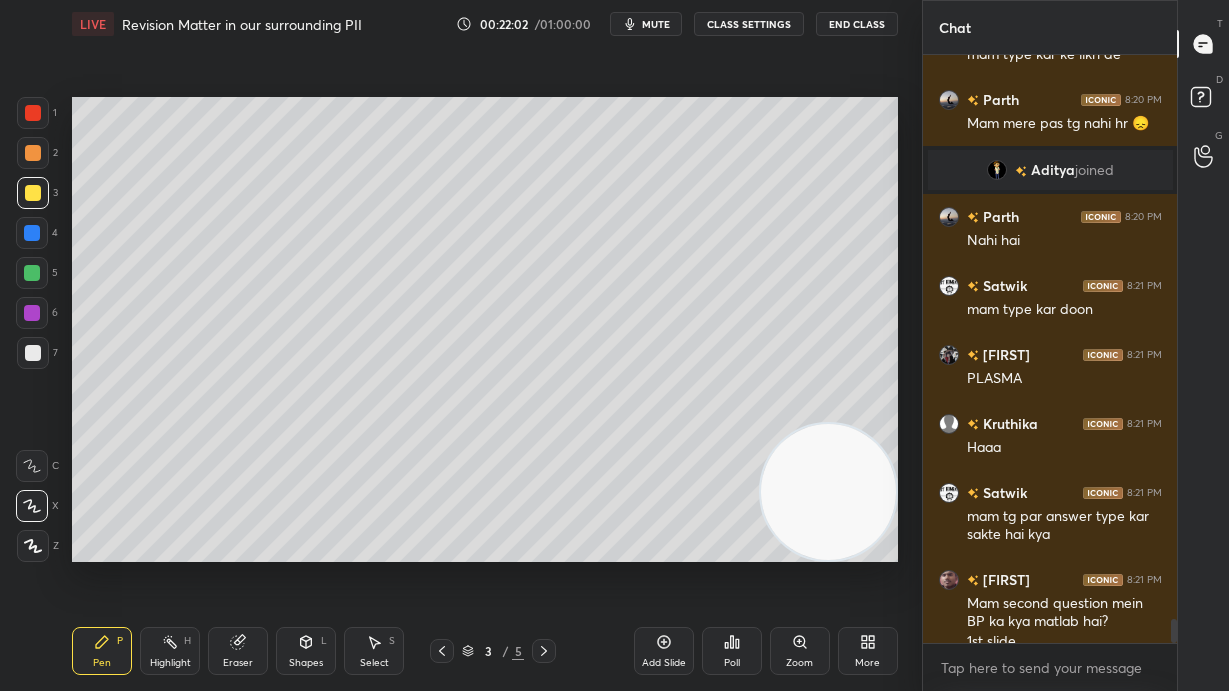 scroll, scrollTop: 13710, scrollLeft: 0, axis: vertical 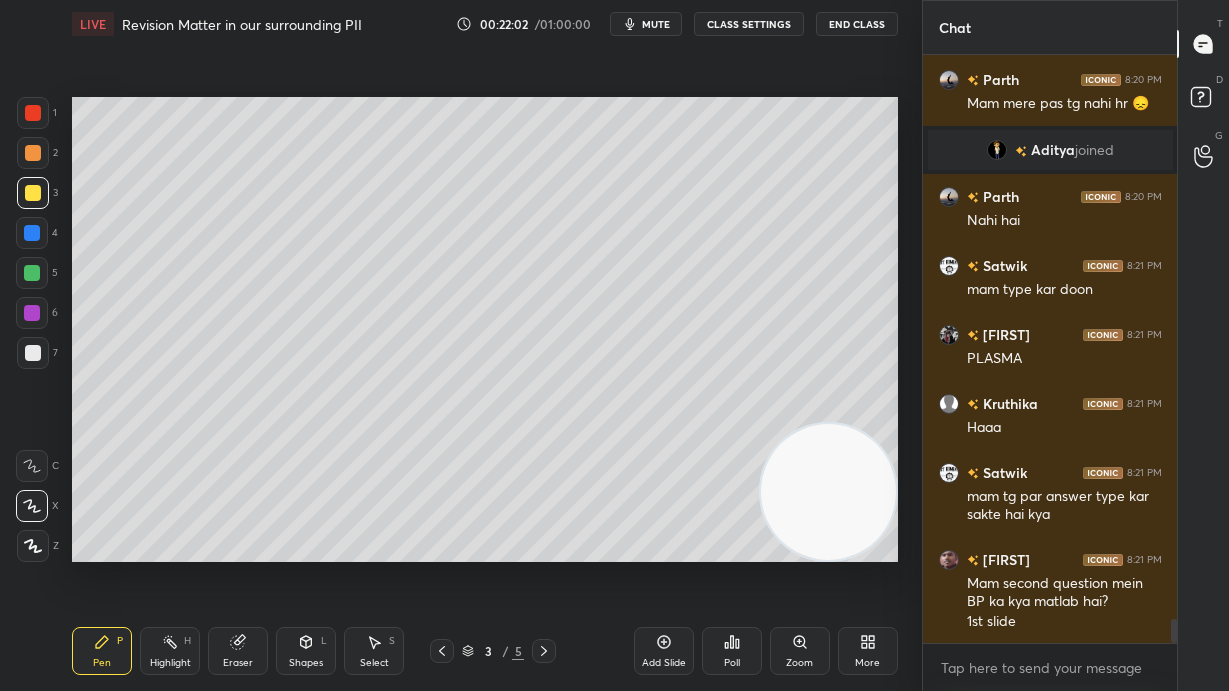 click at bounding box center (33, 353) 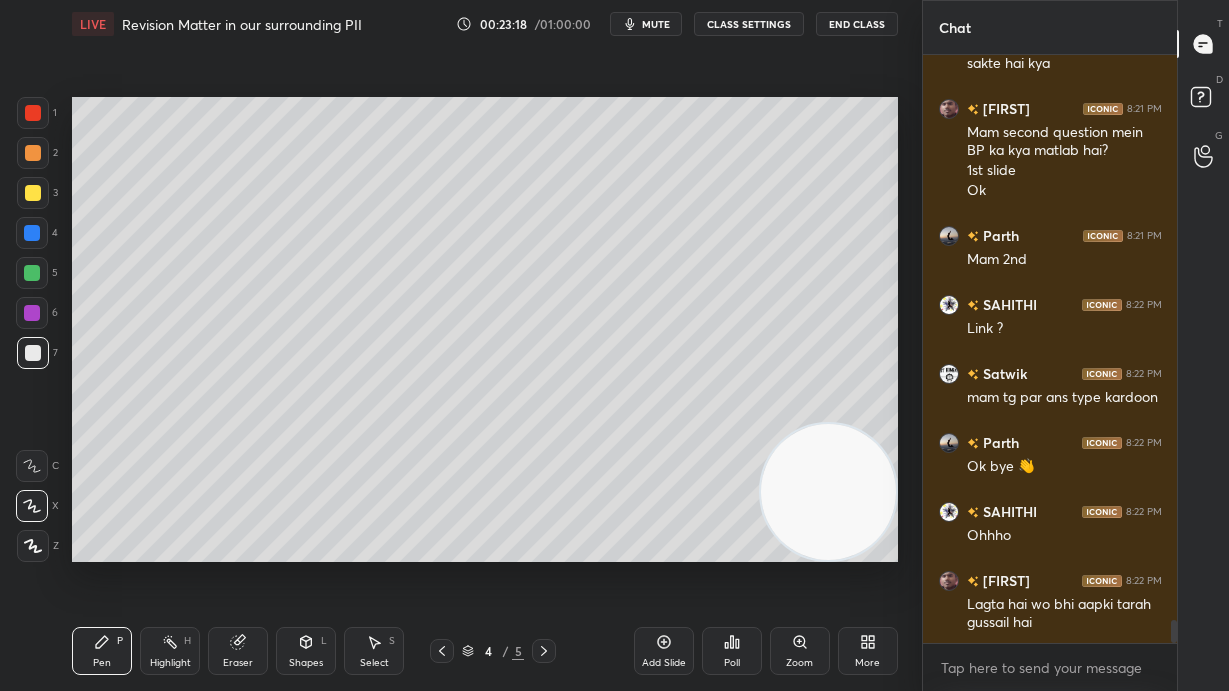 scroll, scrollTop: 14291, scrollLeft: 0, axis: vertical 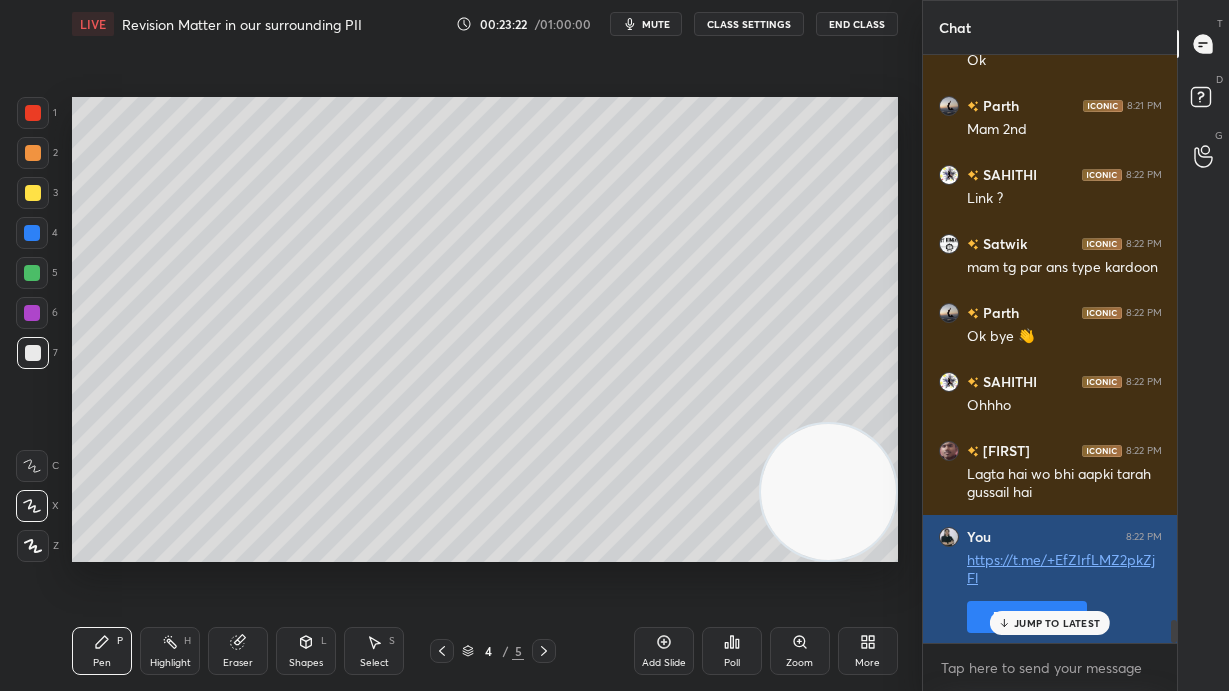 click on "Pin message" at bounding box center [1027, 617] 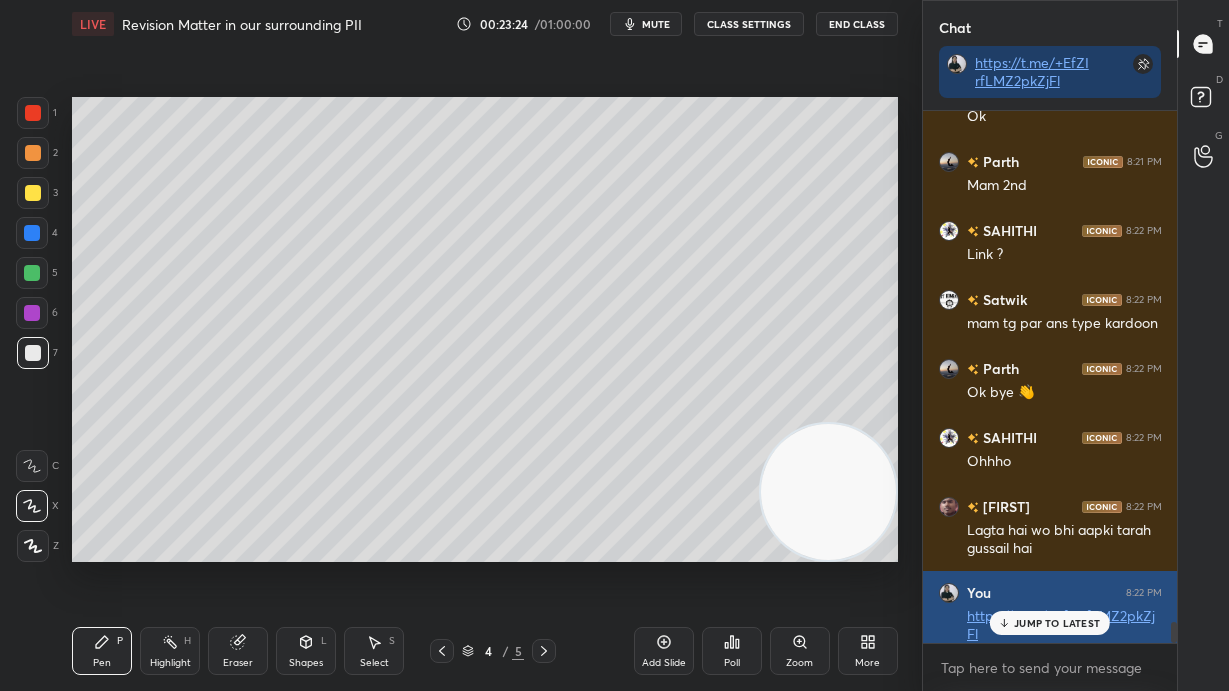 click on "JUMP TO LATEST" at bounding box center [1057, 623] 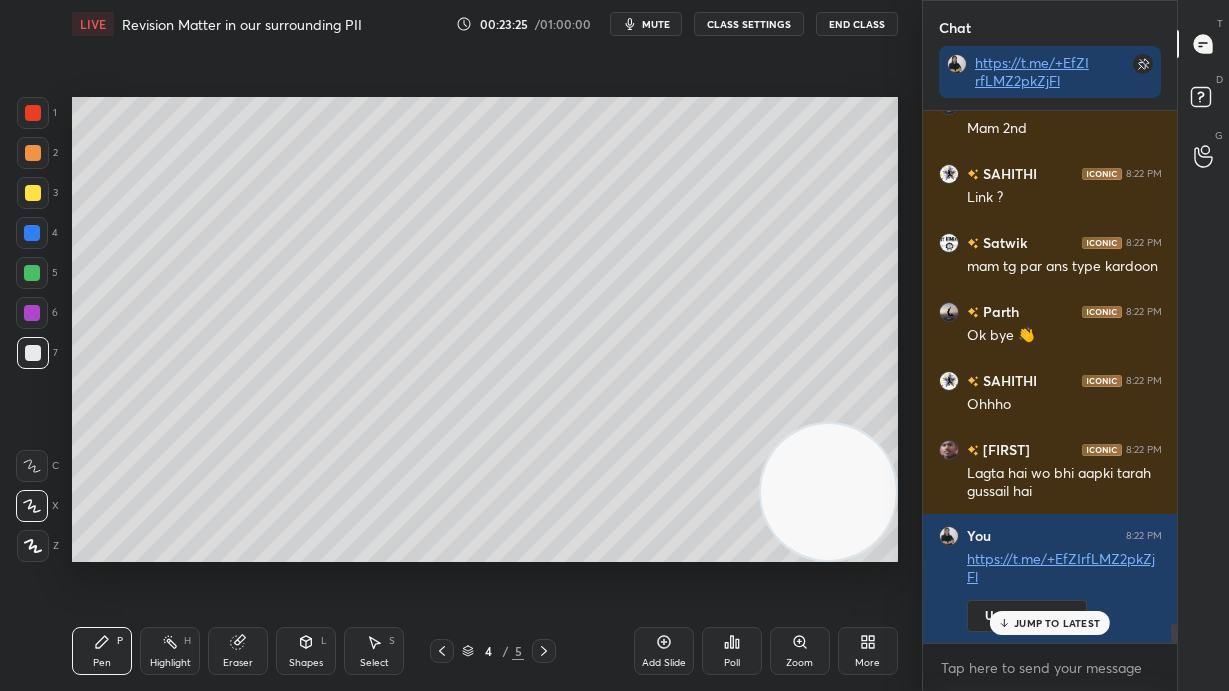 scroll, scrollTop: 14416, scrollLeft: 0, axis: vertical 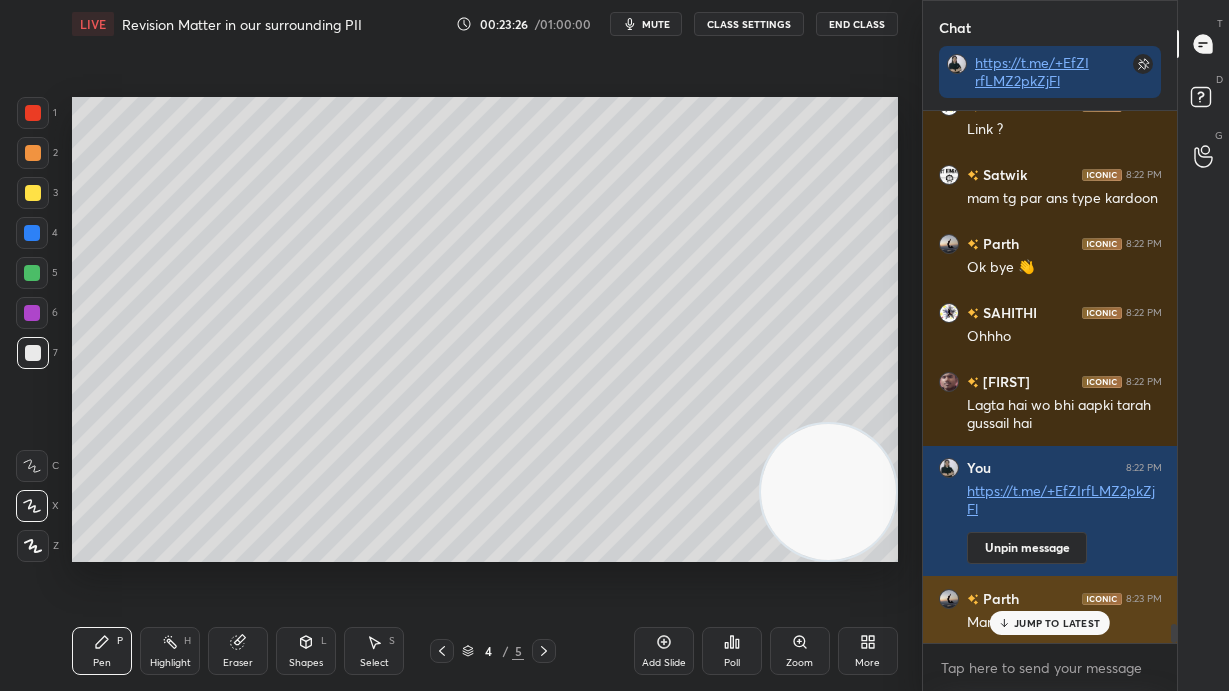 click on "JUMP TO LATEST" at bounding box center (1057, 623) 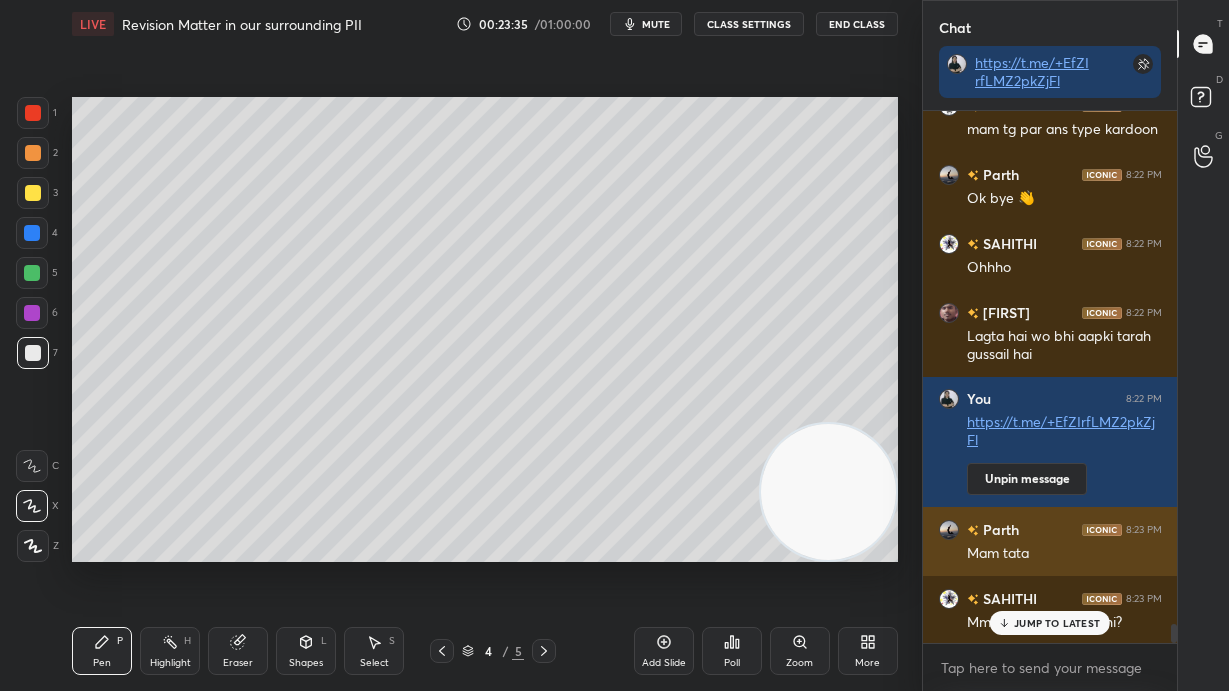 scroll, scrollTop: 14505, scrollLeft: 0, axis: vertical 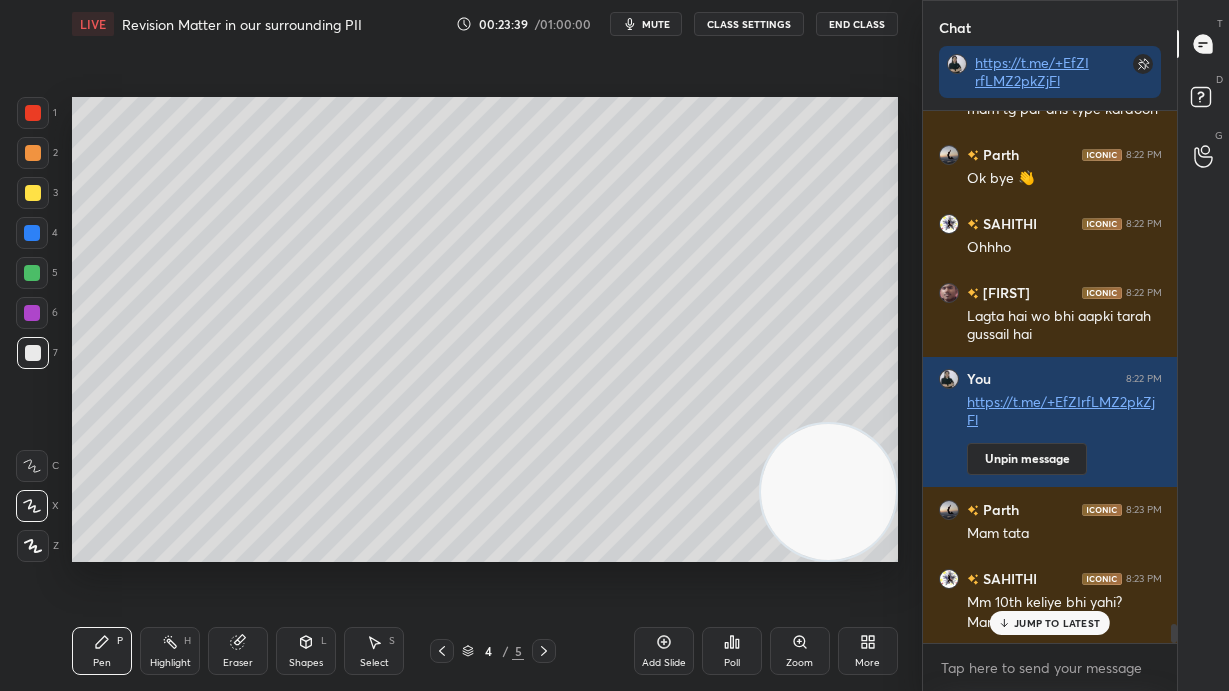 click on "JUMP TO LATEST" at bounding box center (1057, 623) 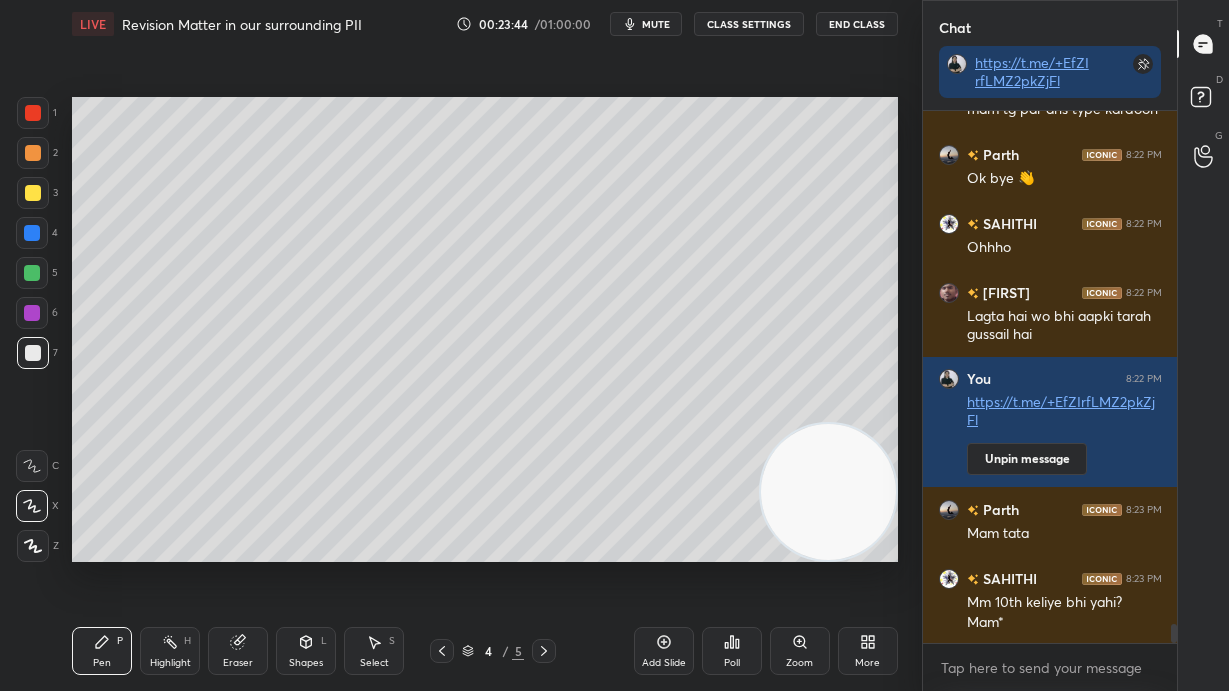 click on "End Class" at bounding box center (857, 24) 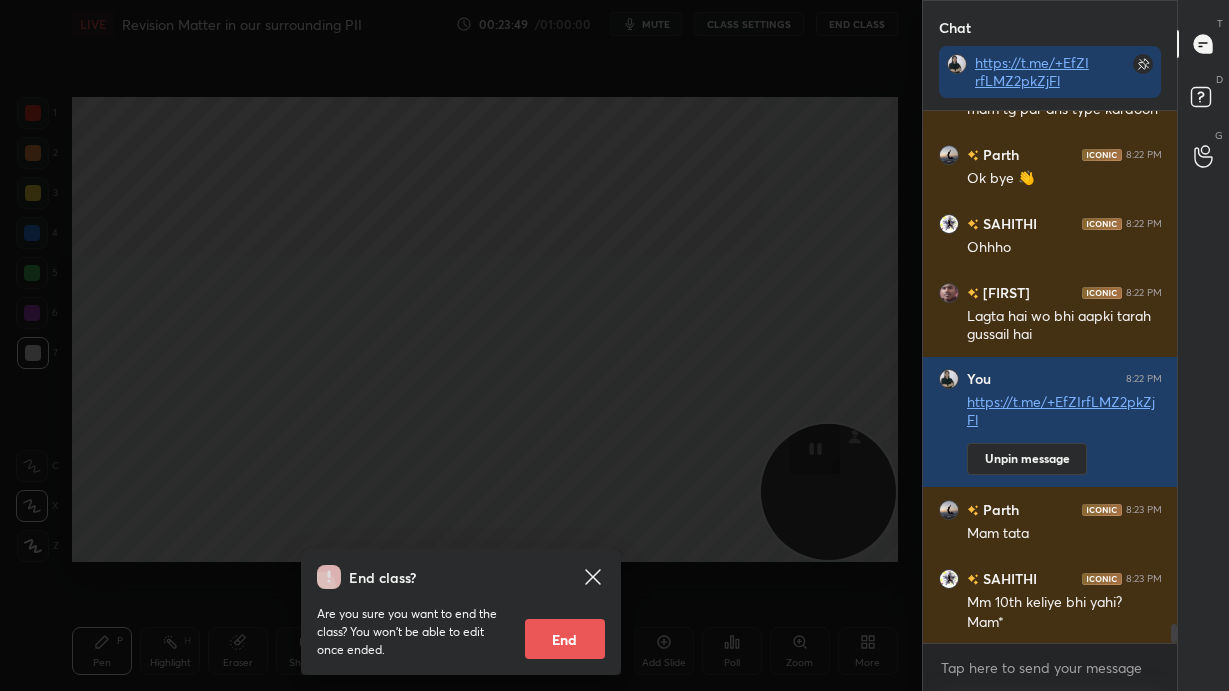 click 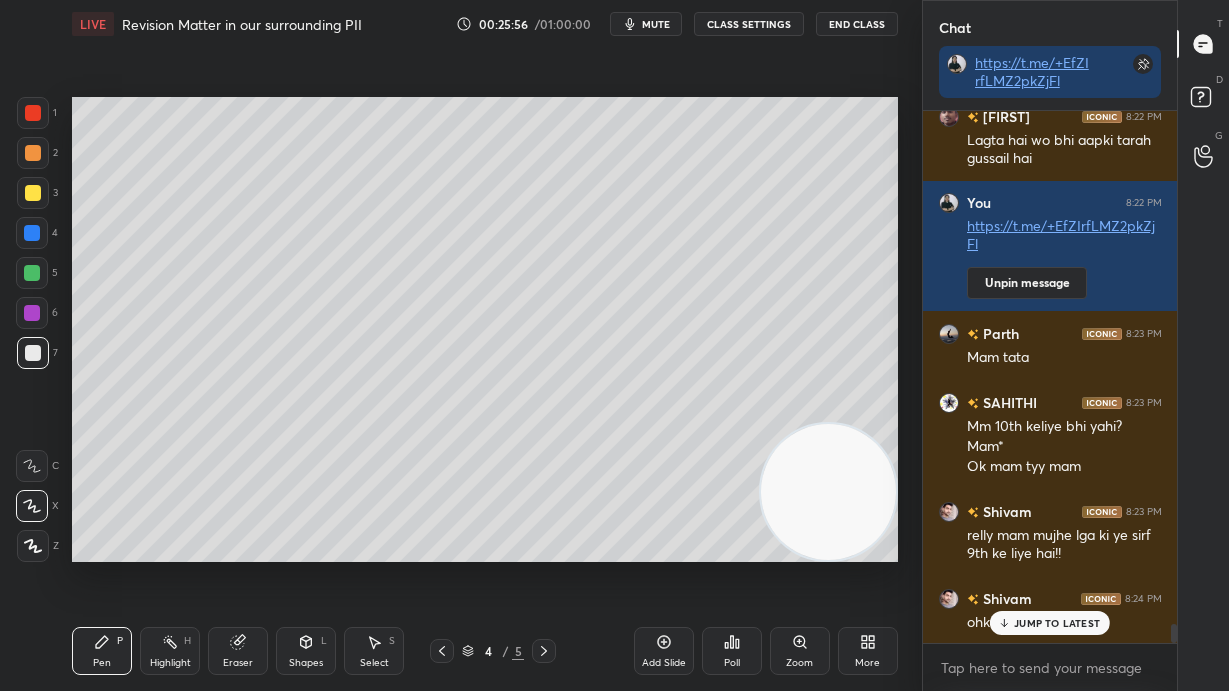scroll, scrollTop: 14729, scrollLeft: 0, axis: vertical 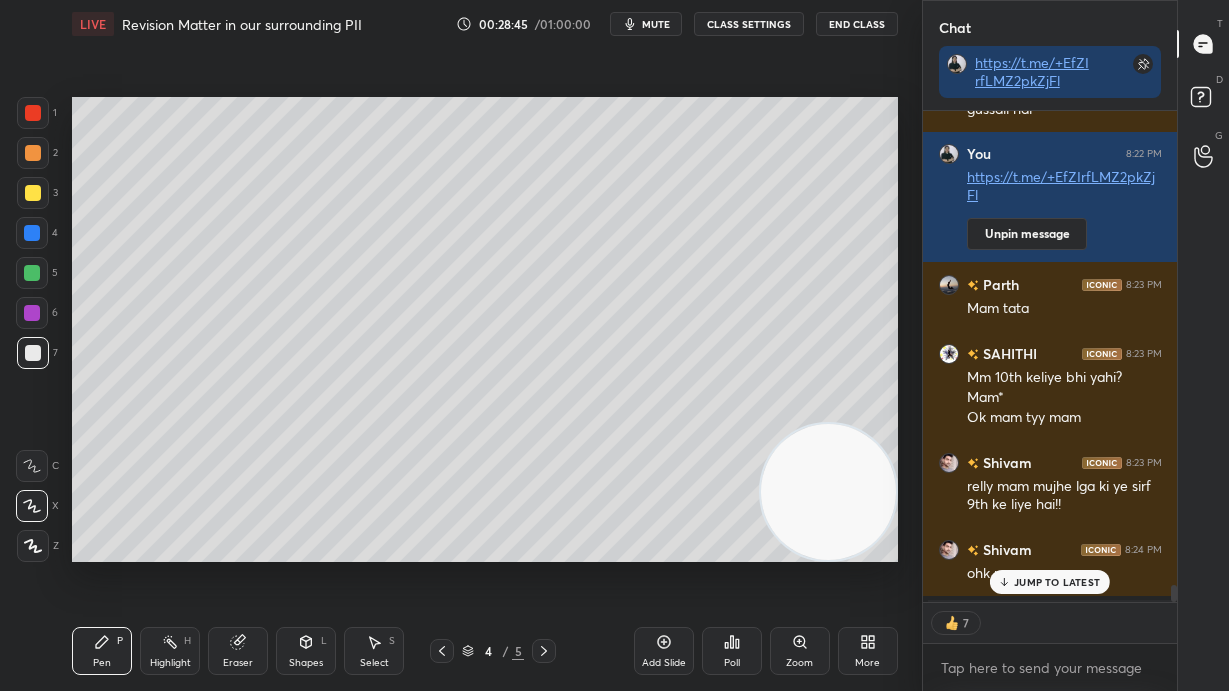 click 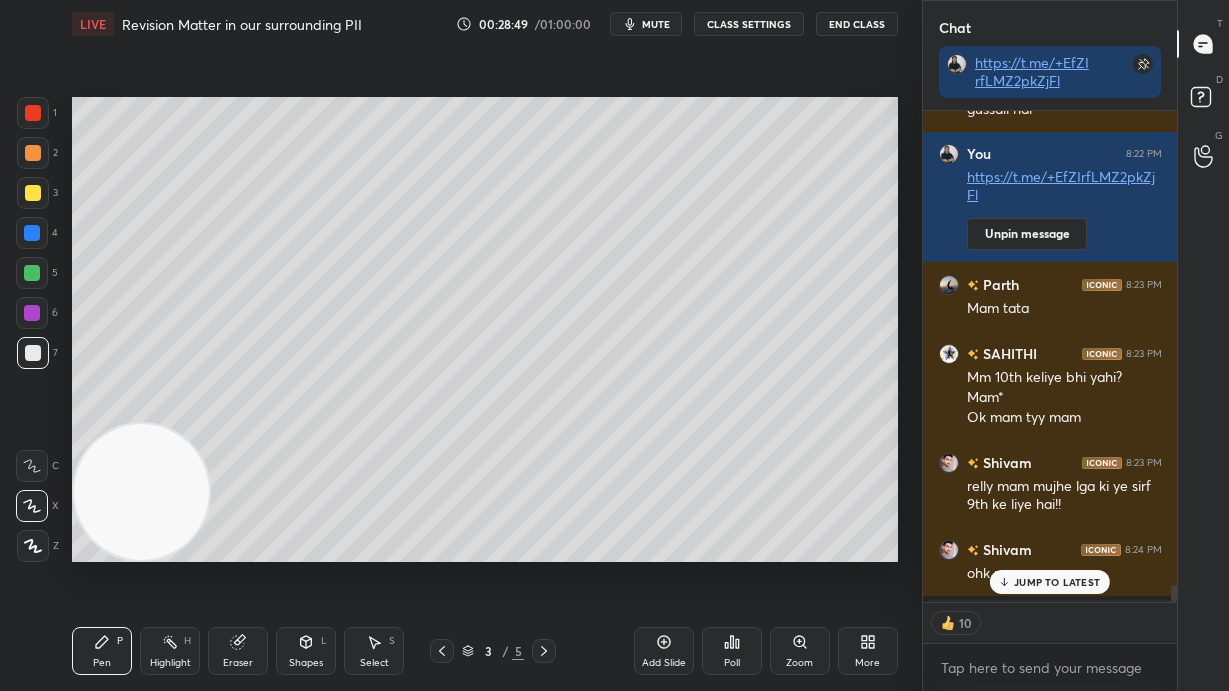 click on "JUMP TO LATEST" at bounding box center (1050, 582) 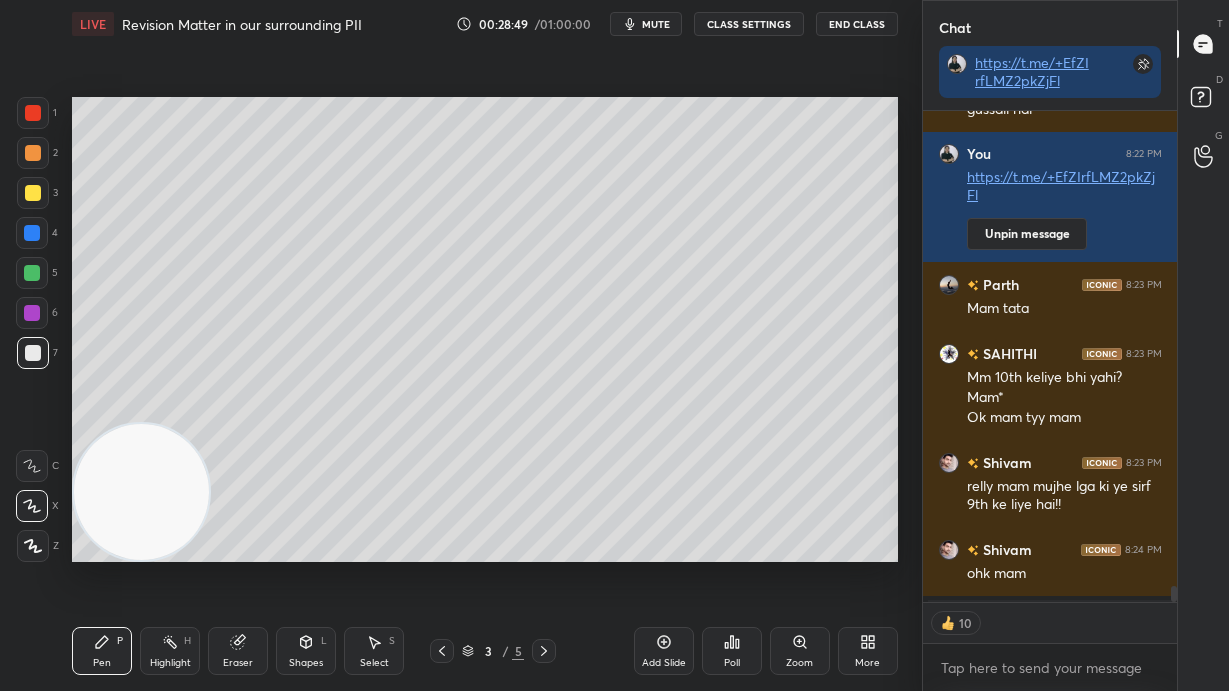 scroll, scrollTop: 14770, scrollLeft: 0, axis: vertical 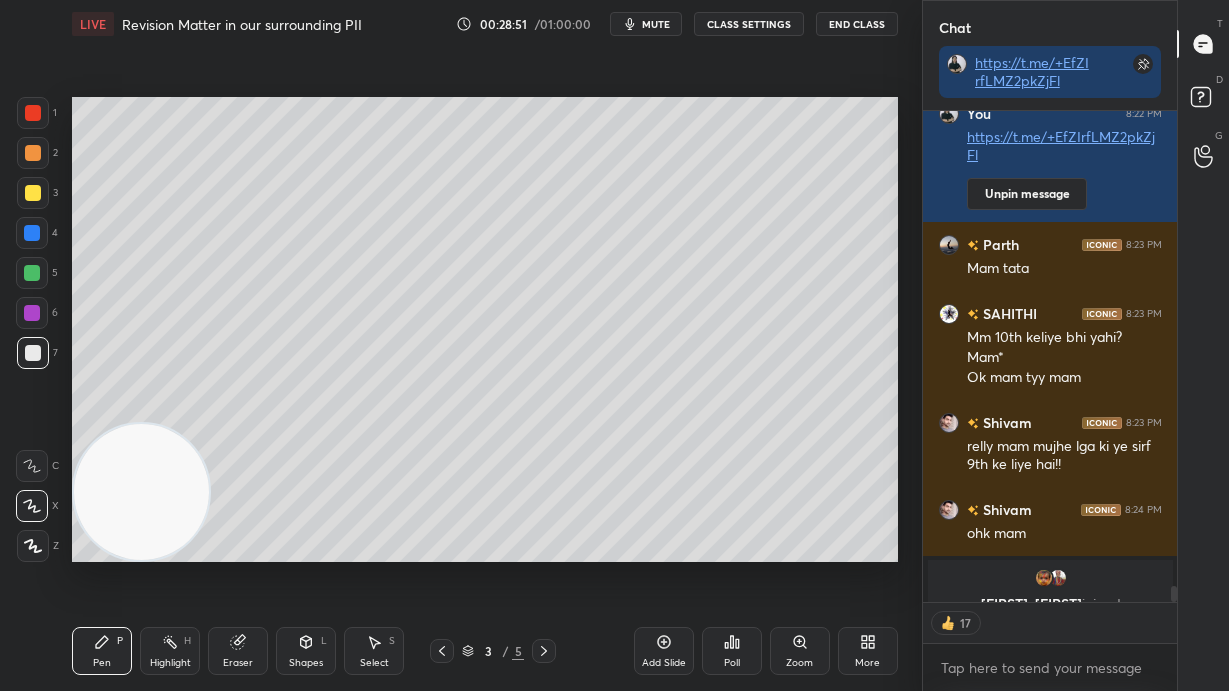 click 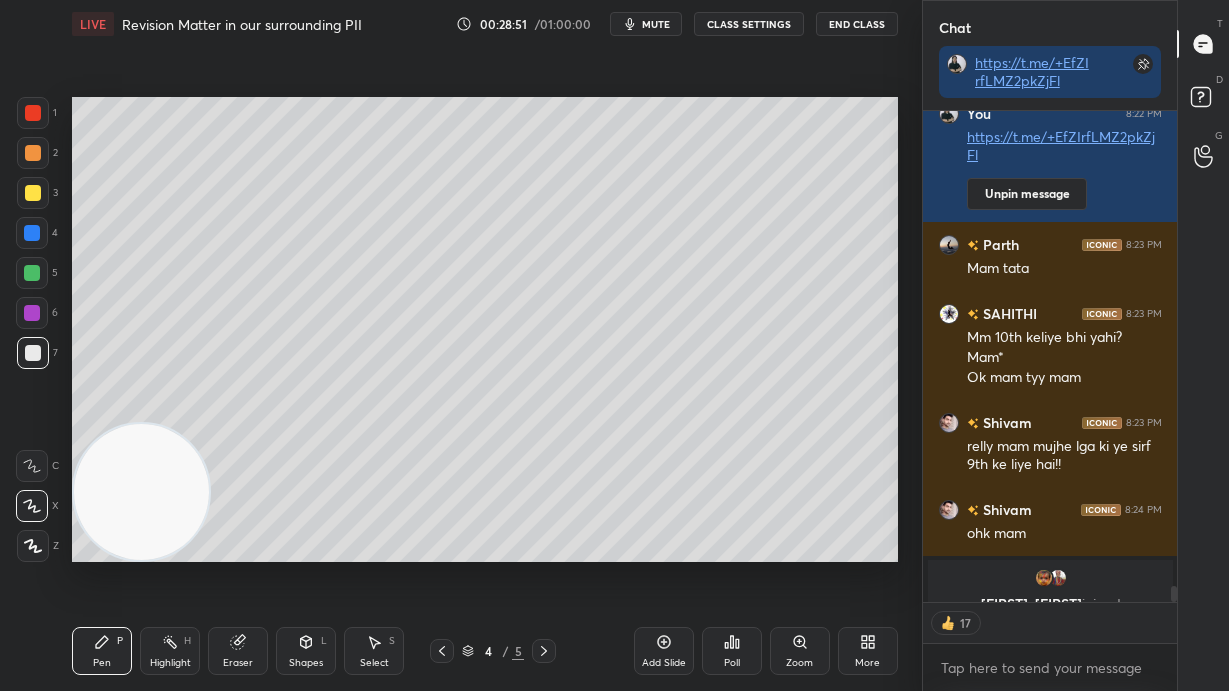 click 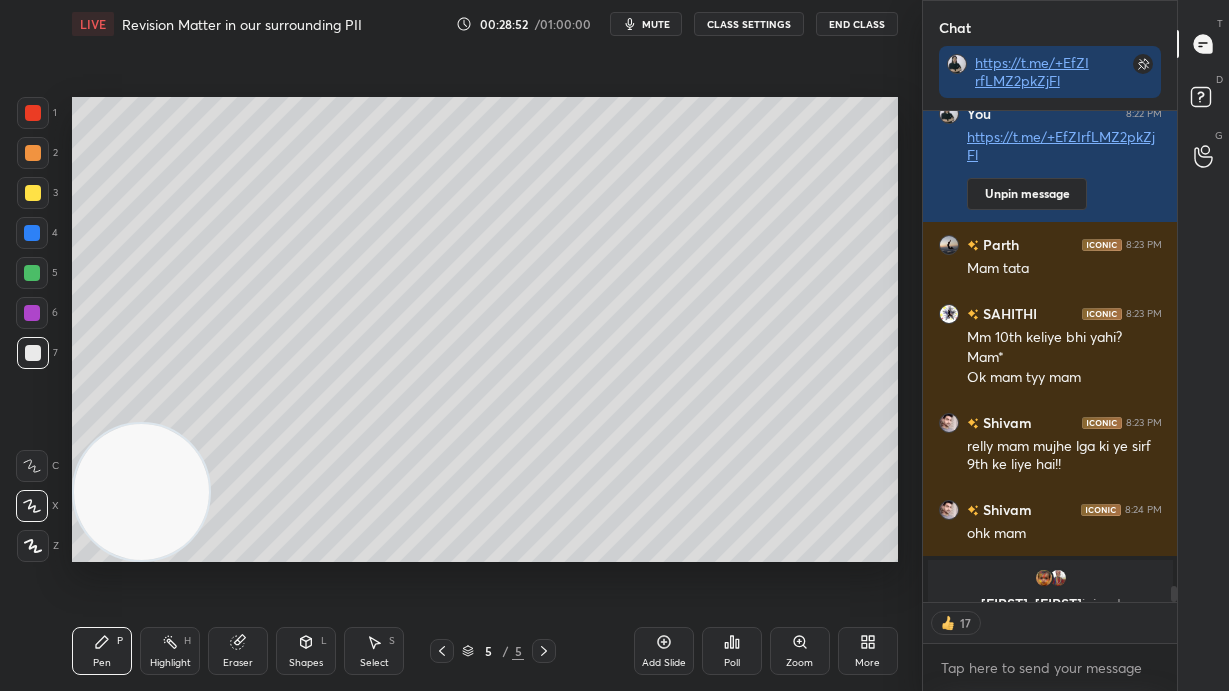 scroll, scrollTop: 14839, scrollLeft: 0, axis: vertical 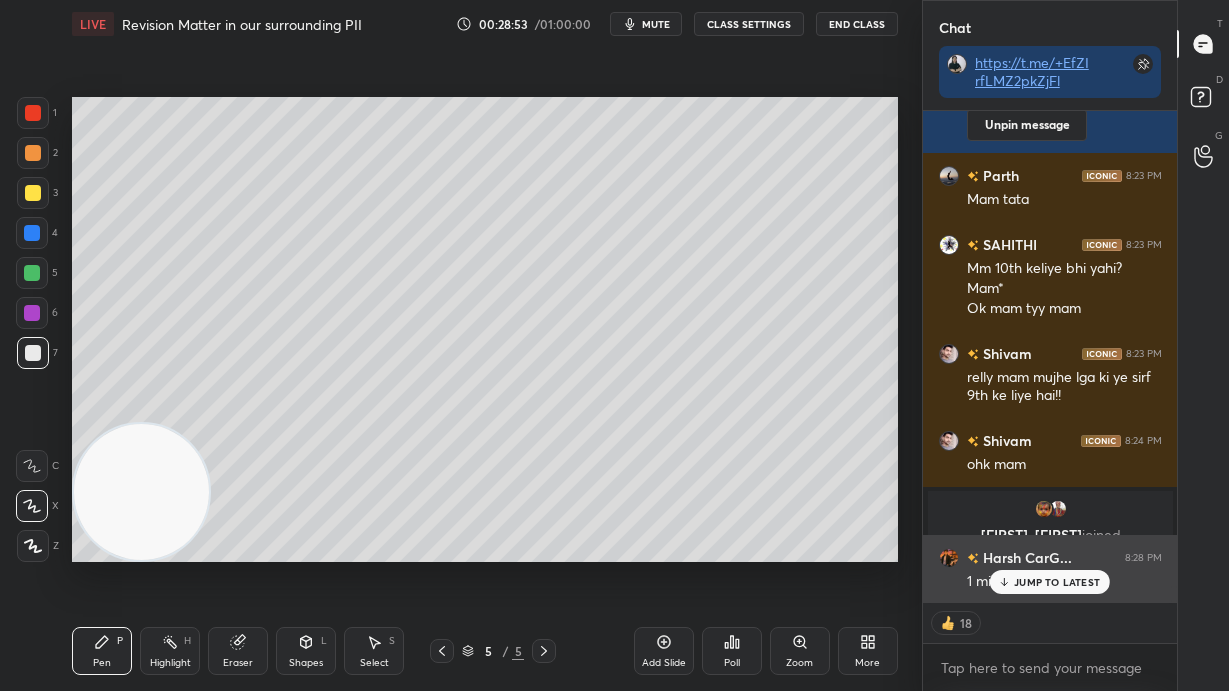 click on "JUMP TO LATEST" at bounding box center (1057, 582) 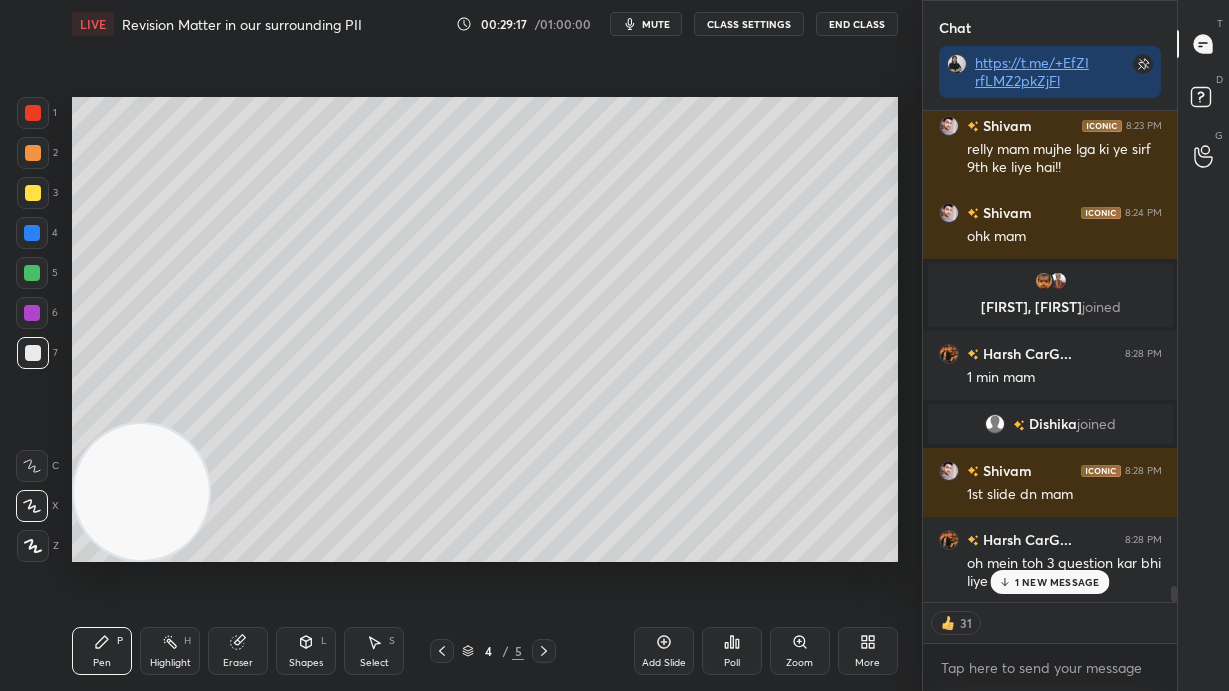 scroll, scrollTop: 14538, scrollLeft: 0, axis: vertical 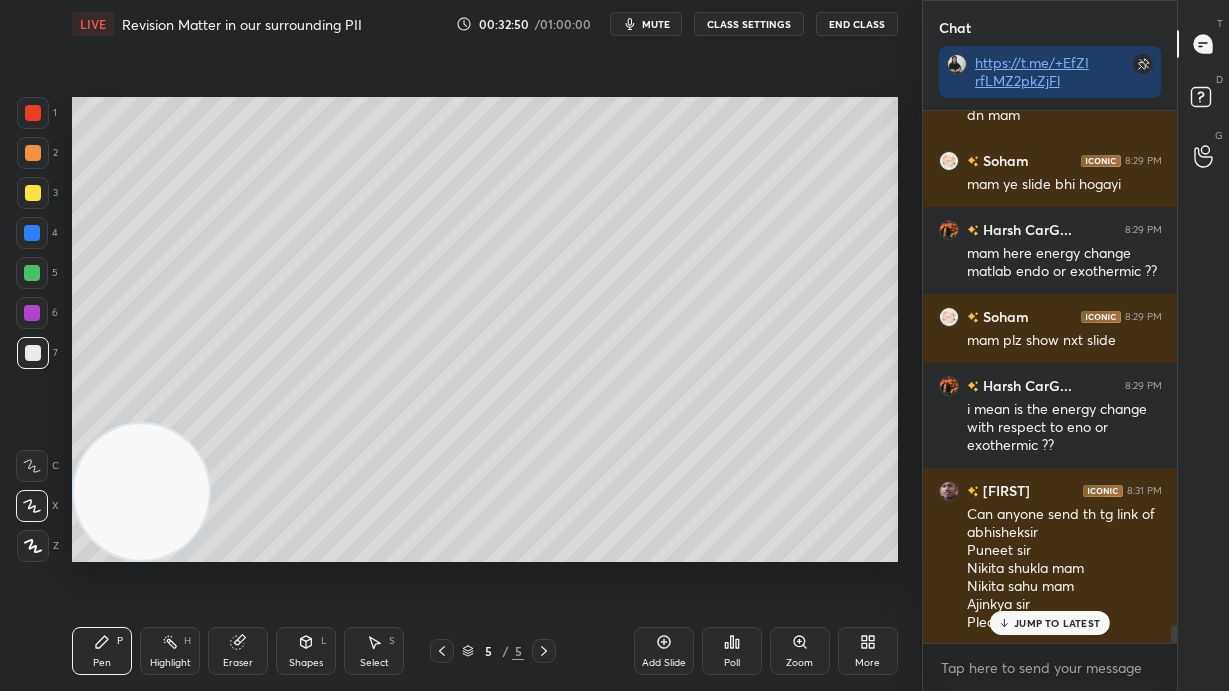 click on "JUMP TO LATEST" at bounding box center (1057, 623) 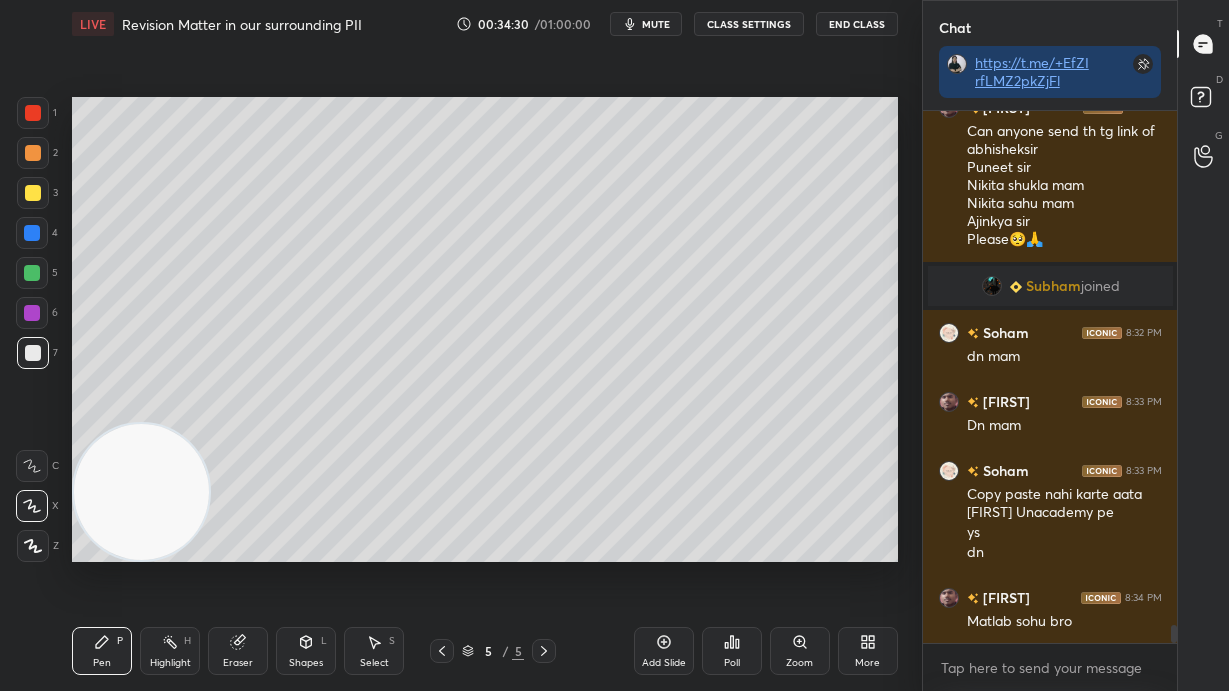 scroll, scrollTop: 15072, scrollLeft: 0, axis: vertical 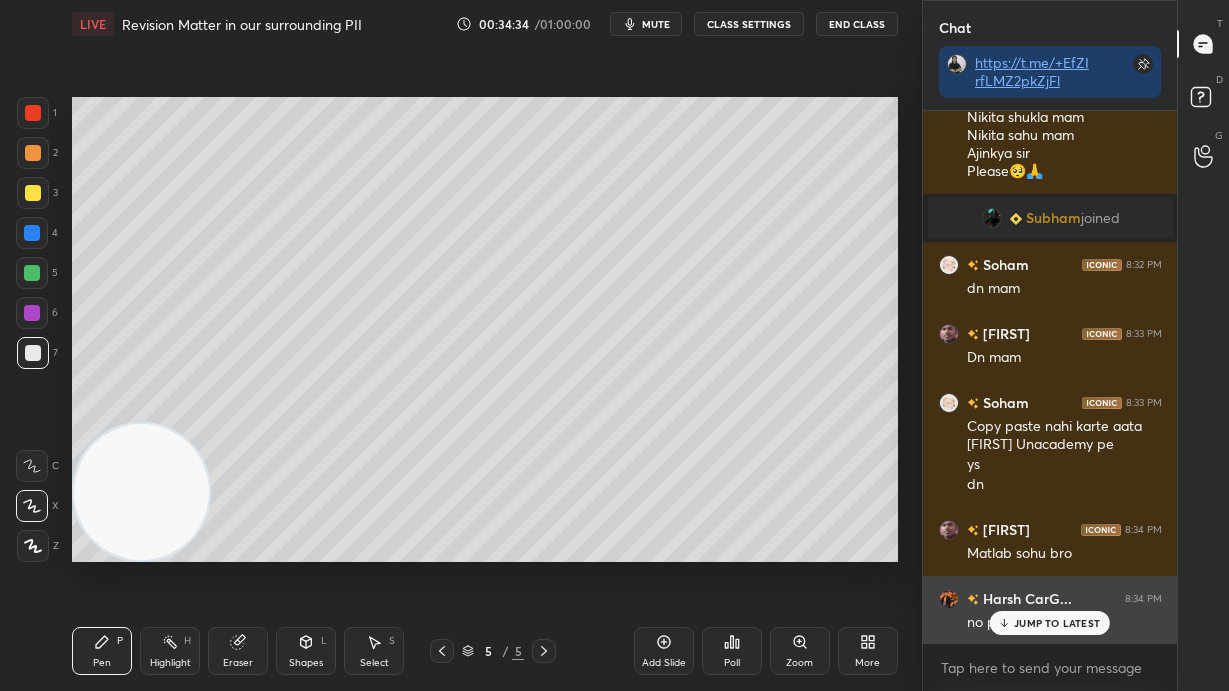 click on "JUMP TO LATEST" at bounding box center (1057, 623) 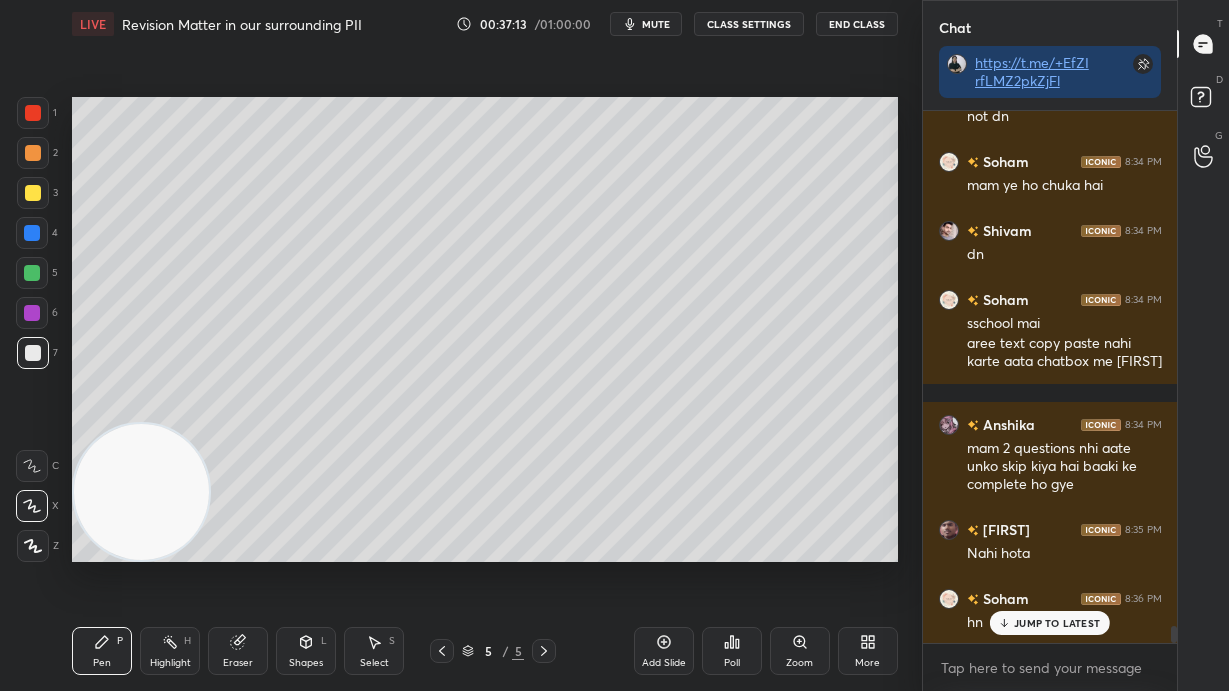 scroll, scrollTop: 15923, scrollLeft: 0, axis: vertical 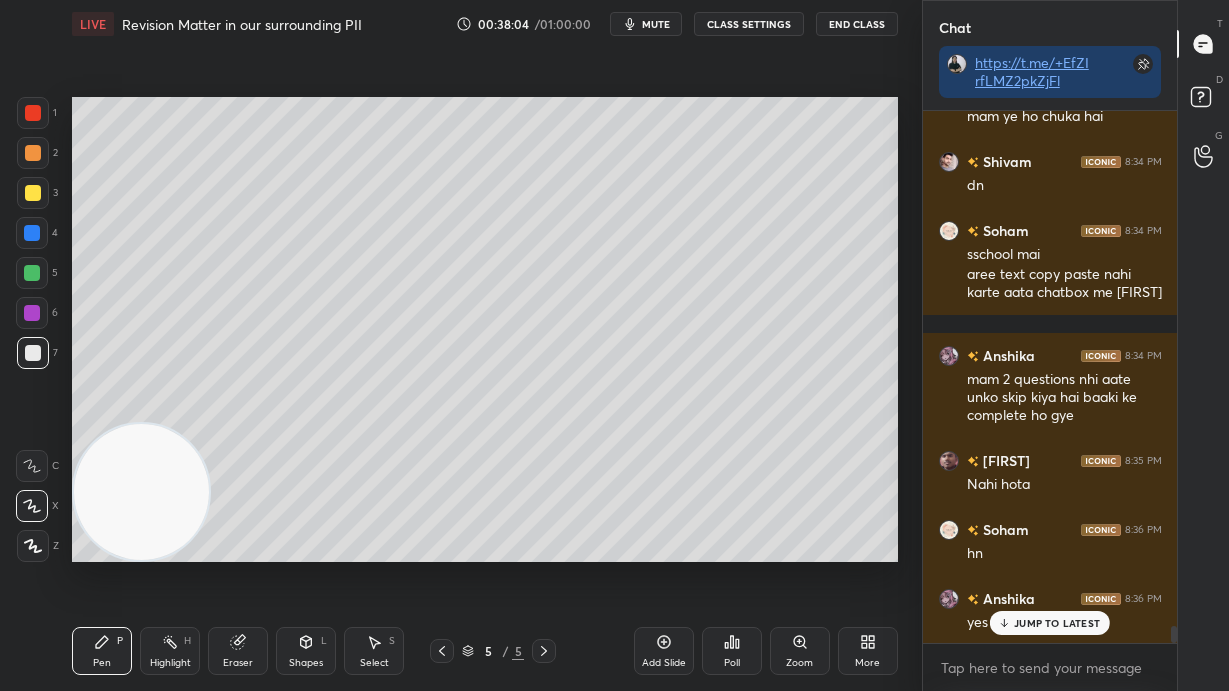 click on "End Class" at bounding box center (857, 24) 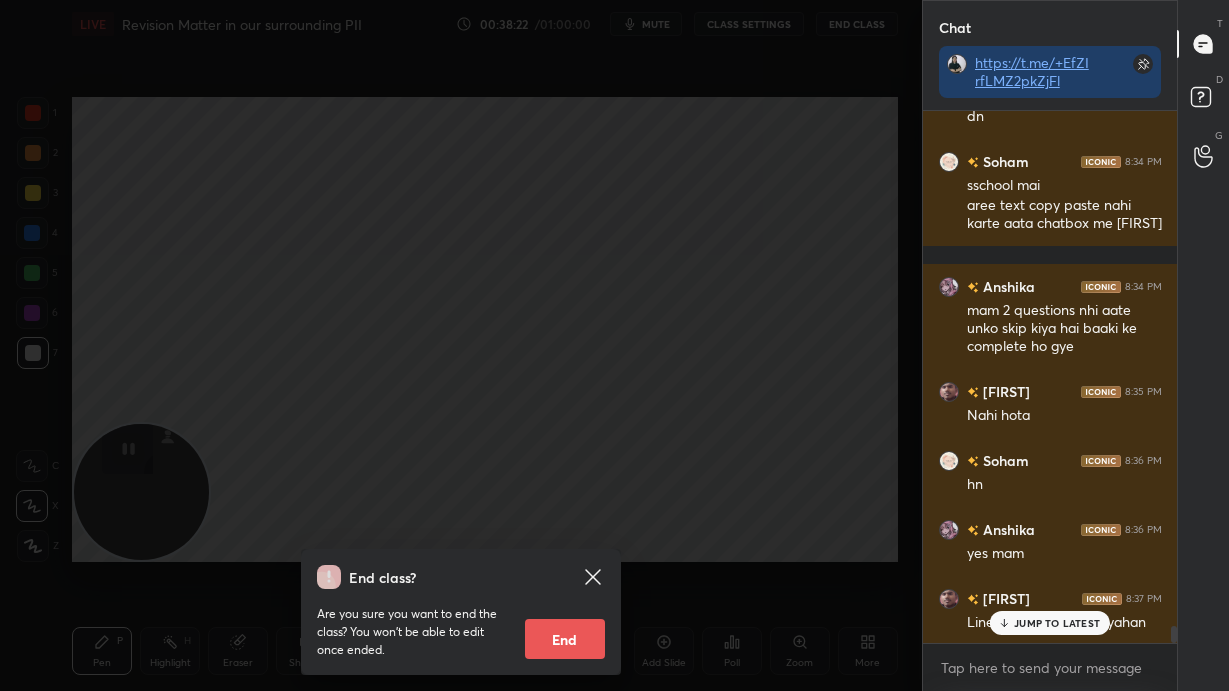 scroll, scrollTop: 16012, scrollLeft: 0, axis: vertical 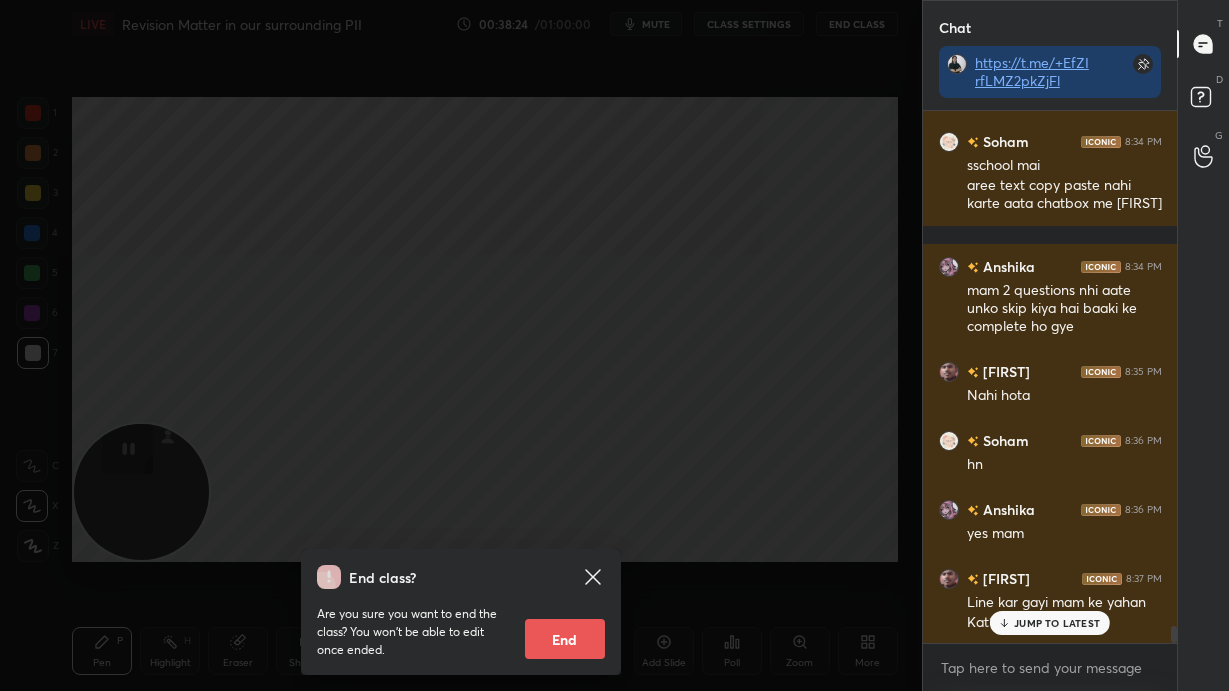 click 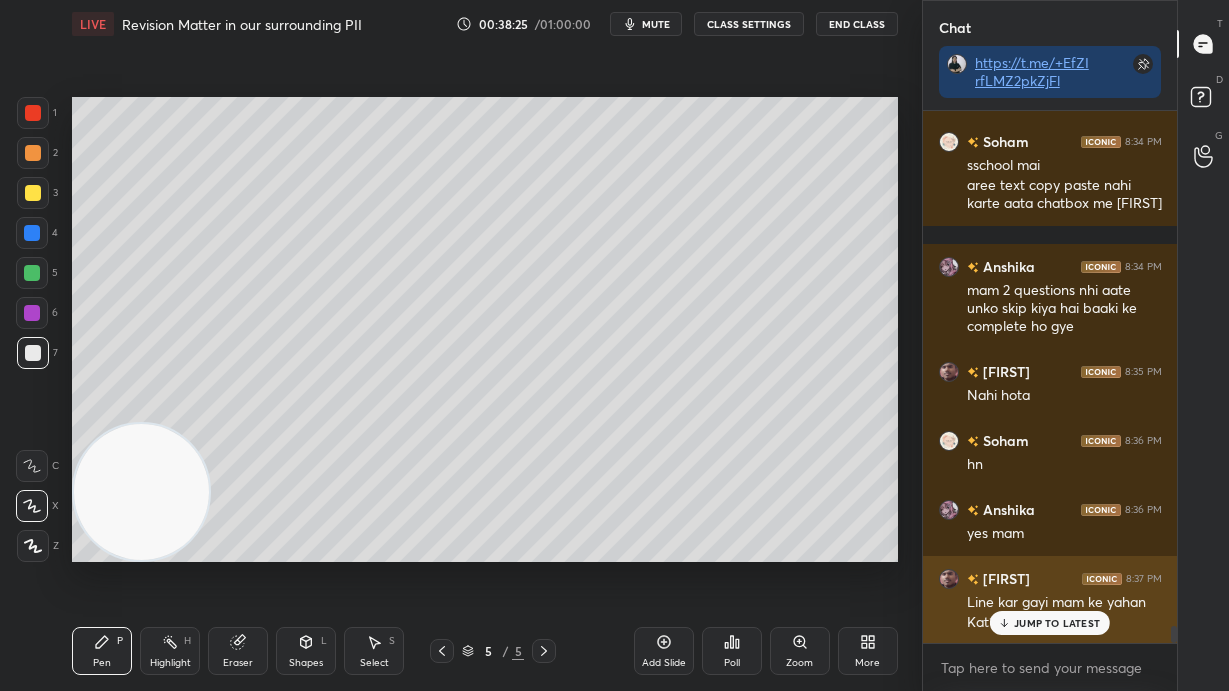 click on "JUMP TO LATEST" at bounding box center (1050, 623) 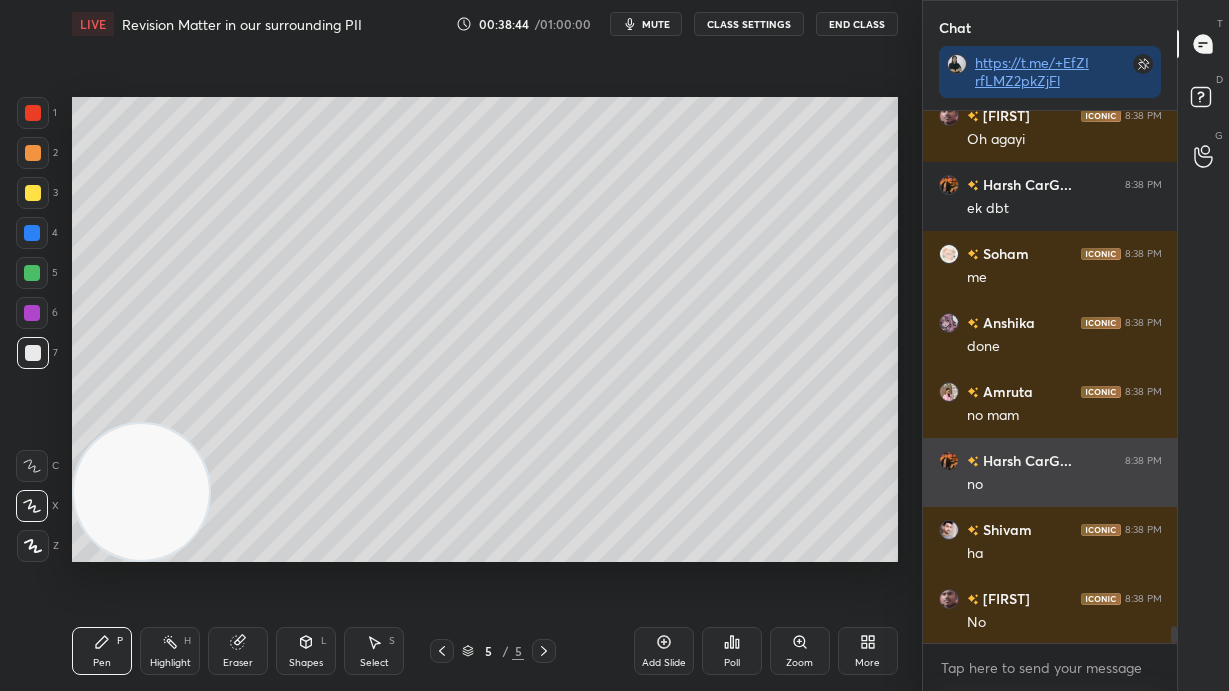 scroll, scrollTop: 16702, scrollLeft: 0, axis: vertical 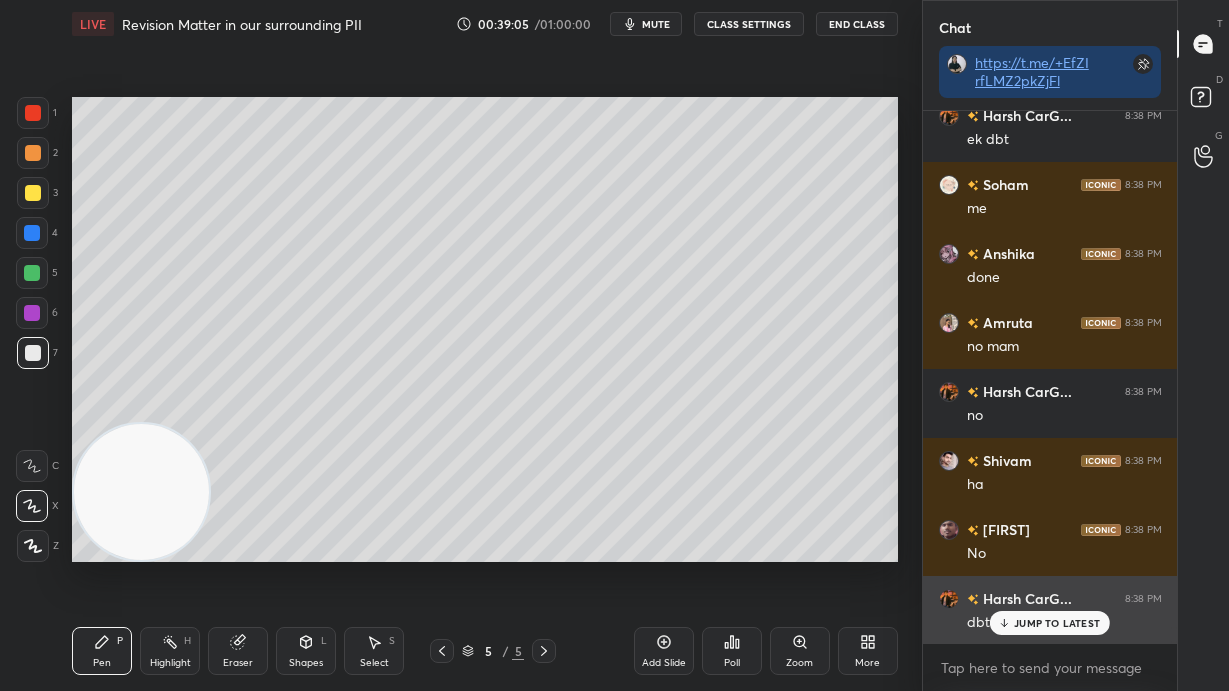 click on "JUMP TO LATEST" at bounding box center (1057, 623) 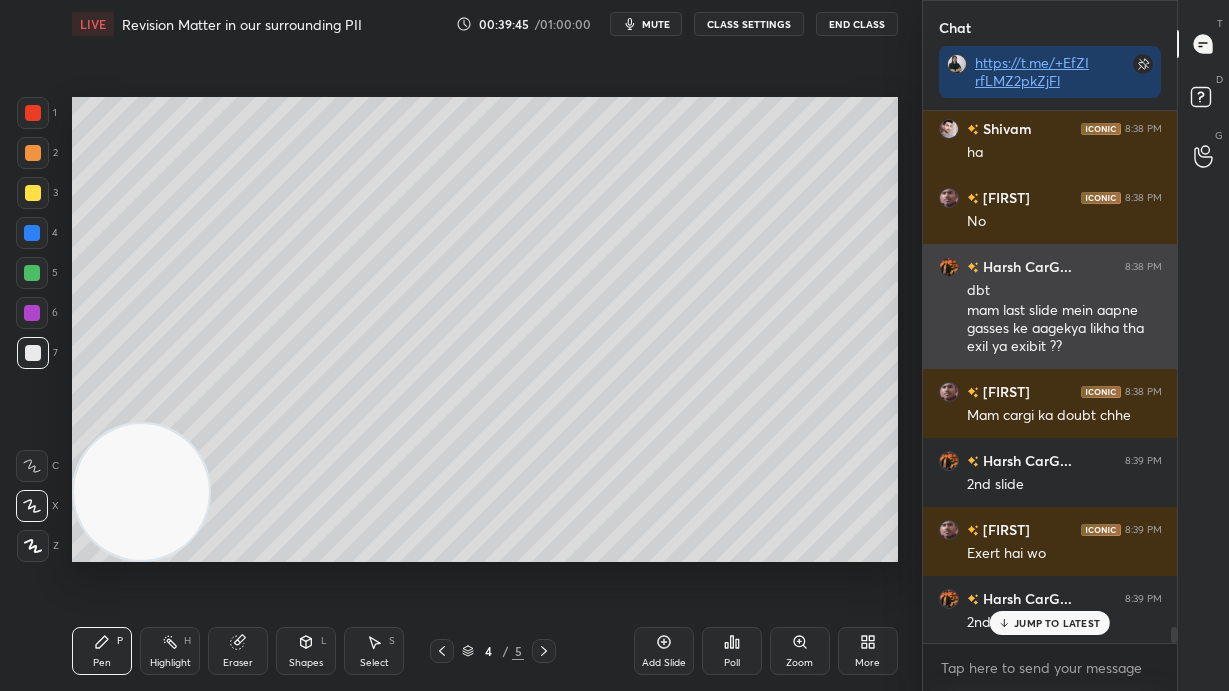 scroll, scrollTop: 17054, scrollLeft: 0, axis: vertical 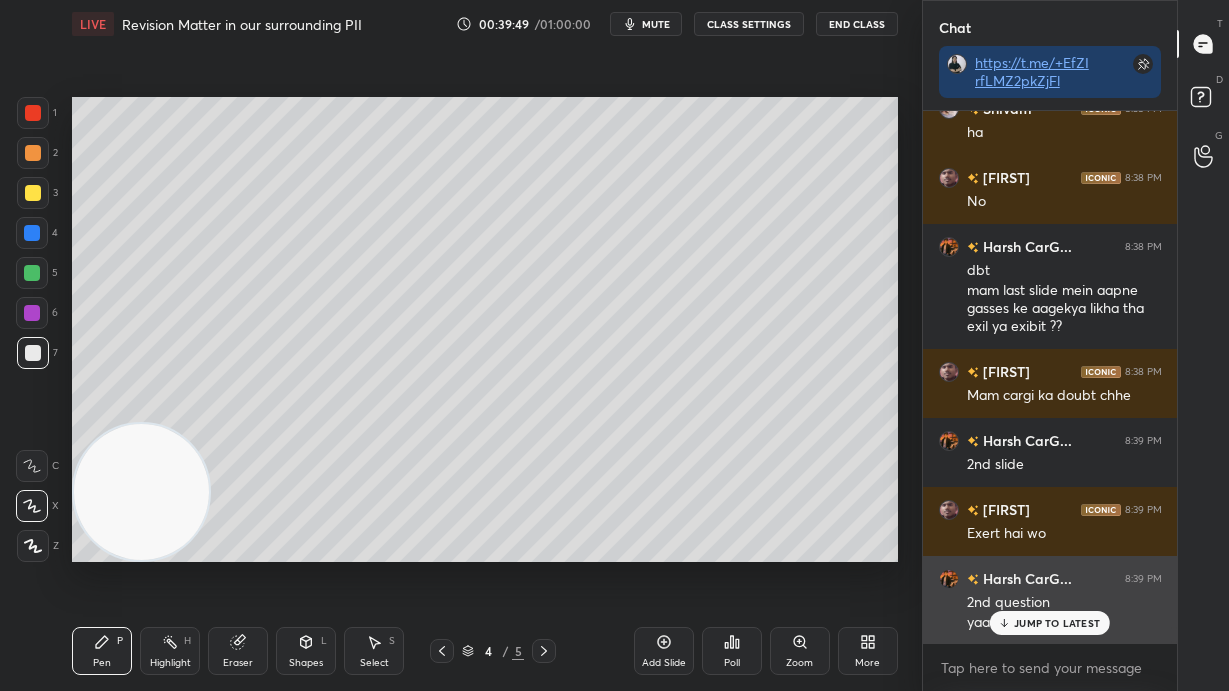 click on "JUMP TO LATEST" at bounding box center (1057, 623) 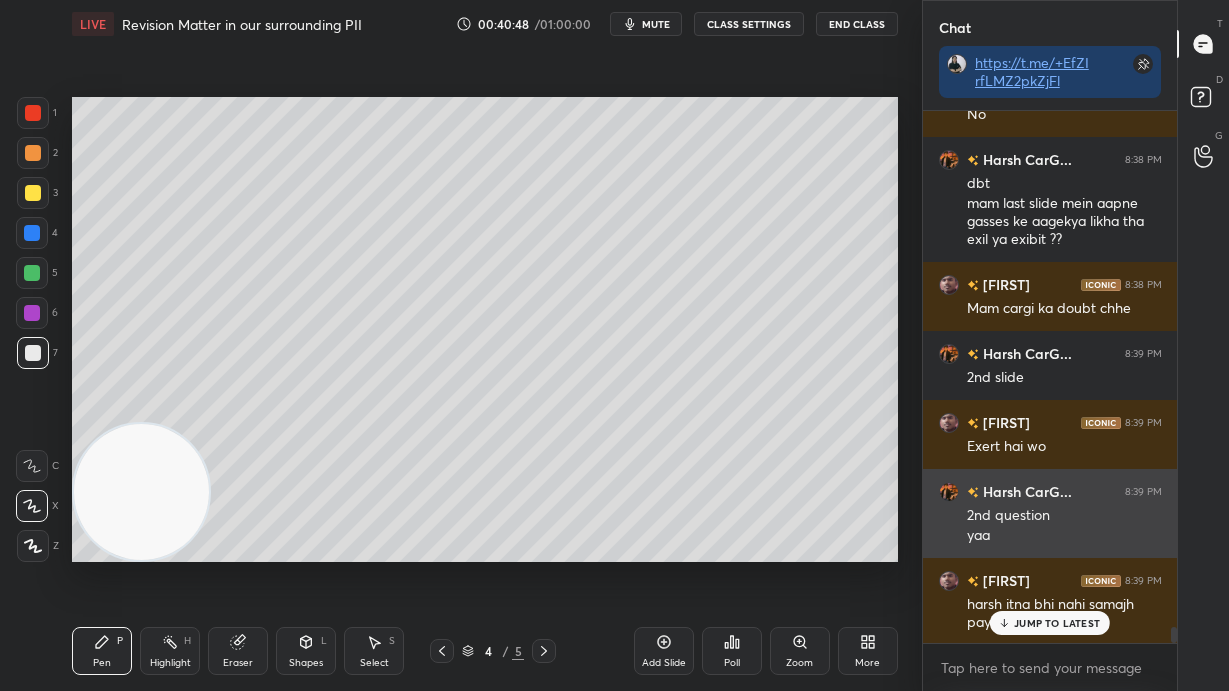 scroll, scrollTop: 17210, scrollLeft: 0, axis: vertical 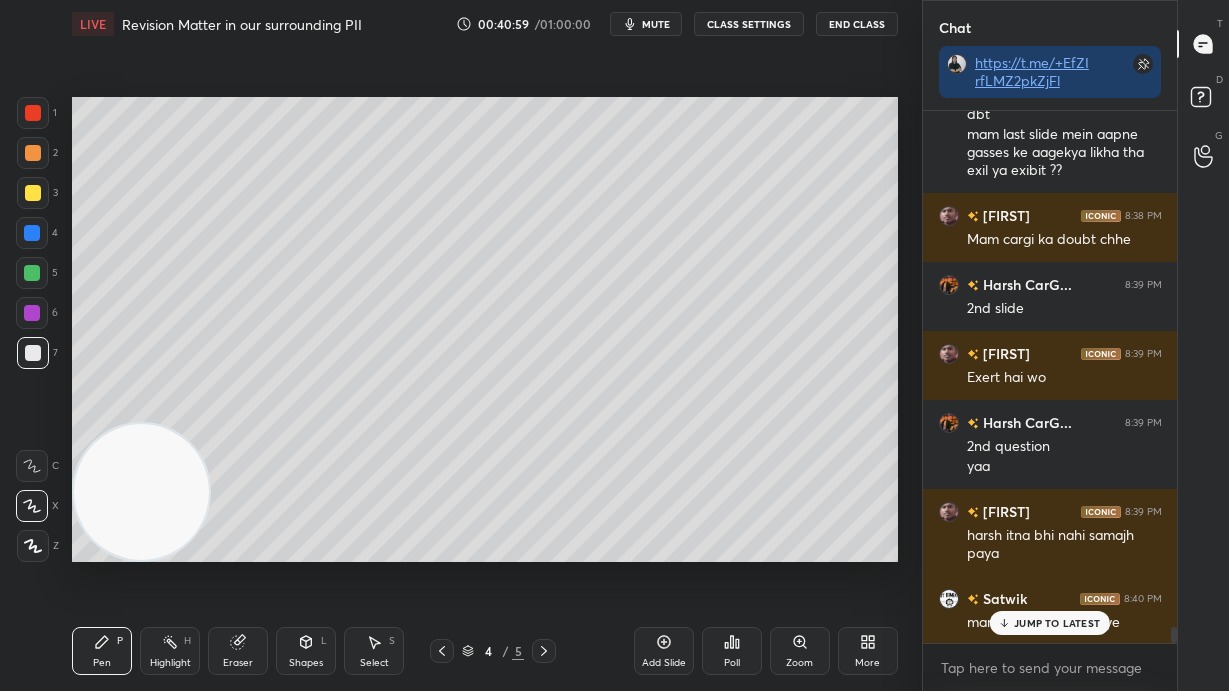 click 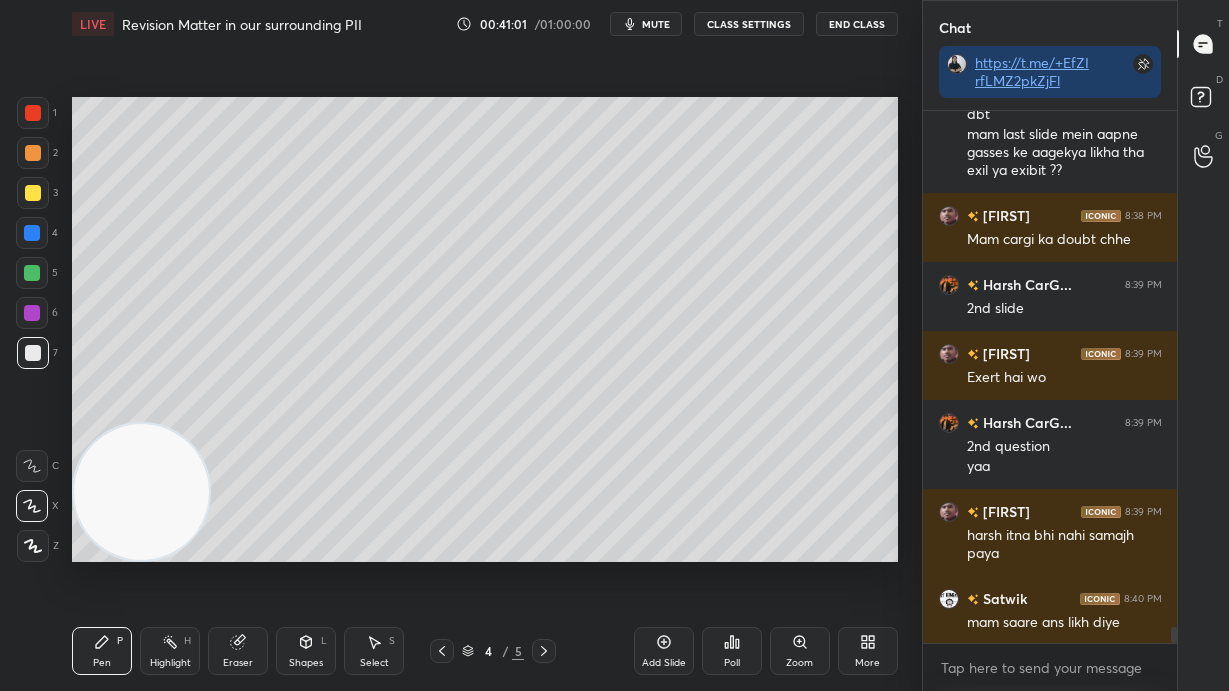 click at bounding box center [544, 651] 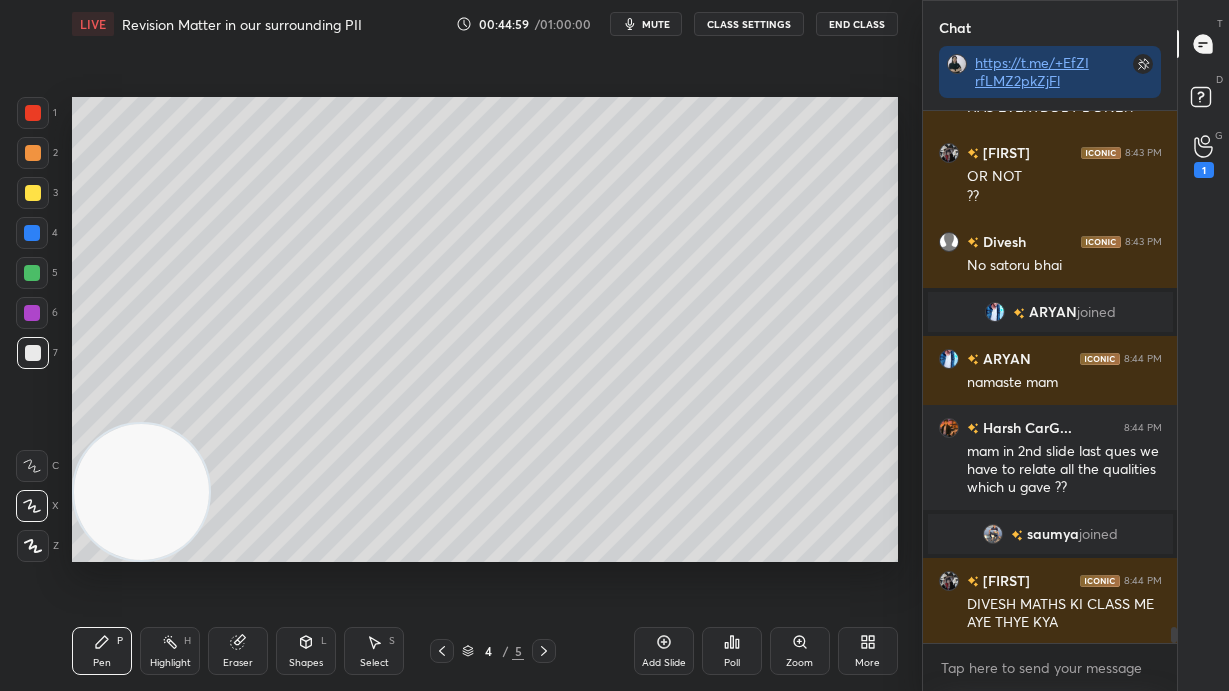 scroll, scrollTop: 17260, scrollLeft: 0, axis: vertical 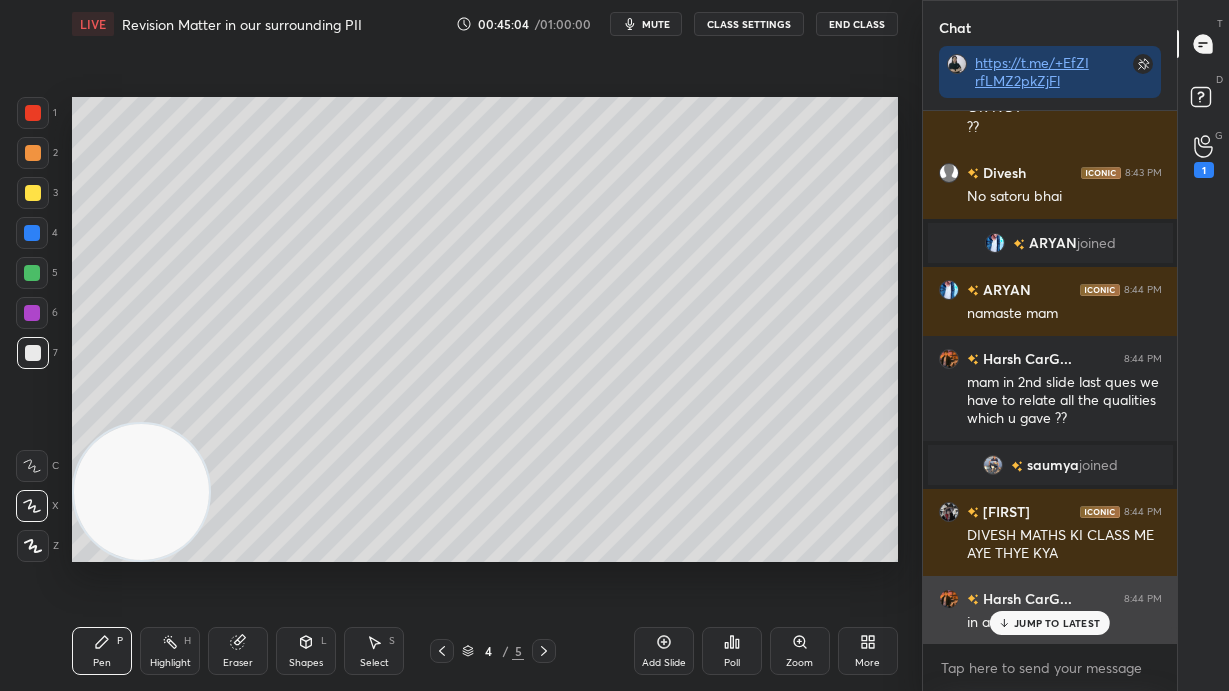 click on "JUMP TO LATEST" at bounding box center [1057, 623] 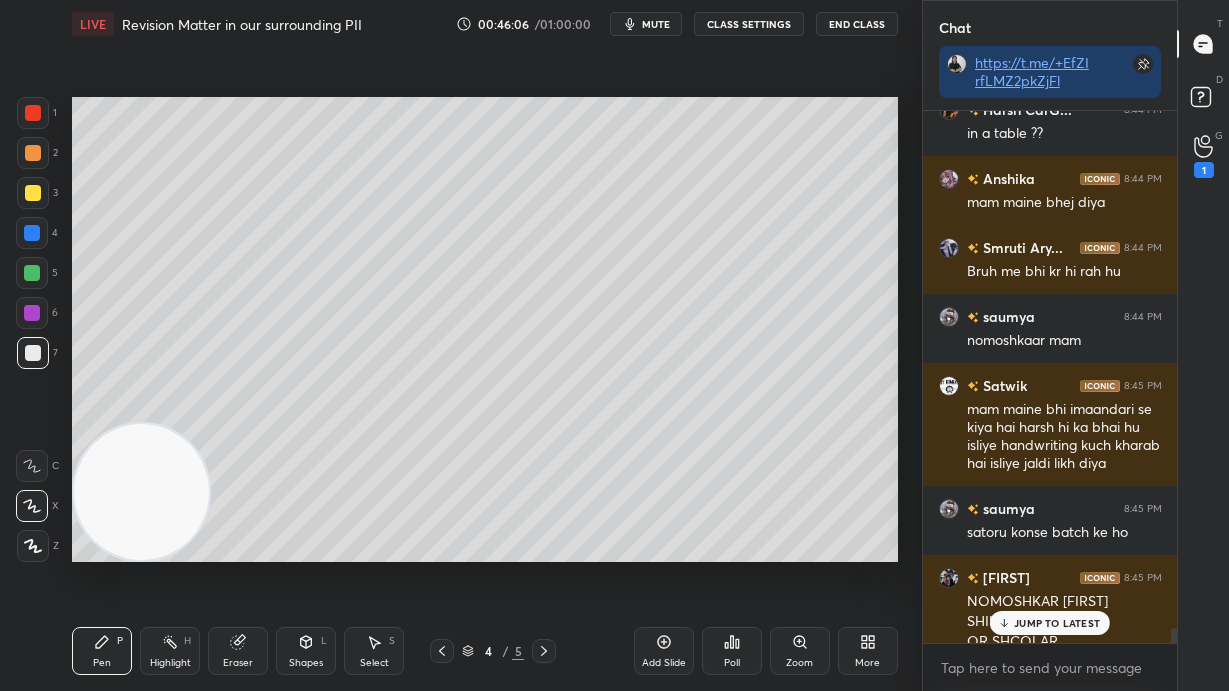 scroll, scrollTop: 17768, scrollLeft: 0, axis: vertical 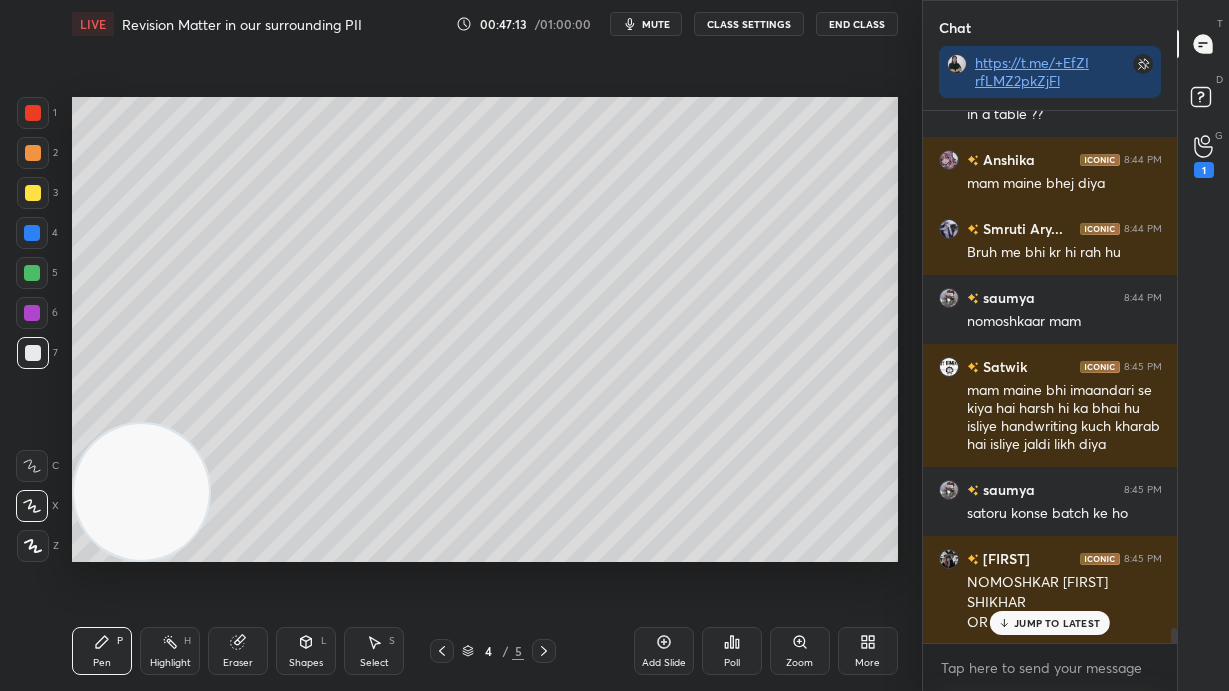 click on "[FIRST] 8:41 PM mam i cant send pics i m joined from pc T-T [FIRST] 8:41 PM MAM POLL [FIRST] 8:42 PM MAM DONE HAS EVERYBODY DONE?? [FIRST] 8:43 PM OR NOT ?? Divesh 8:43 PM No satoru bhai ARYAN joined ARYAN 8:44 PM namaste mam Harsh CarG... 8:44 PM mam in 2nd slide last ques we have to relate all the qualities which u gave ?? saumya joined SATORU 8:44 PM DIVESH MATHS KI CLASS ME AYE THYE KYA Harsh CarG... 8:44 PM in a table ?? Anshika 8:44 PM mam maine bhej diya Smruti Ary... 8:44 PM Bruh me bhi kr hi rah hu saumya 8:44 PM nomoshkaar mam Satwik 8:45 PM mam maine bhi imaandari se kiya hai harsh hi ka bhai hu isliye handwriting kuch kharab hai isliye jaldi likh diya saumya 8:45 PM satoru konse batch ke ho SATORU 8:45 PM NOMOSHKAR SAUMYA SHIKHAR OR SHCOLAR" at bounding box center (1050, 377) 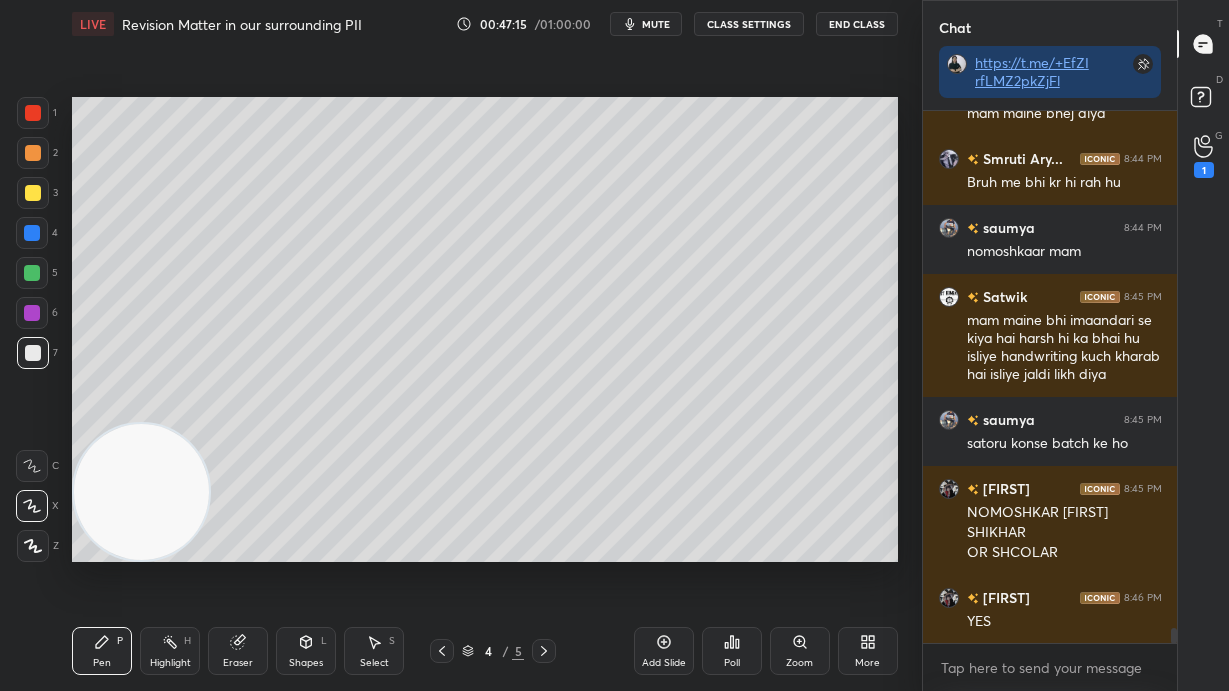 scroll, scrollTop: 17907, scrollLeft: 0, axis: vertical 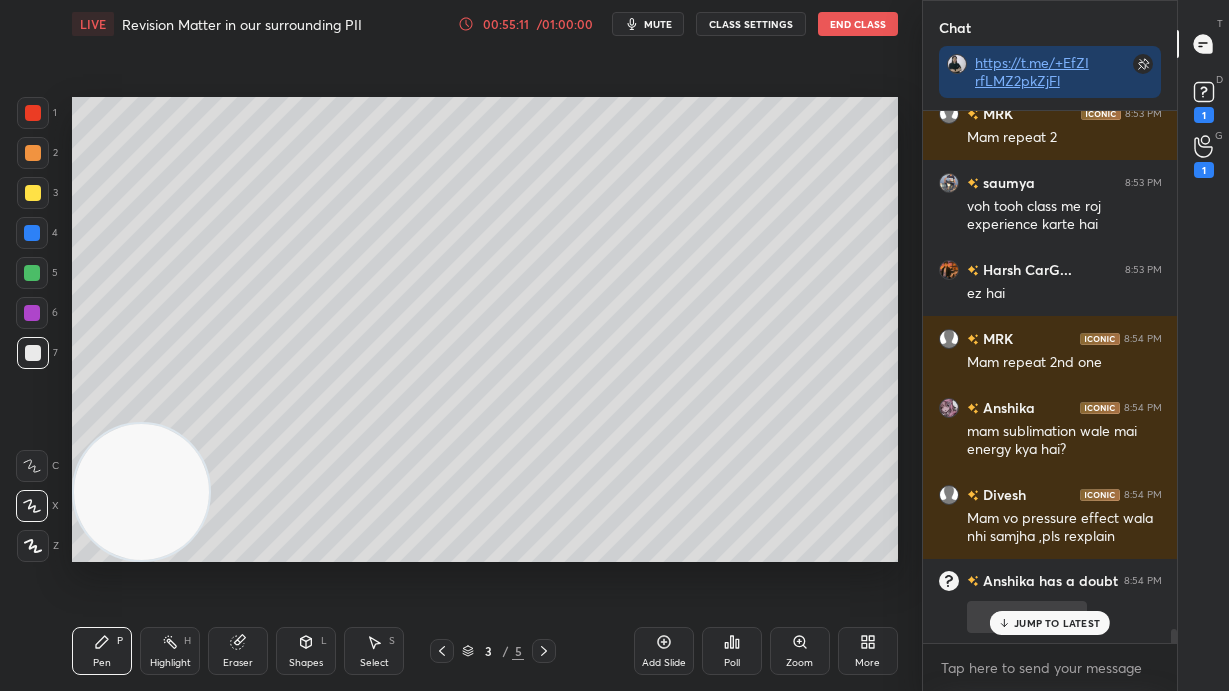 click on "JUMP TO LATEST" at bounding box center (1050, 623) 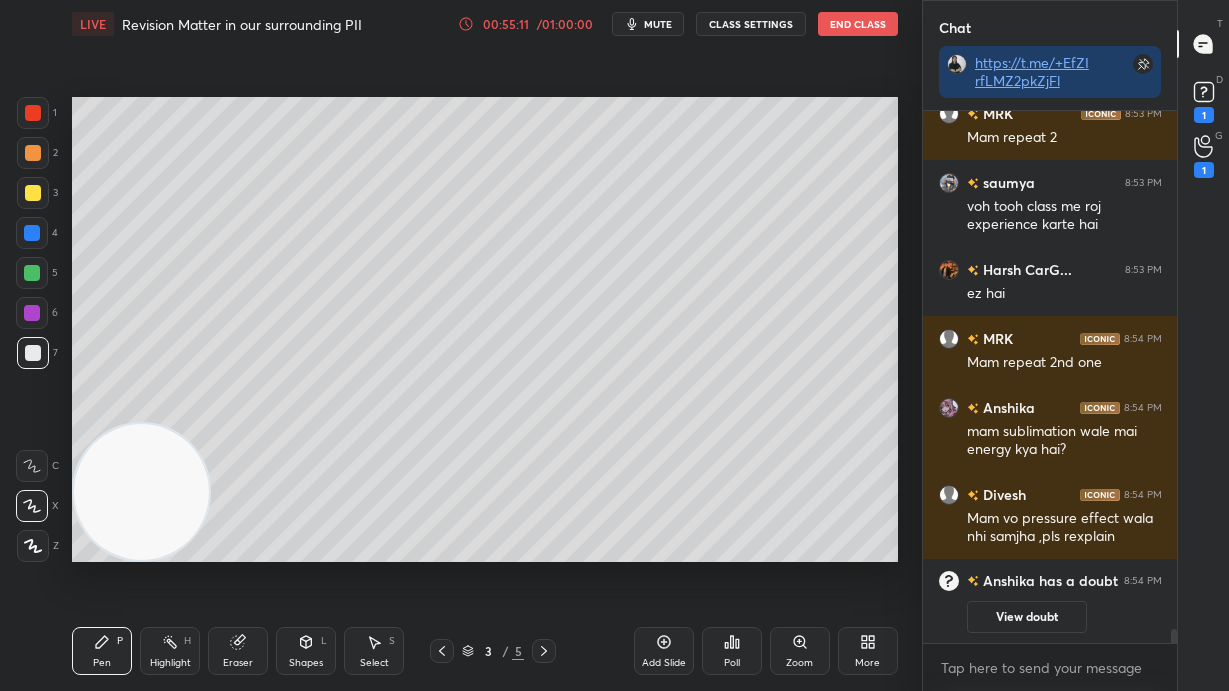 click on "View doubt" at bounding box center (1027, 617) 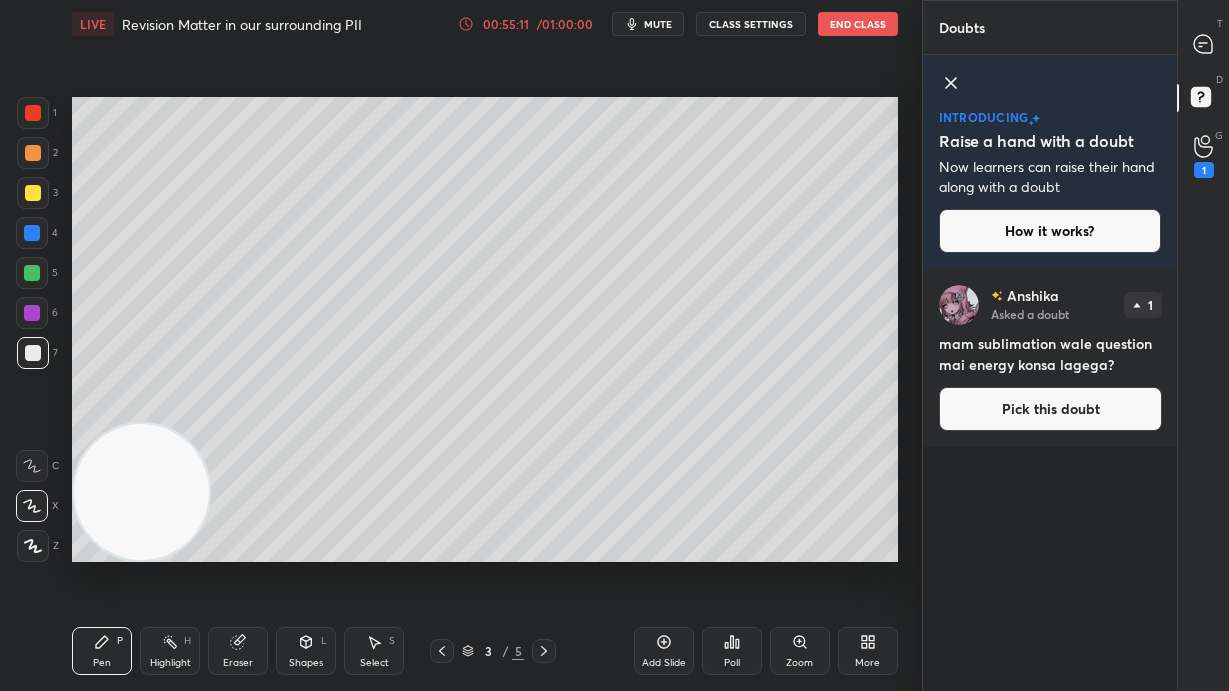 scroll, scrollTop: 7, scrollLeft: 7, axis: both 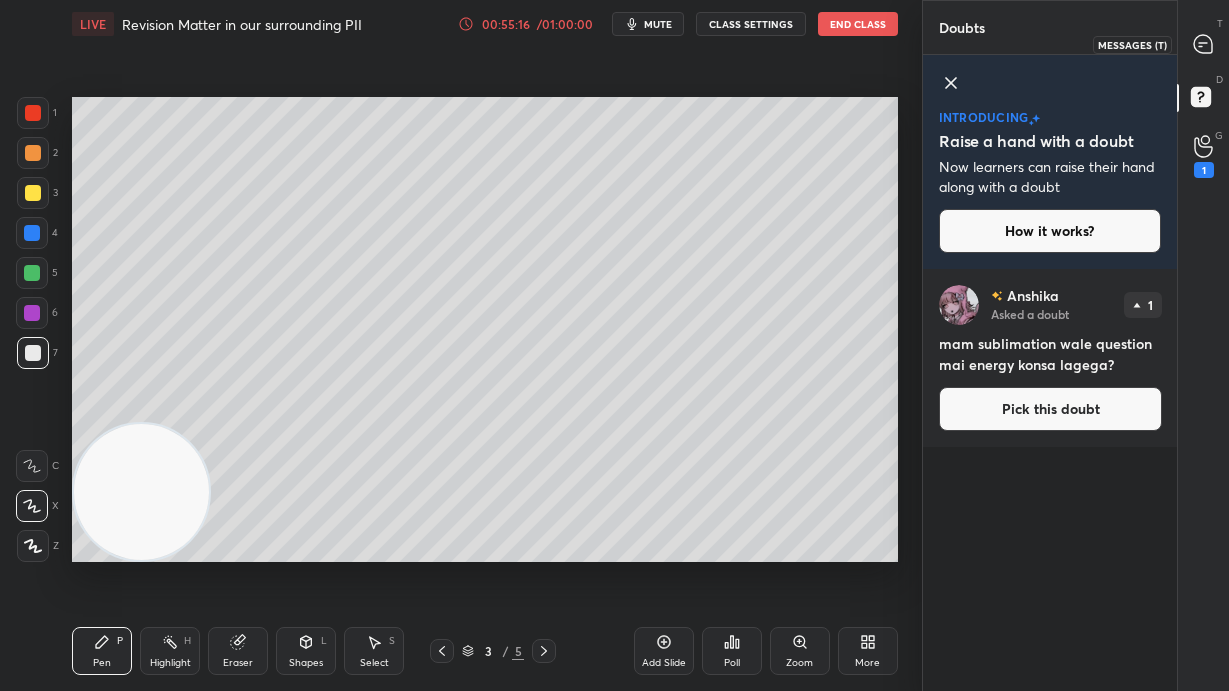 click at bounding box center (1204, 44) 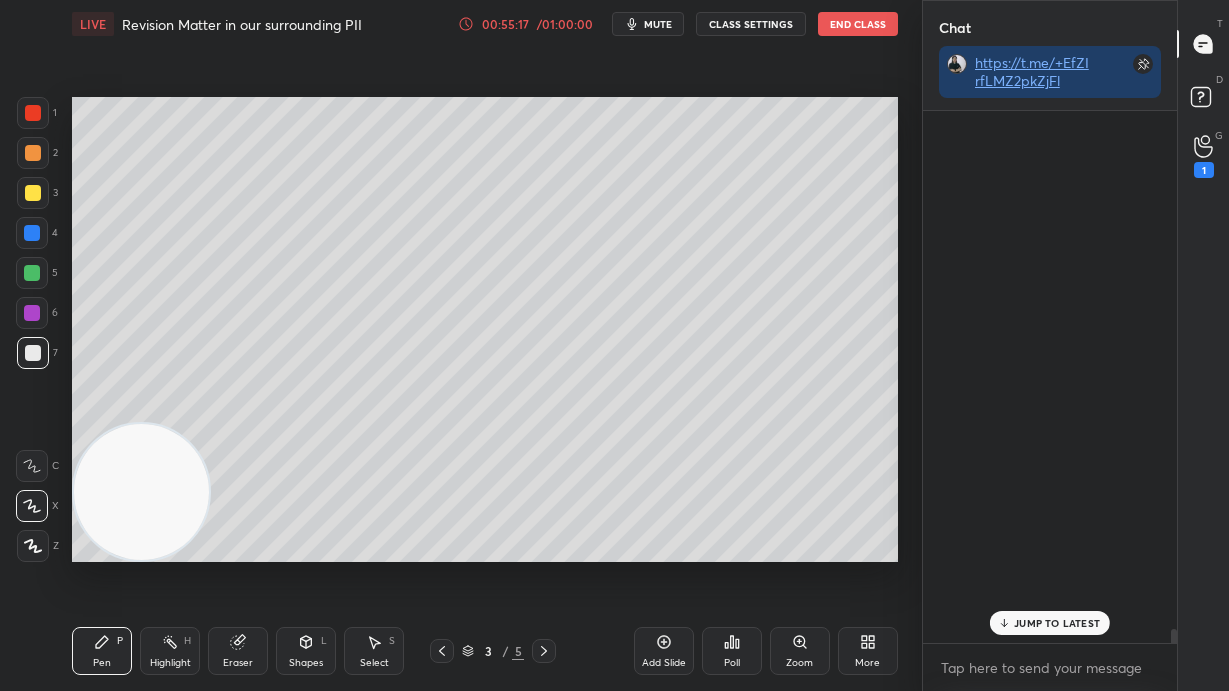 scroll, scrollTop: 19683, scrollLeft: 0, axis: vertical 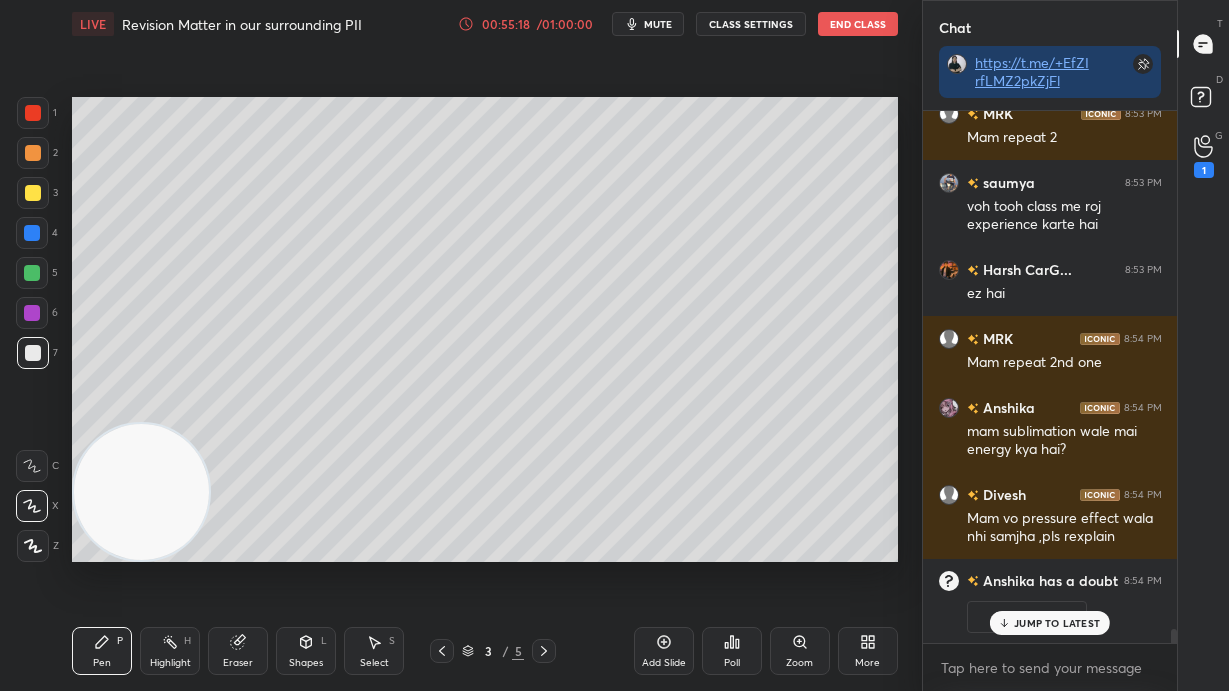 click on "JUMP TO LATEST" at bounding box center (1050, 623) 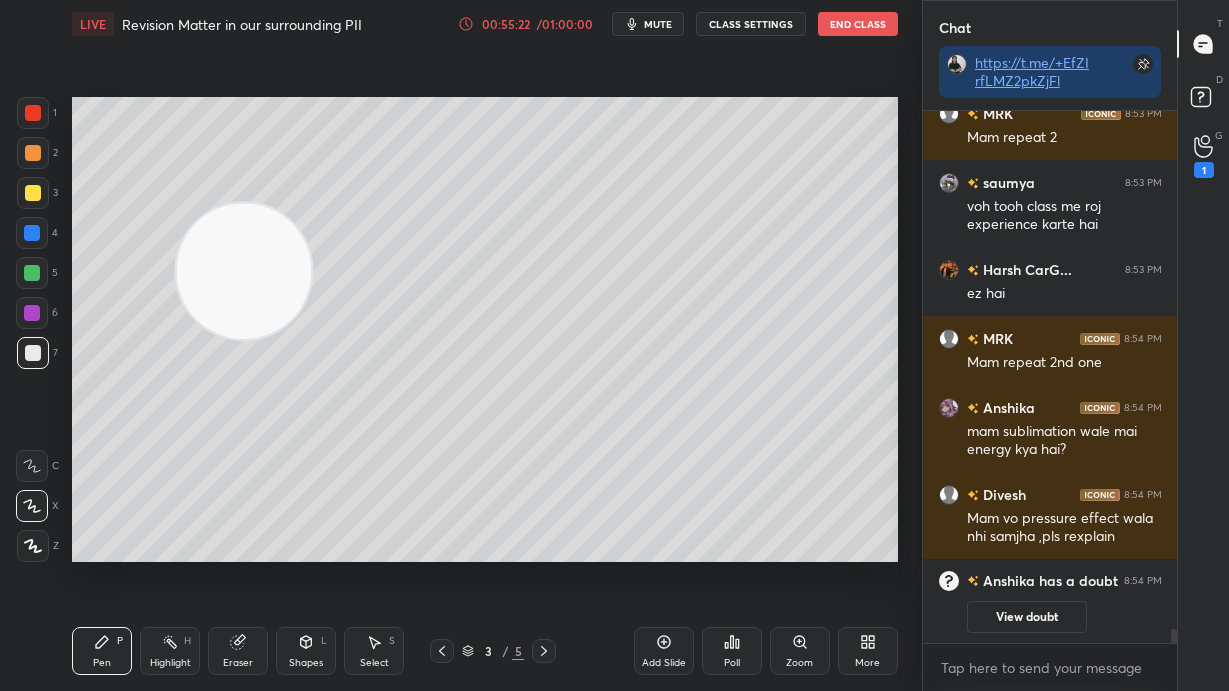 scroll, scrollTop: 19752, scrollLeft: 0, axis: vertical 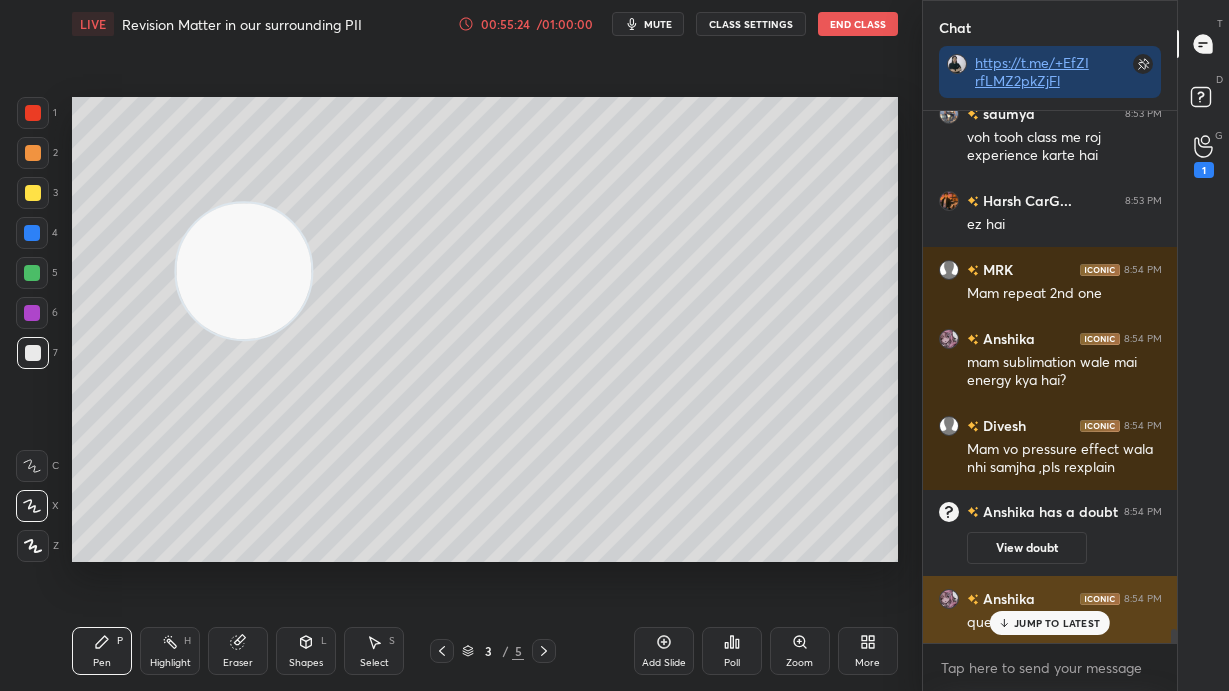 click on "JUMP TO LATEST" at bounding box center [1057, 623] 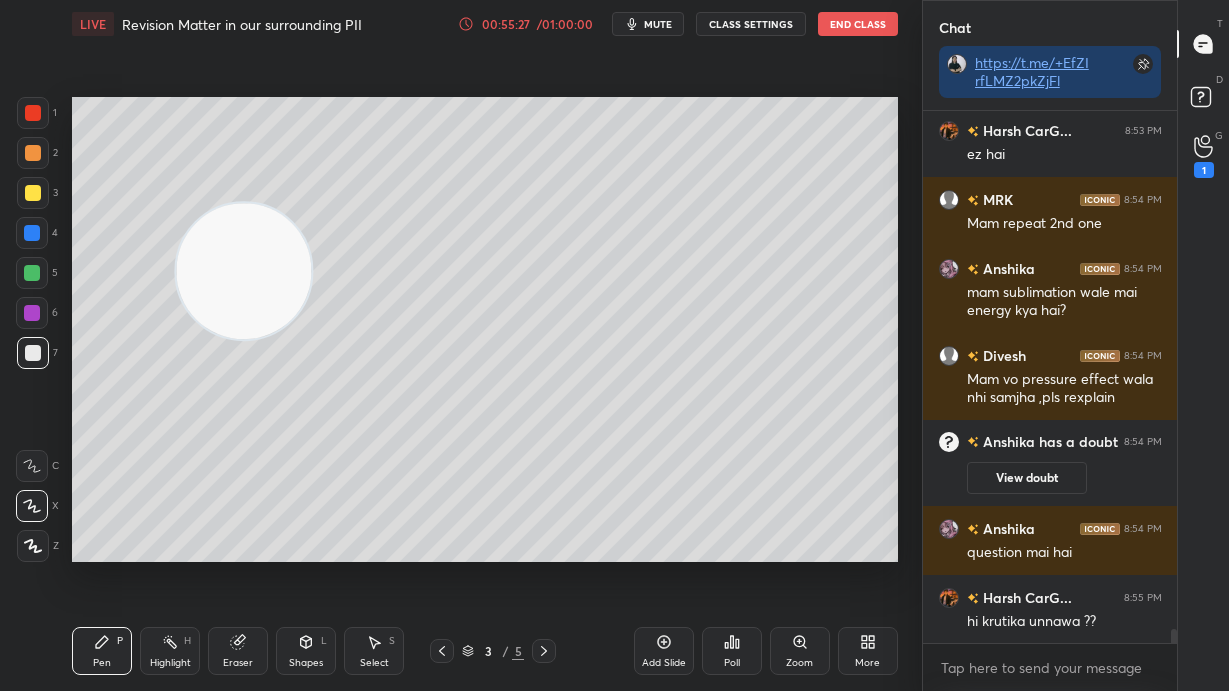 scroll, scrollTop: 19891, scrollLeft: 0, axis: vertical 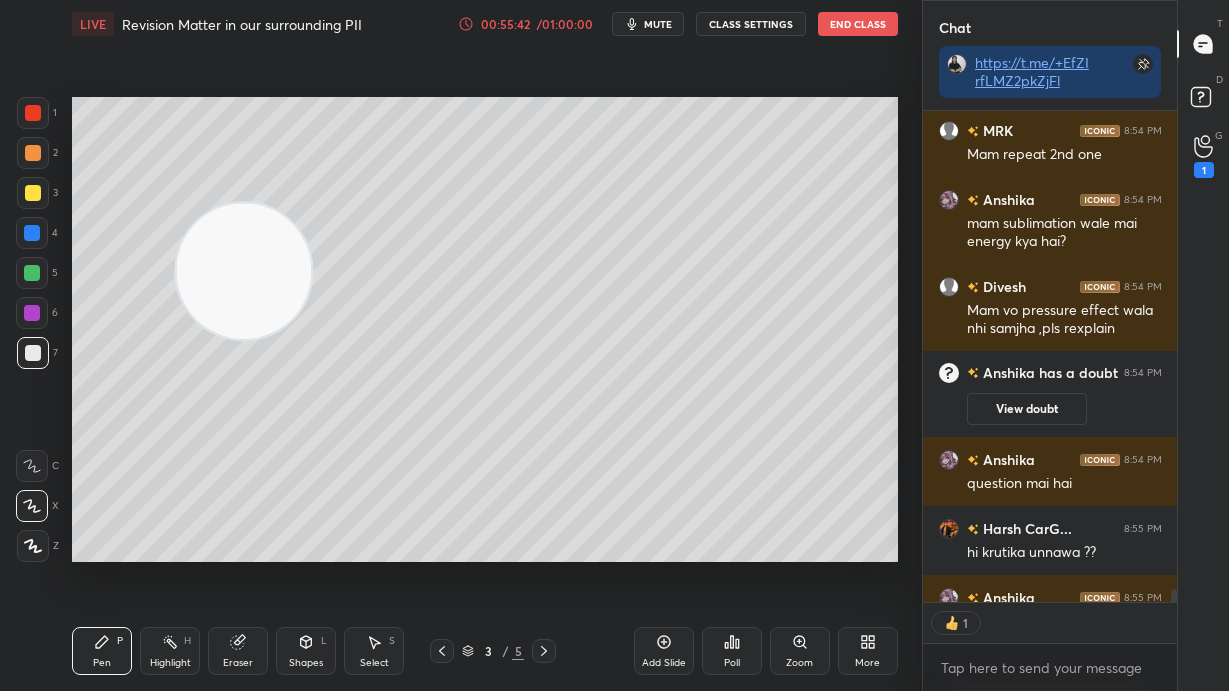 click 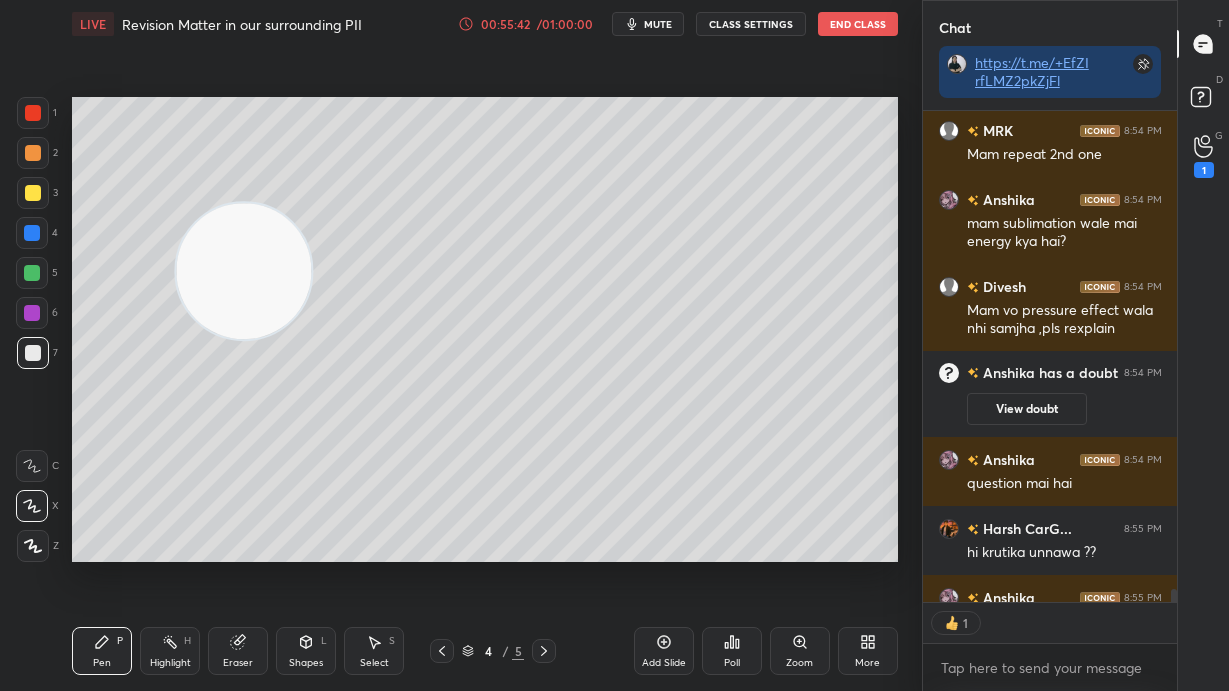 click 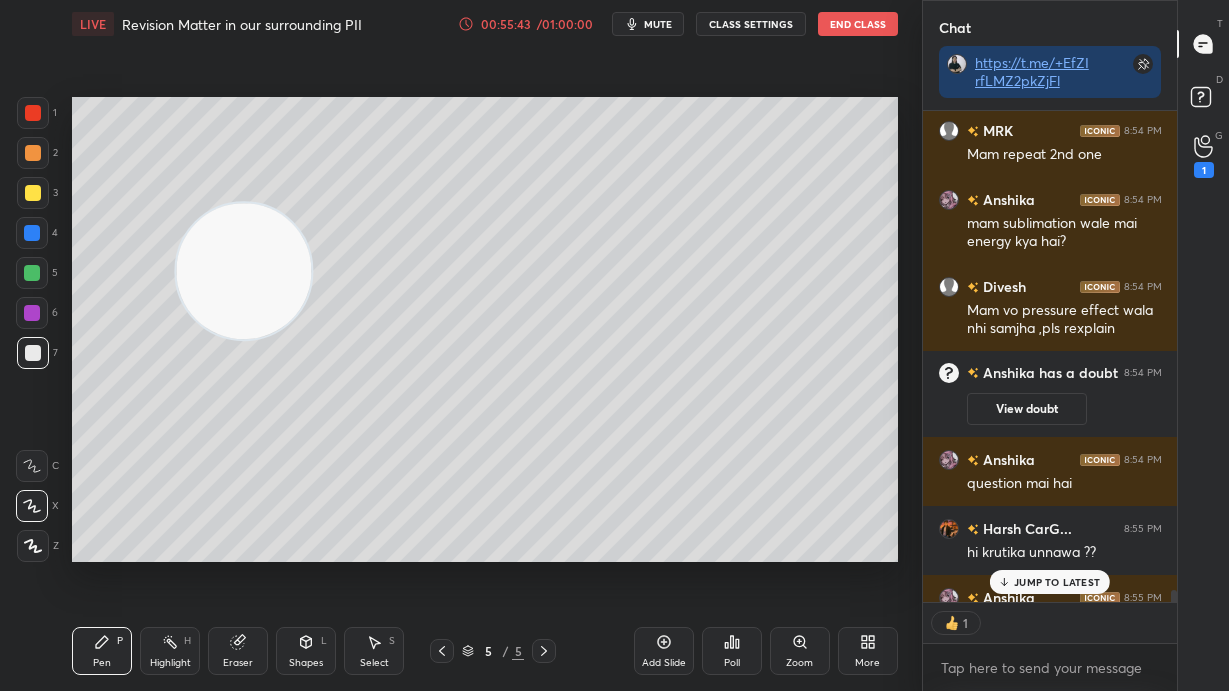 scroll, scrollTop: 20018, scrollLeft: 0, axis: vertical 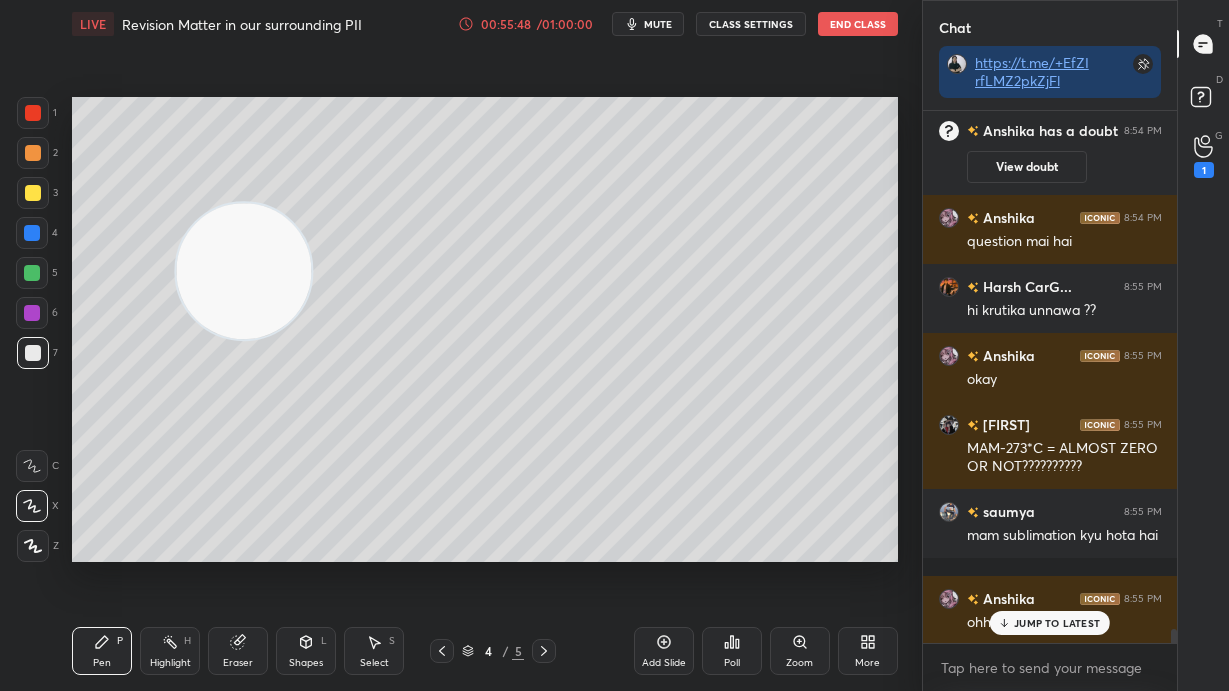 click on "JUMP TO LATEST" at bounding box center [1050, 623] 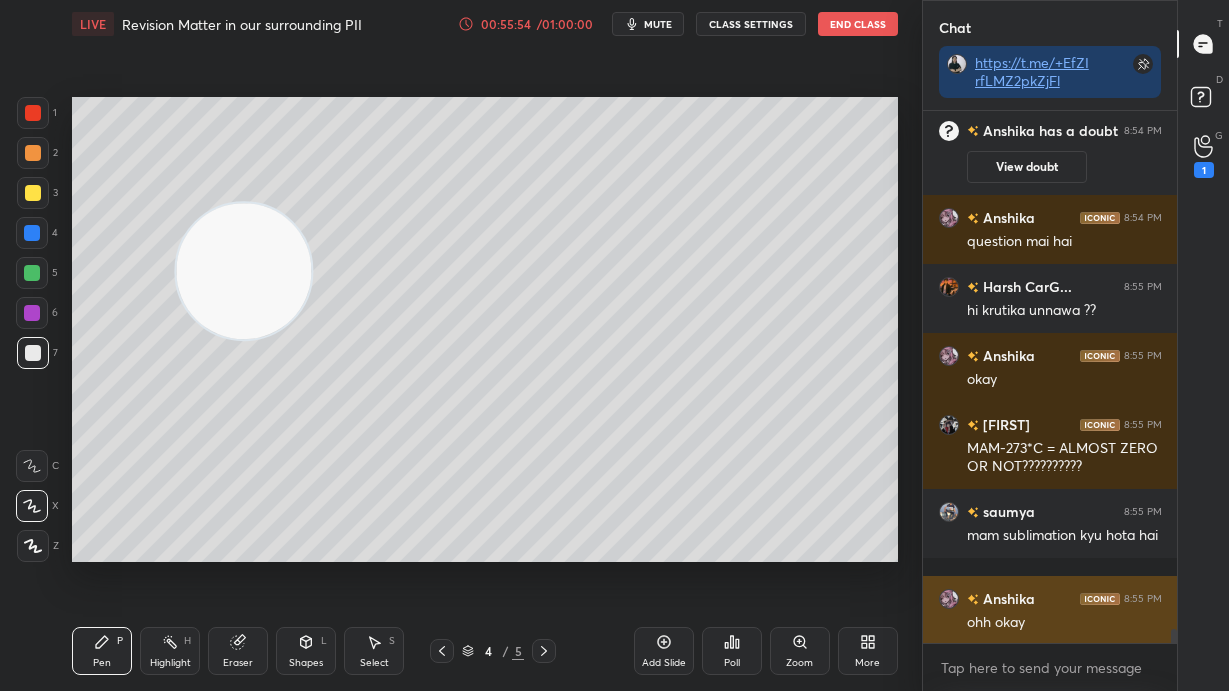 scroll, scrollTop: 20202, scrollLeft: 0, axis: vertical 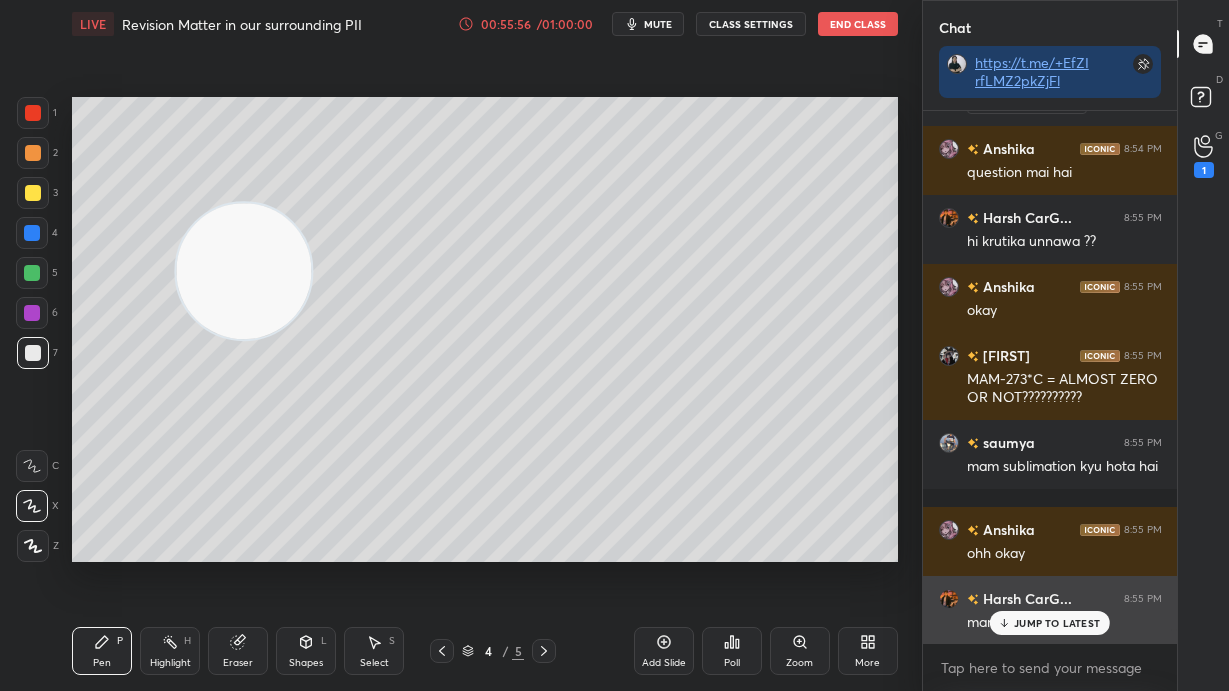click on "JUMP TO LATEST" at bounding box center [1057, 623] 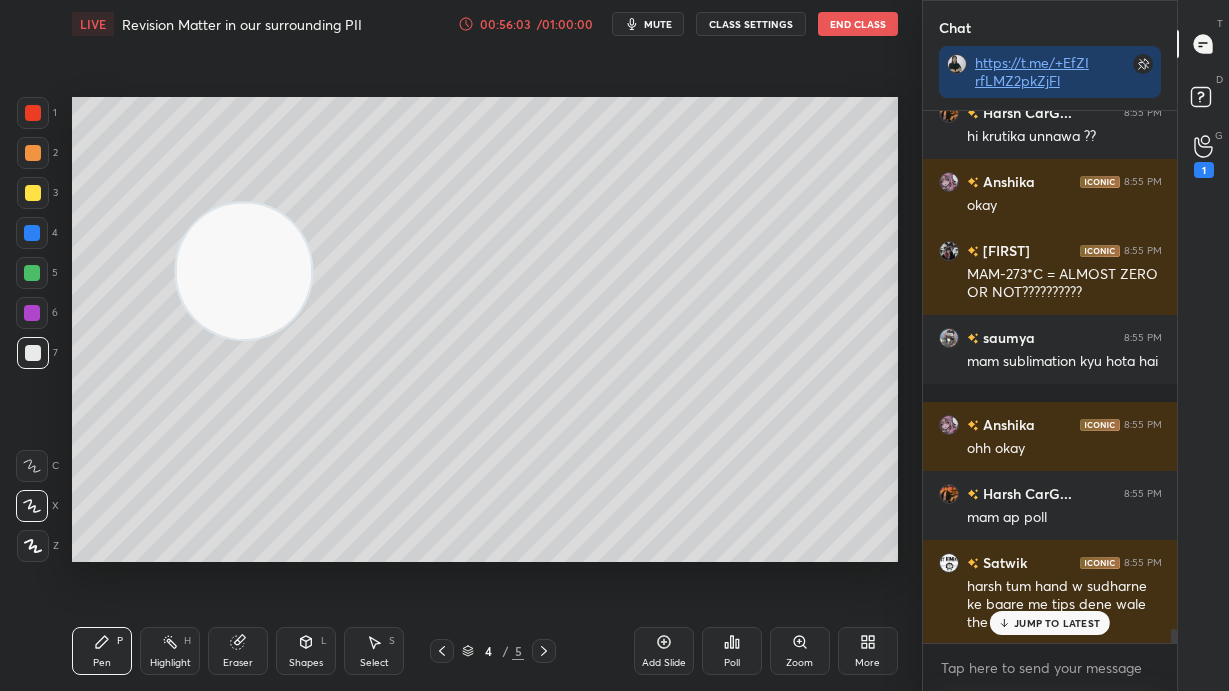 scroll, scrollTop: 20376, scrollLeft: 0, axis: vertical 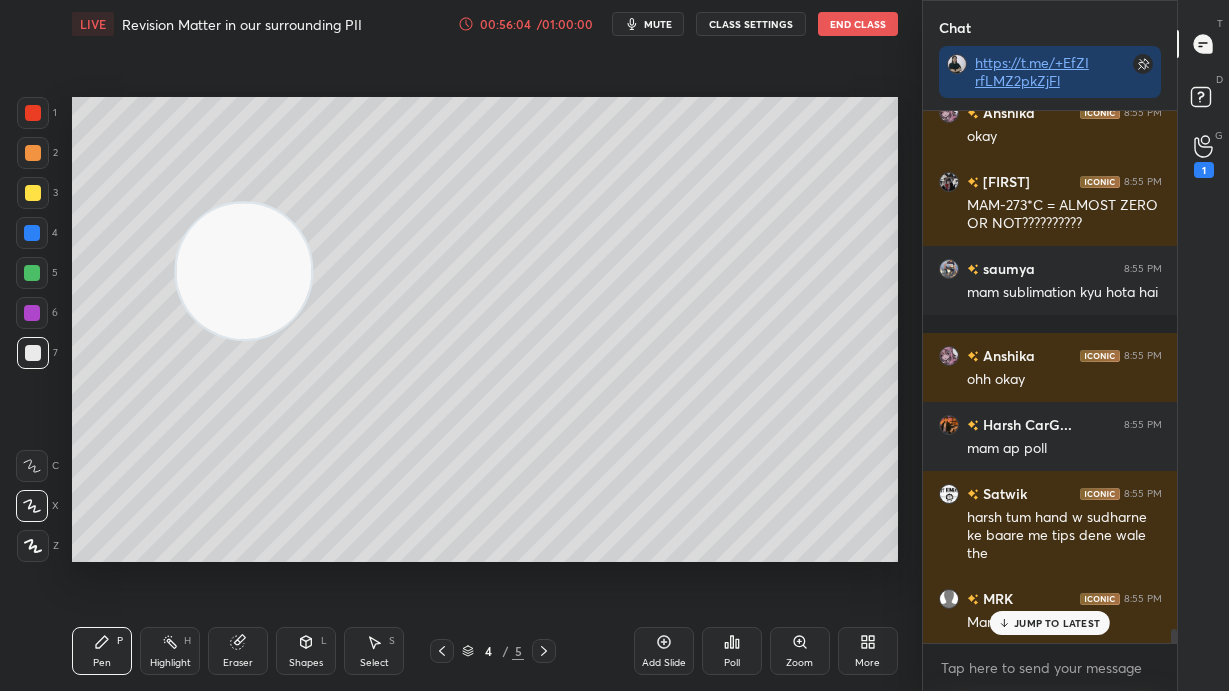 click on "JUMP TO LATEST" at bounding box center [1057, 623] 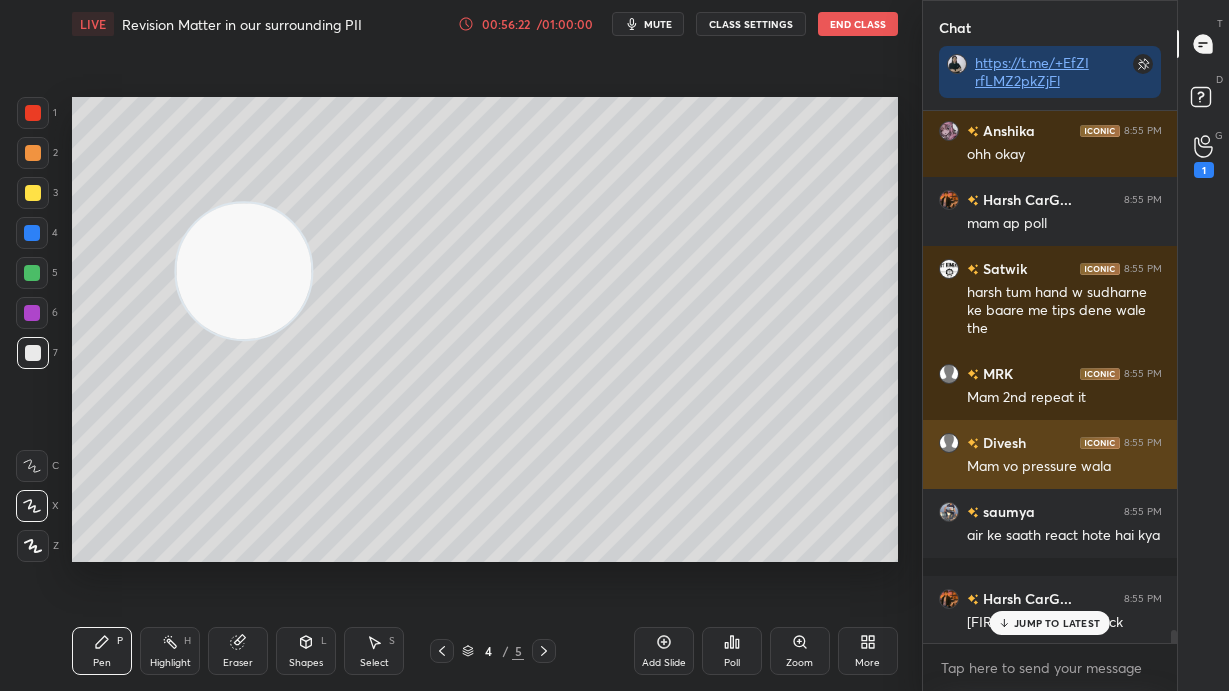 scroll, scrollTop: 20670, scrollLeft: 0, axis: vertical 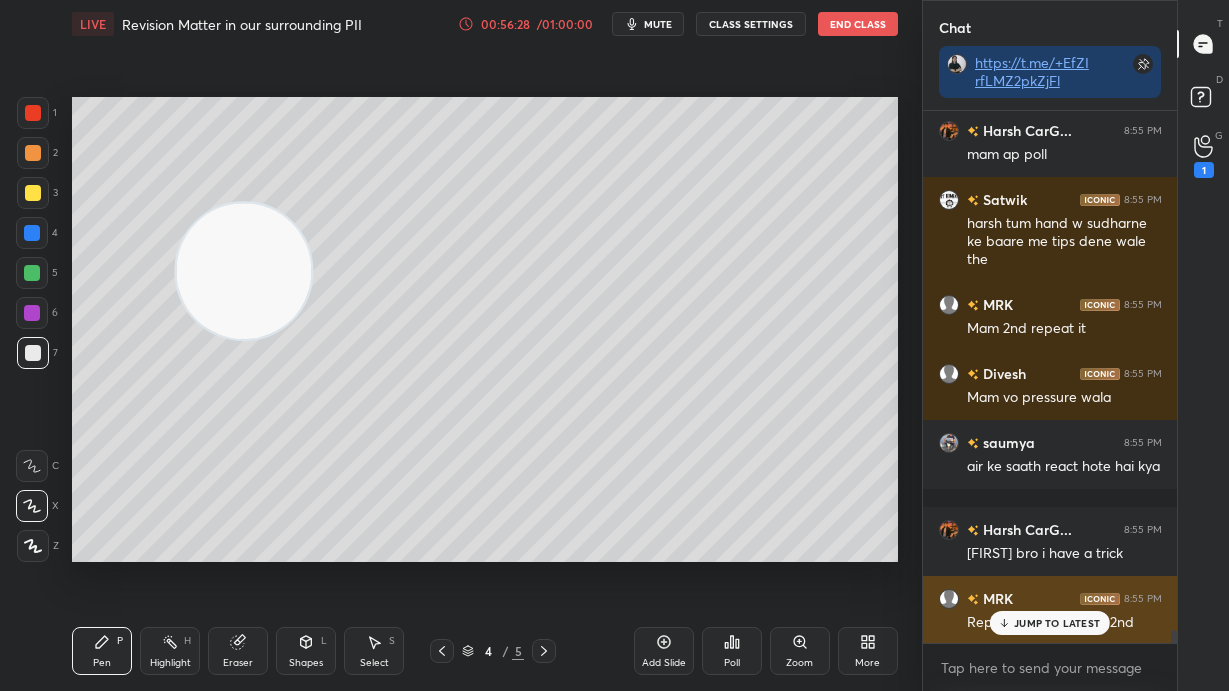 click on "JUMP TO LATEST" at bounding box center [1050, 623] 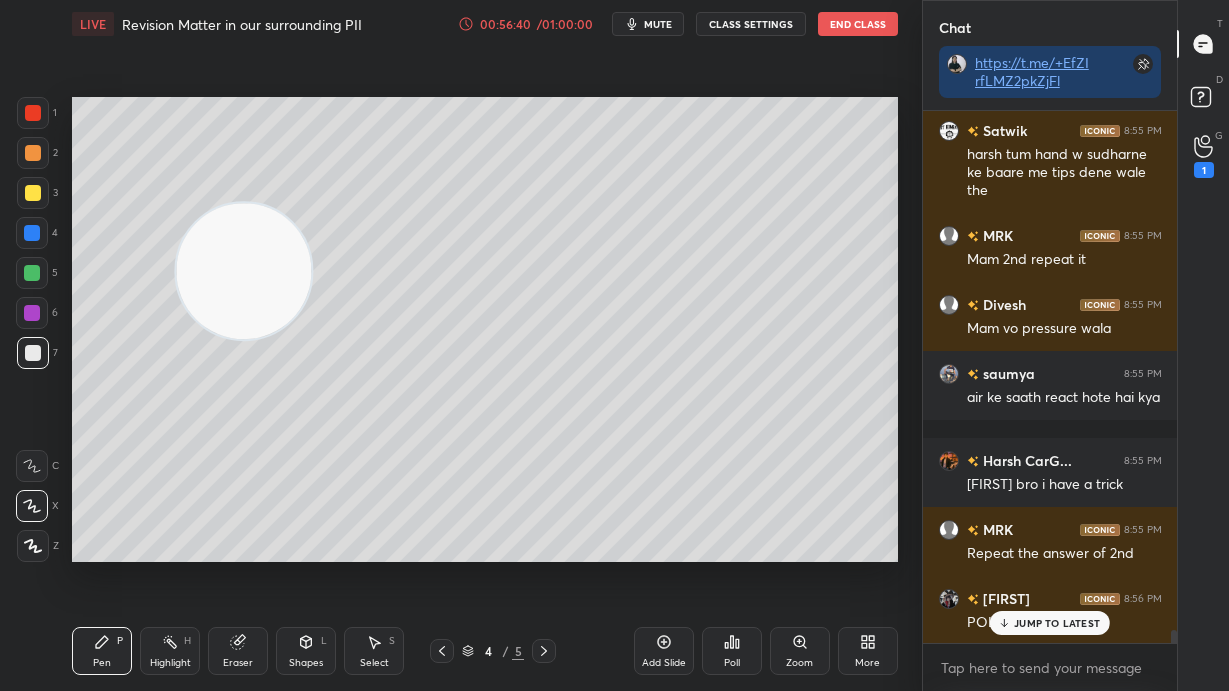 scroll, scrollTop: 20826, scrollLeft: 0, axis: vertical 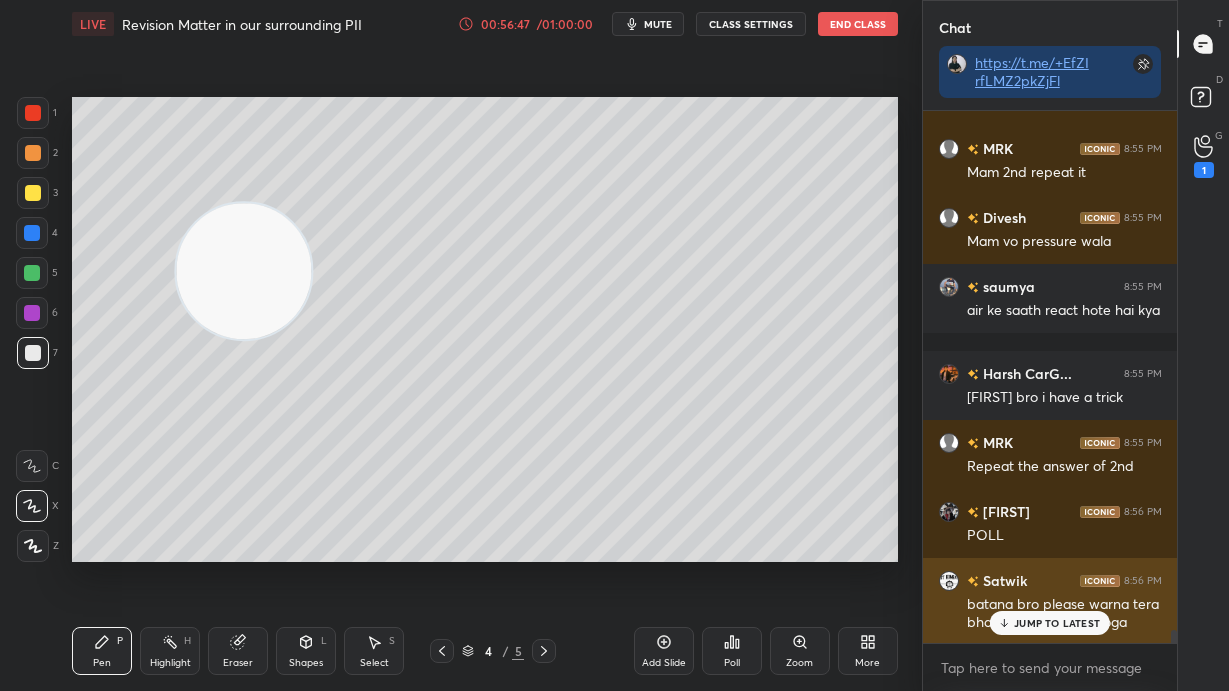 click on "JUMP TO LATEST" at bounding box center (1057, 623) 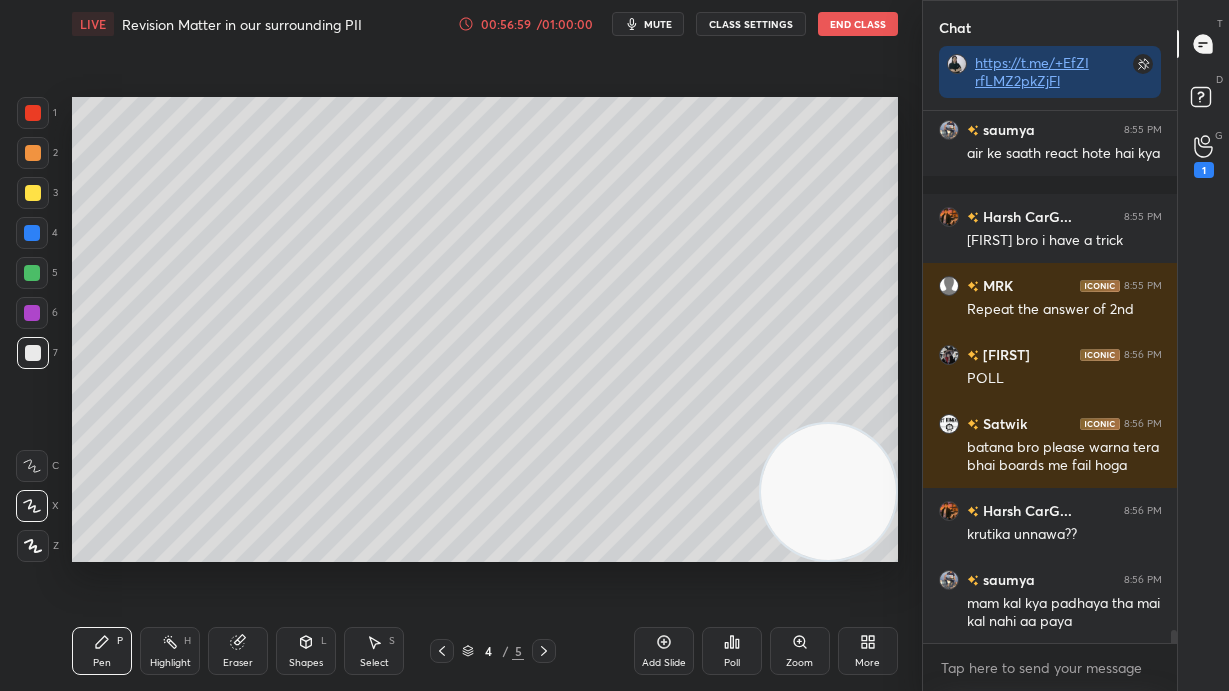scroll, scrollTop: 21070, scrollLeft: 0, axis: vertical 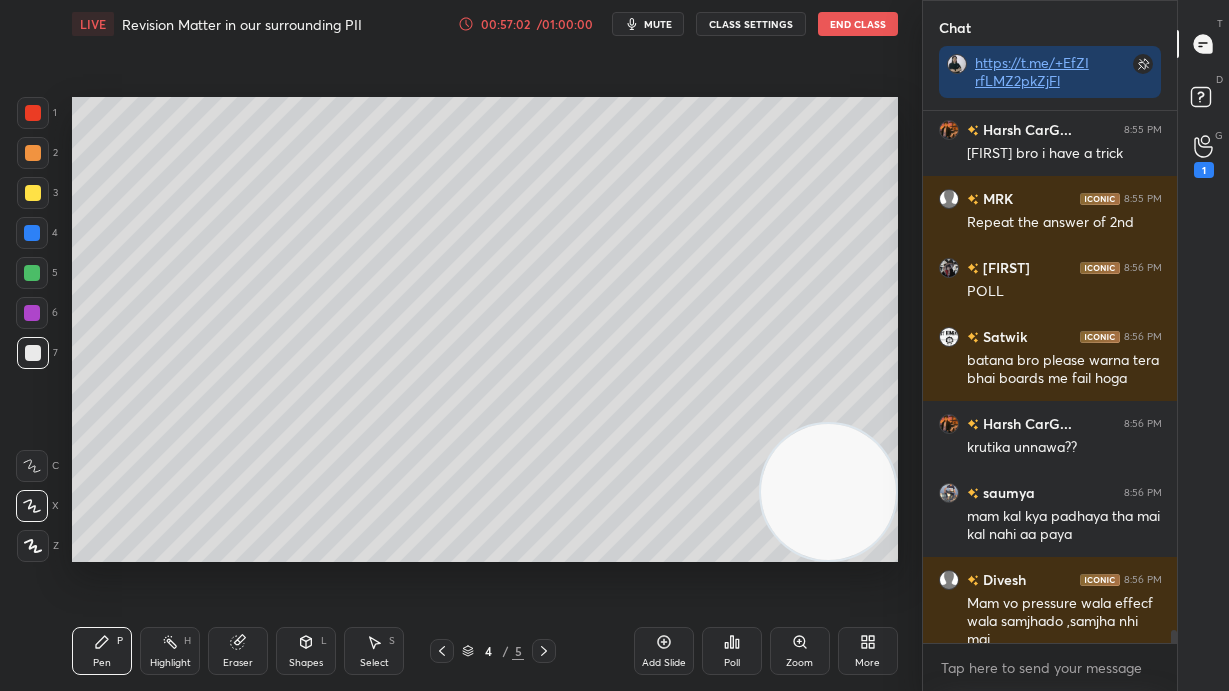 click on "3" at bounding box center [37, 193] 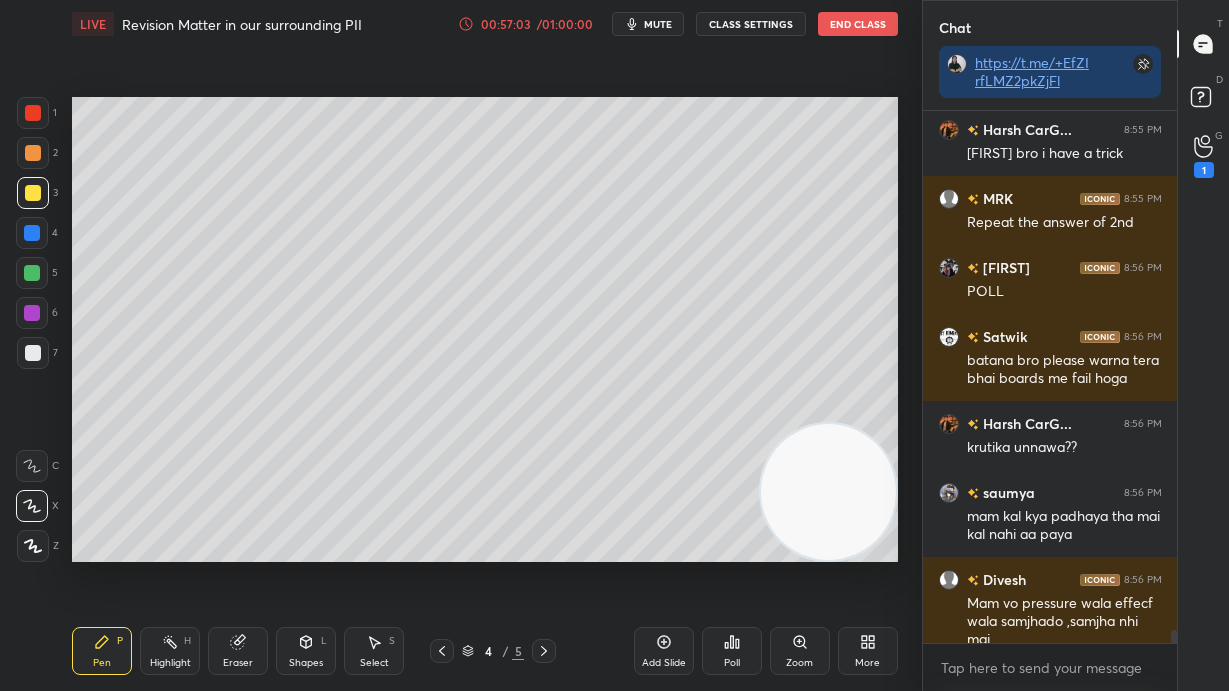 click on "2" at bounding box center [37, 153] 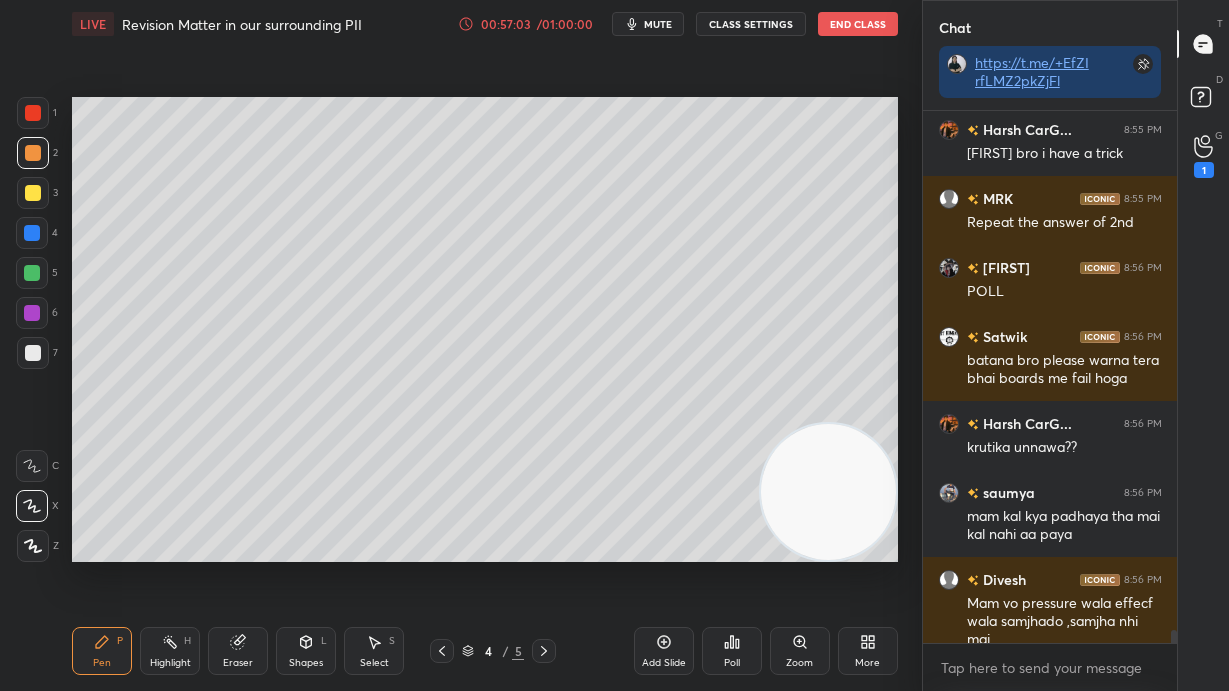click at bounding box center (33, 113) 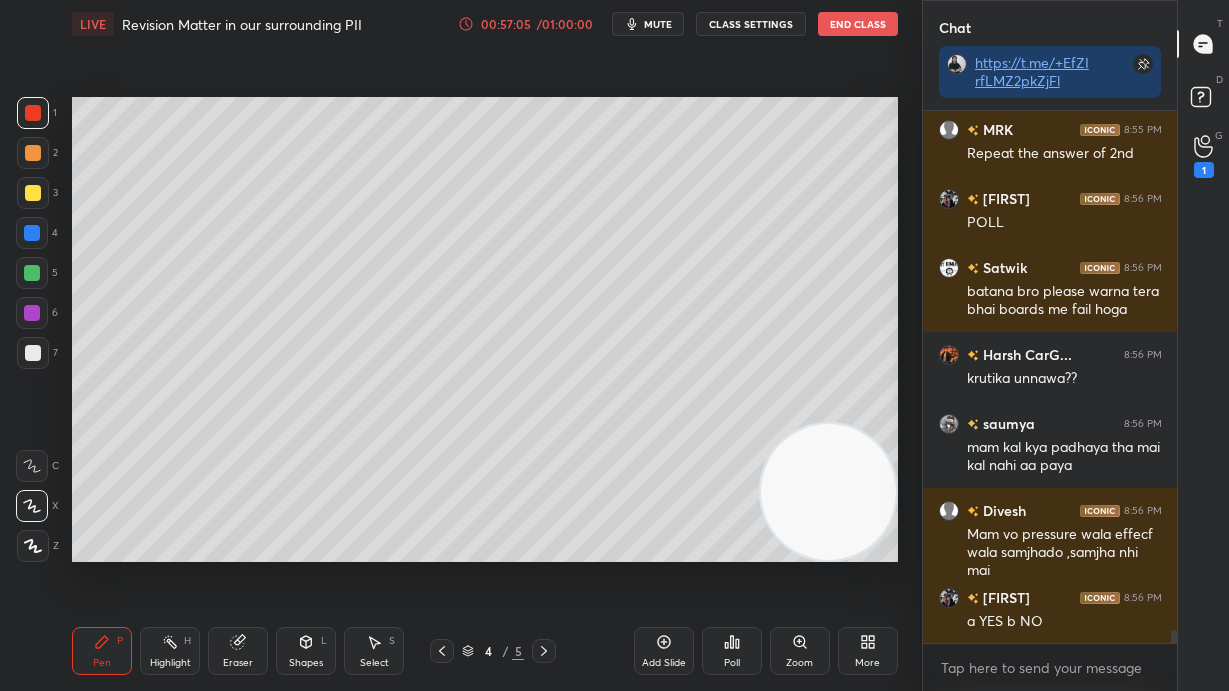 scroll, scrollTop: 21225, scrollLeft: 0, axis: vertical 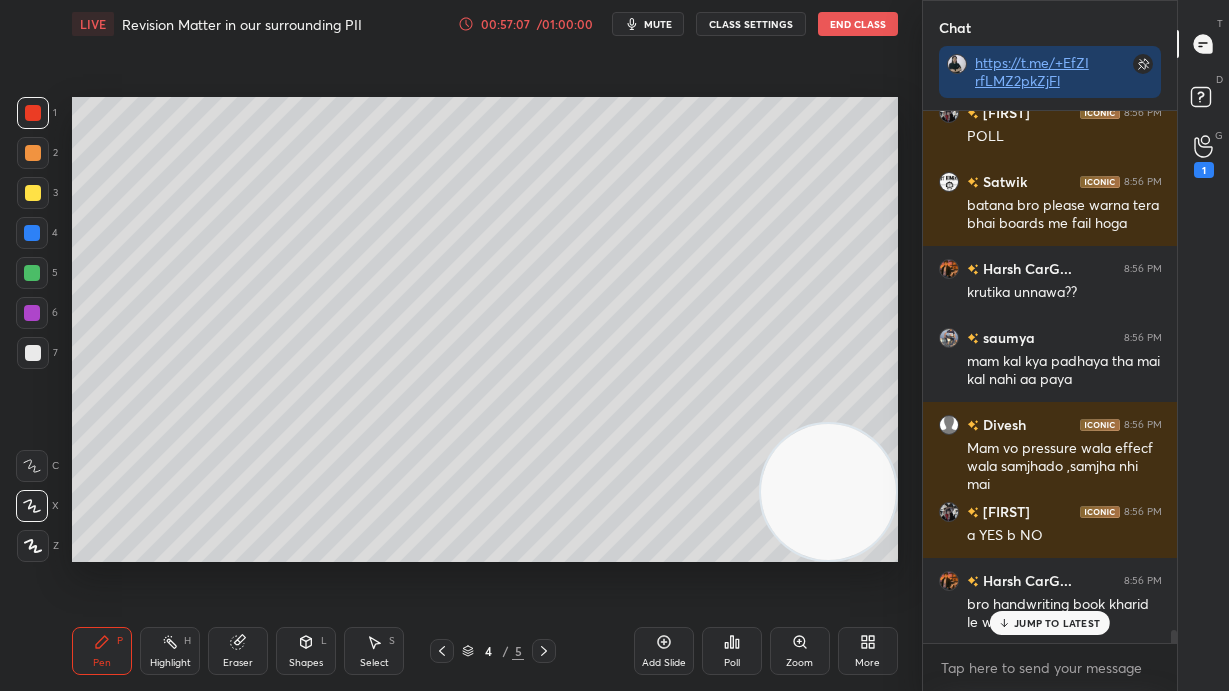 click on "Harsh CarG... 8:56 PM bro handwriting book kharid le woh sudhar degi" at bounding box center (1050, 601) 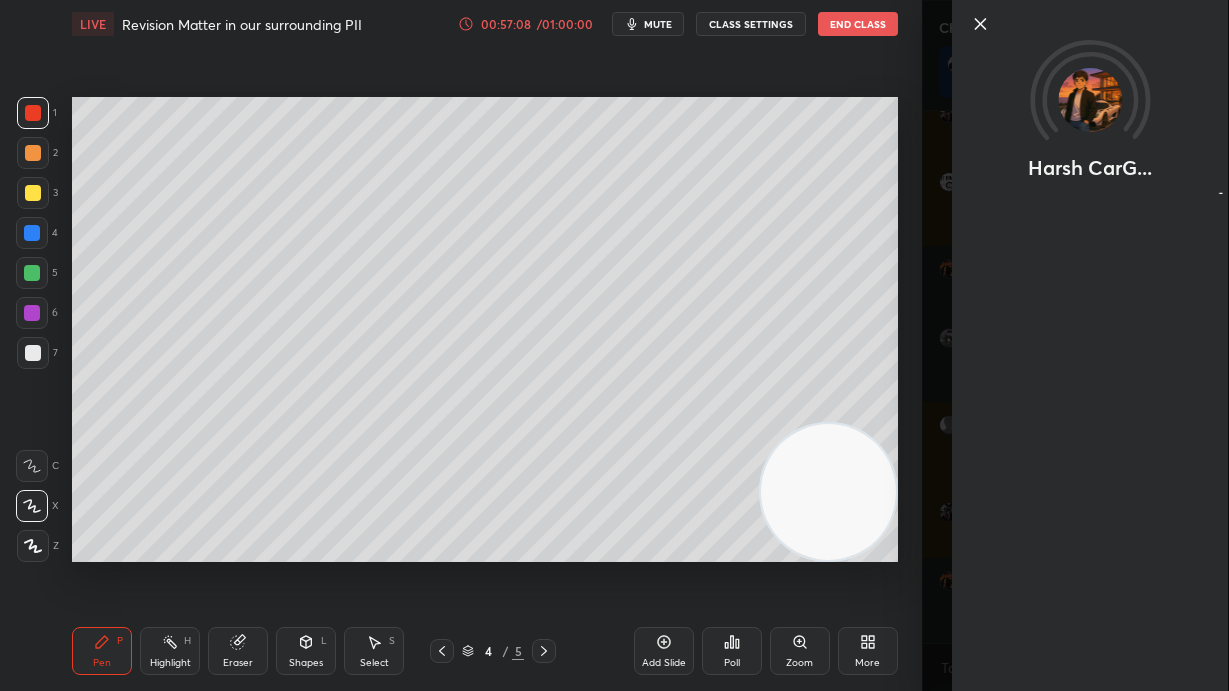 click 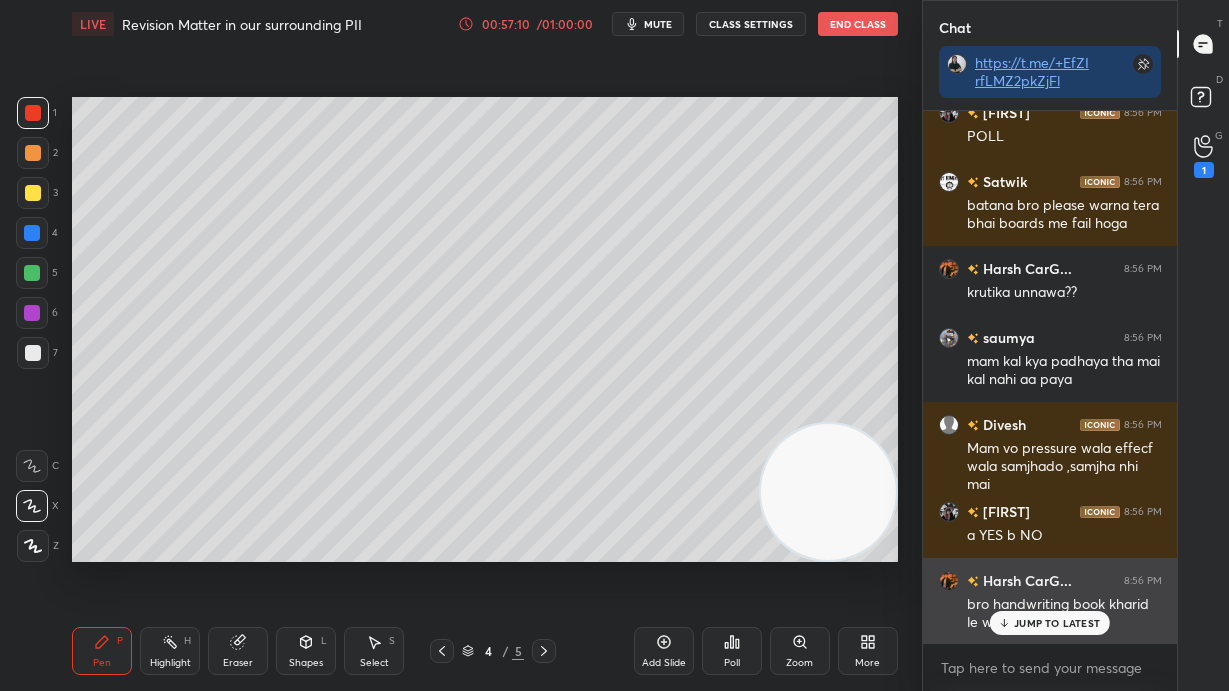 click on "JUMP TO LATEST" at bounding box center (1057, 623) 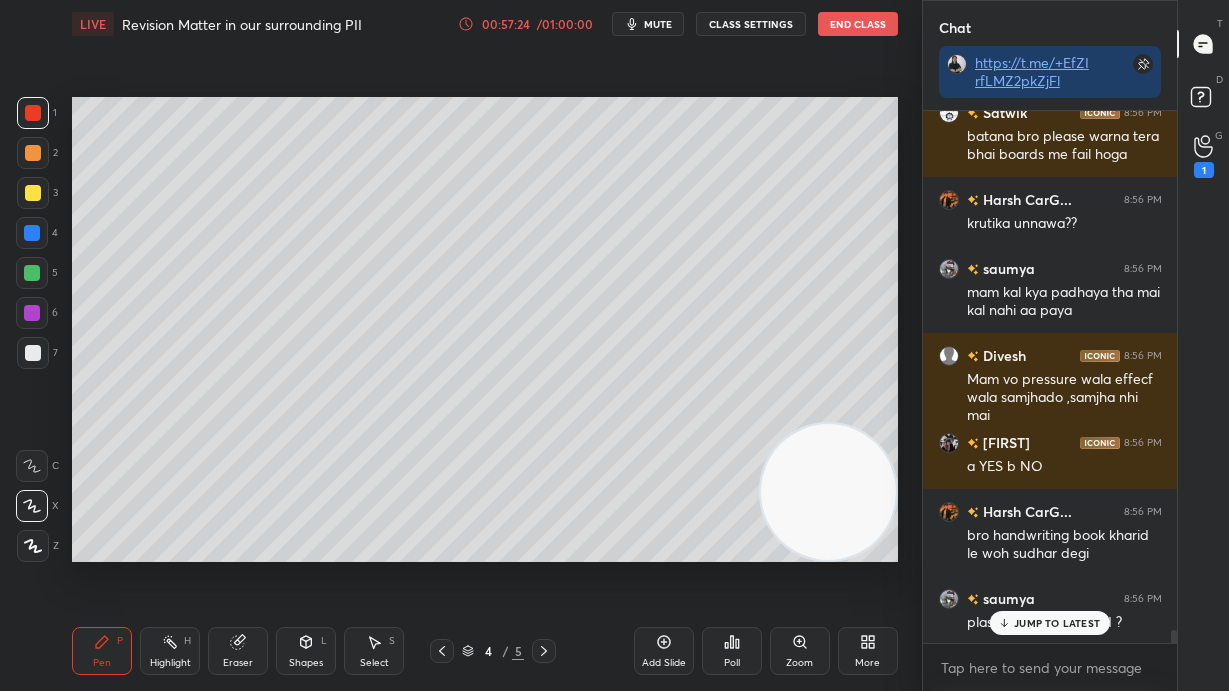 scroll, scrollTop: 21363, scrollLeft: 0, axis: vertical 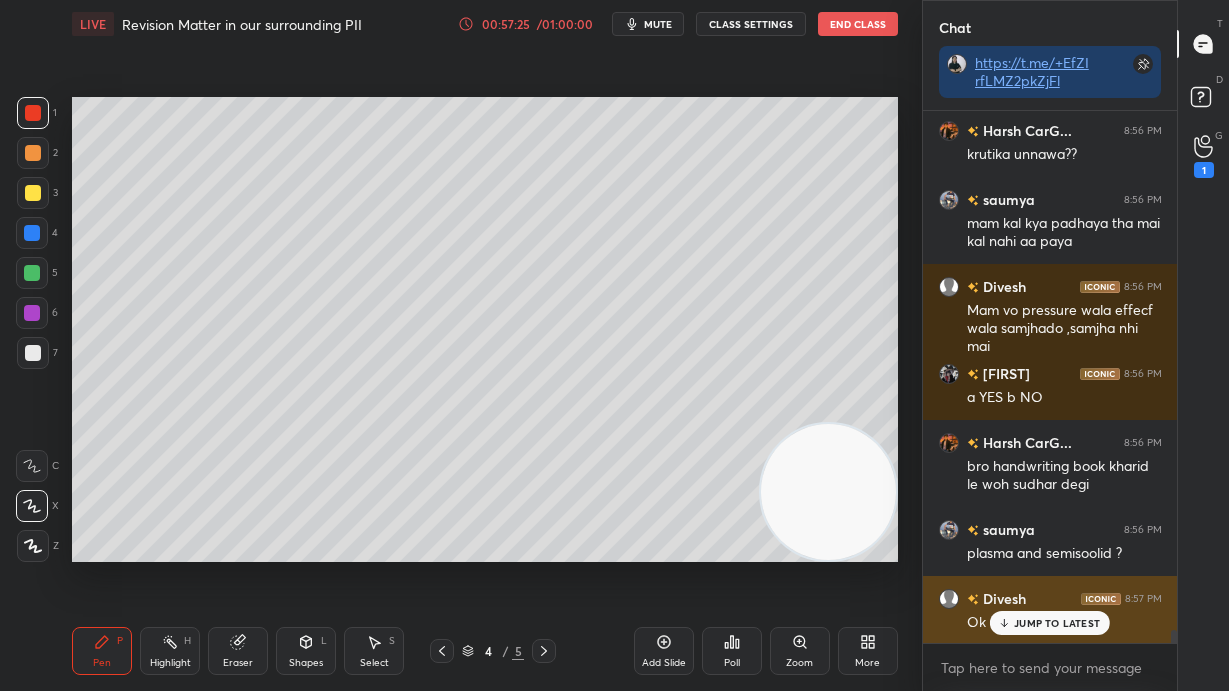 click on "JUMP TO LATEST" at bounding box center (1057, 623) 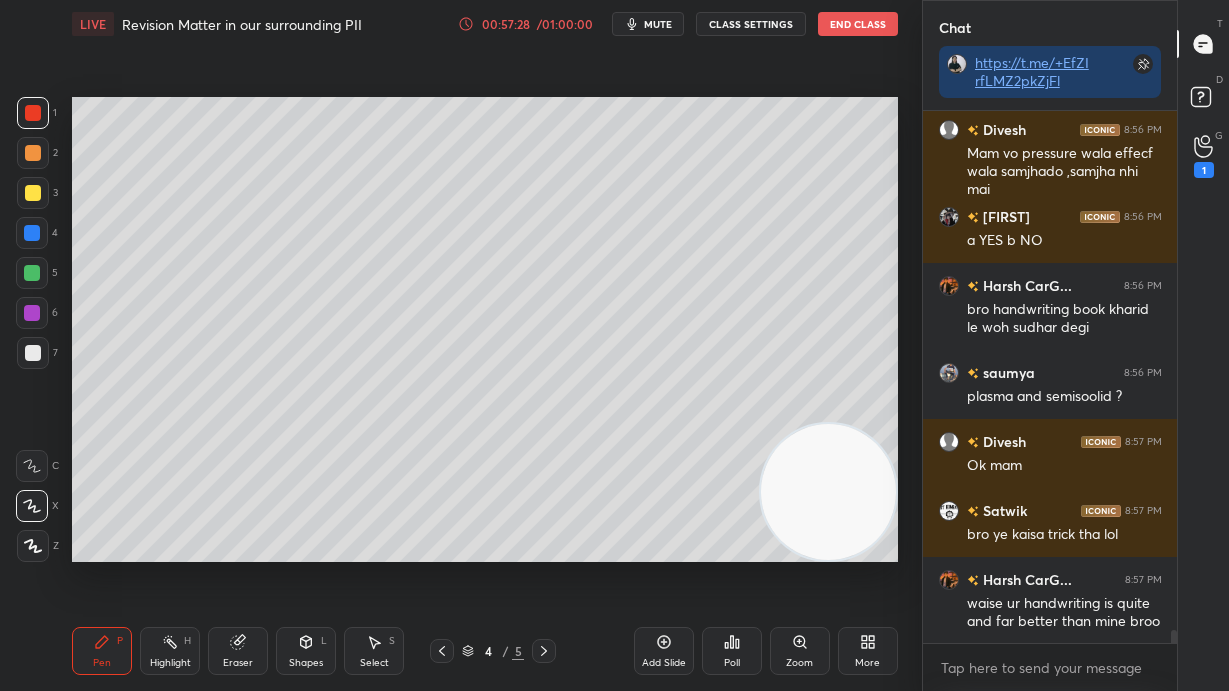 scroll, scrollTop: 21589, scrollLeft: 0, axis: vertical 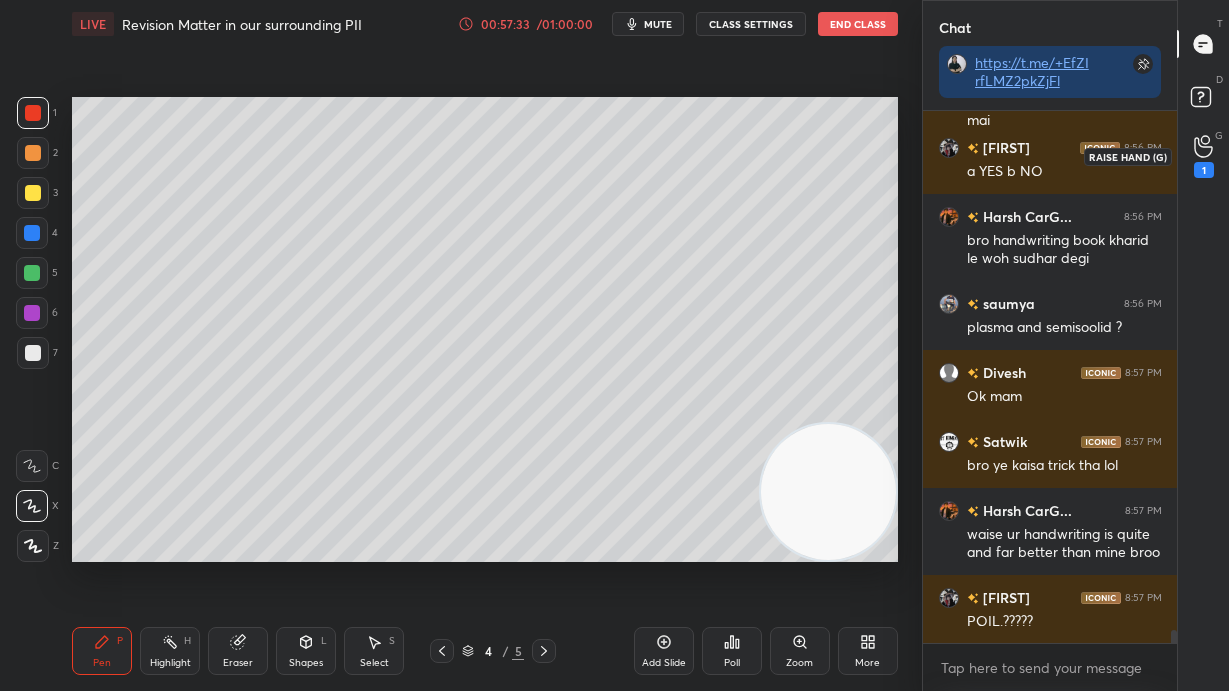 click 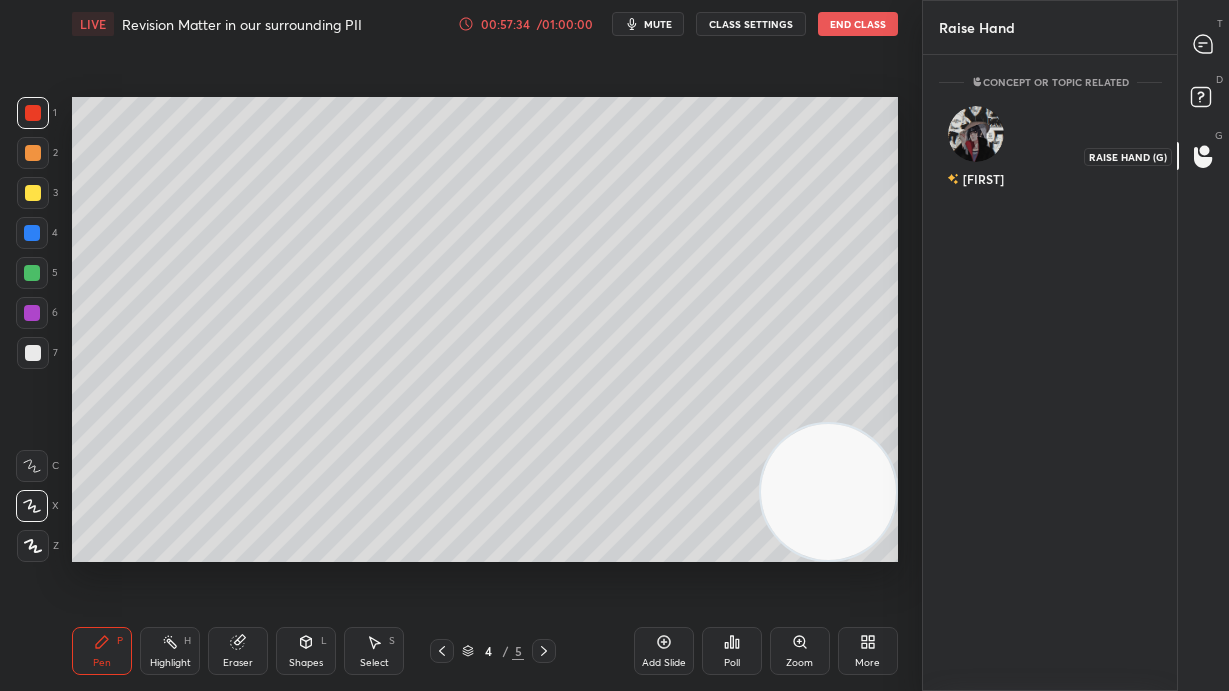 scroll, scrollTop: 630, scrollLeft: 248, axis: both 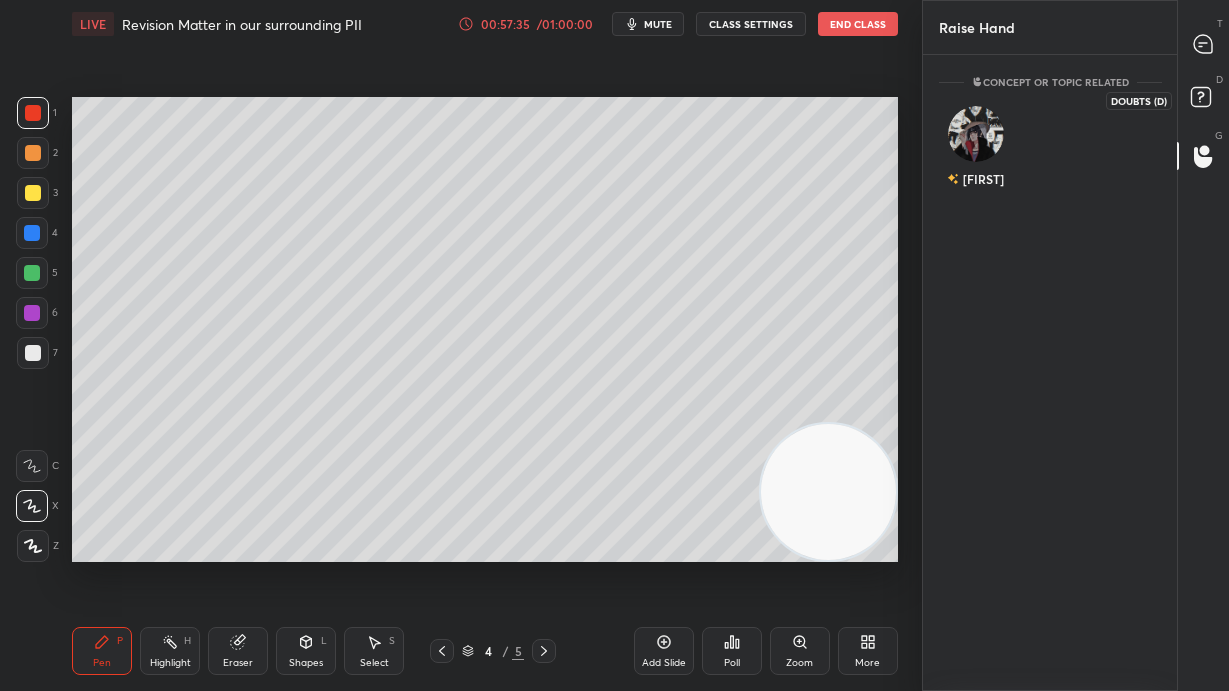 click 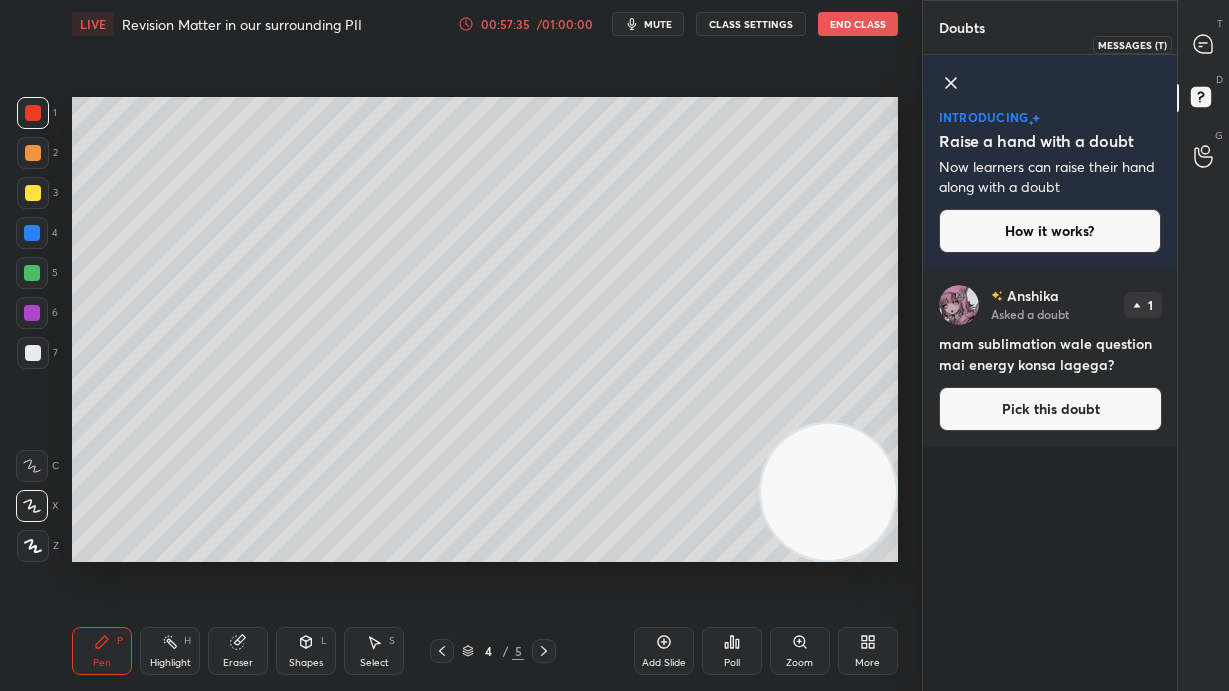 click 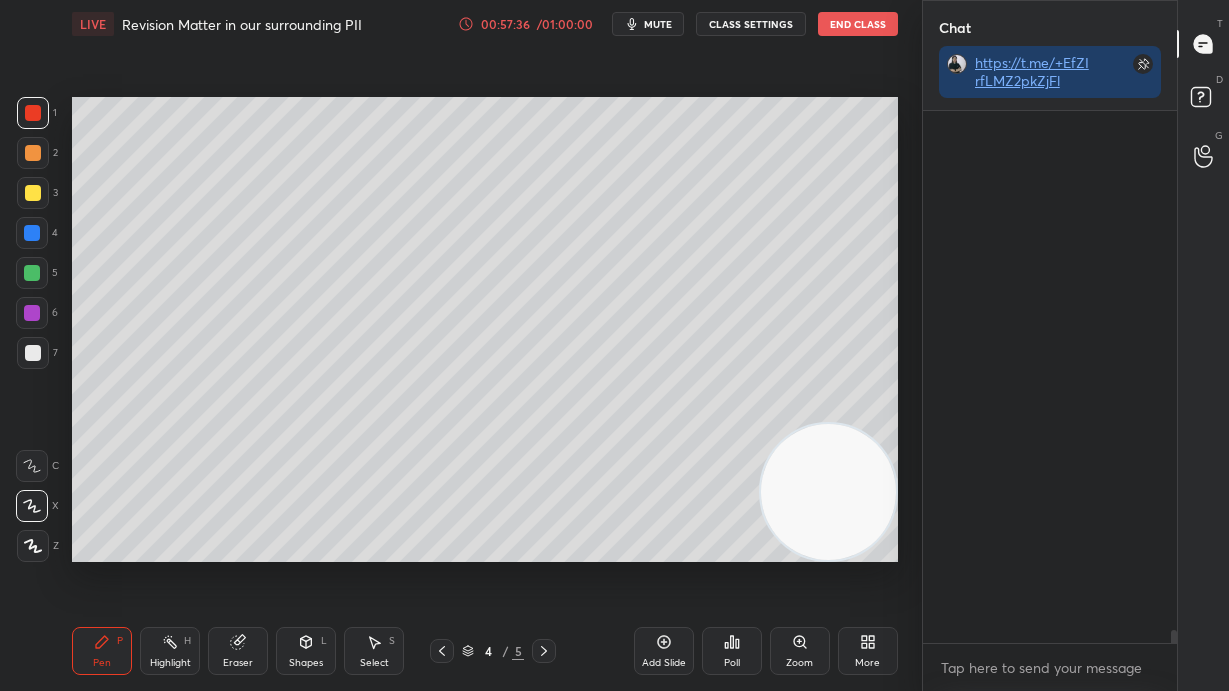 scroll, scrollTop: 360, scrollLeft: 248, axis: both 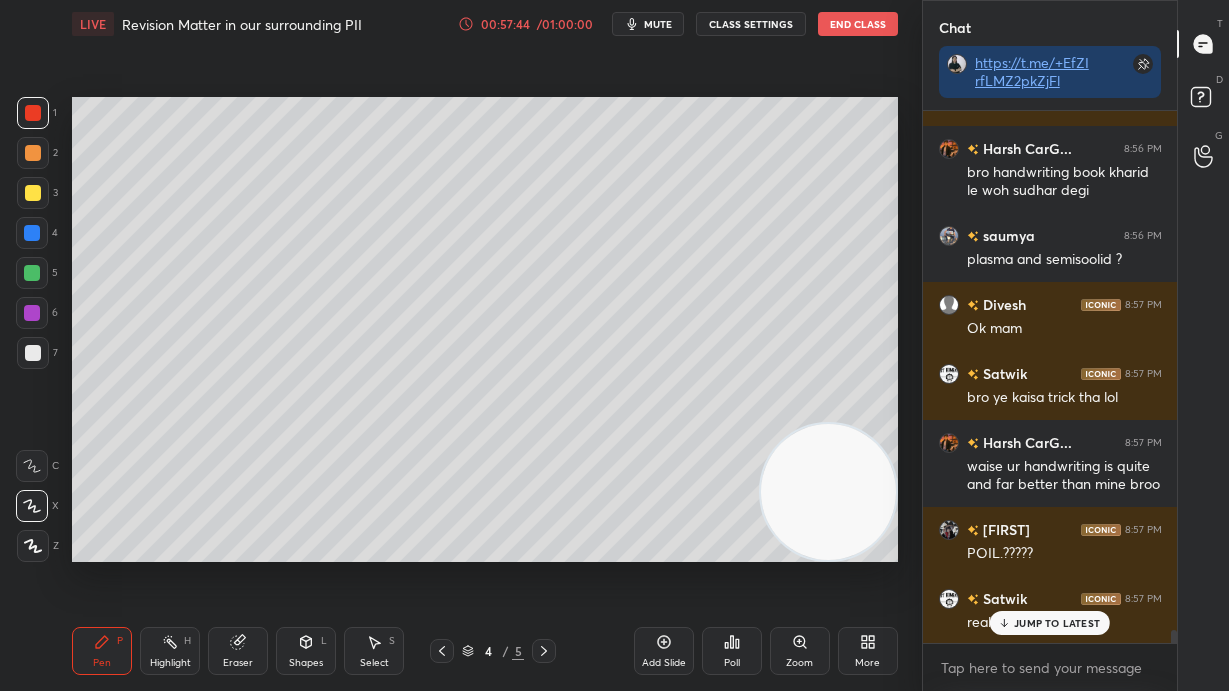 click on "JUMP TO LATEST" at bounding box center (1057, 623) 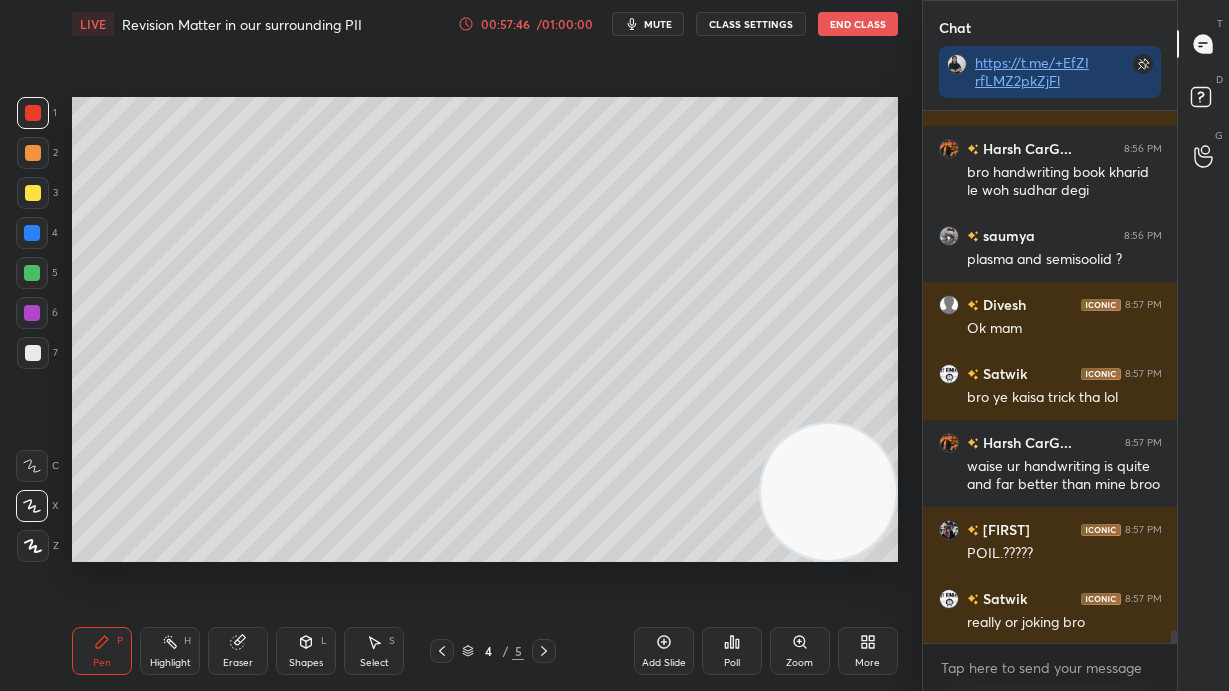 click 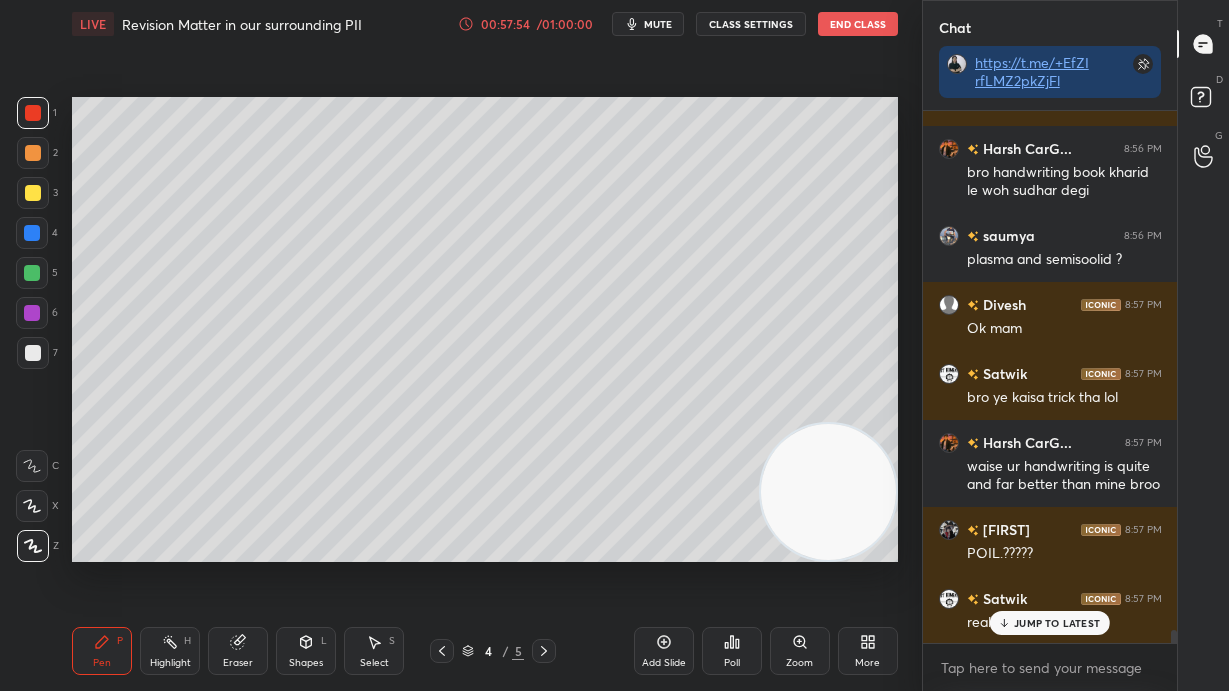 scroll, scrollTop: 21744, scrollLeft: 0, axis: vertical 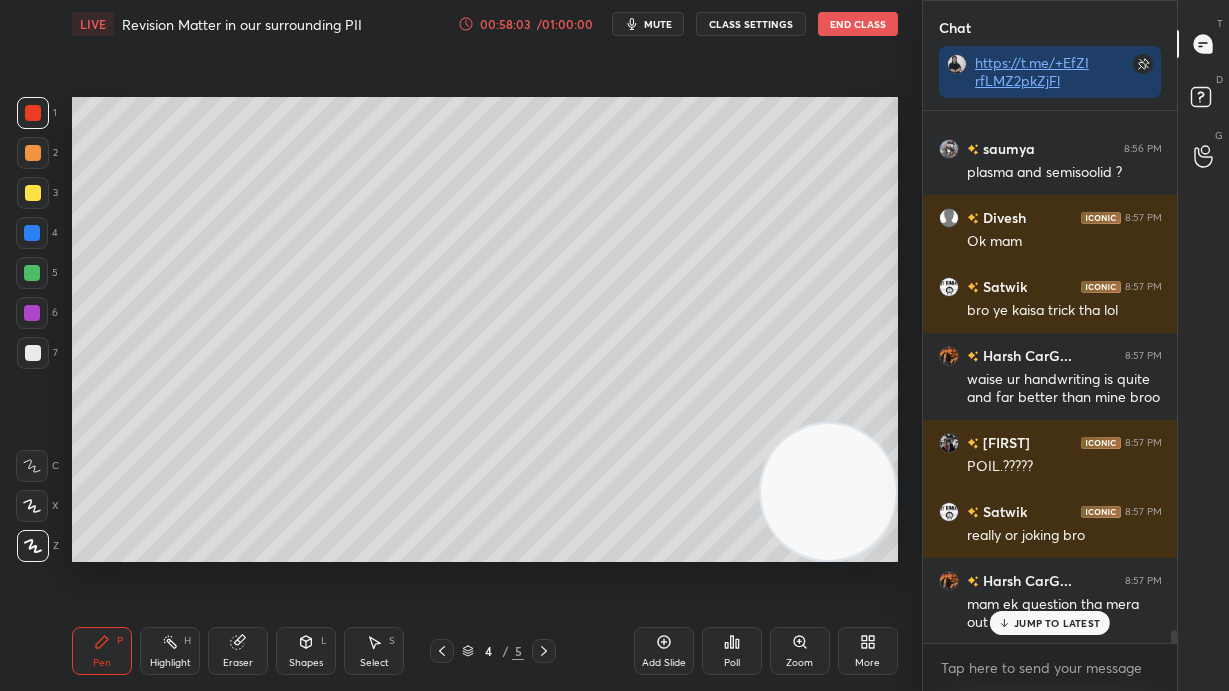 click on "JUMP TO LATEST" at bounding box center (1050, 623) 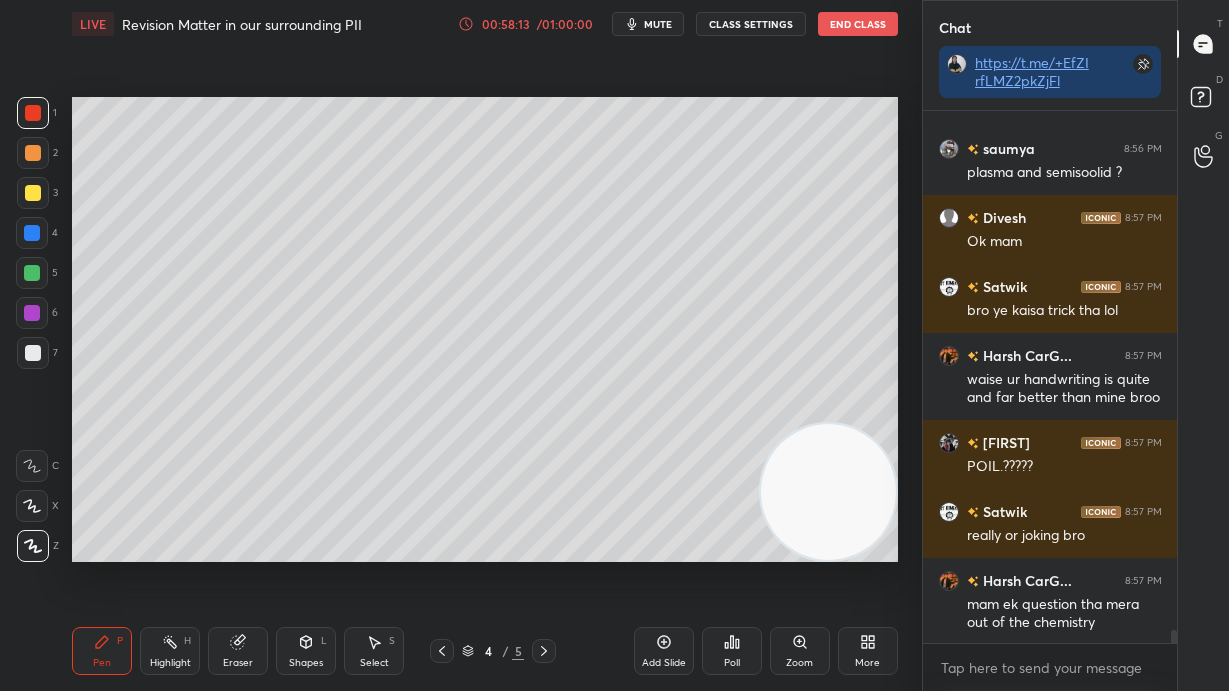 click 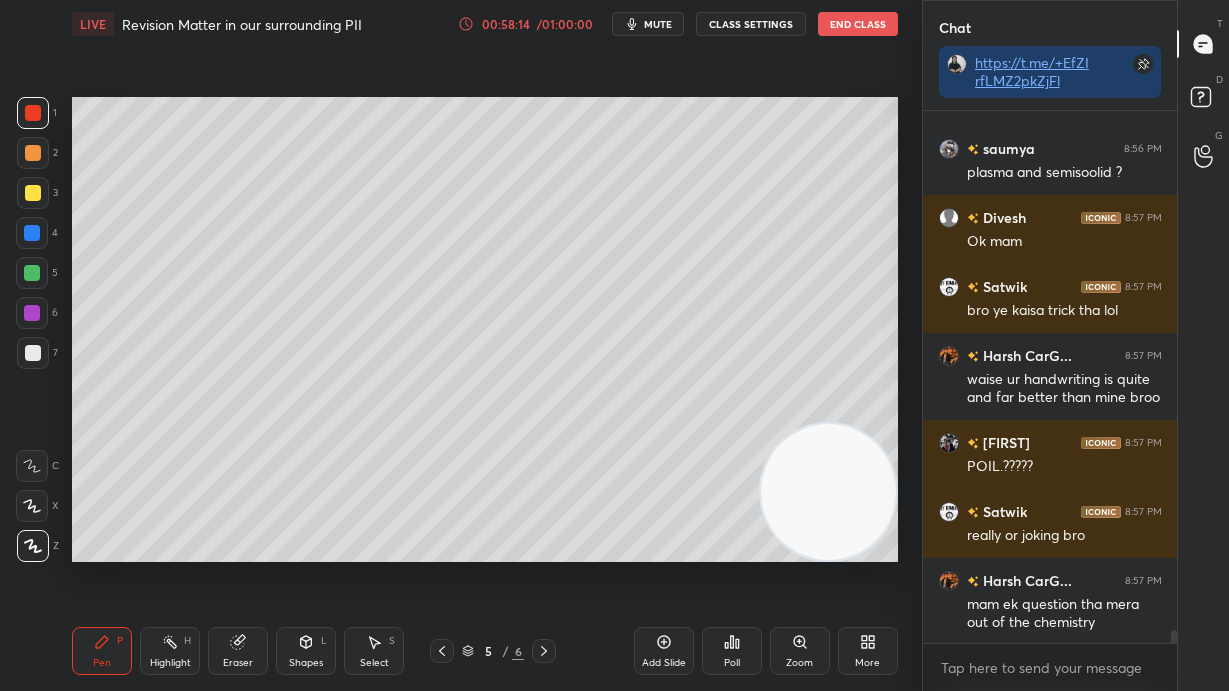 click on "5 / 6" at bounding box center (493, 651) 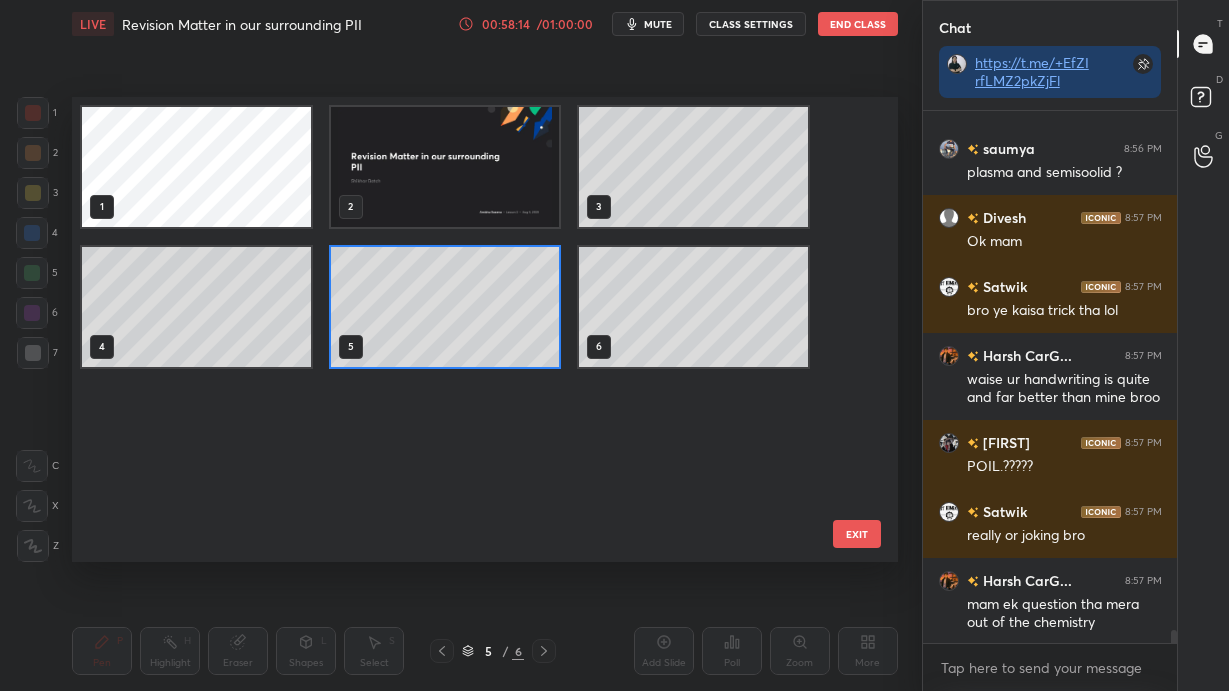 scroll, scrollTop: 6, scrollLeft: 10, axis: both 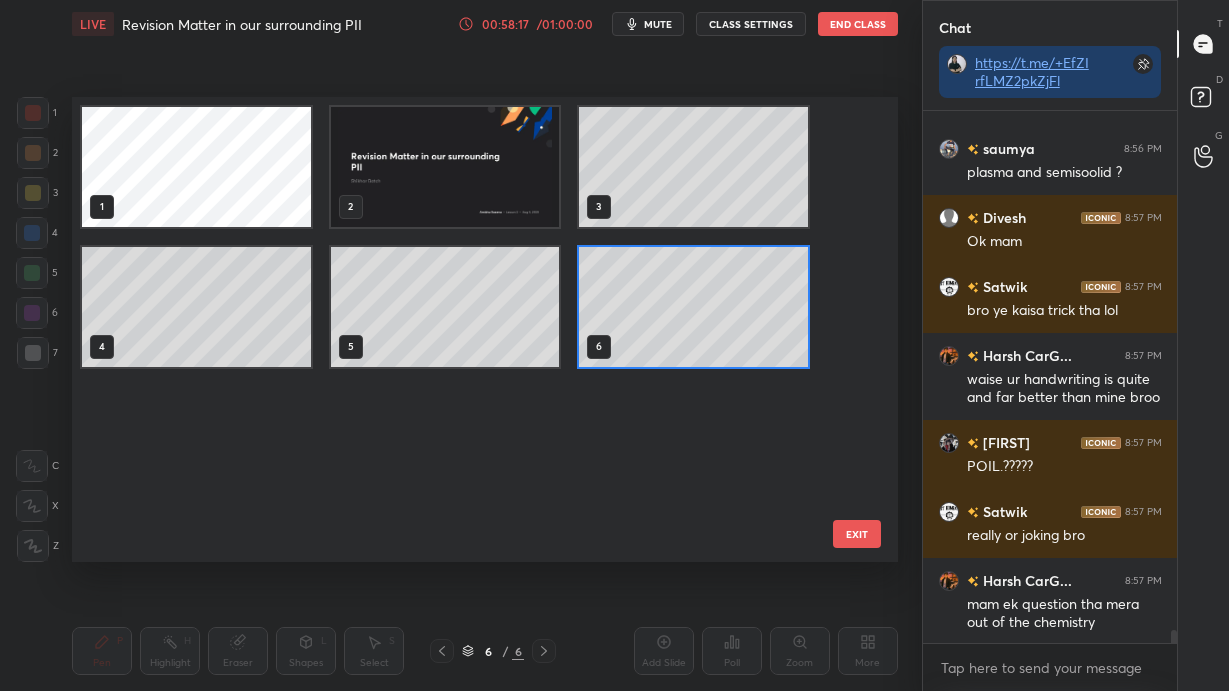 click on "EXIT" at bounding box center (857, 534) 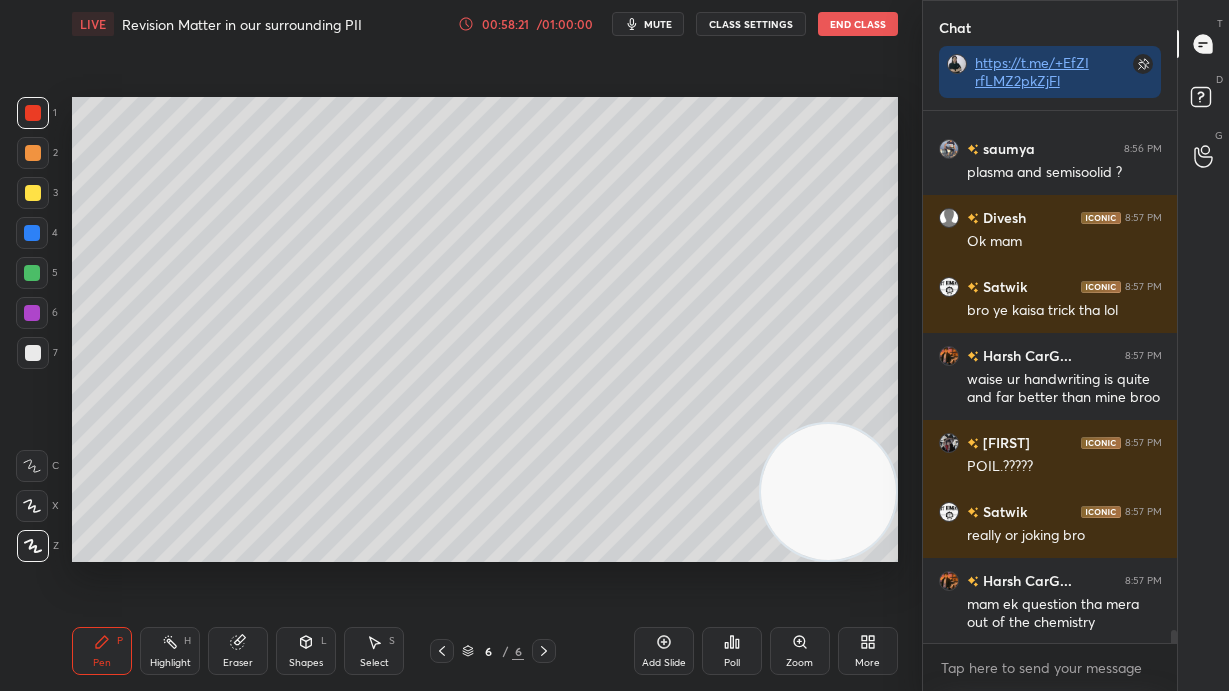 scroll, scrollTop: 21765, scrollLeft: 0, axis: vertical 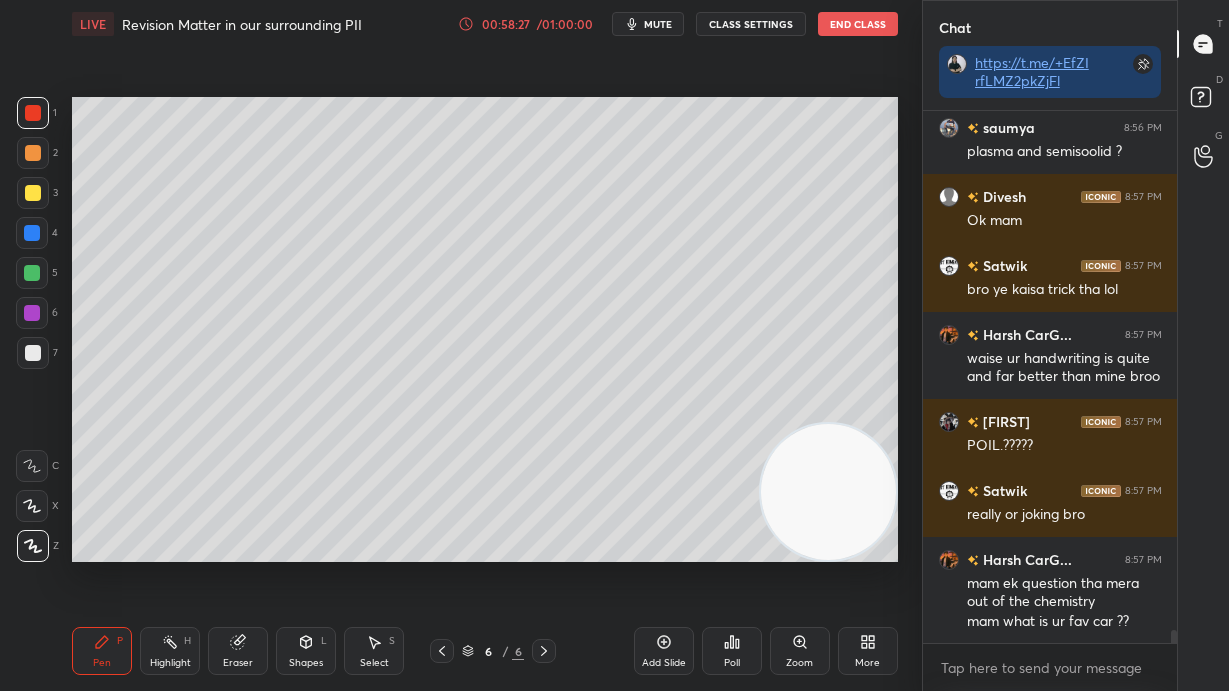 click on "6 / 6" at bounding box center (493, 651) 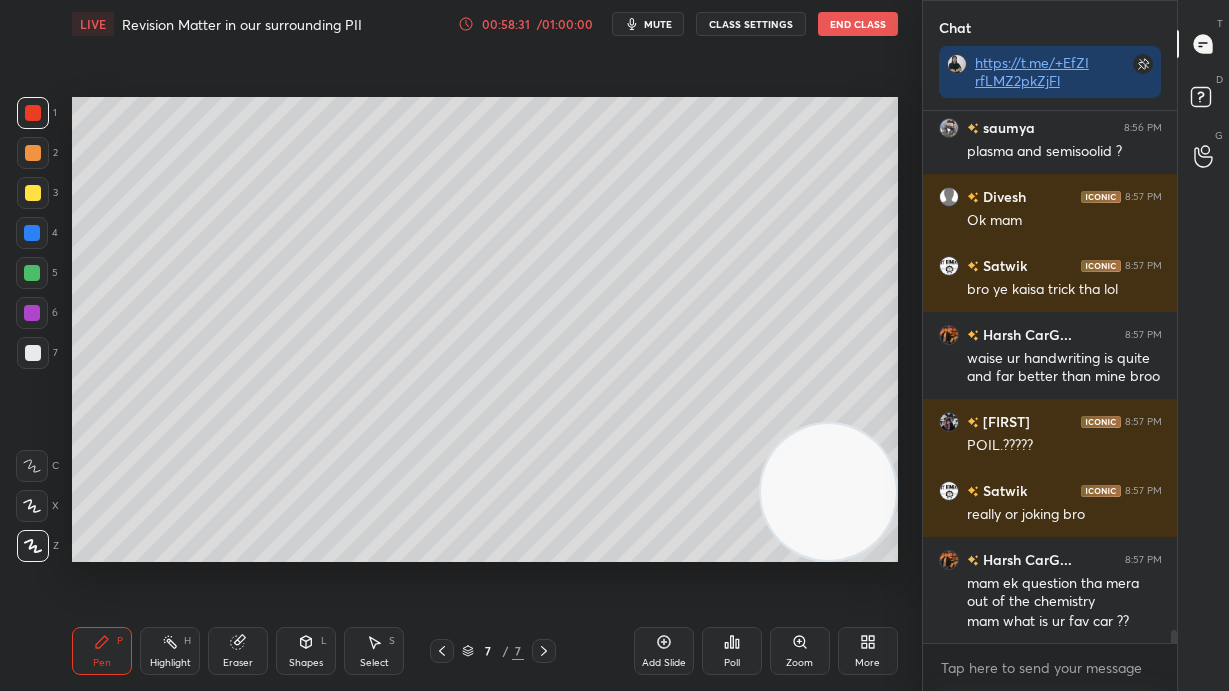 click at bounding box center [33, 353] 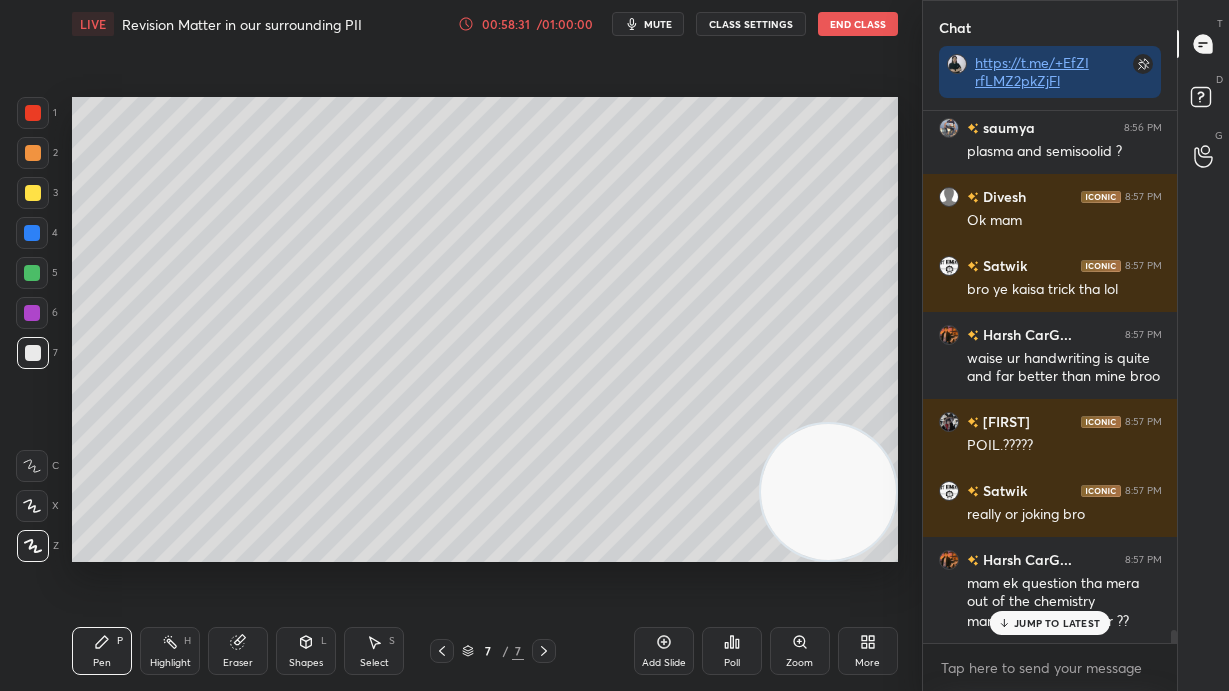 scroll, scrollTop: 21833, scrollLeft: 0, axis: vertical 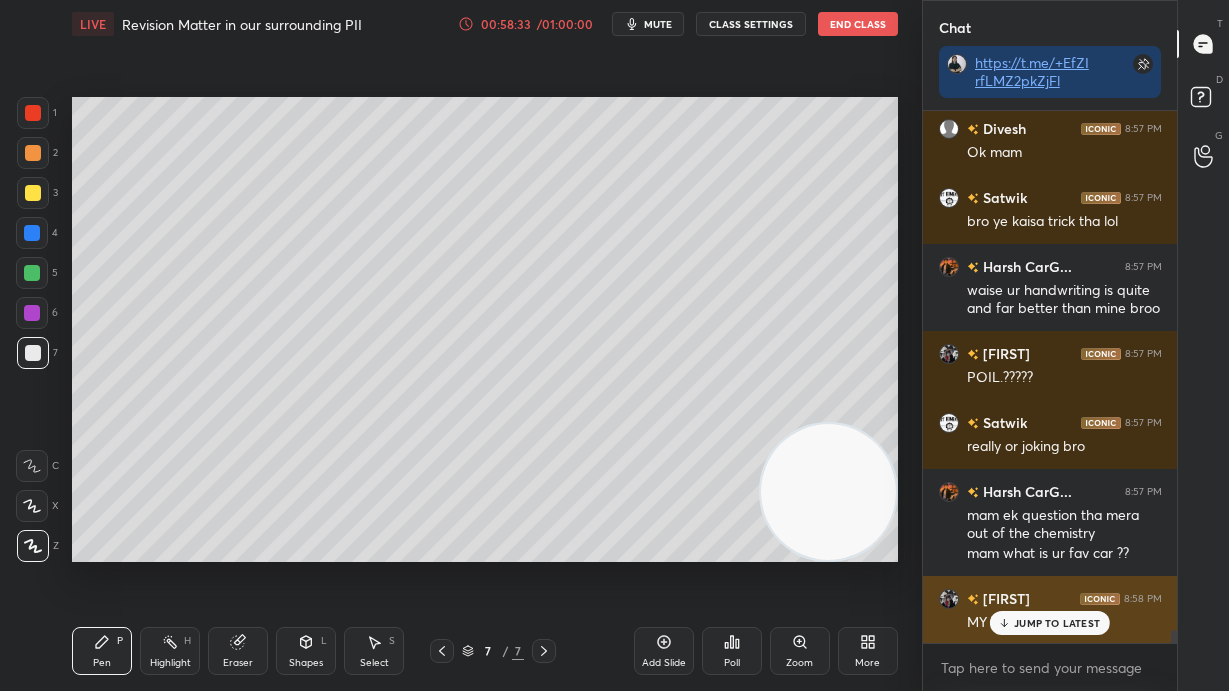 click on "JUMP TO LATEST" at bounding box center (1050, 623) 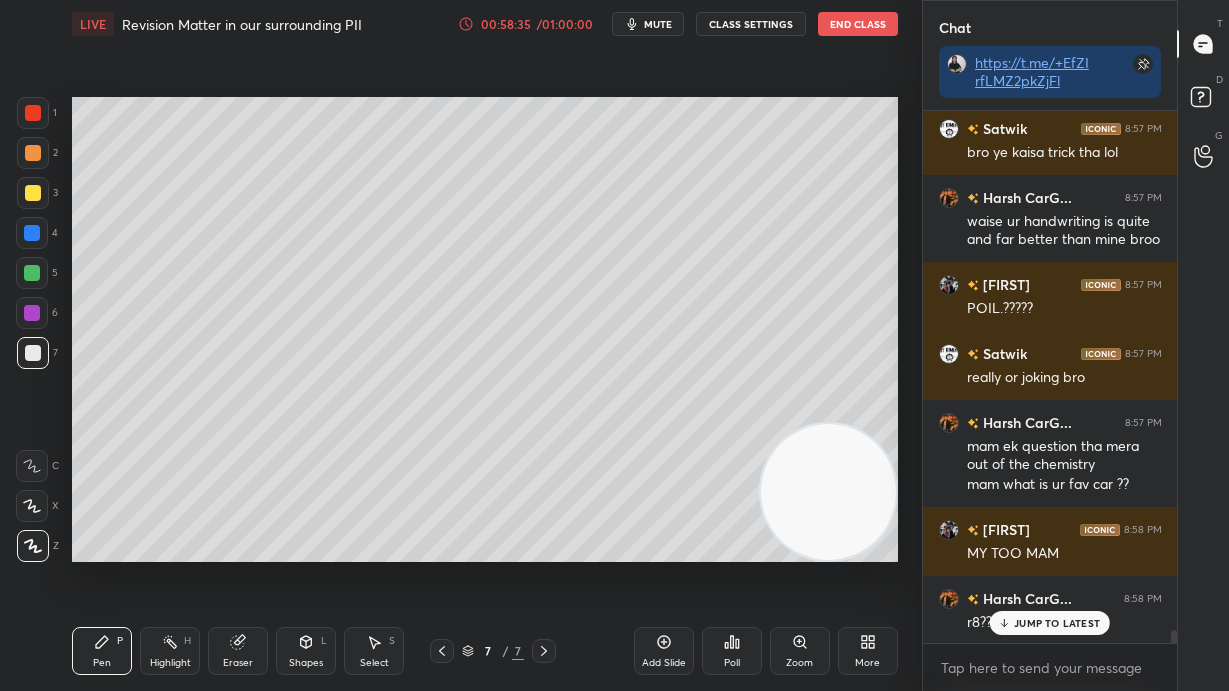 scroll, scrollTop: 21971, scrollLeft: 0, axis: vertical 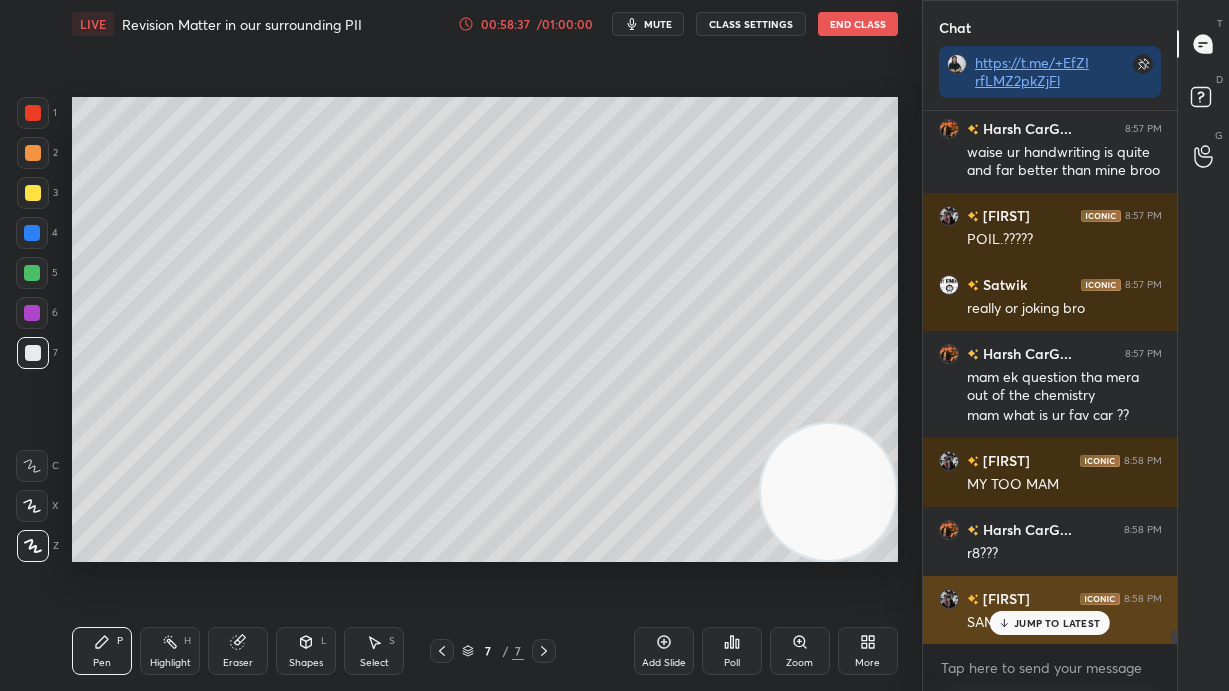 click on "JUMP TO LATEST" at bounding box center (1057, 623) 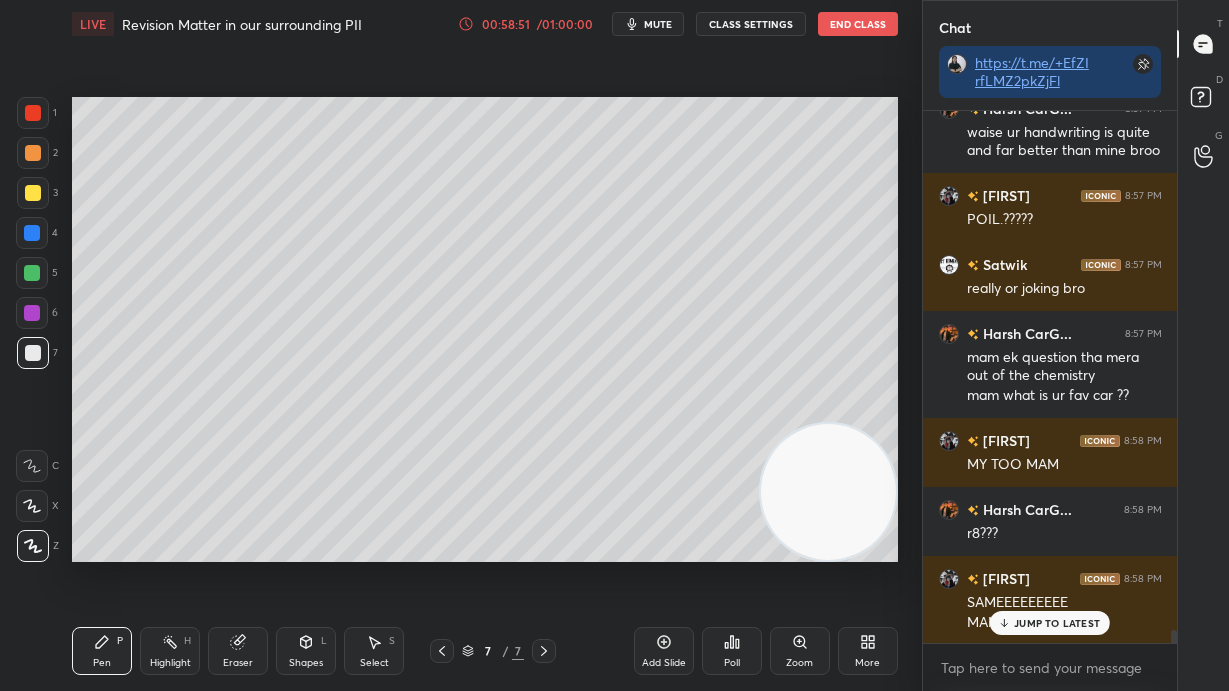 scroll, scrollTop: 22078, scrollLeft: 0, axis: vertical 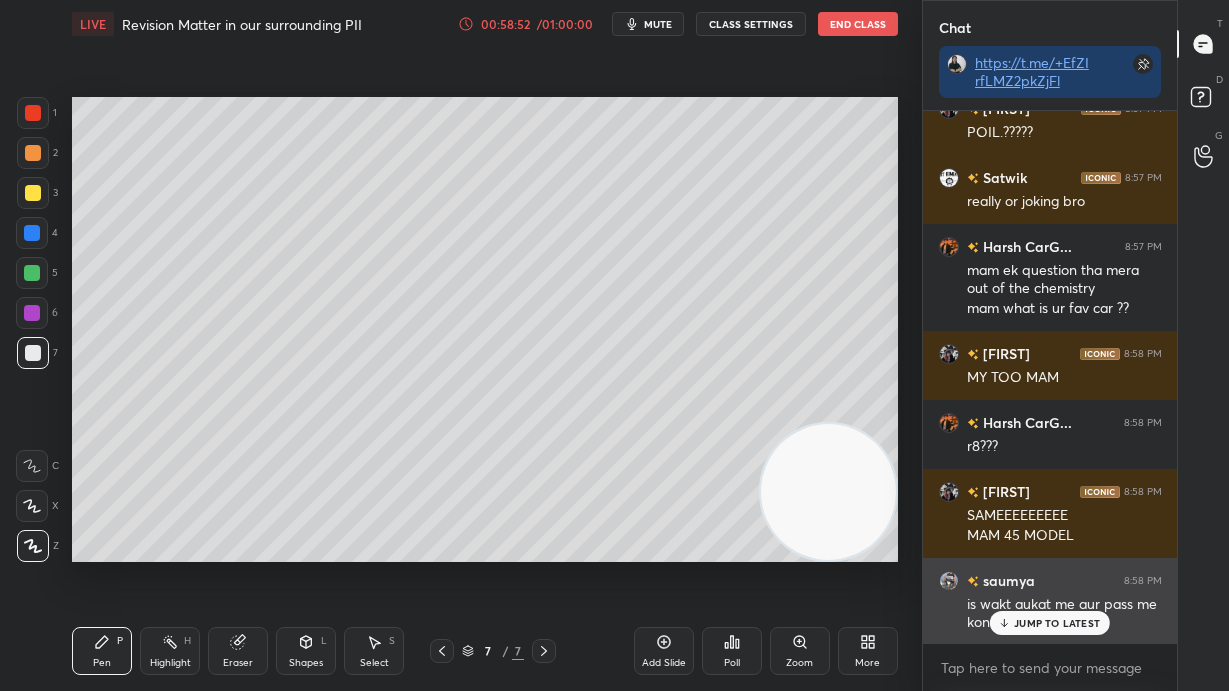 click on "JUMP TO LATEST" at bounding box center [1057, 623] 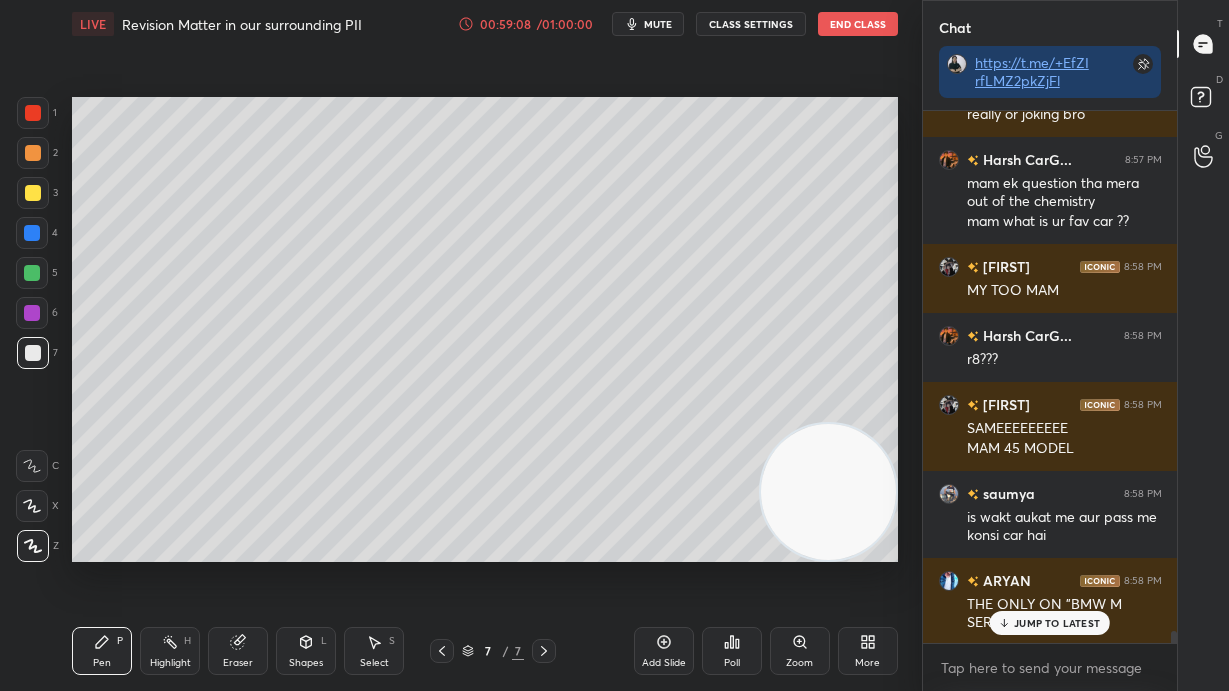 scroll, scrollTop: 22270, scrollLeft: 0, axis: vertical 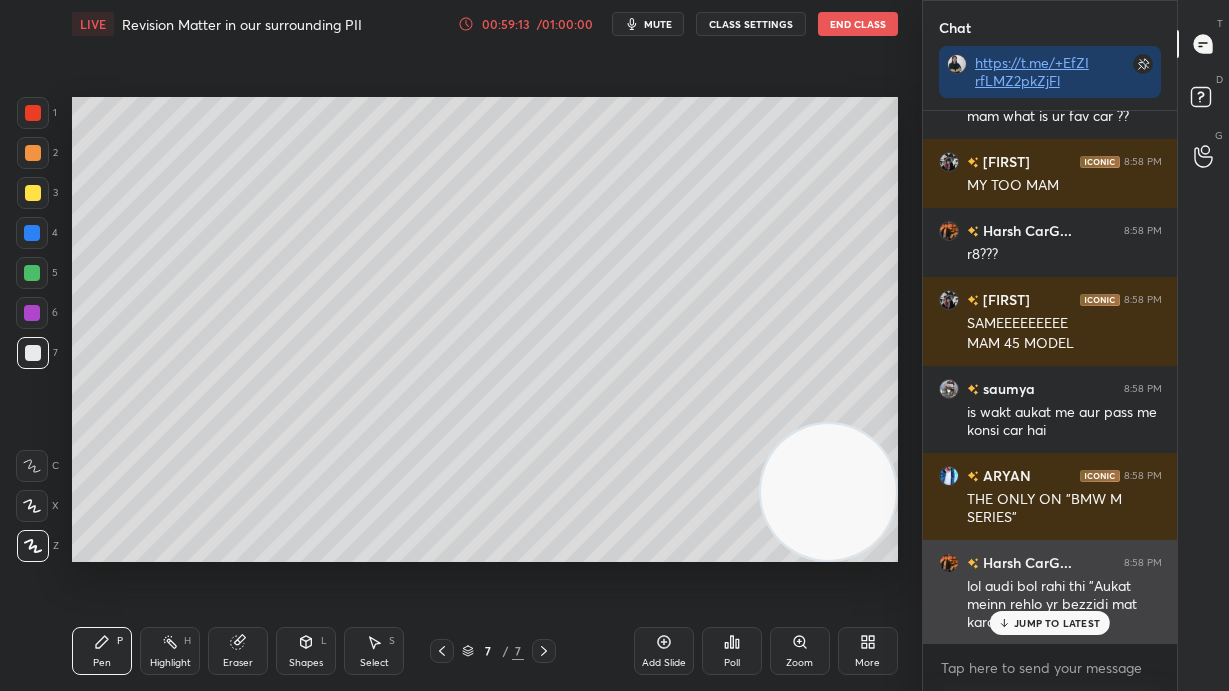click on "JUMP TO LATEST" at bounding box center [1057, 623] 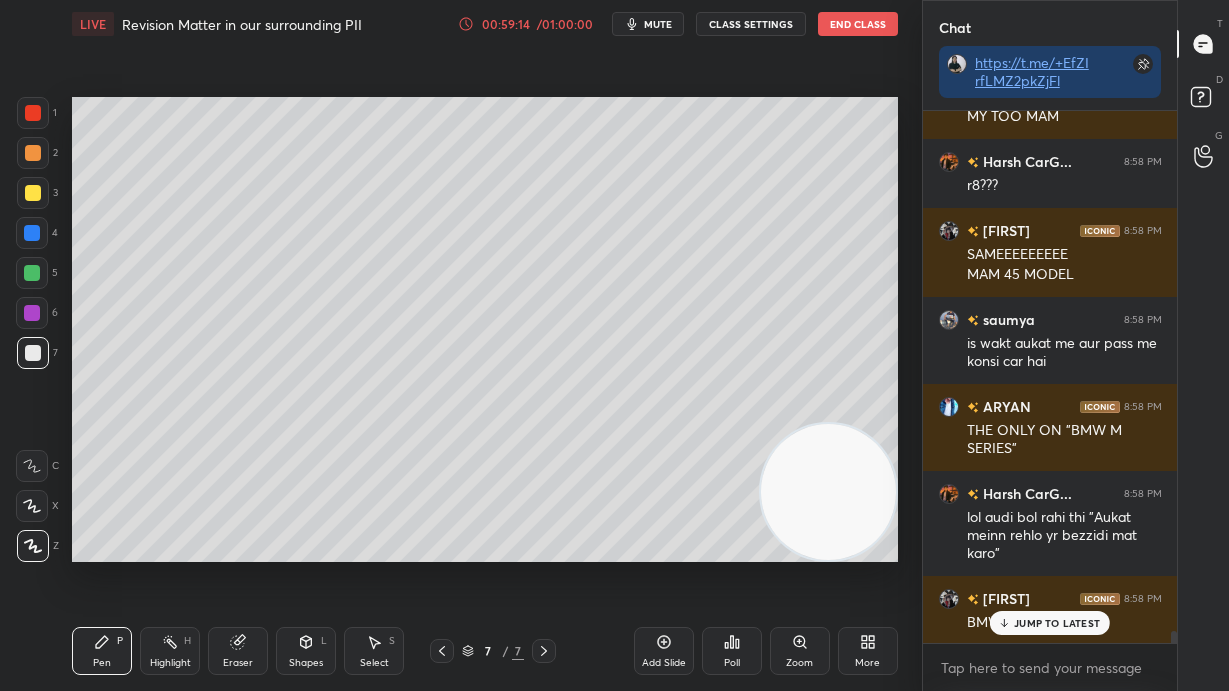scroll, scrollTop: 22408, scrollLeft: 0, axis: vertical 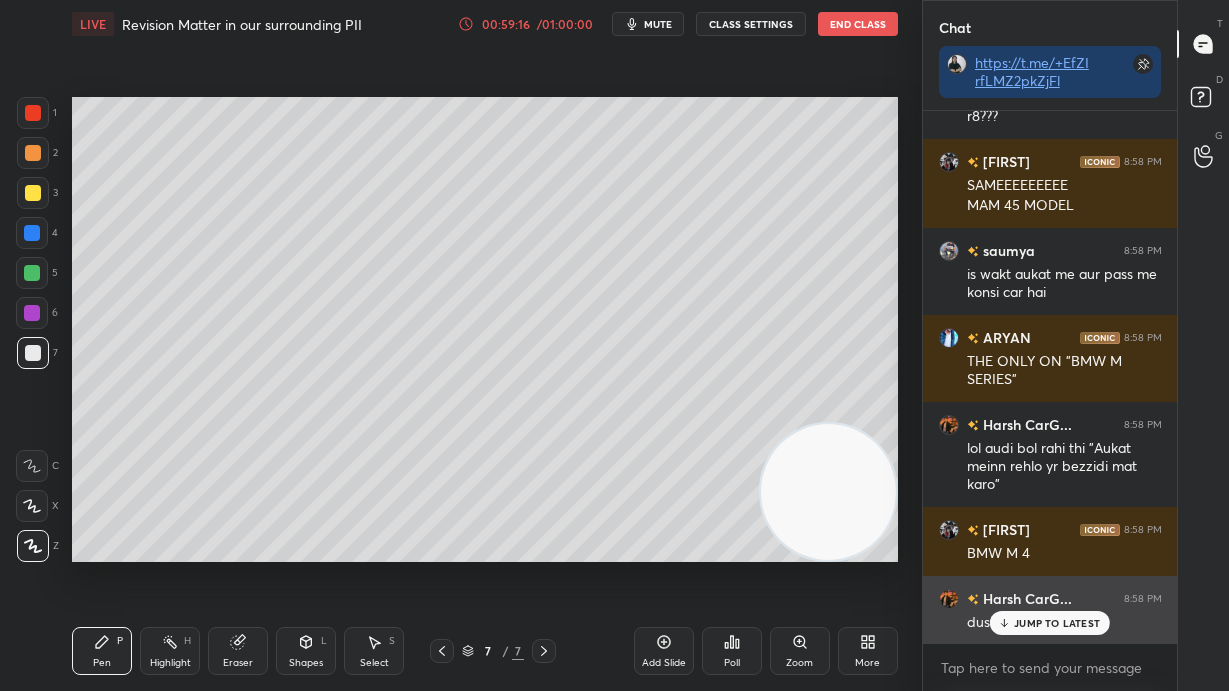 click on "JUMP TO LATEST" at bounding box center [1057, 623] 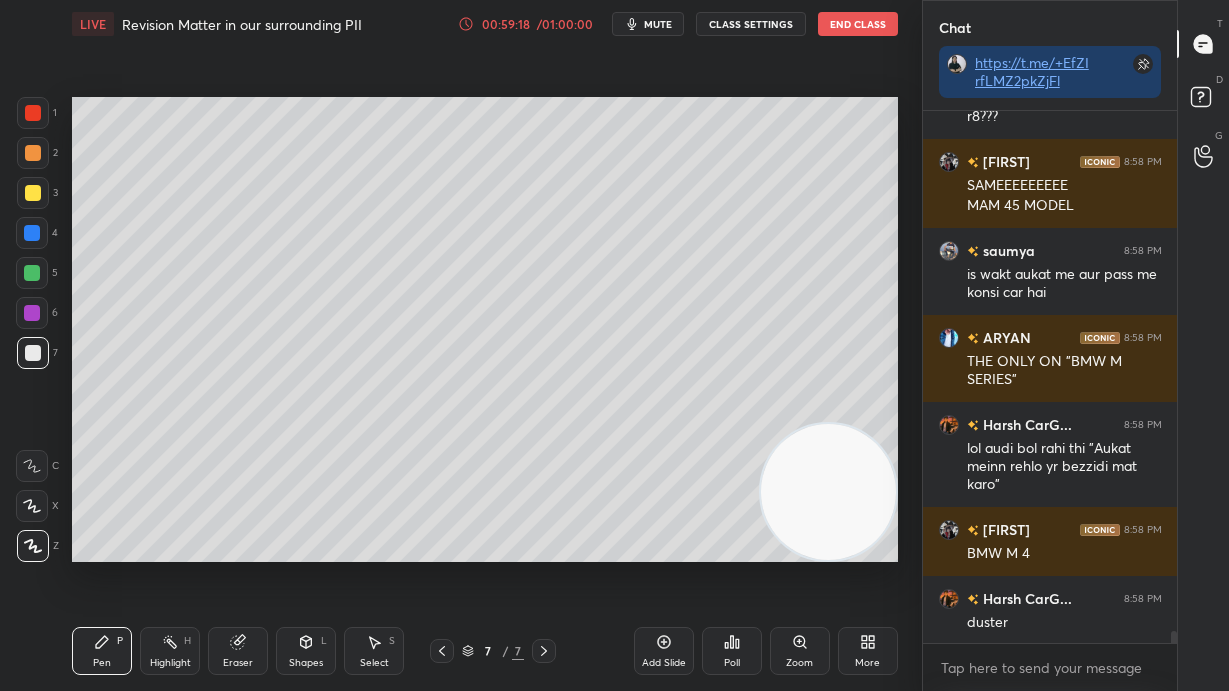 scroll, scrollTop: 22492, scrollLeft: 0, axis: vertical 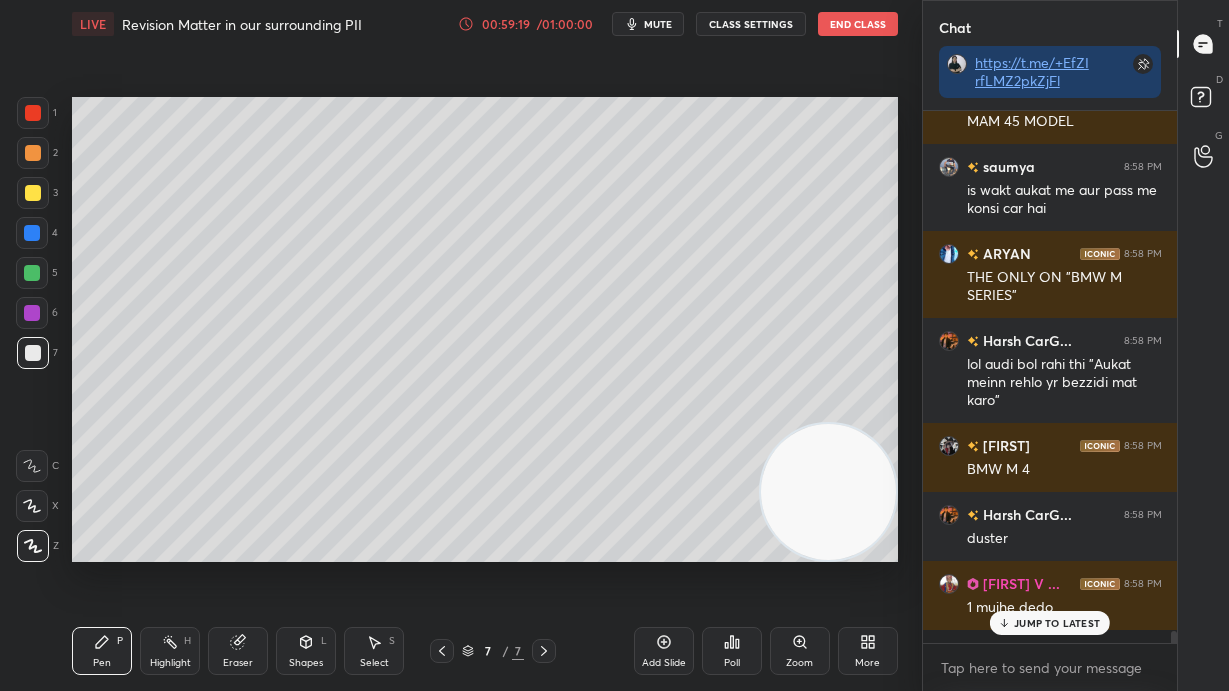 click on "JUMP TO LATEST" at bounding box center [1057, 623] 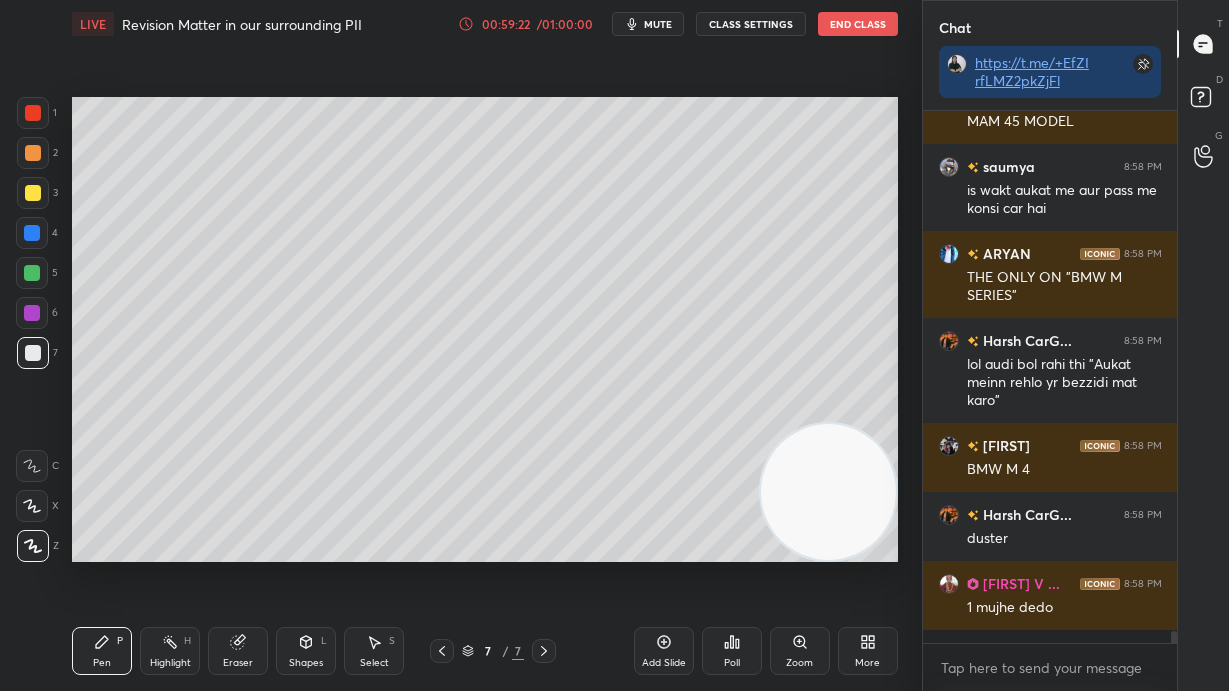 click on "7" at bounding box center [37, 353] 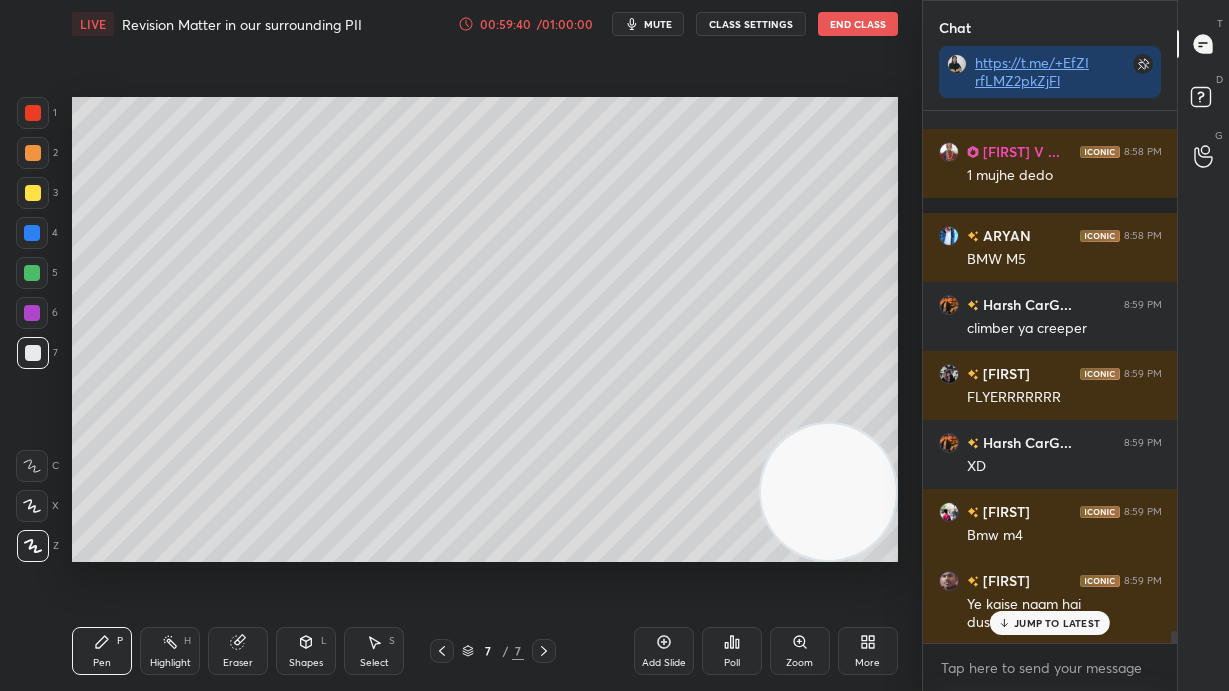 scroll, scrollTop: 22993, scrollLeft: 0, axis: vertical 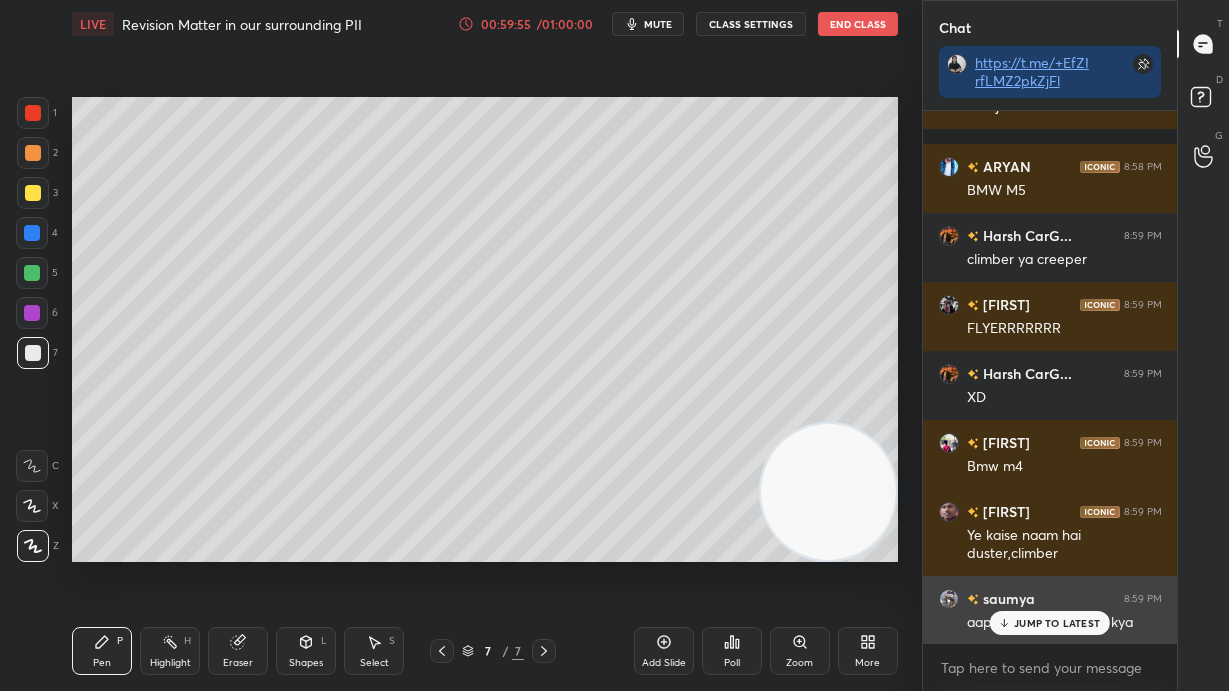 click on "JUMP TO LATEST" at bounding box center (1050, 623) 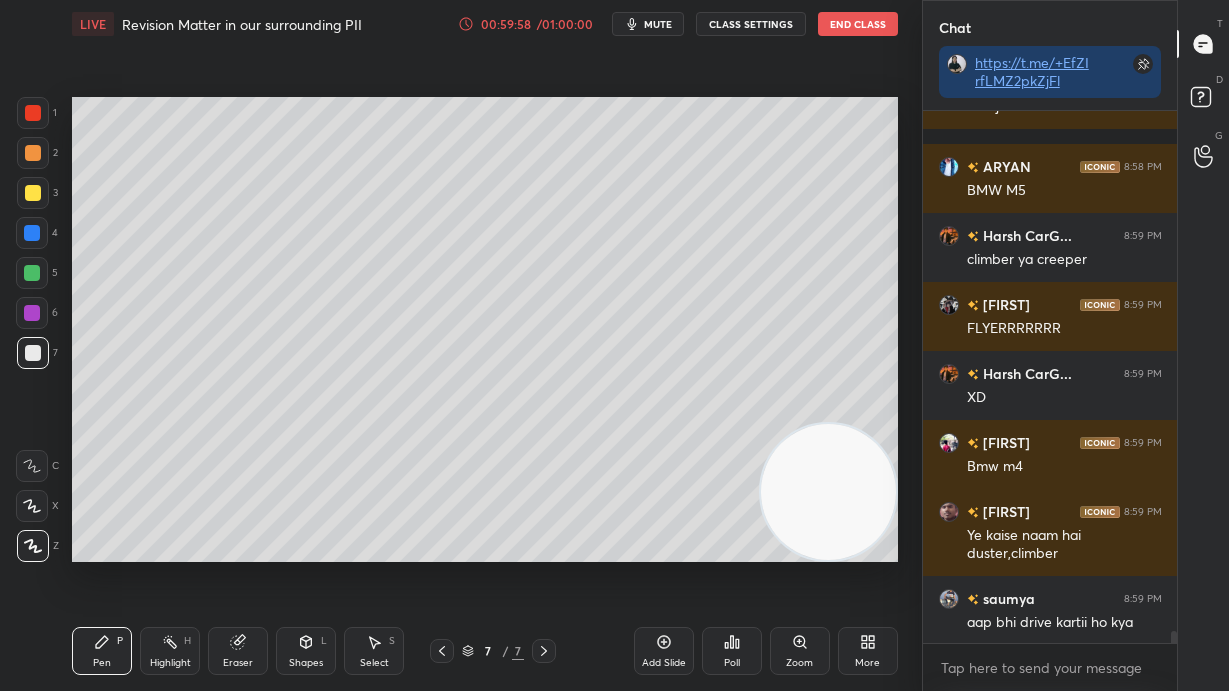 click at bounding box center [33, 193] 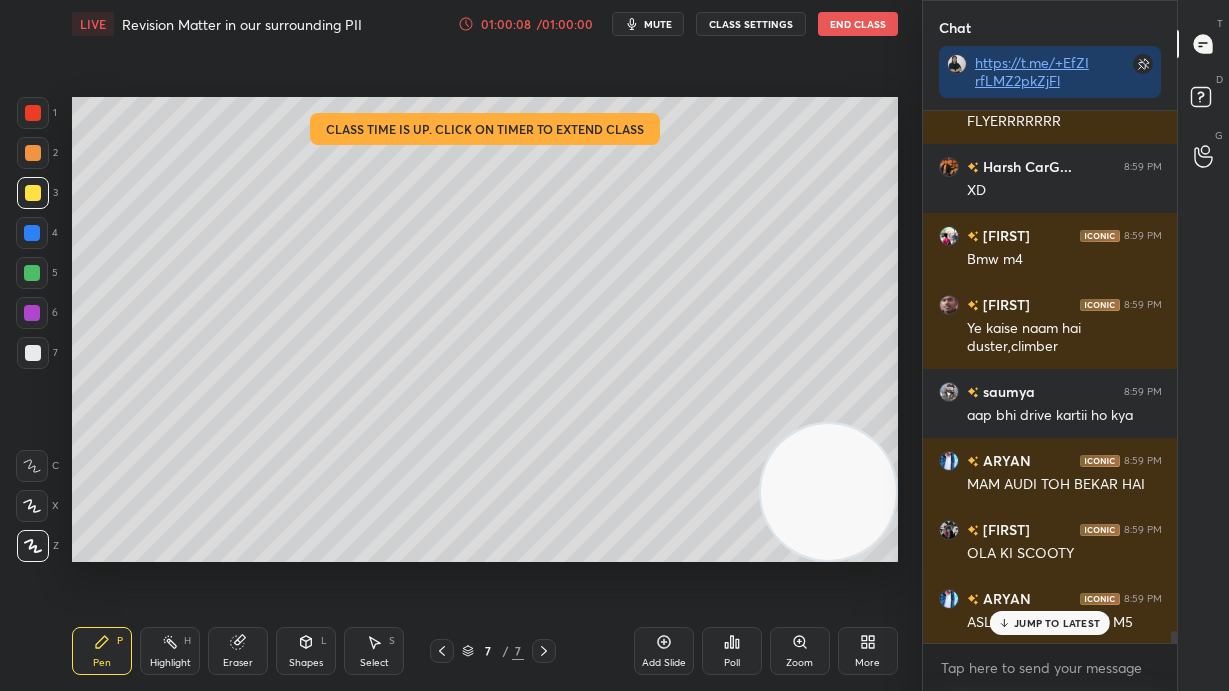 scroll, scrollTop: 23287, scrollLeft: 0, axis: vertical 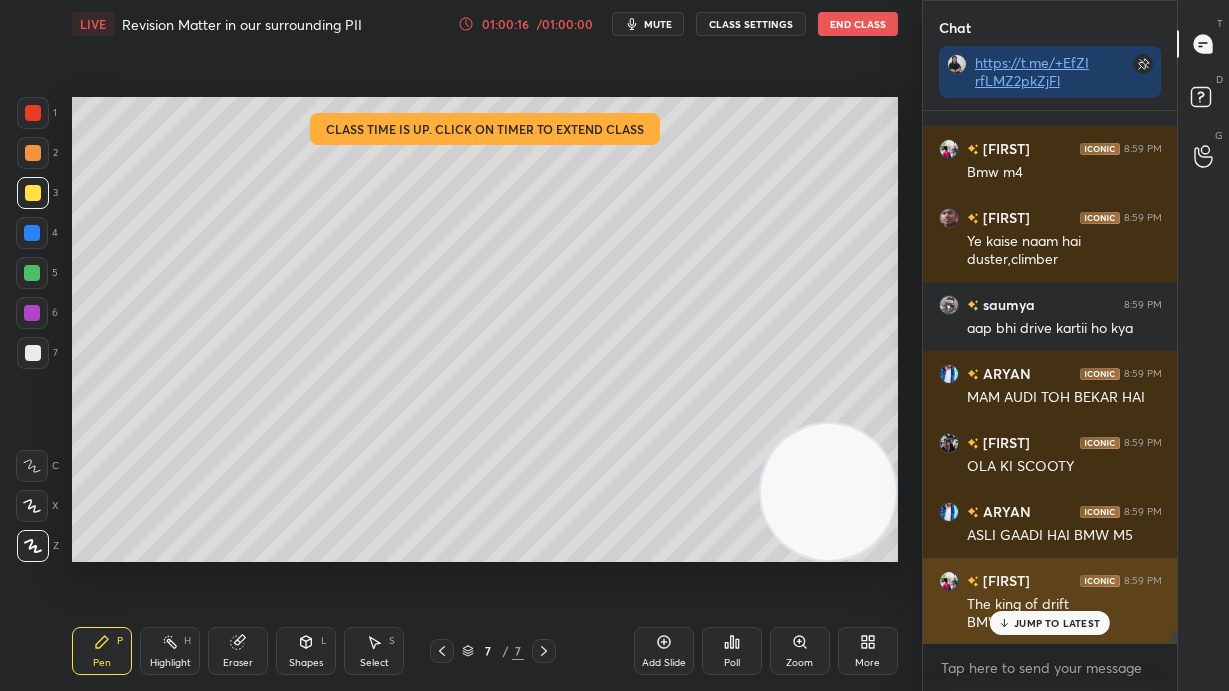 click 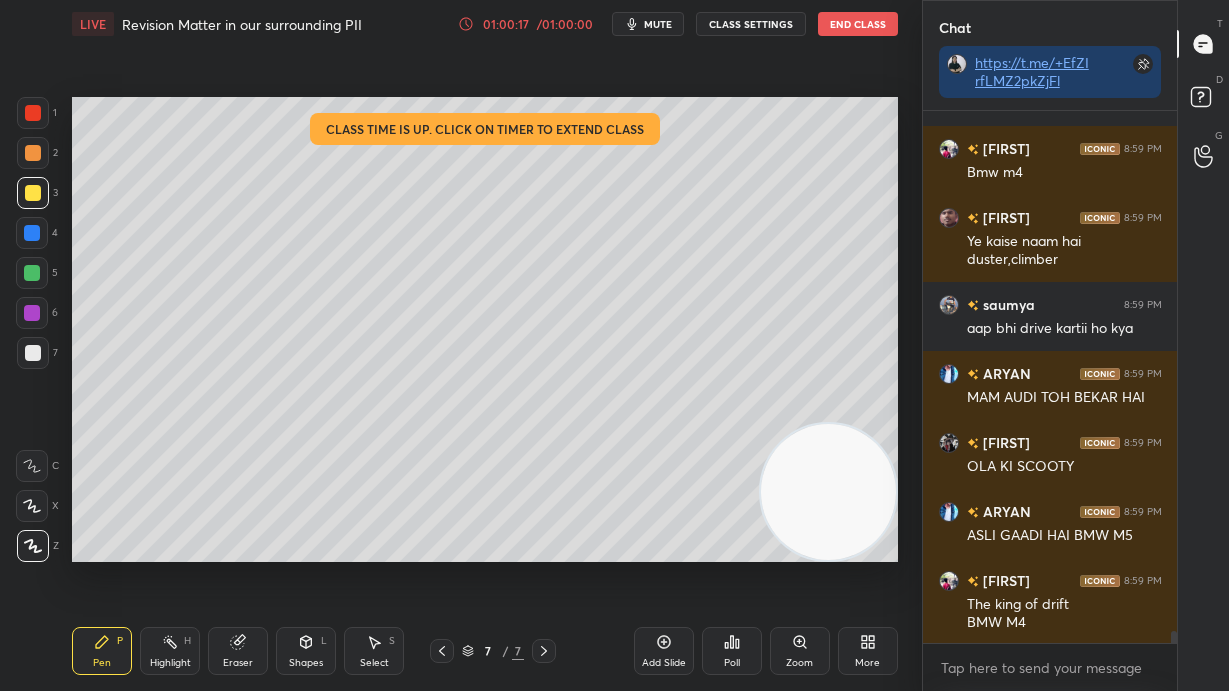 scroll, scrollTop: 23356, scrollLeft: 0, axis: vertical 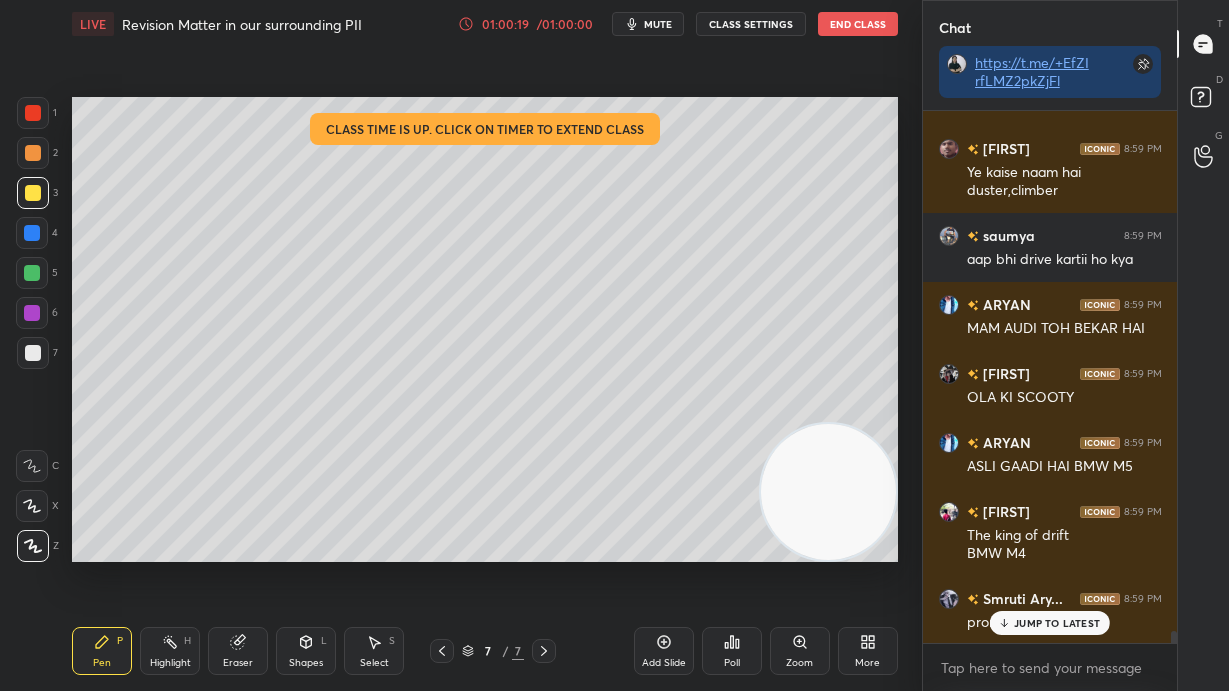 click on "JUMP TO LATEST" at bounding box center (1057, 623) 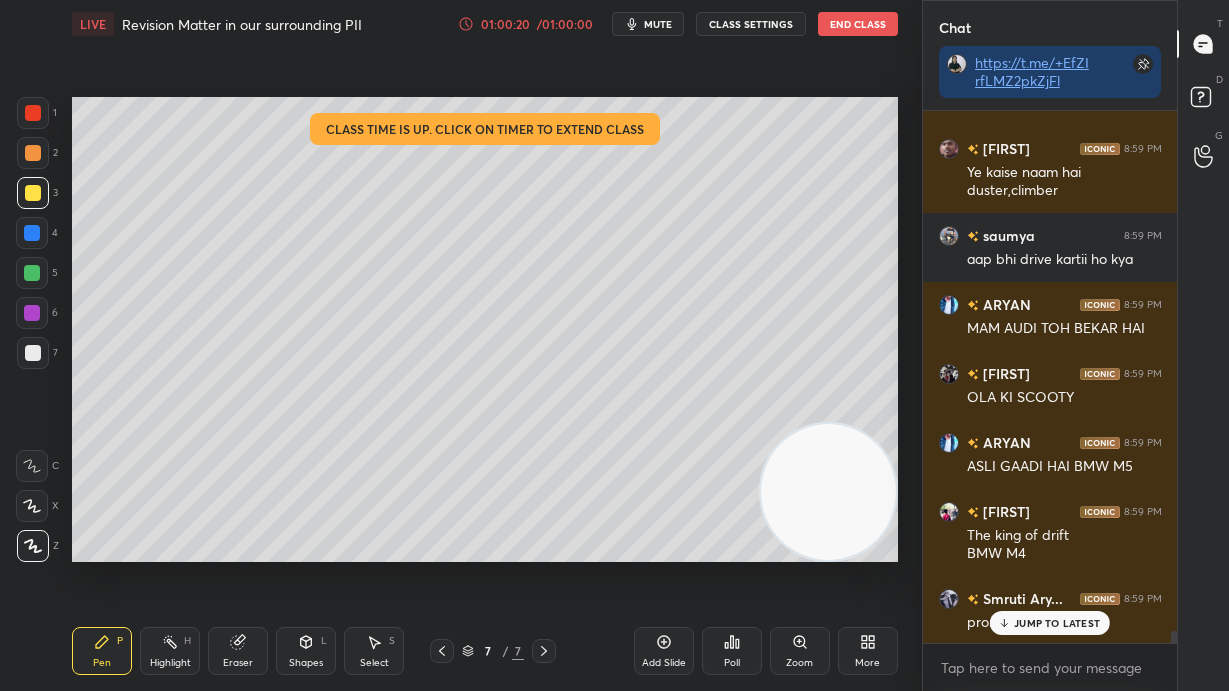 scroll, scrollTop: 23425, scrollLeft: 0, axis: vertical 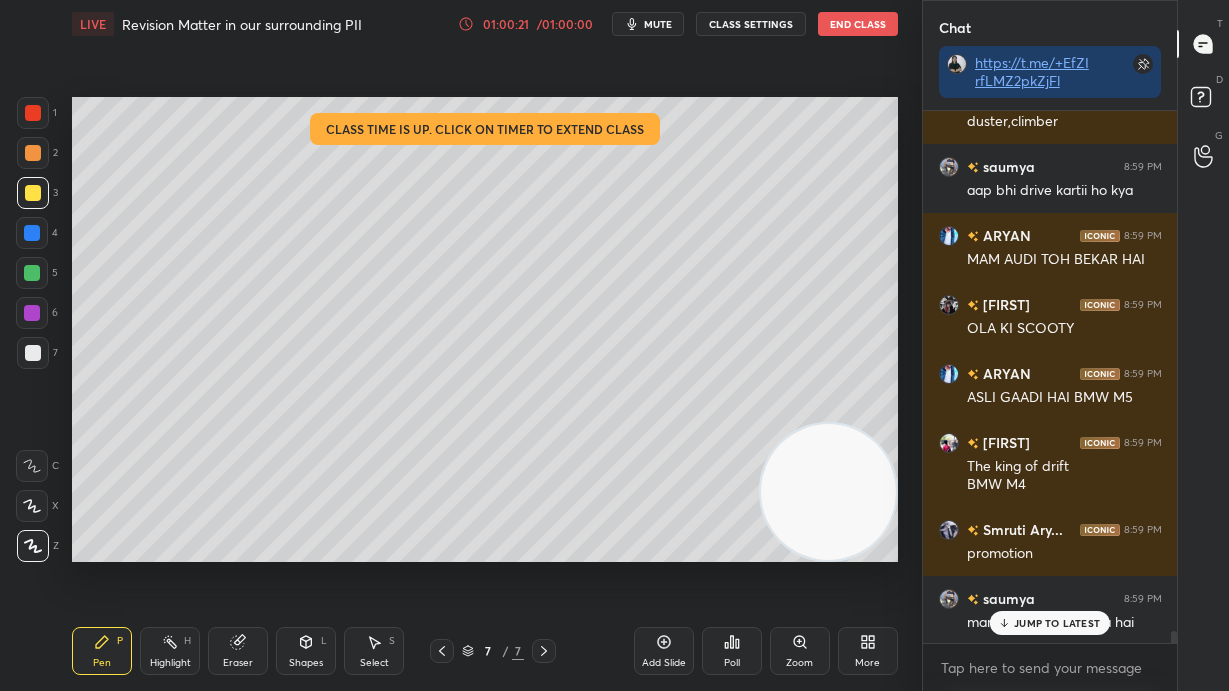 click on "JUMP TO LATEST" at bounding box center [1057, 623] 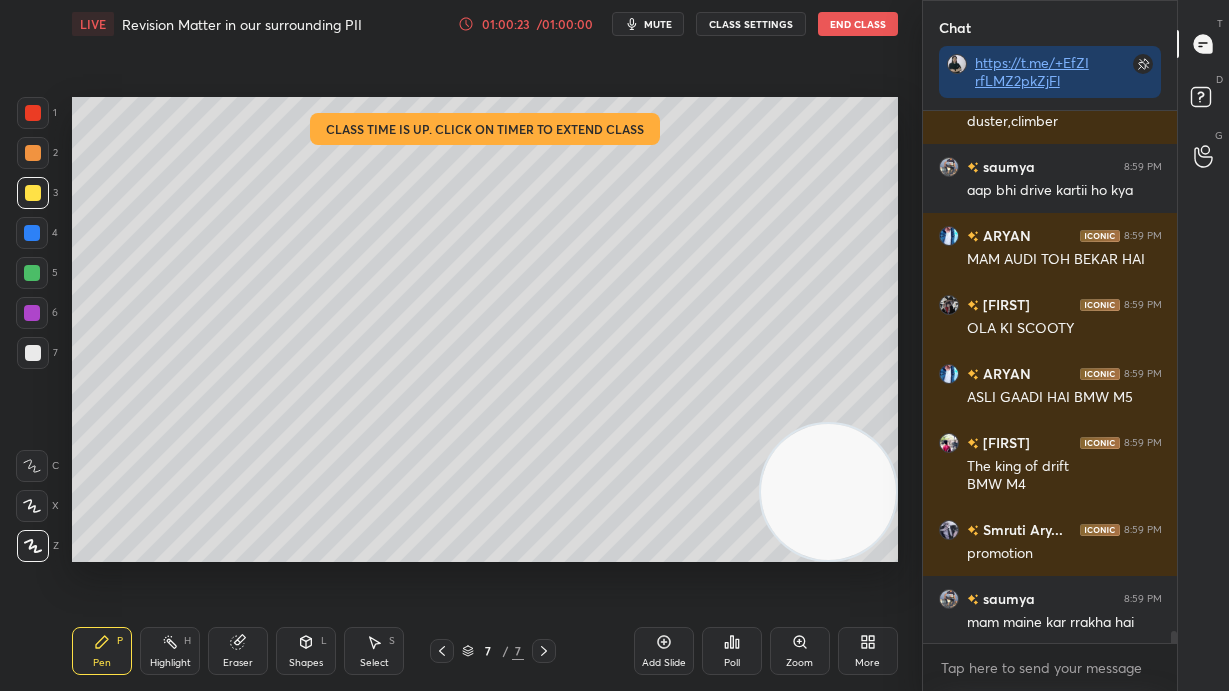 click on "End Class" at bounding box center (858, 24) 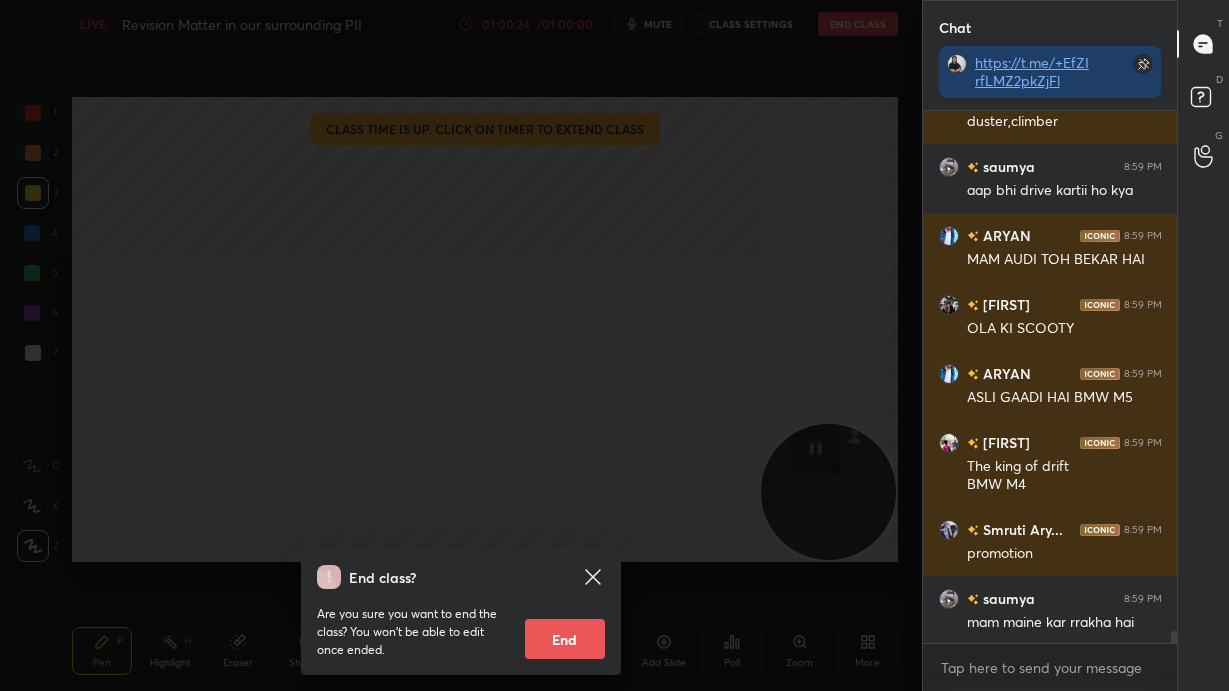 click on "End" at bounding box center [565, 639] 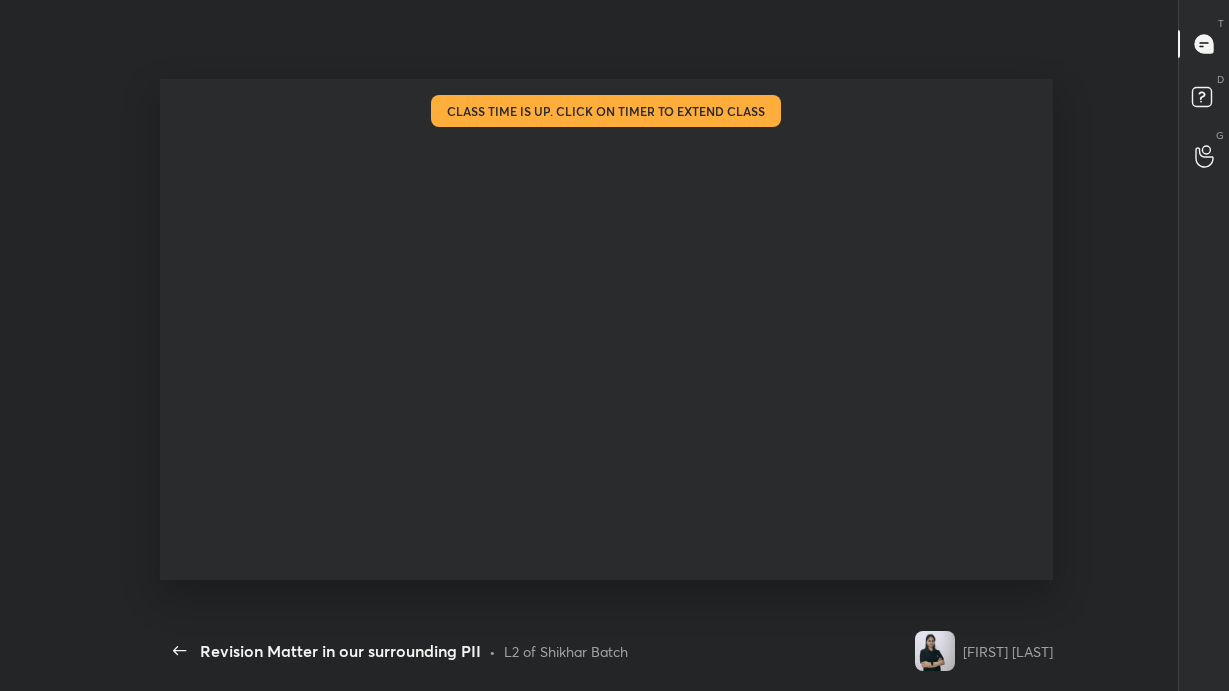 scroll, scrollTop: 99436, scrollLeft: 98992, axis: both 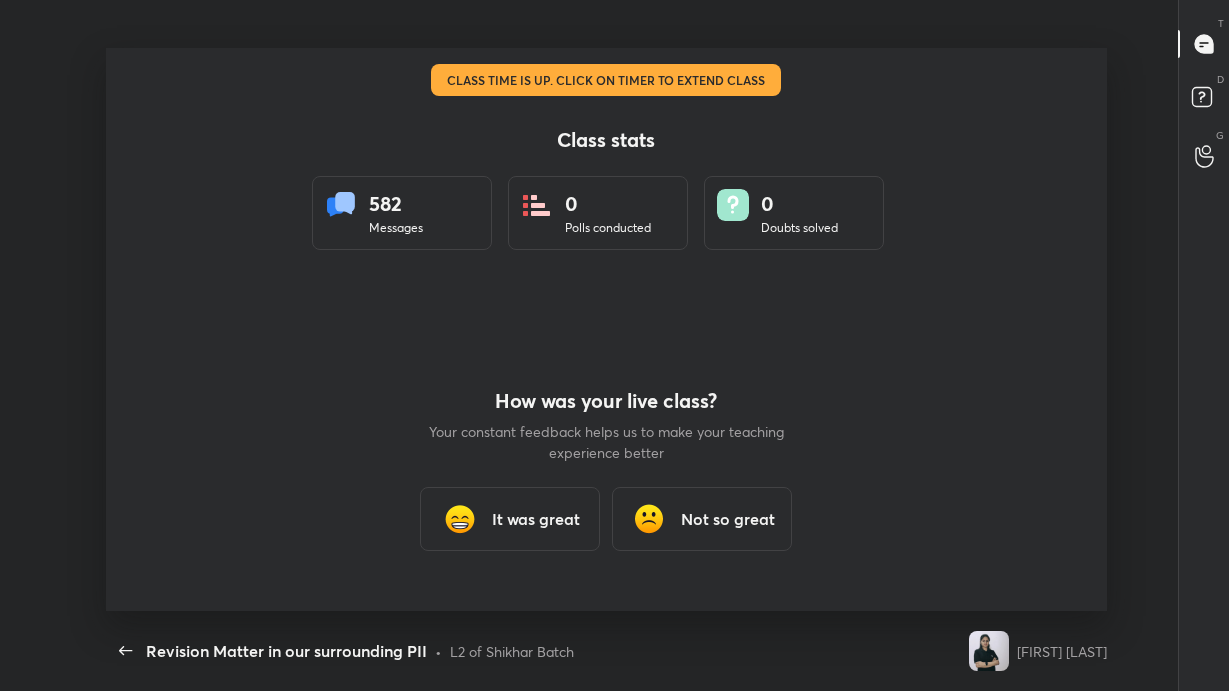 click on "It was great" at bounding box center (536, 519) 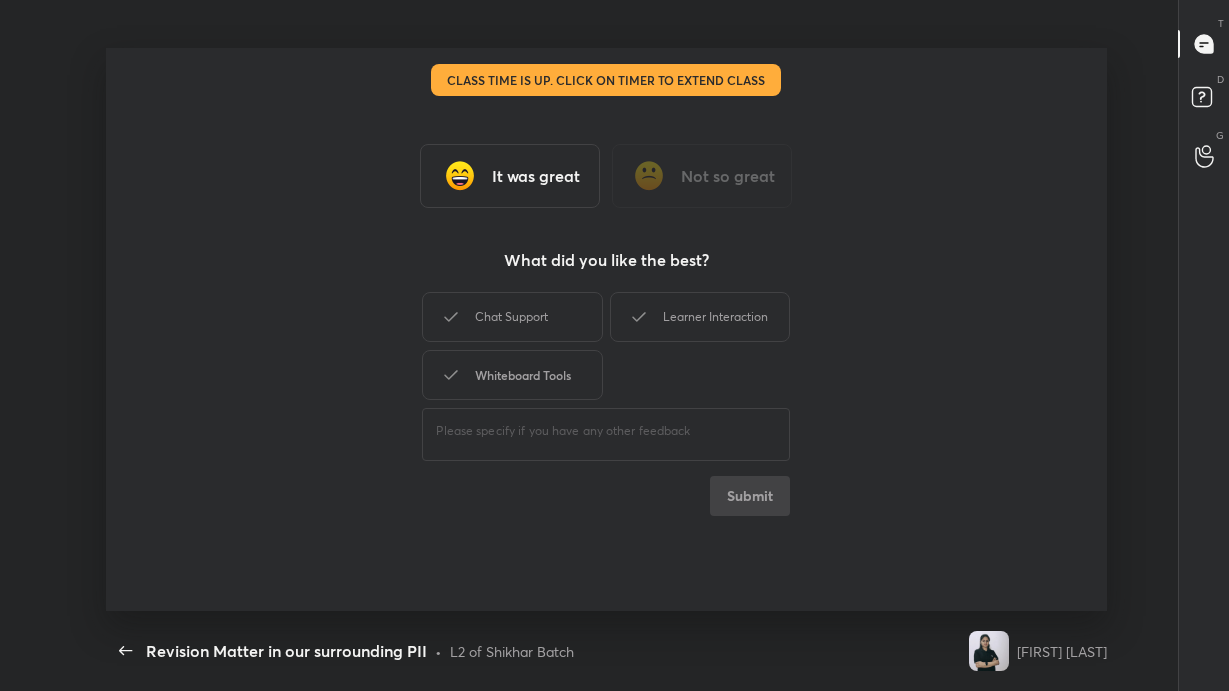 click on "Whiteboard Tools" at bounding box center [512, 375] 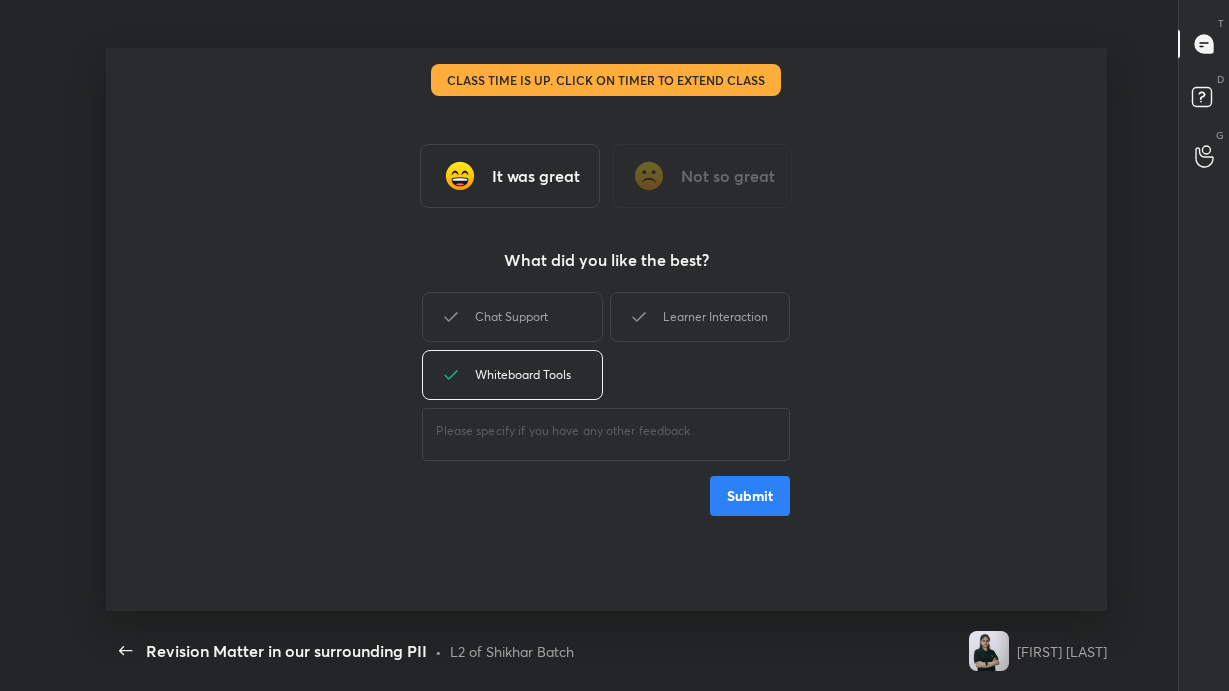click on "Submit" at bounding box center (750, 496) 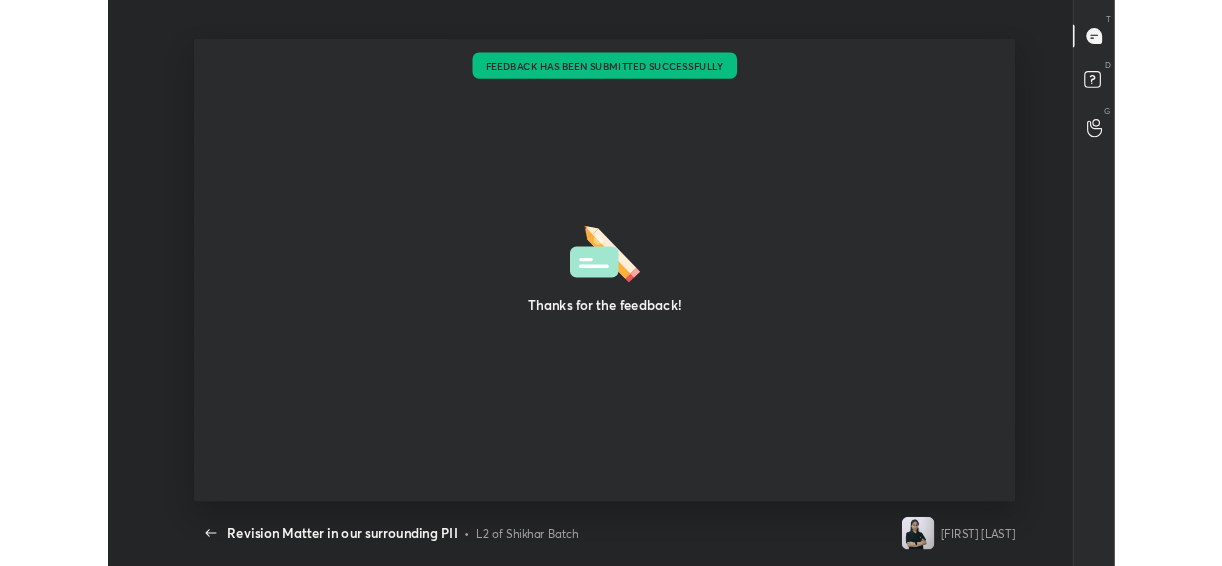 scroll, scrollTop: 438, scrollLeft: 1206, axis: both 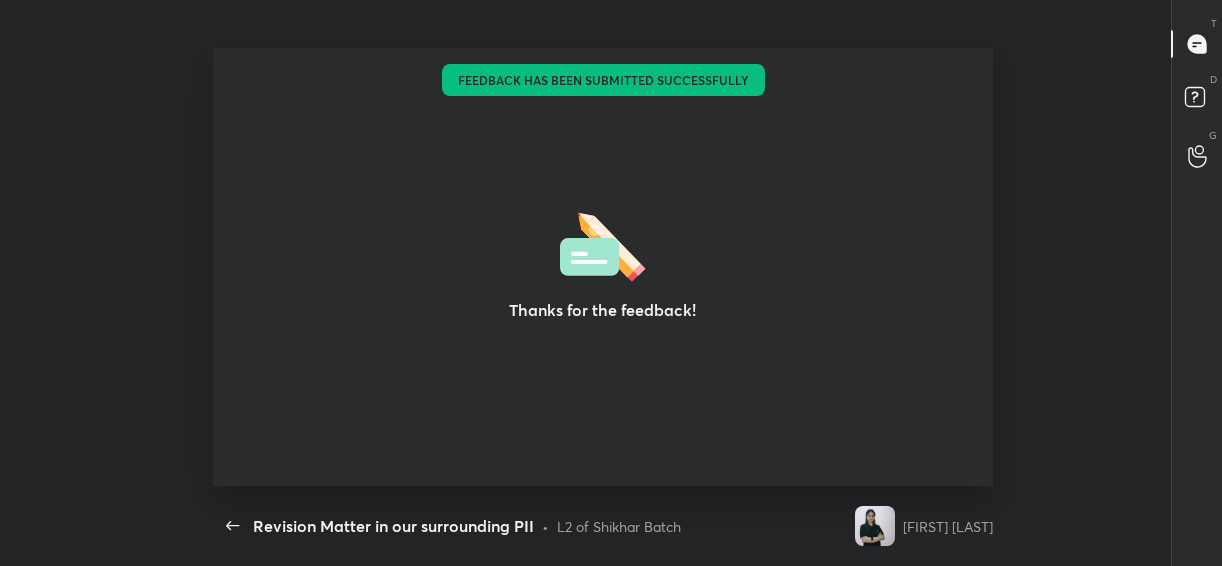 type on "x" 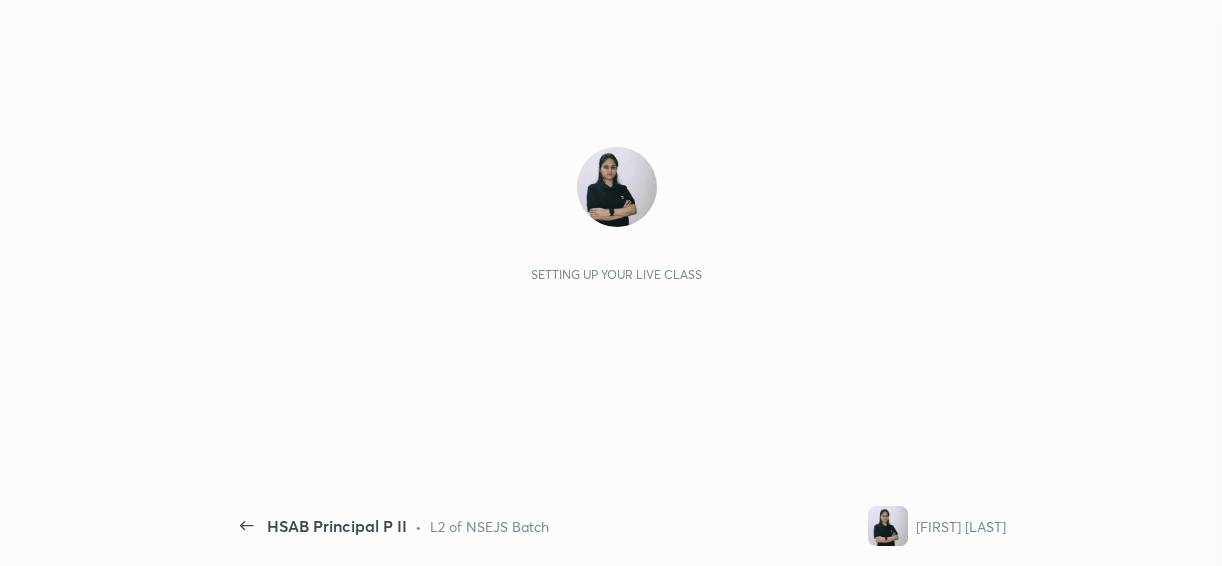 scroll, scrollTop: 0, scrollLeft: 0, axis: both 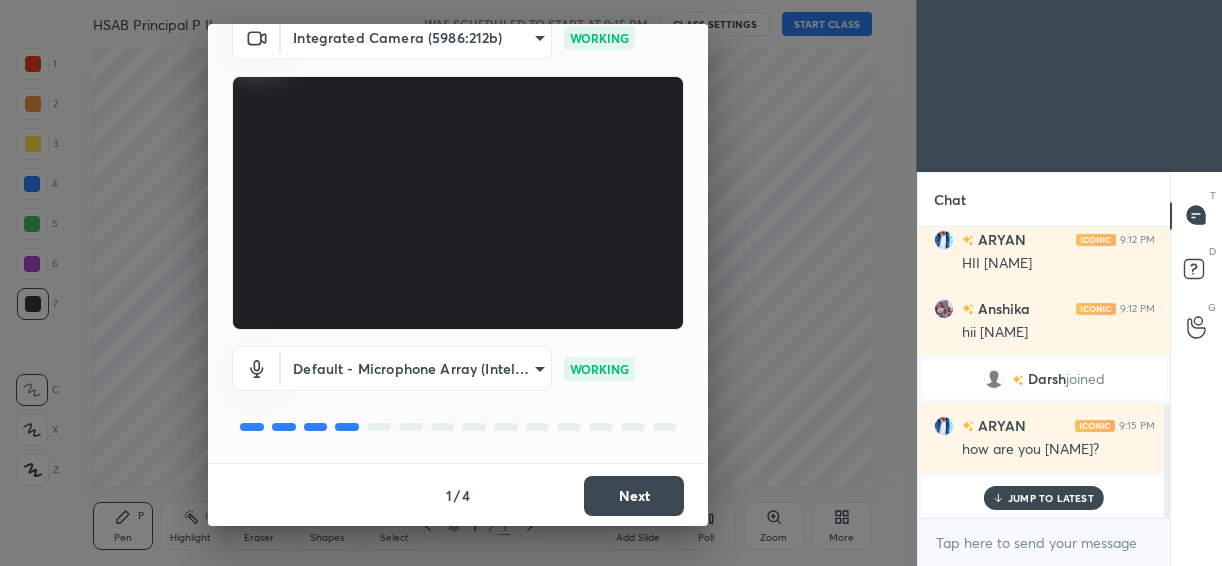 click on "Next" at bounding box center [634, 496] 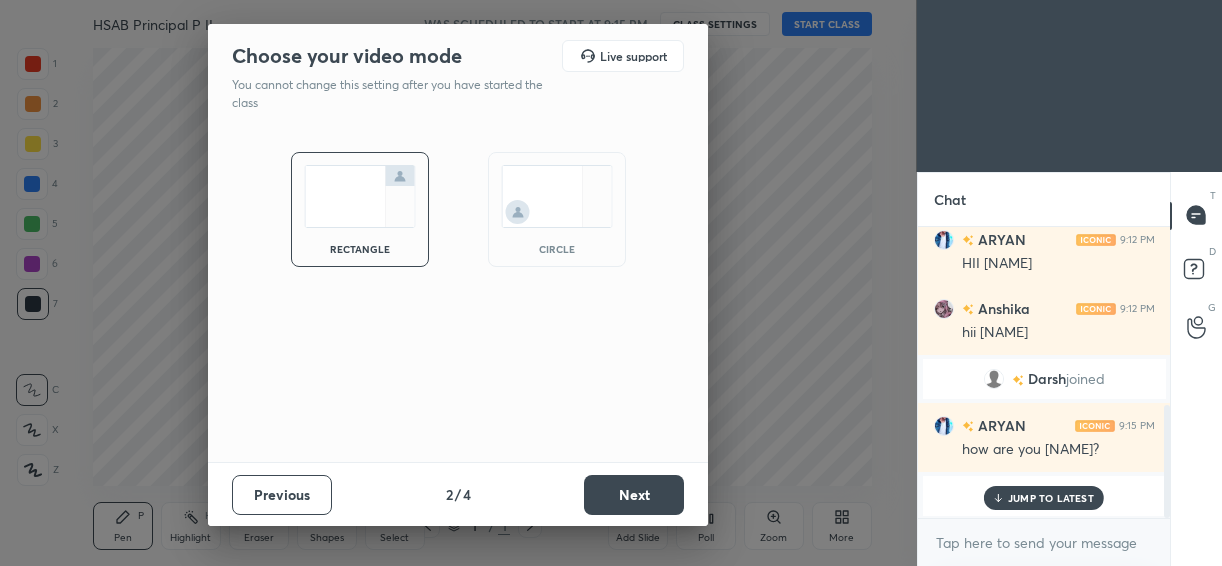 scroll, scrollTop: 0, scrollLeft: 0, axis: both 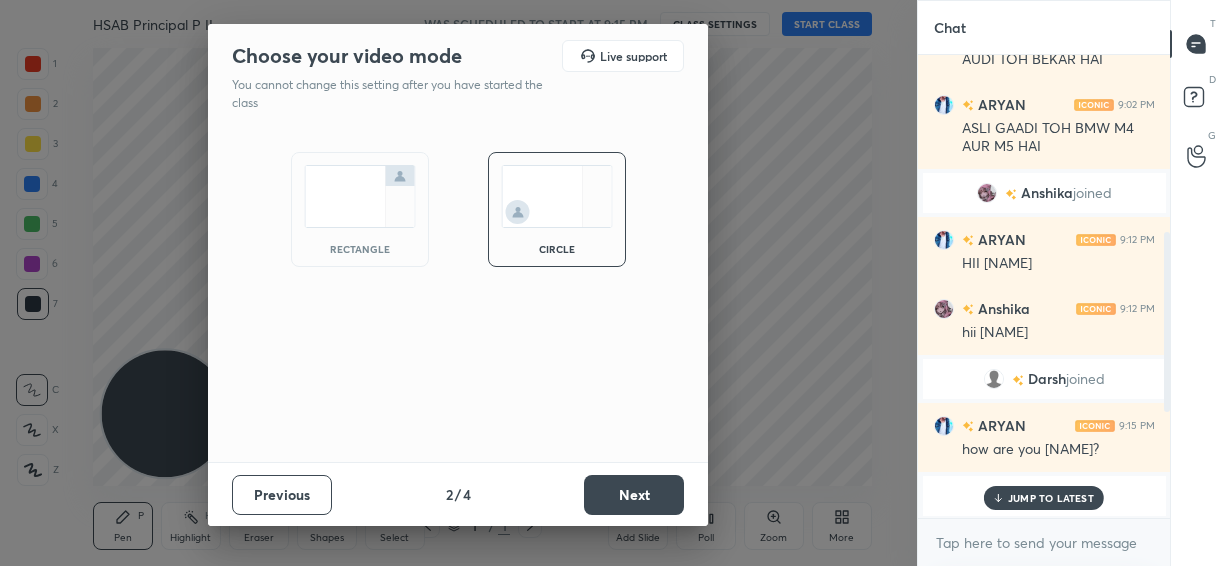 drag, startPoint x: 639, startPoint y: 483, endPoint x: 671, endPoint y: 494, distance: 33.83785 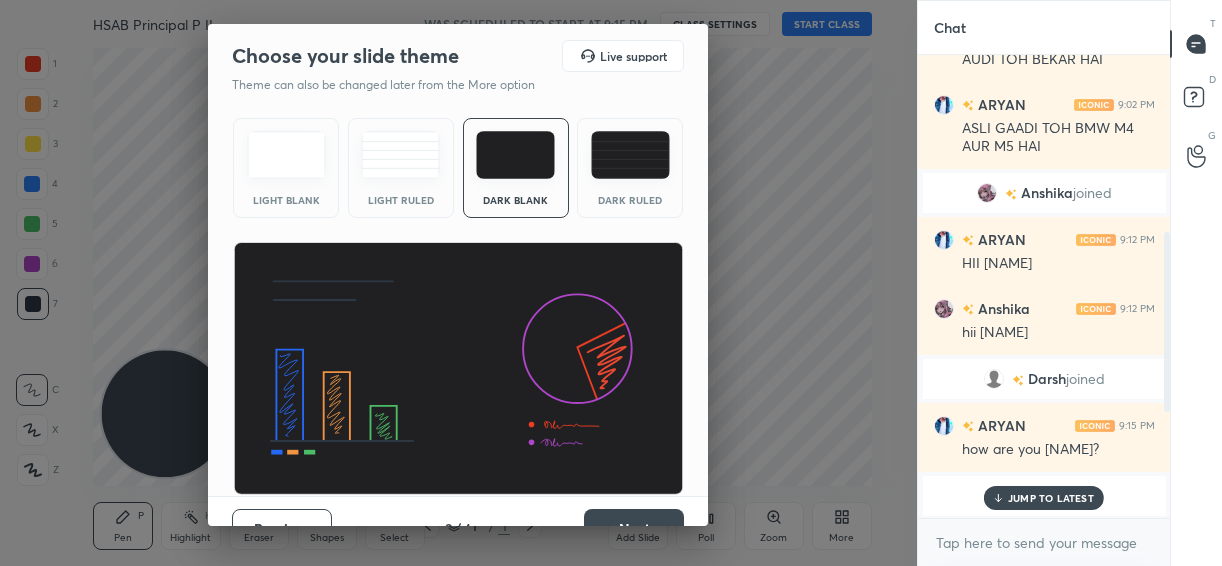 click at bounding box center [458, 369] 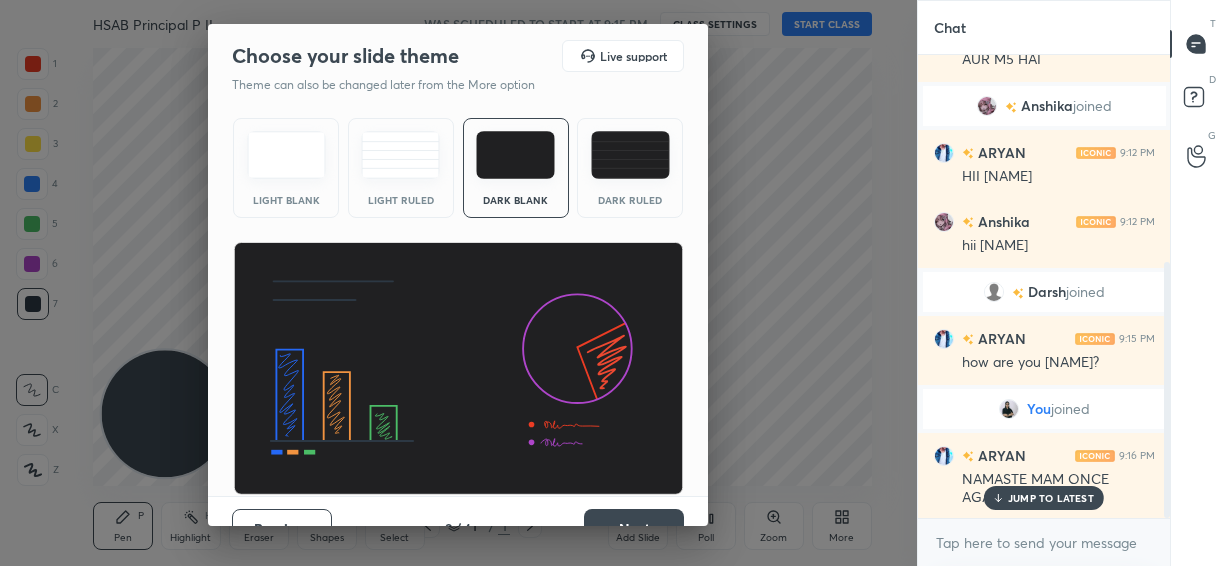 click on "Next" at bounding box center [634, 529] 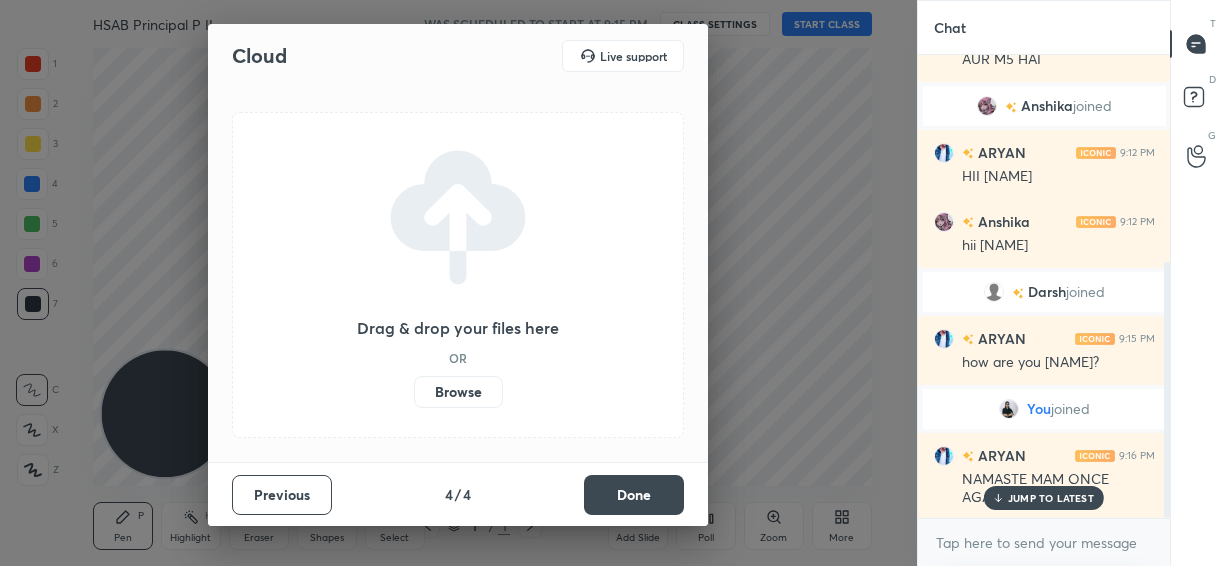 click on "Done" at bounding box center (634, 495) 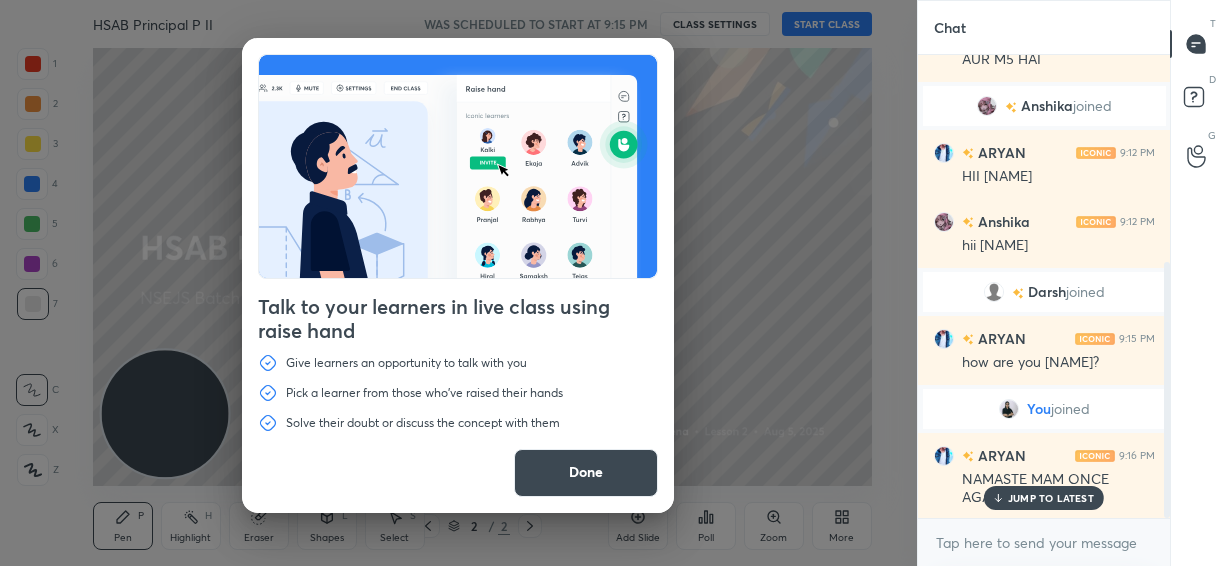 click on "Done" at bounding box center (586, 473) 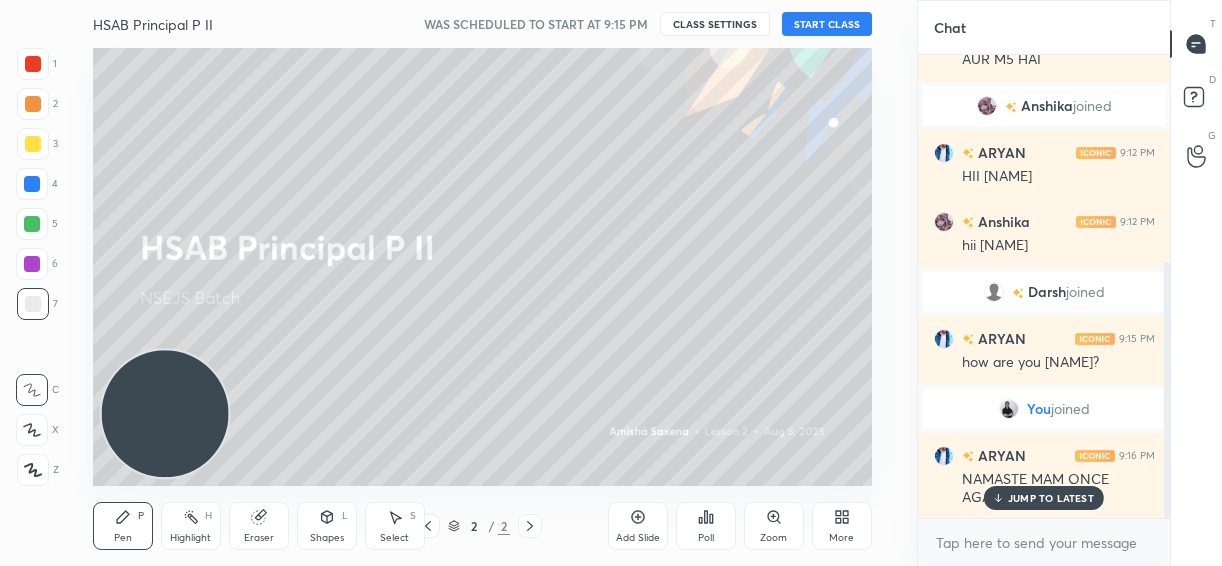click on "START CLASS" at bounding box center [827, 24] 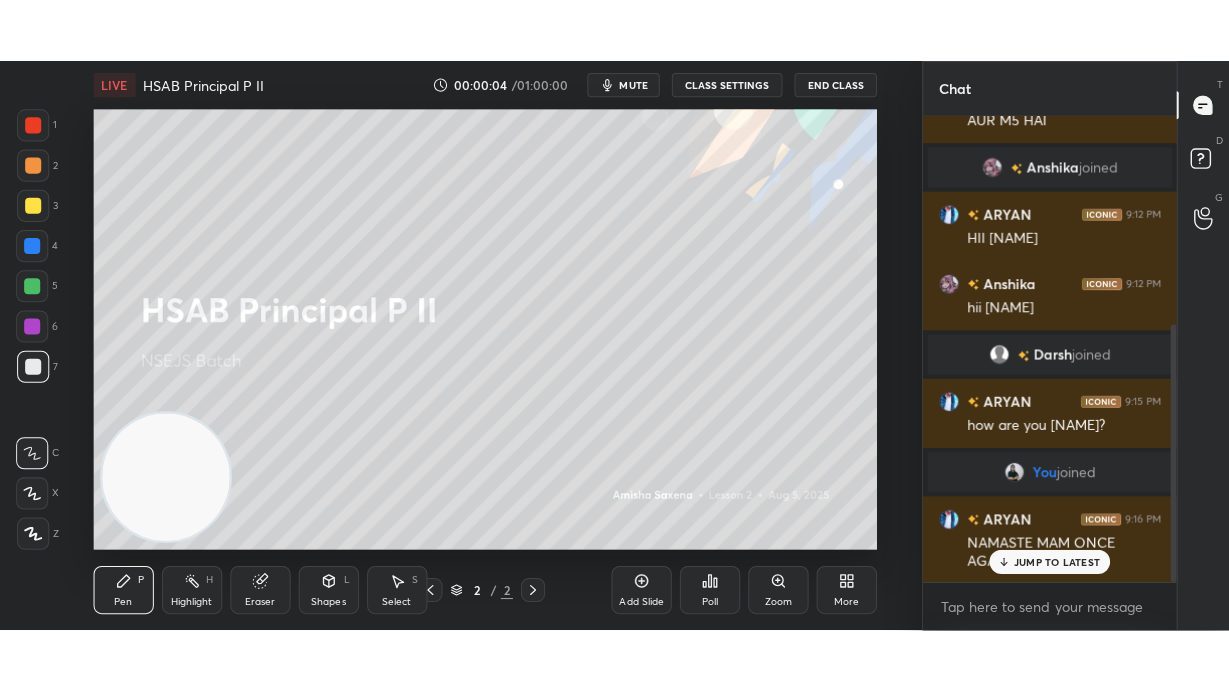 scroll, scrollTop: 442, scrollLeft: 0, axis: vertical 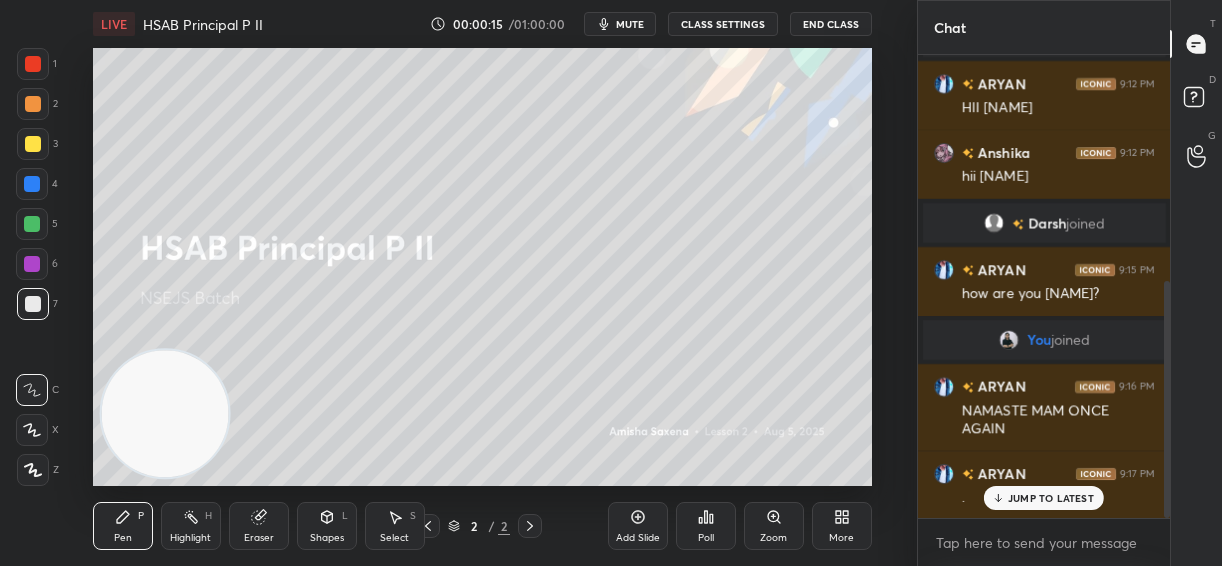click 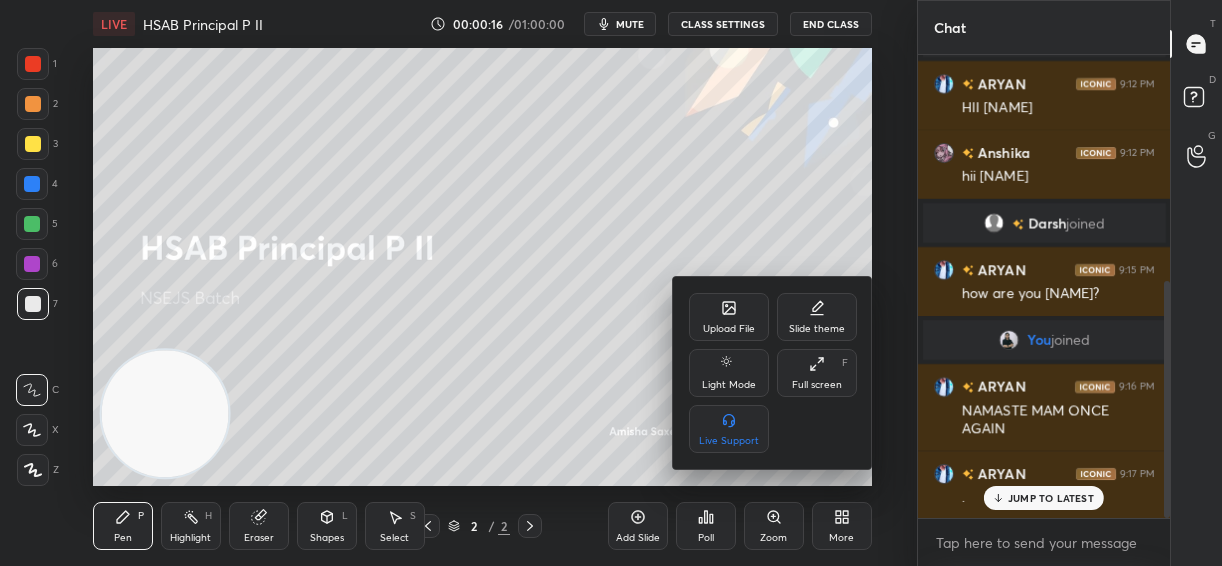 click on "Full screen" at bounding box center (817, 385) 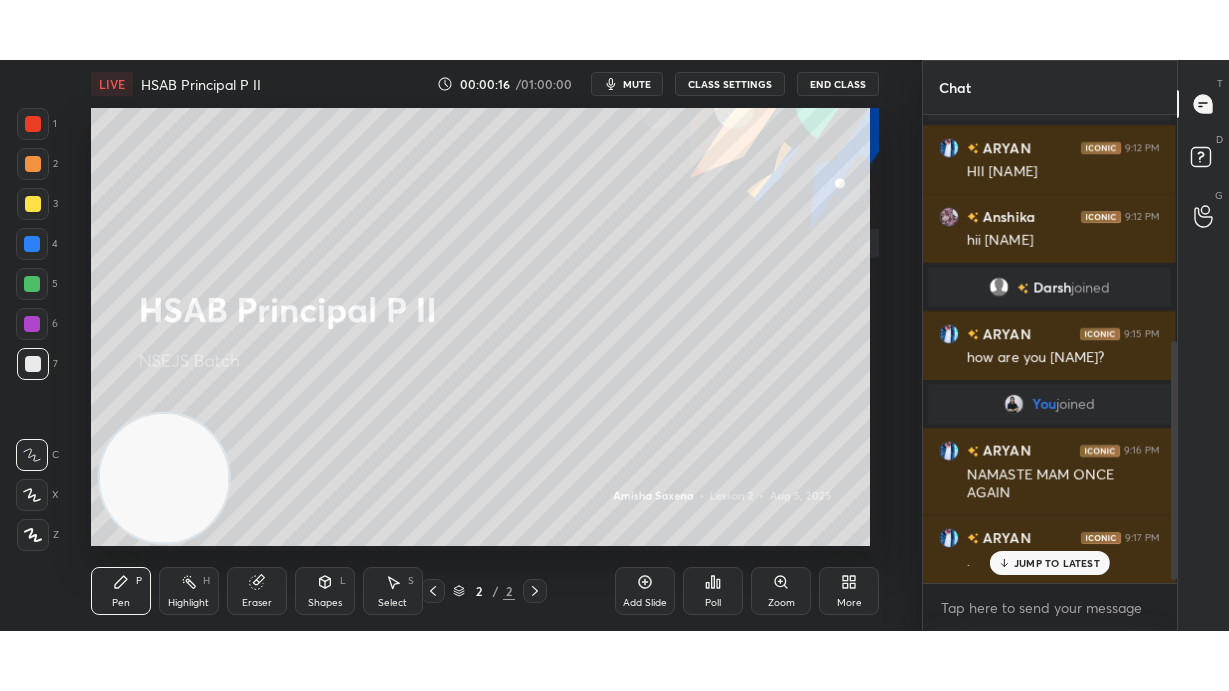 scroll, scrollTop: 99436, scrollLeft: 99158, axis: both 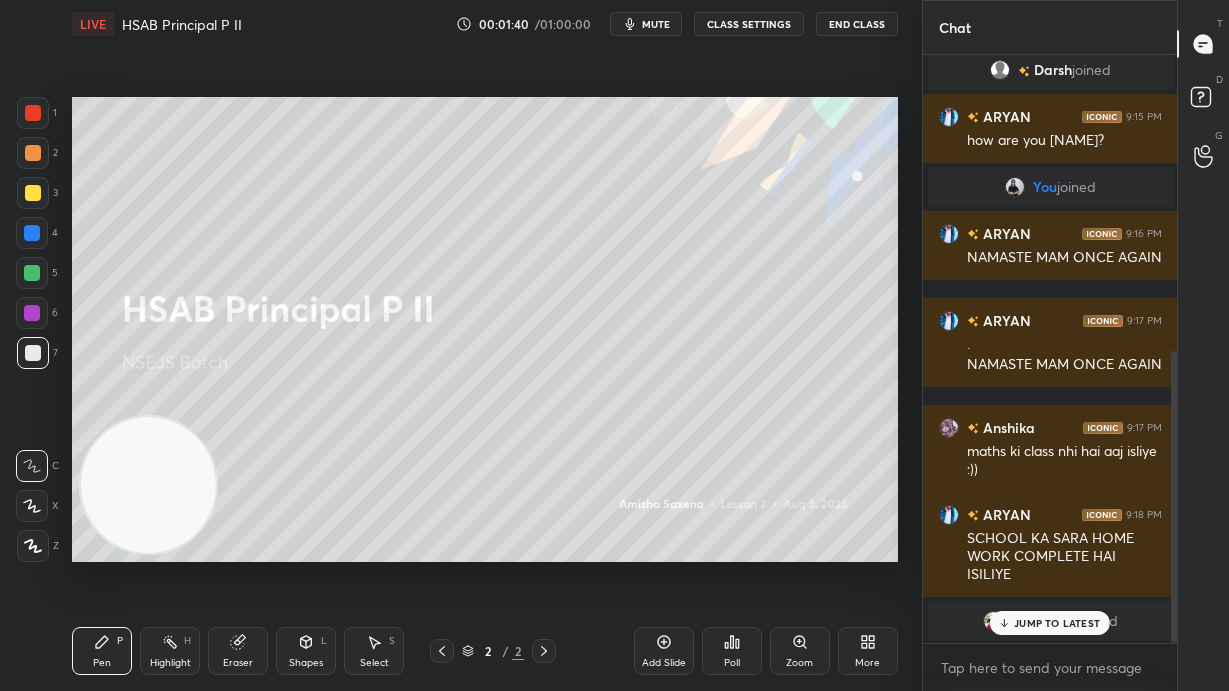 click on "Add Slide" at bounding box center (664, 651) 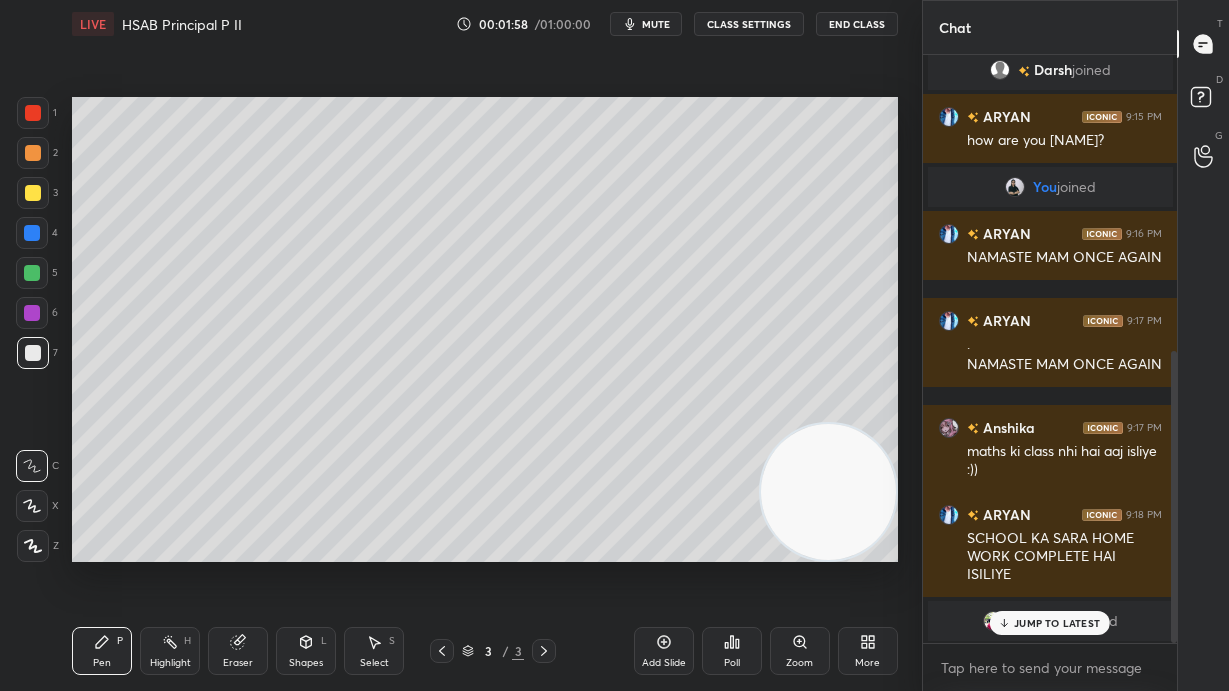 click at bounding box center (33, 193) 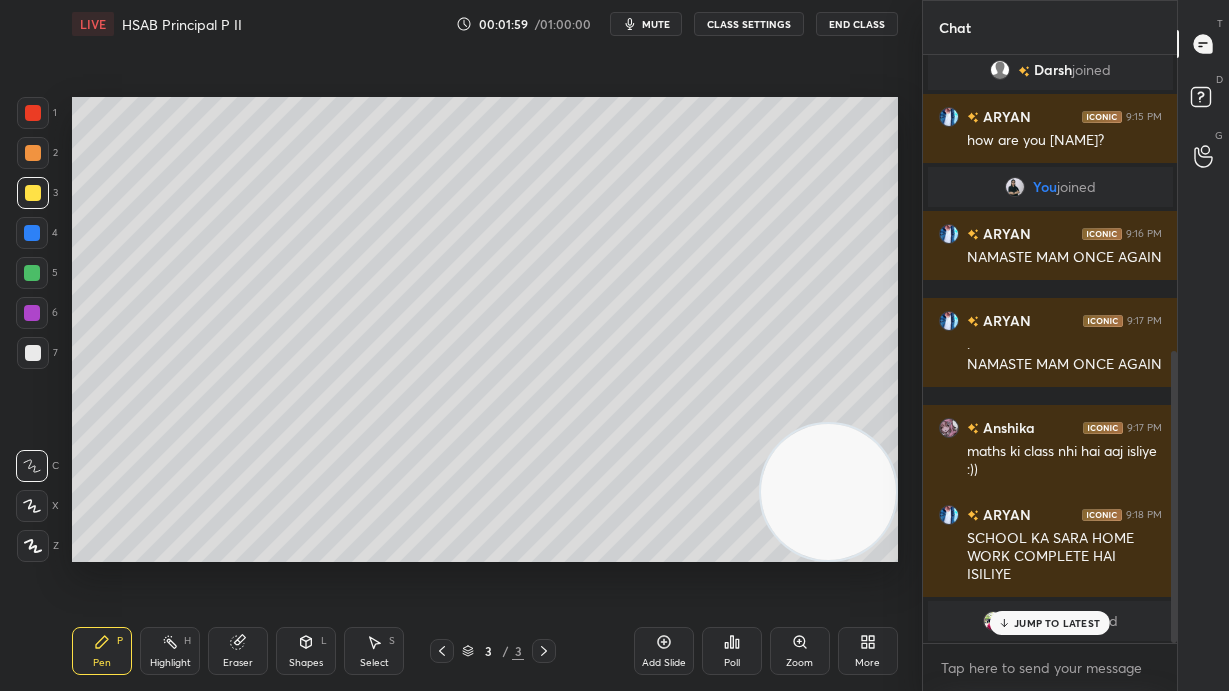 click 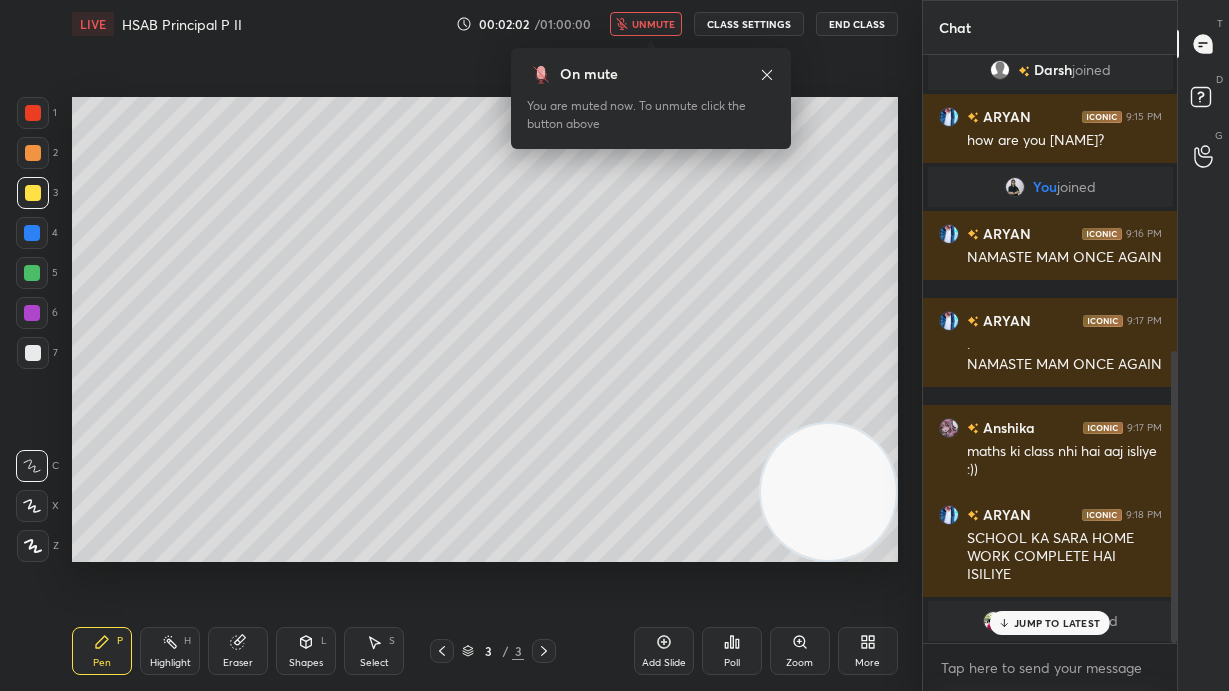 click on "unmute" at bounding box center (653, 24) 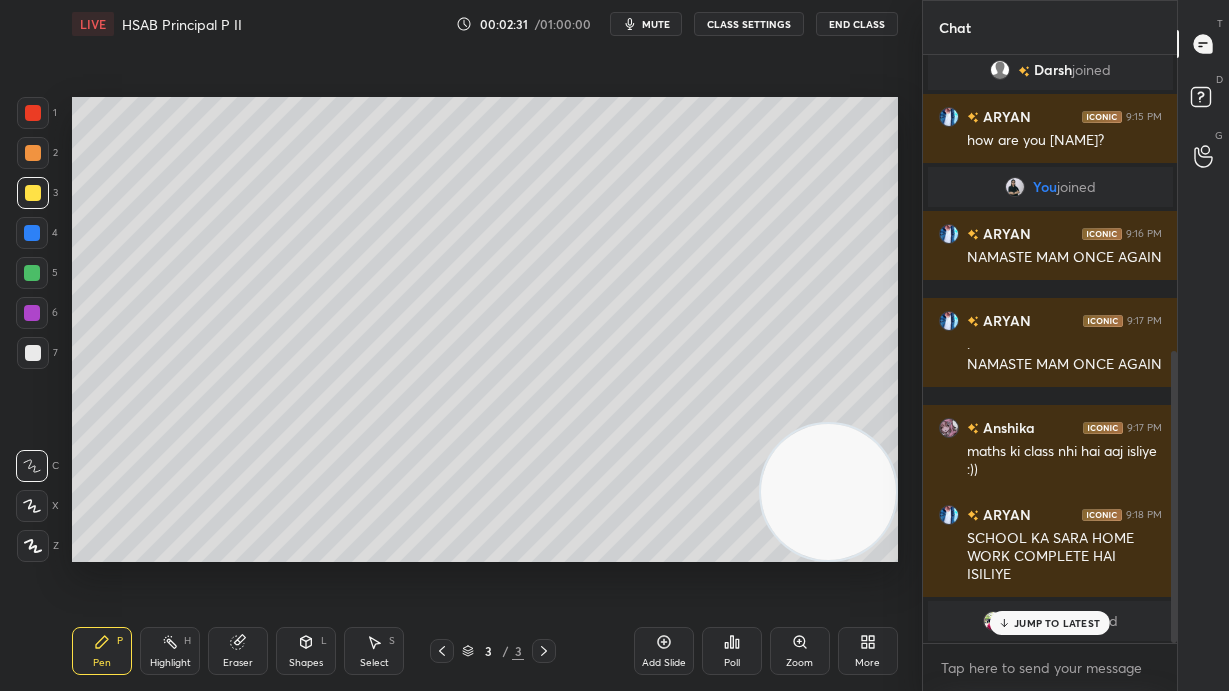 click at bounding box center [33, 153] 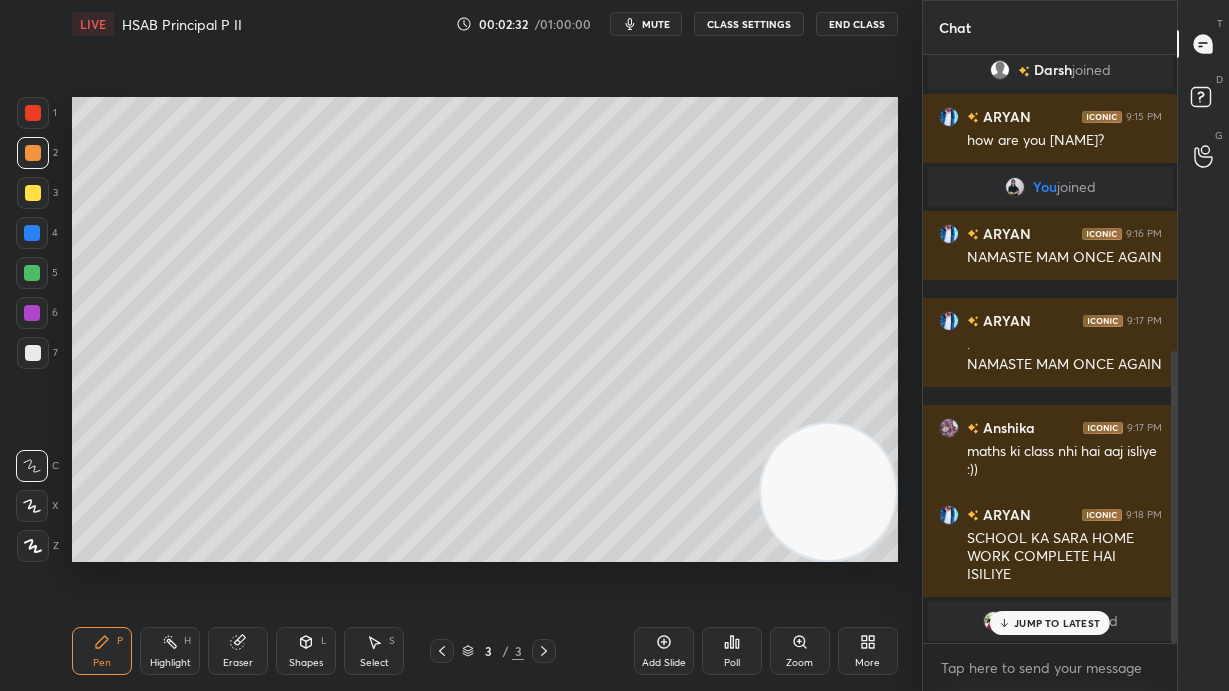 click at bounding box center [33, 353] 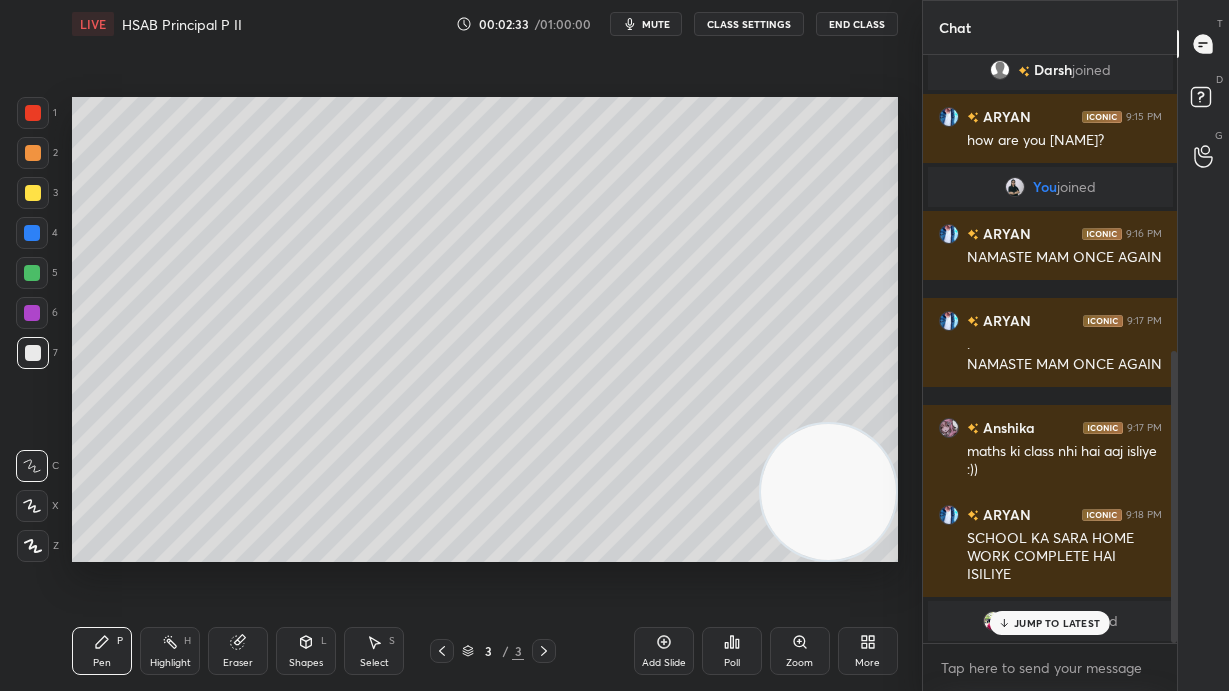 click 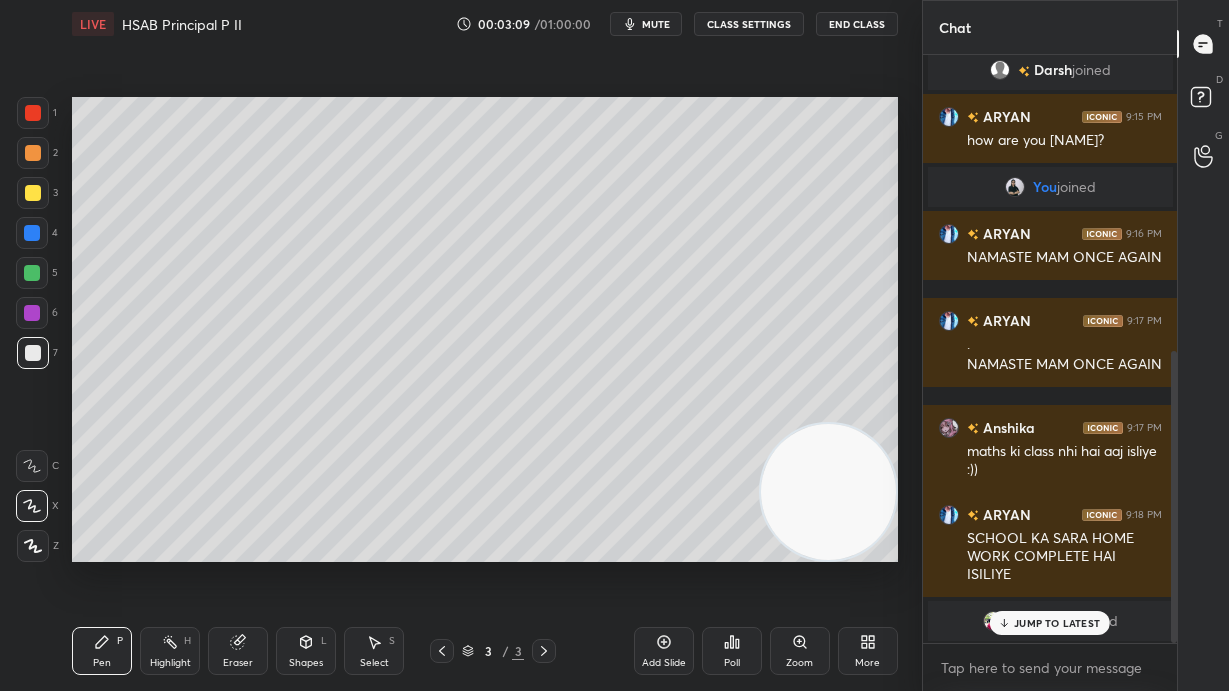 click on "JUMP TO LATEST" at bounding box center [1057, 623] 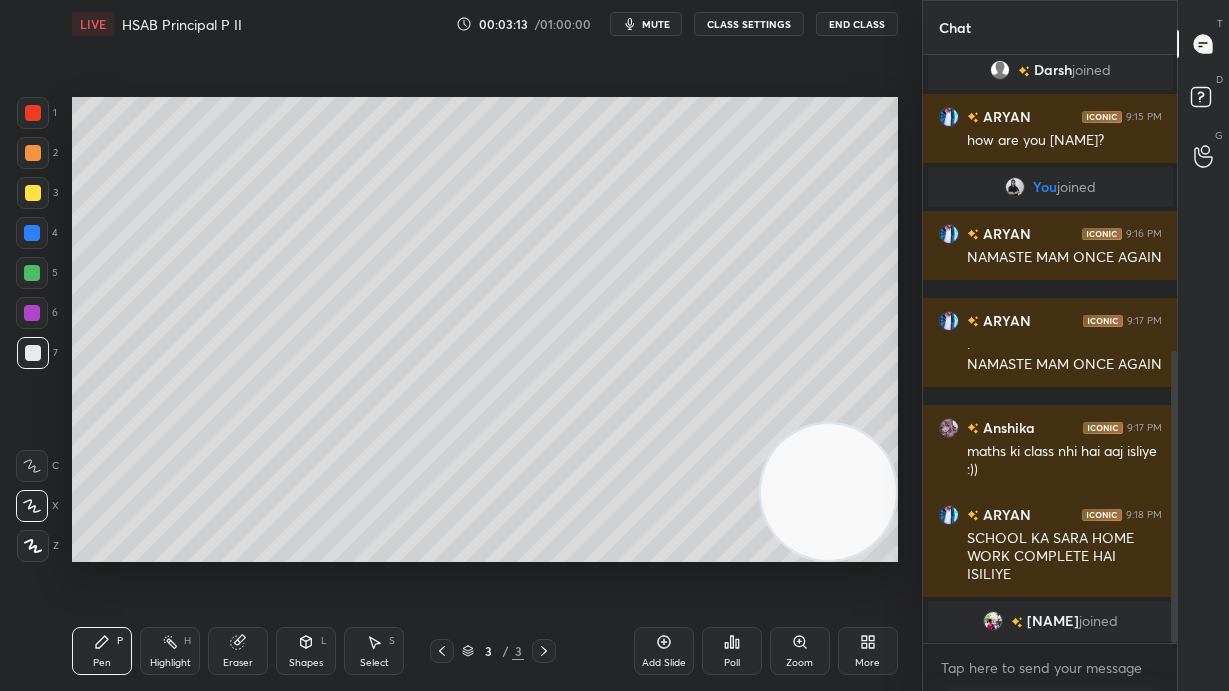 click at bounding box center [32, 466] 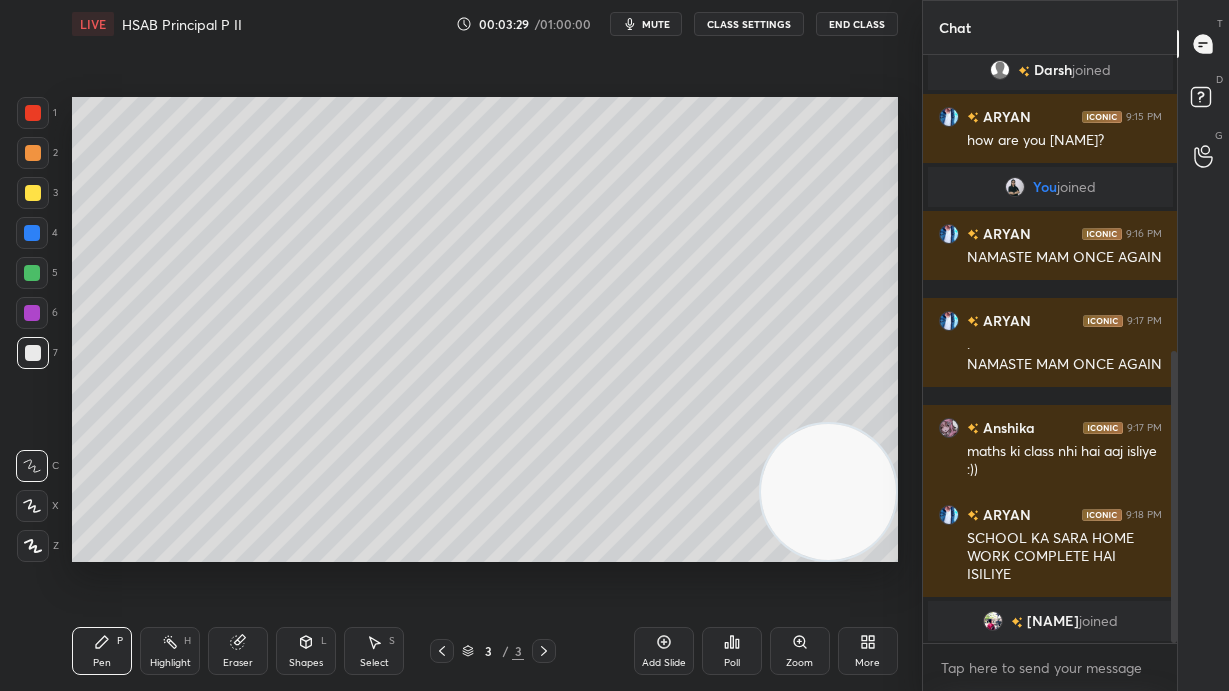 click on "Eraser" at bounding box center (238, 651) 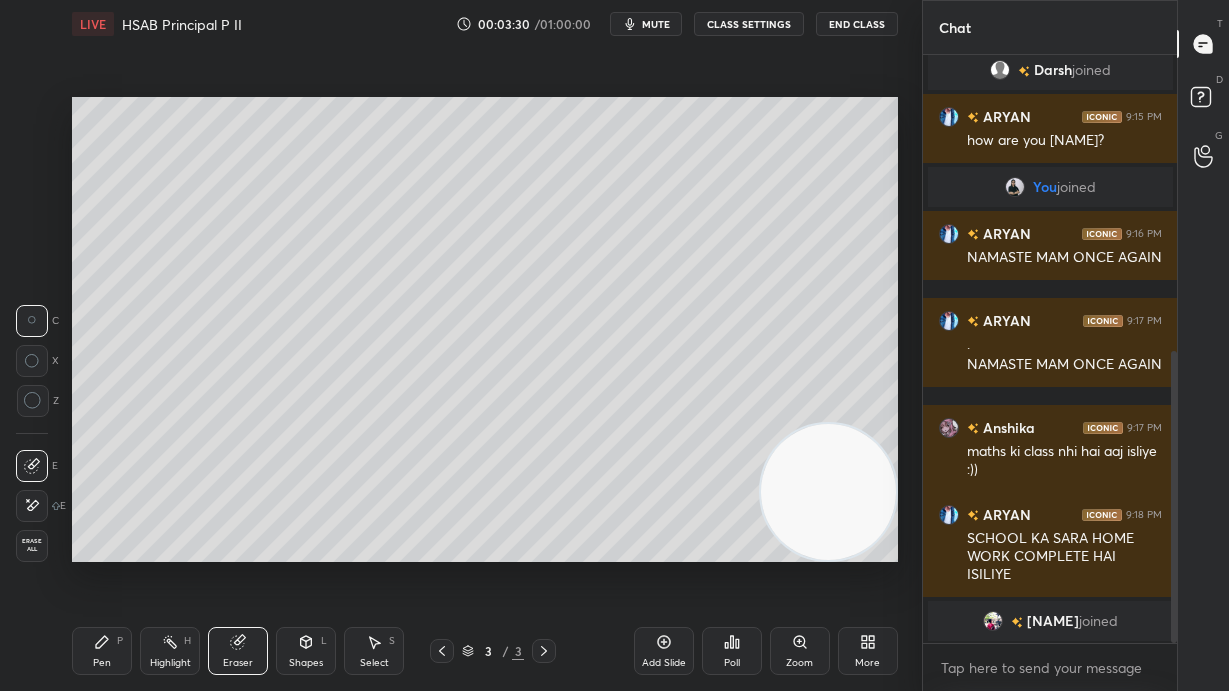 click 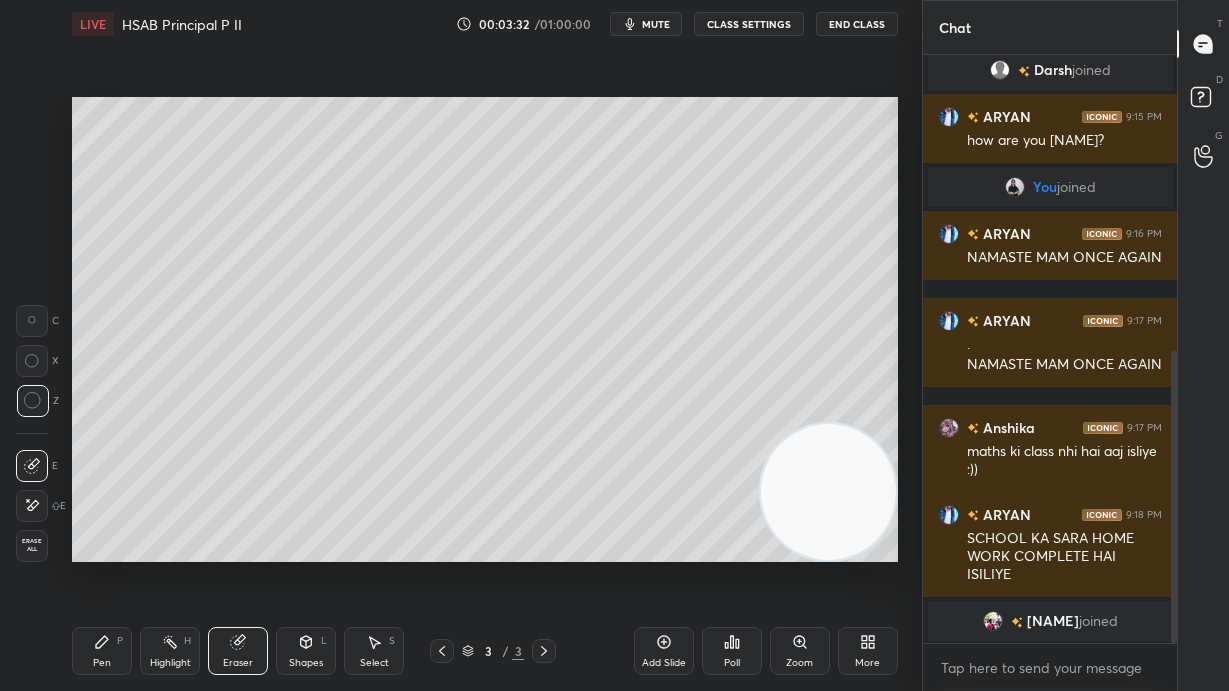 click on "Pen P" at bounding box center (102, 651) 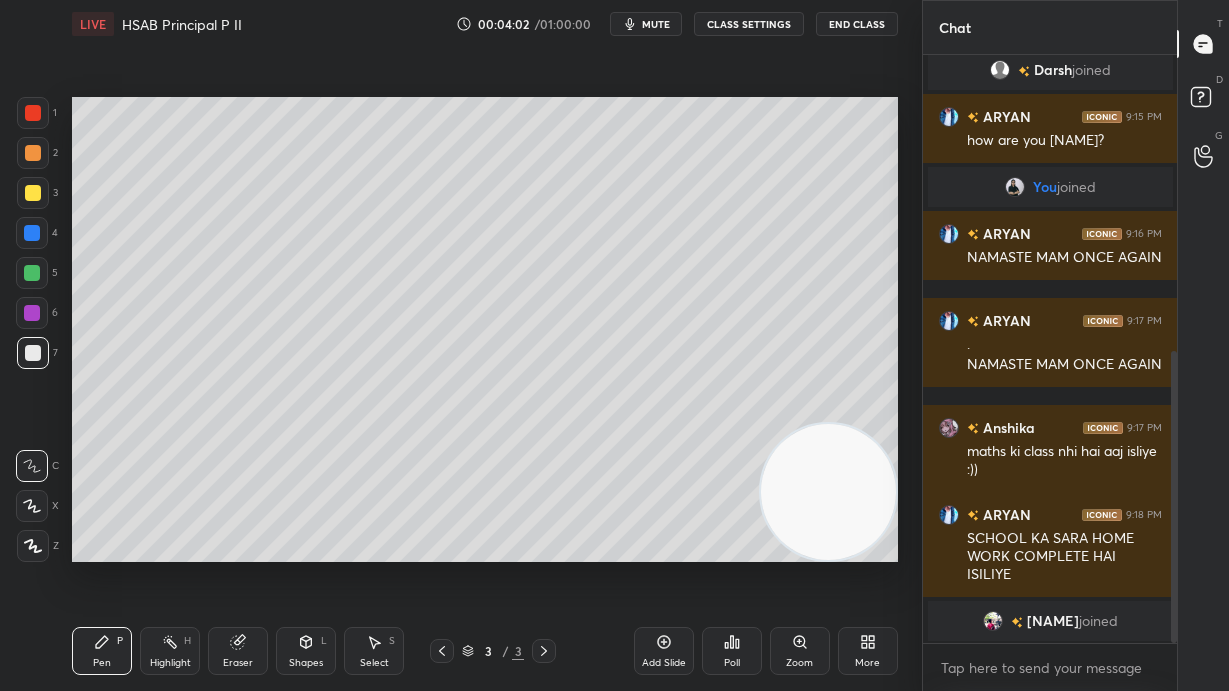 click at bounding box center [32, 273] 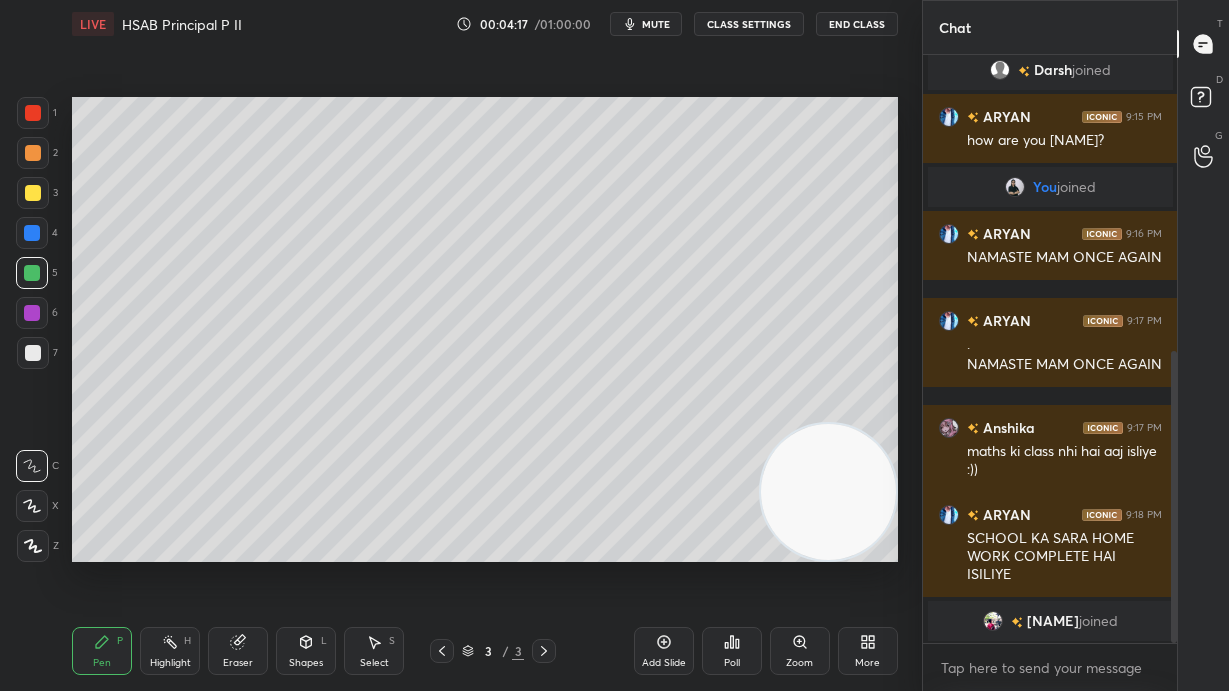 click on "Eraser" at bounding box center (238, 663) 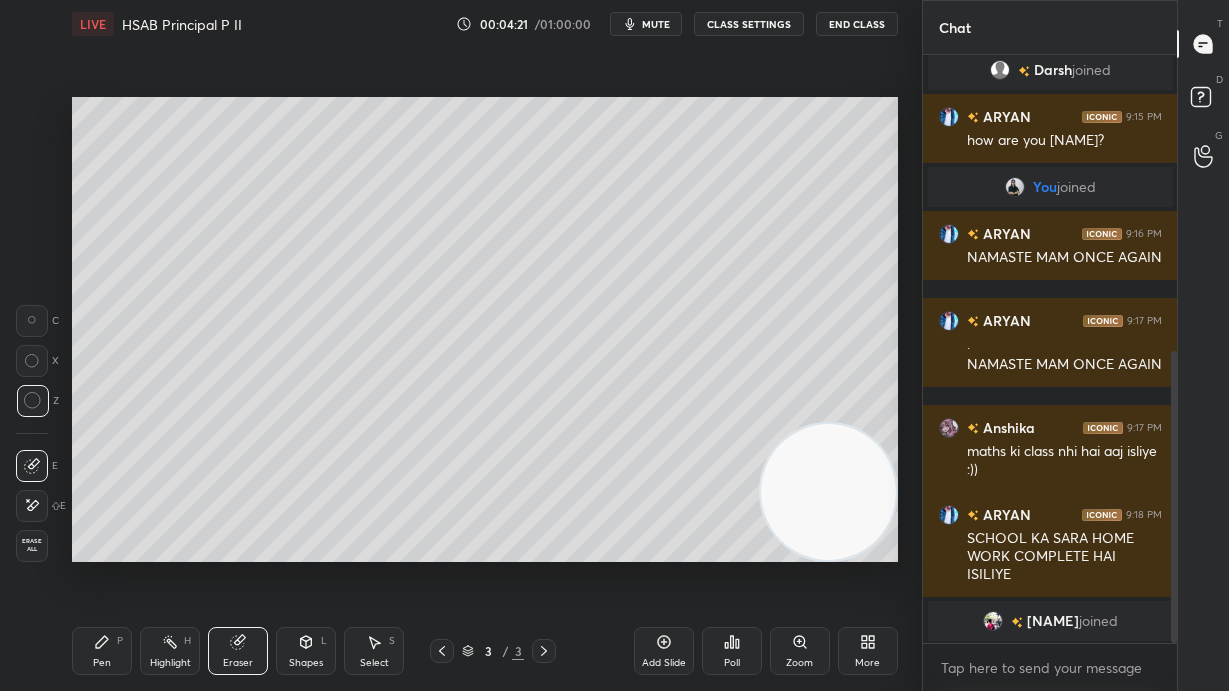 click on "Pen P" at bounding box center (102, 651) 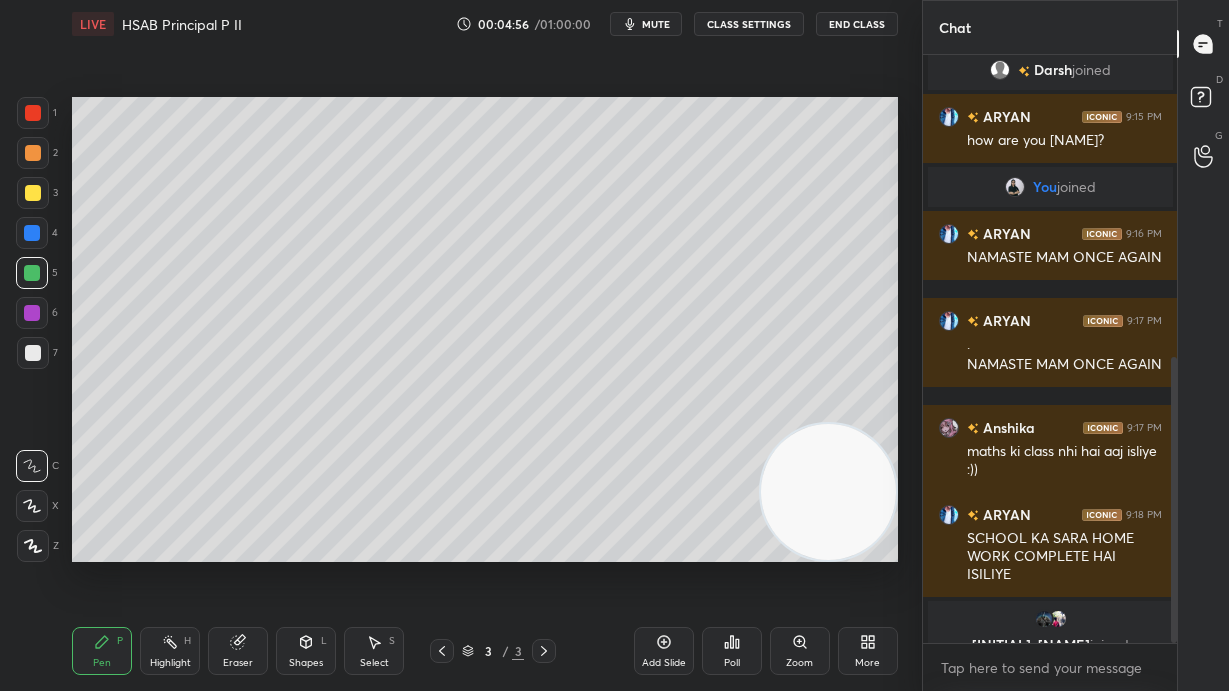 scroll, scrollTop: 620, scrollLeft: 0, axis: vertical 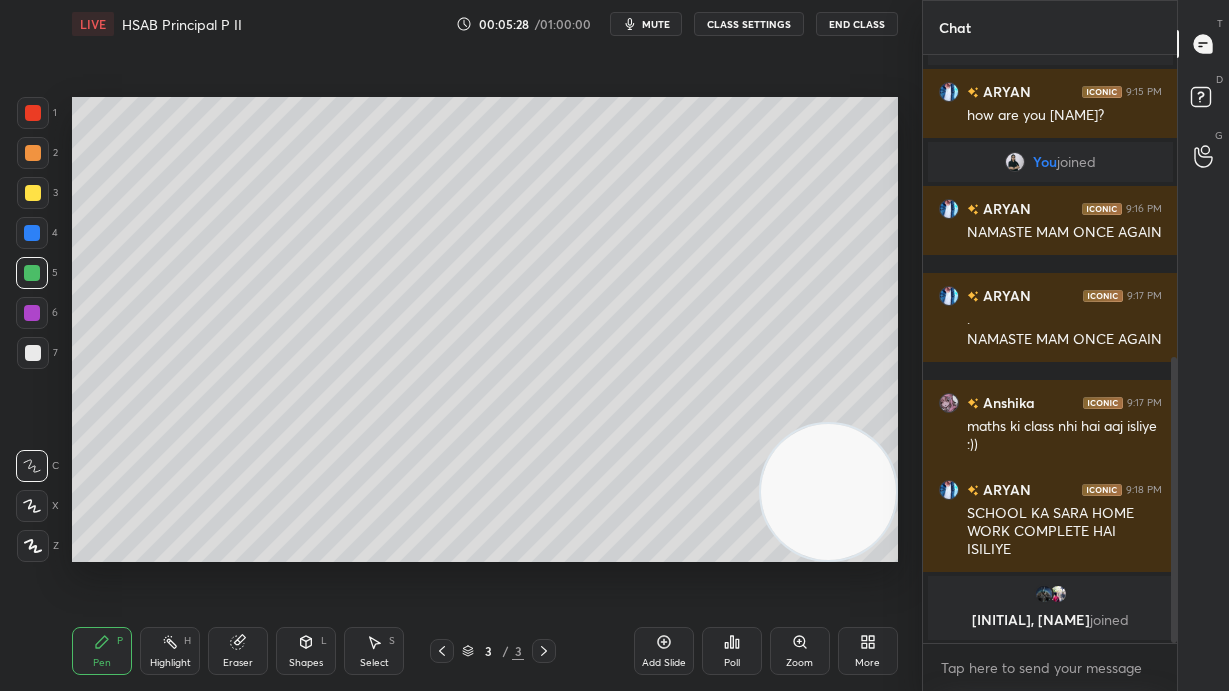 click on "Eraser" at bounding box center [238, 663] 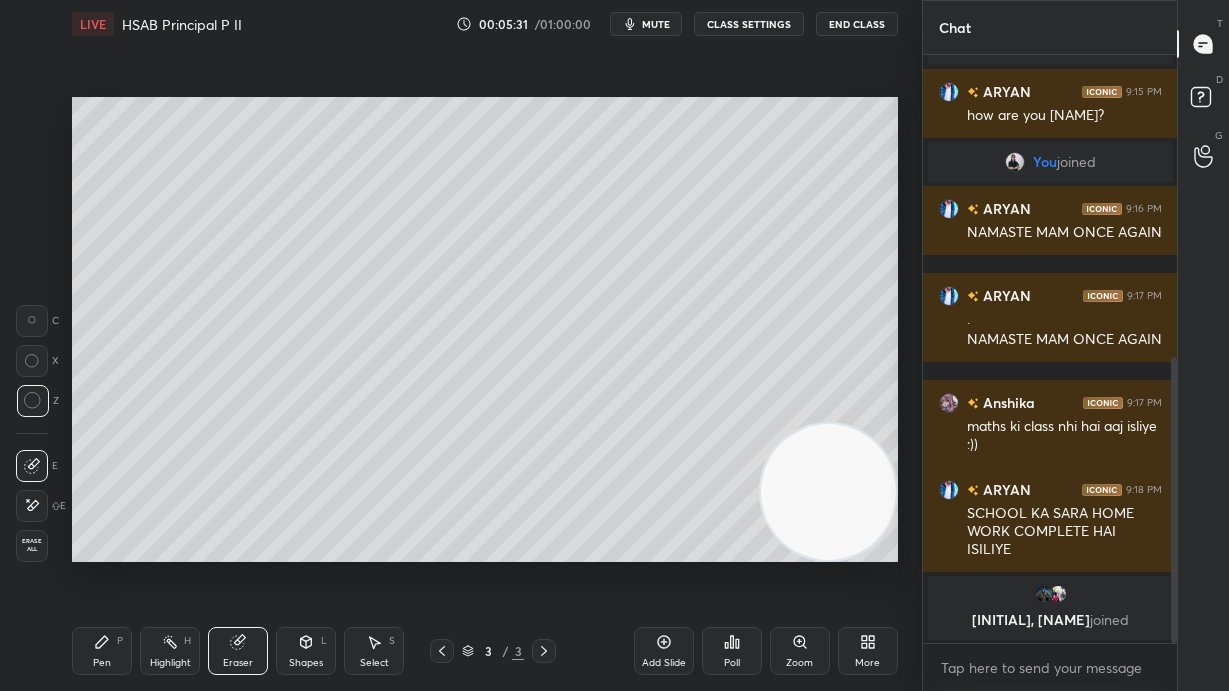 click on "Pen P Highlight H Eraser Shapes L Select S 3 / 3 Add Slide Poll Zoom More" at bounding box center (485, 651) 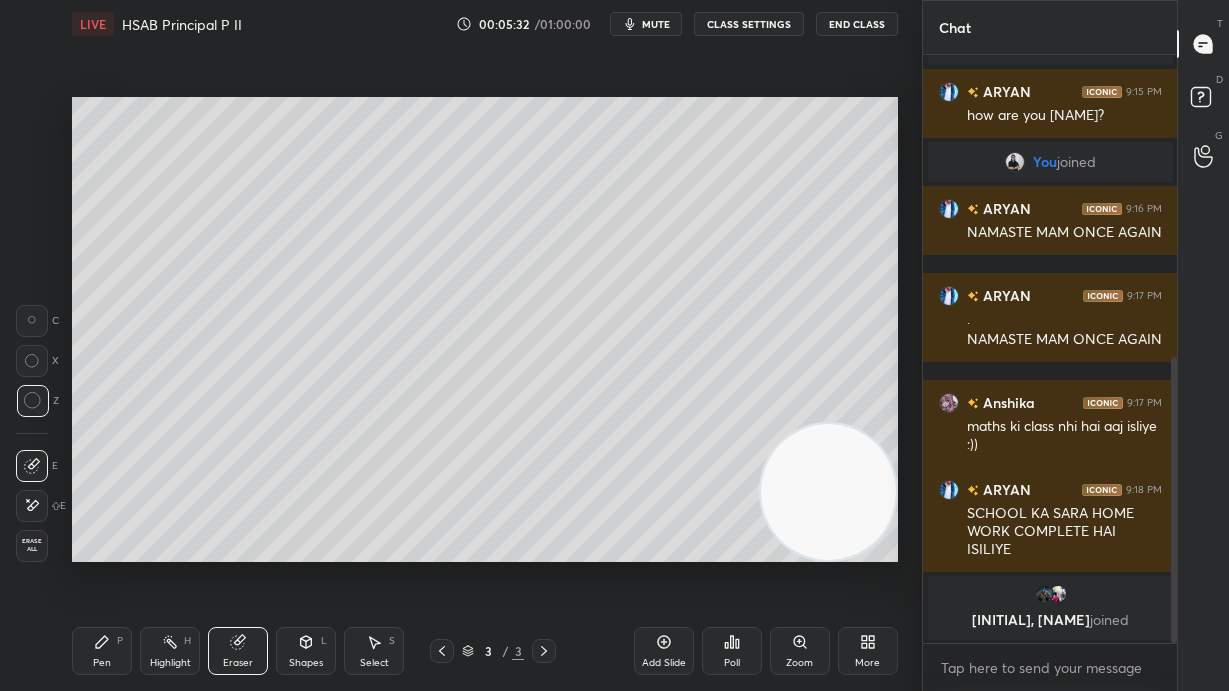 click on "Pen P" at bounding box center (102, 651) 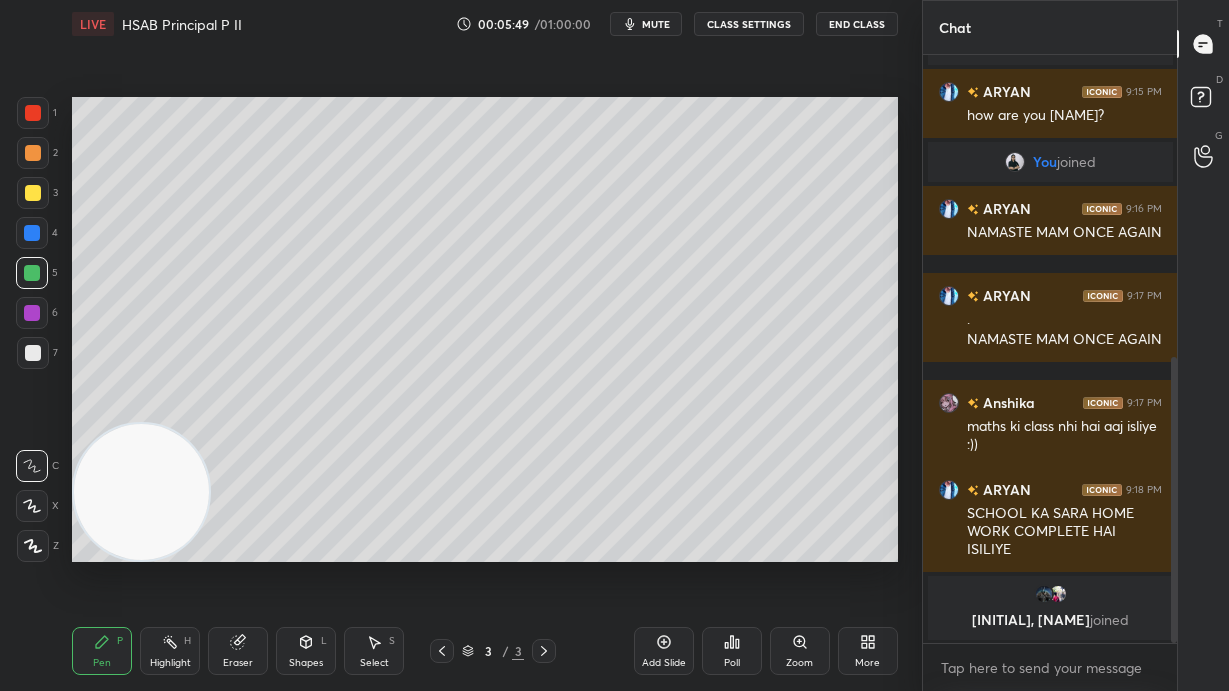 click on "7" at bounding box center [37, 357] 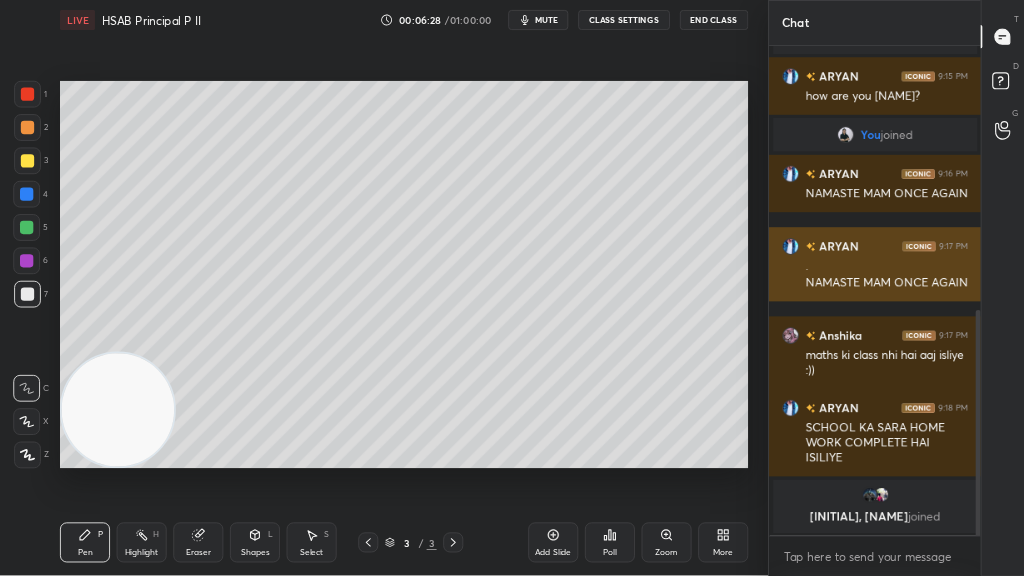 scroll, scrollTop: 689, scrollLeft: 0, axis: vertical 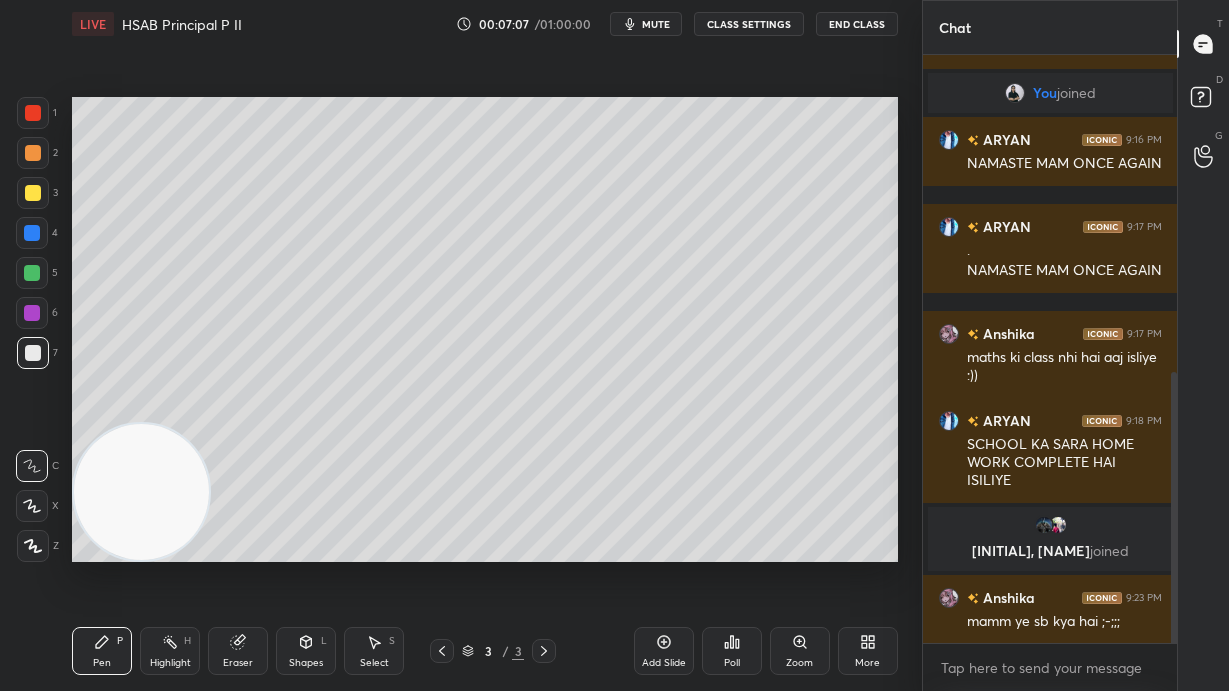 click on "Add Slide" at bounding box center (664, 651) 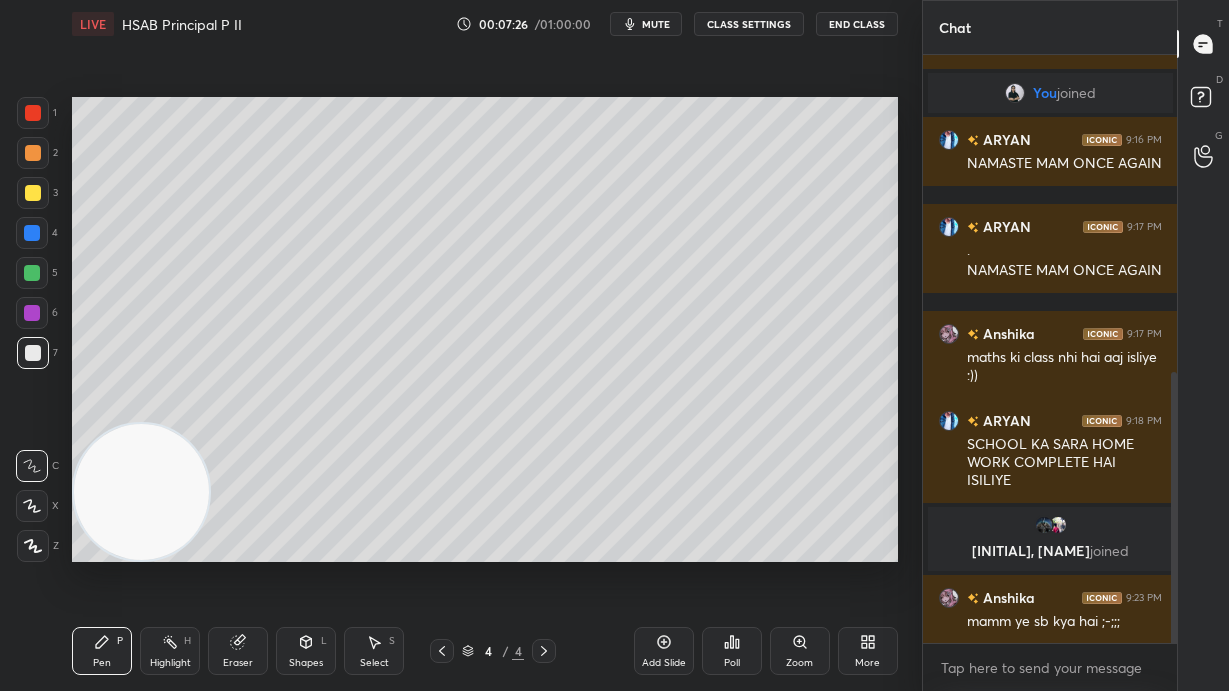 click on "2" at bounding box center (37, 157) 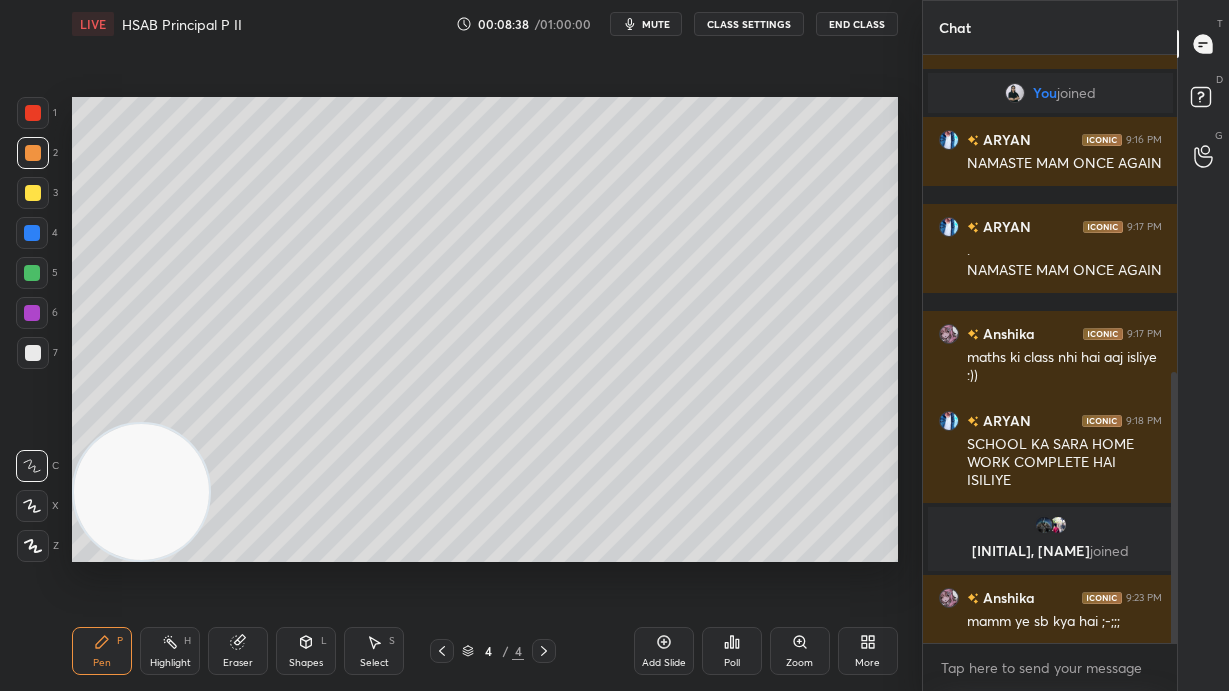 click on "Add Slide" at bounding box center (664, 651) 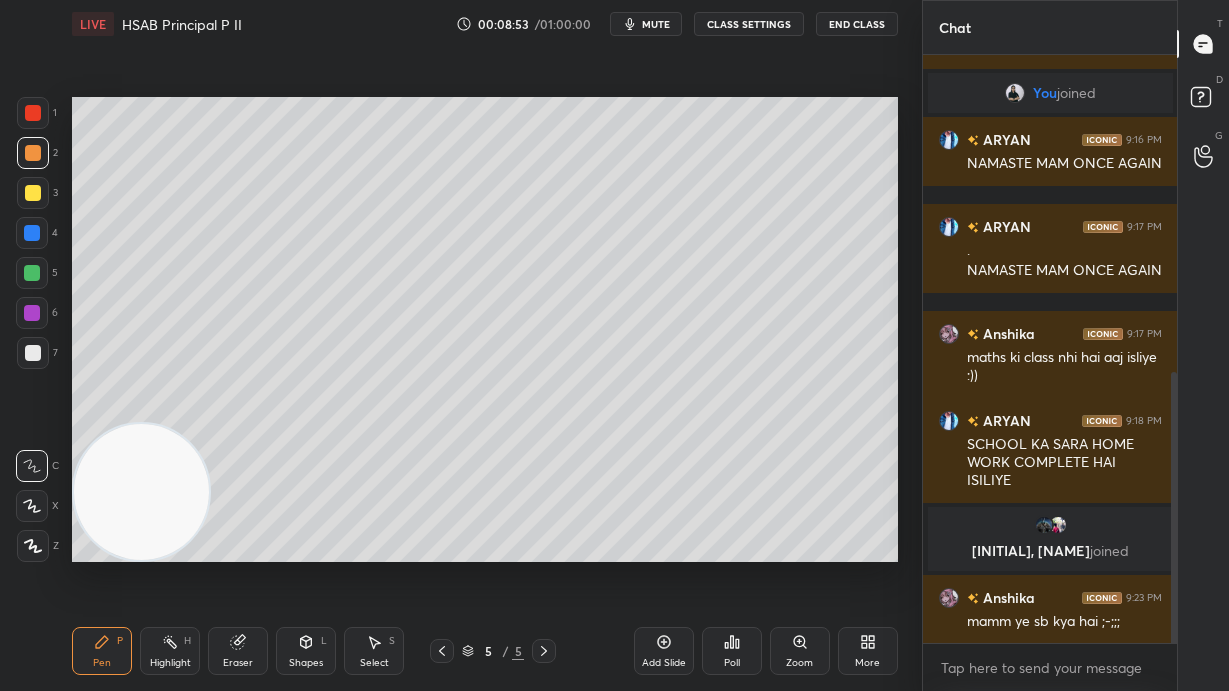 click at bounding box center (33, 353) 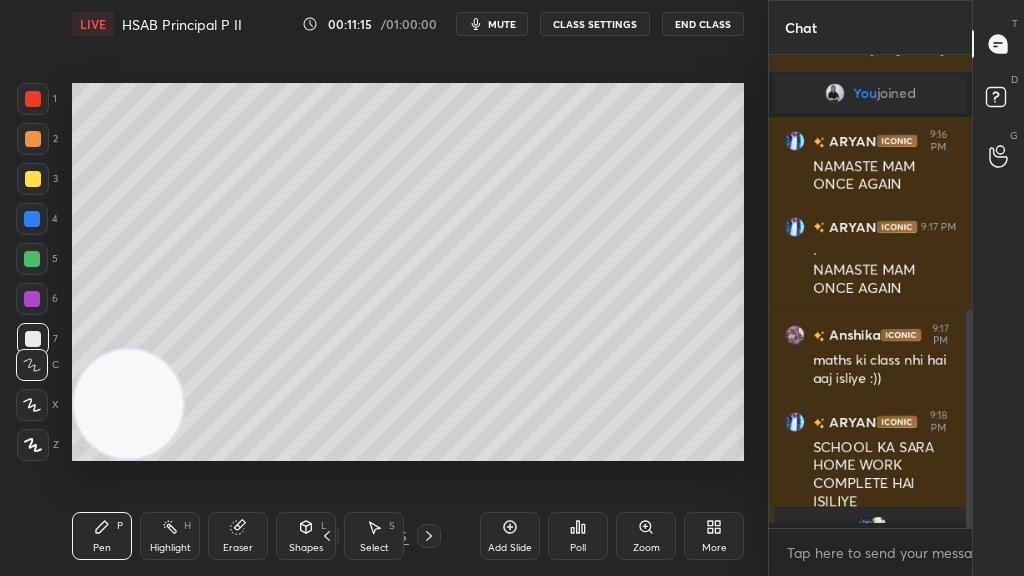scroll, scrollTop: 99552, scrollLeft: 99312, axis: both 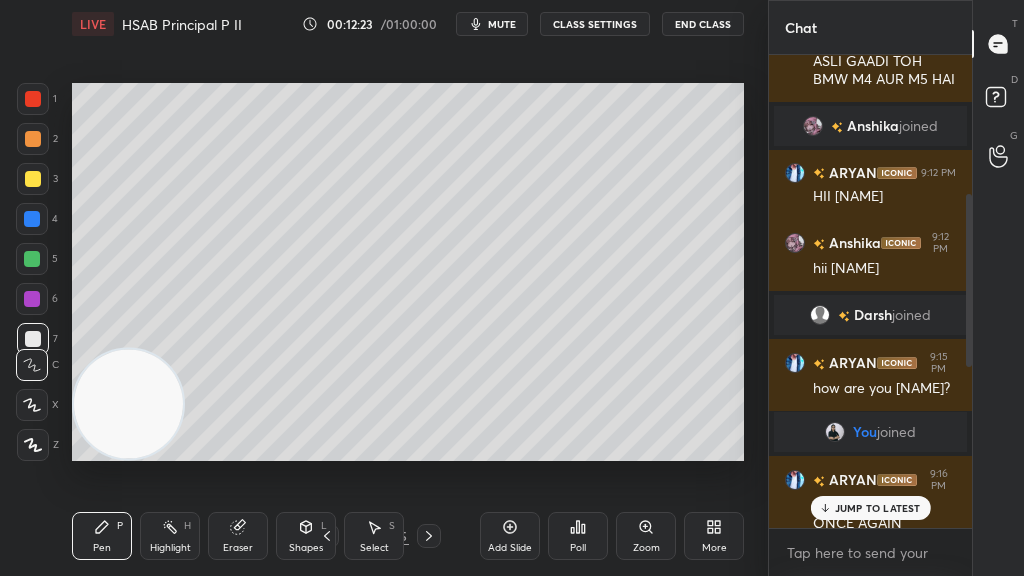 click on "JUMP TO LATEST" at bounding box center [878, 508] 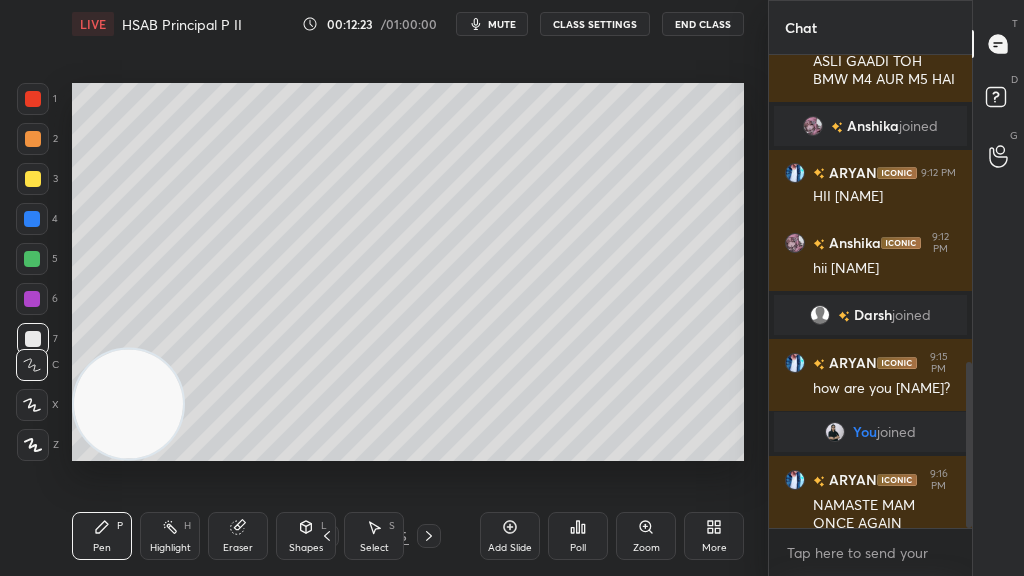 scroll, scrollTop: 874, scrollLeft: 0, axis: vertical 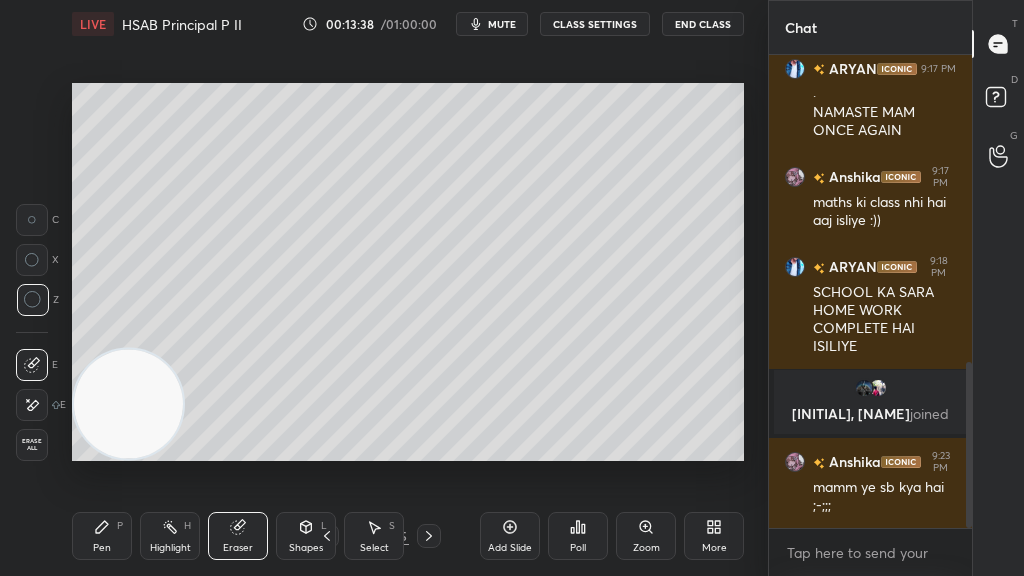 click on "Add Slide" at bounding box center (510, 536) 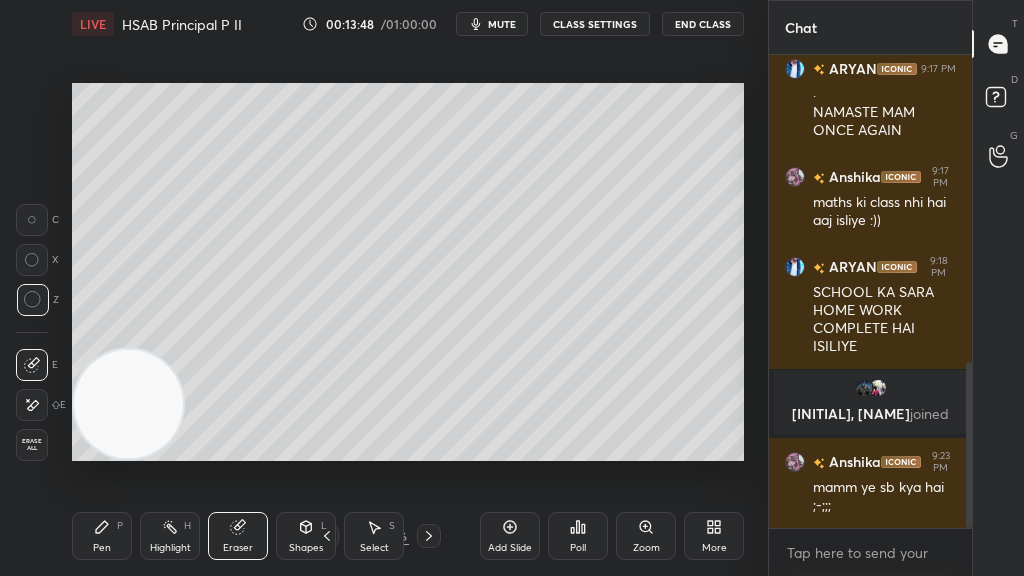 click on "Pen P" at bounding box center [102, 536] 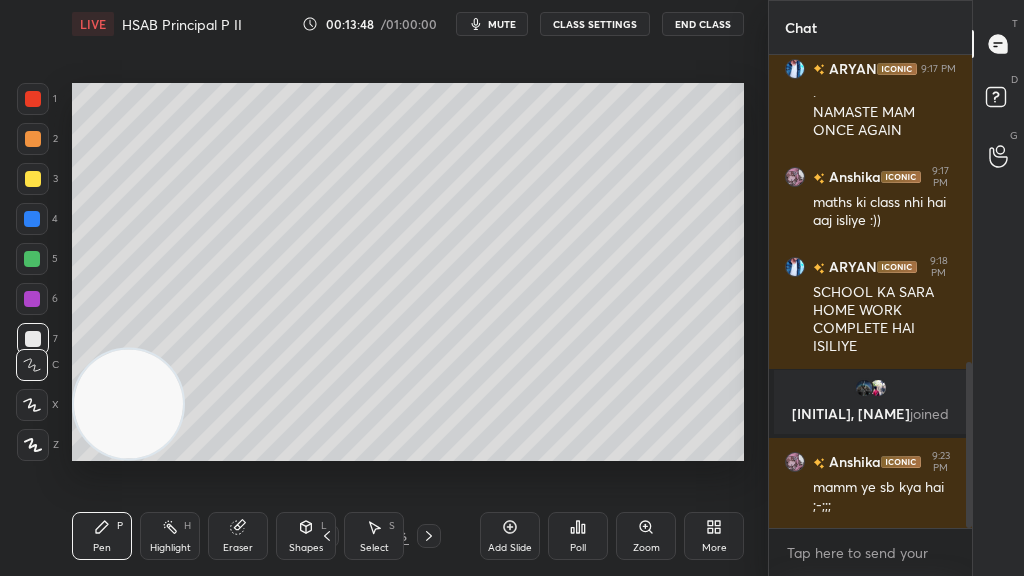 scroll, scrollTop: 922, scrollLeft: 0, axis: vertical 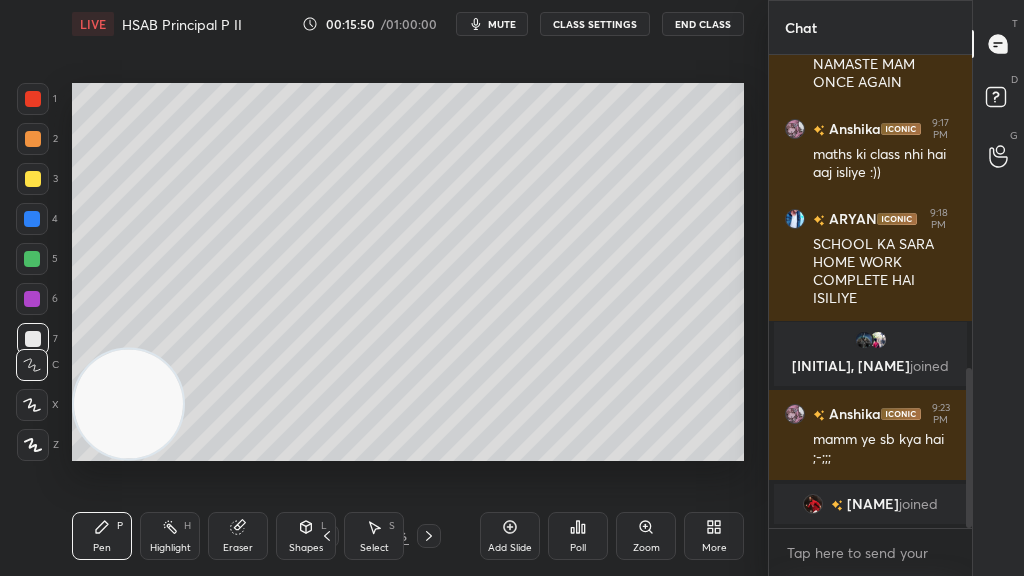 click on "Add Slide" at bounding box center [510, 536] 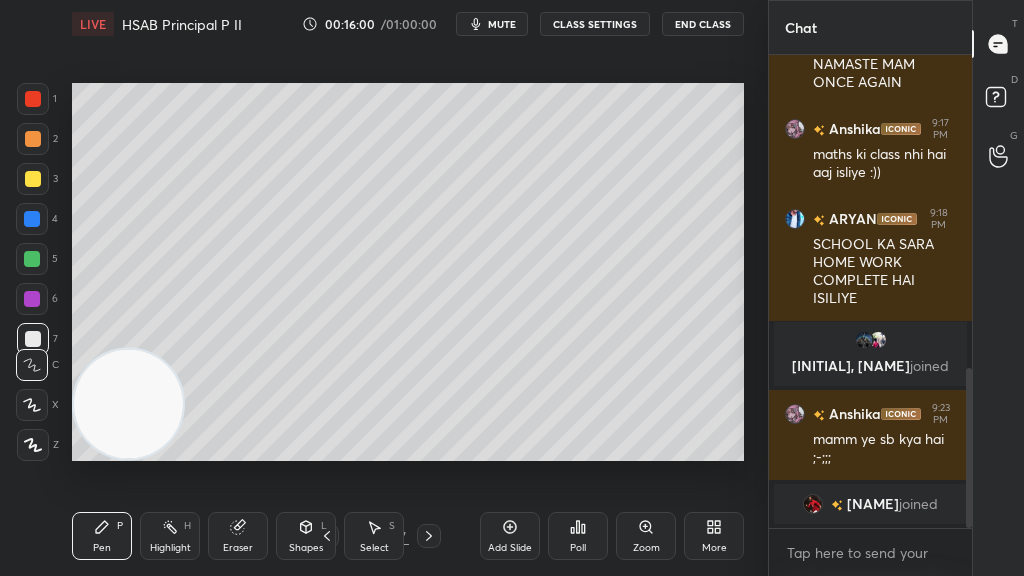 click 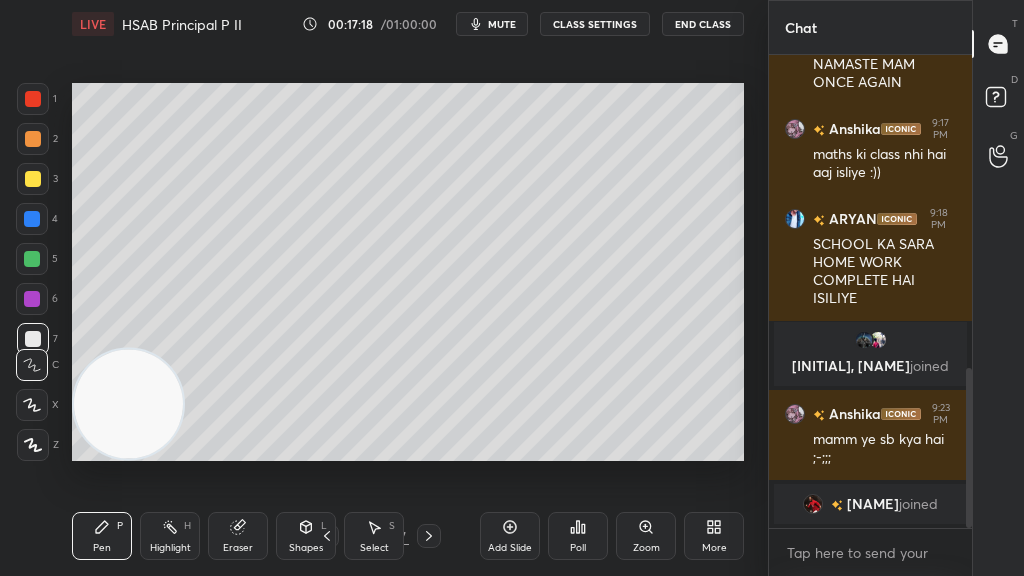 scroll, scrollTop: 432, scrollLeft: 197, axis: both 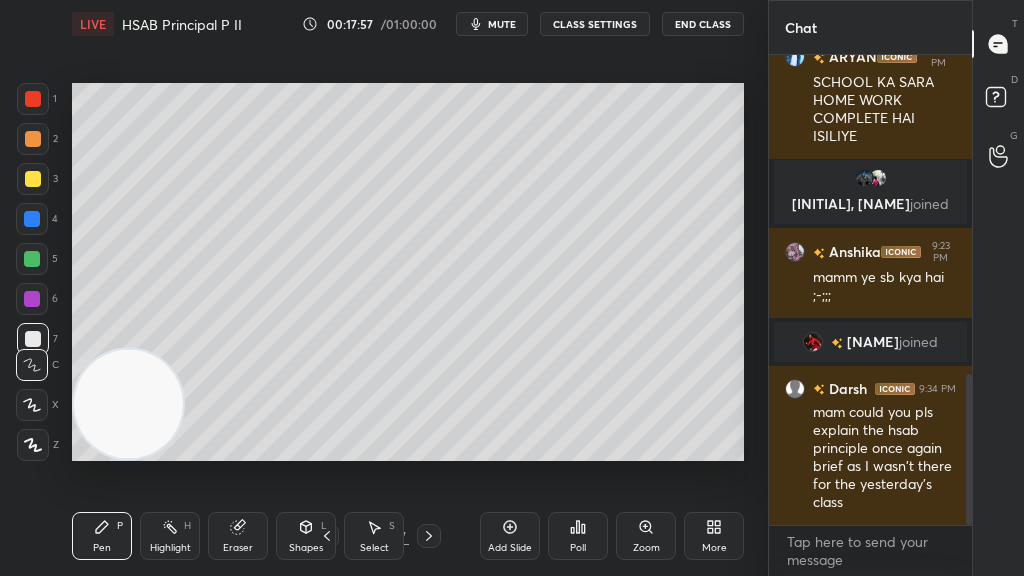 click on "End Class" at bounding box center (703, 24) 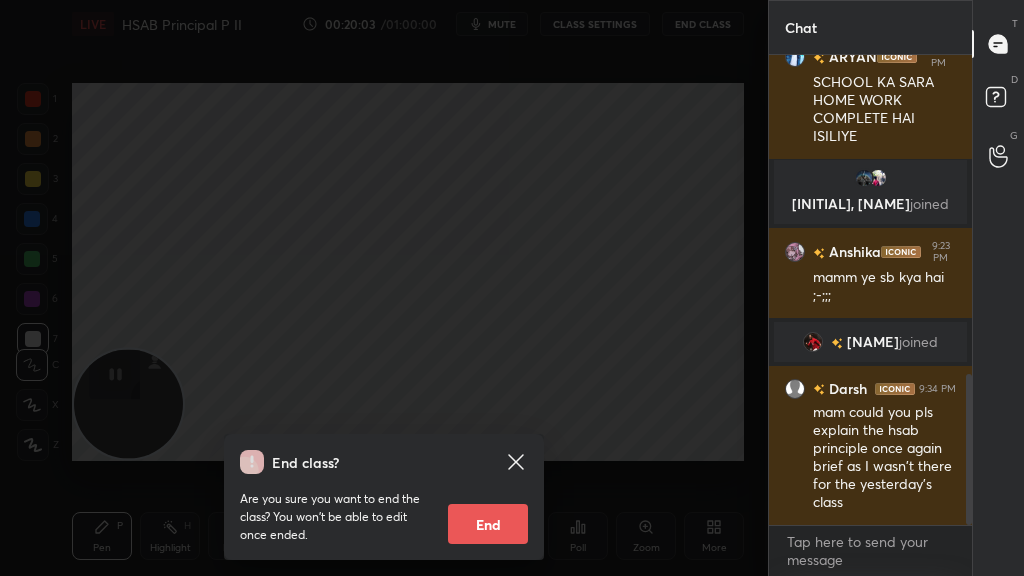click 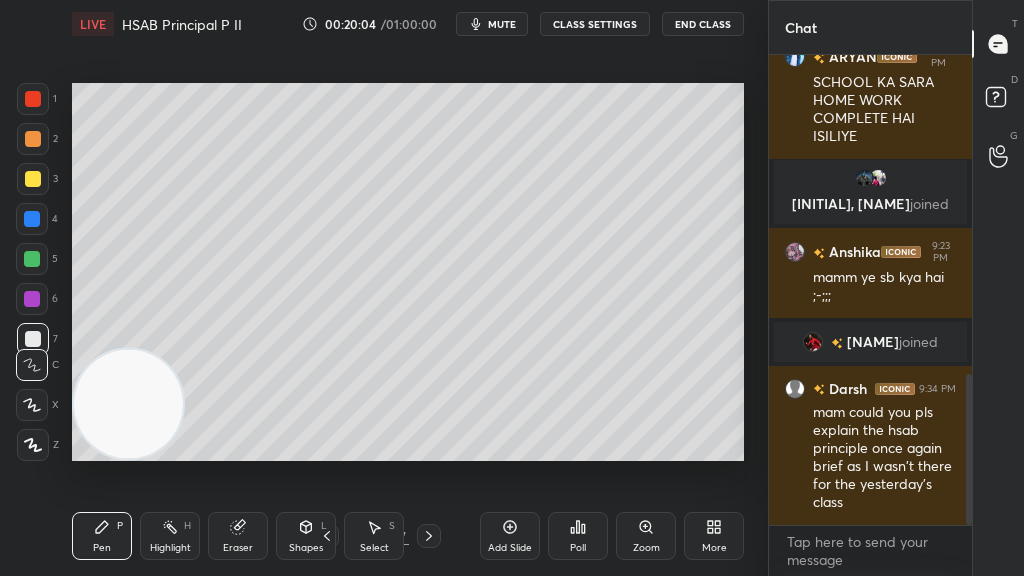 click on "Add Slide" at bounding box center (510, 548) 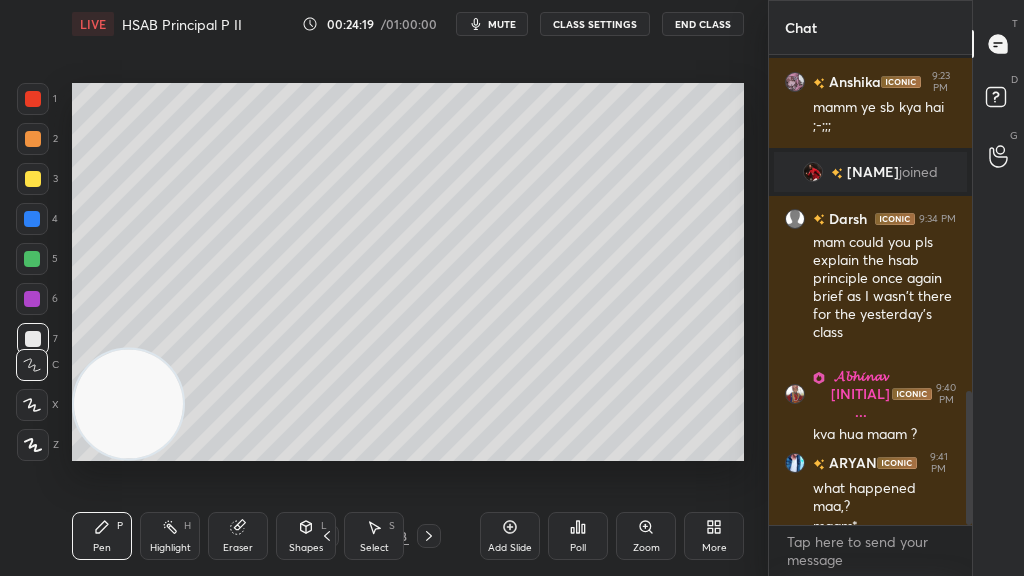 scroll, scrollTop: 1179, scrollLeft: 0, axis: vertical 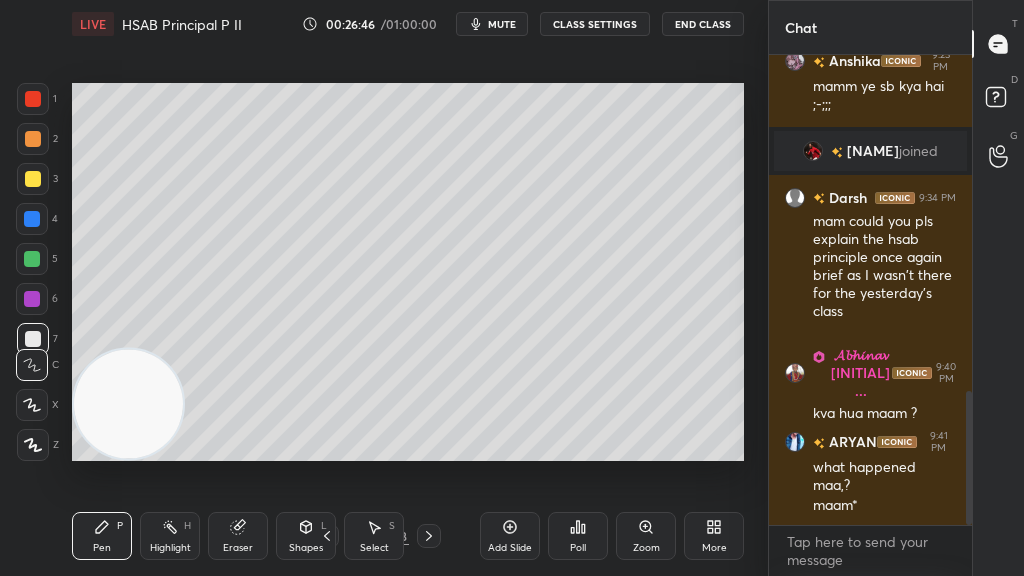 click at bounding box center [32, 219] 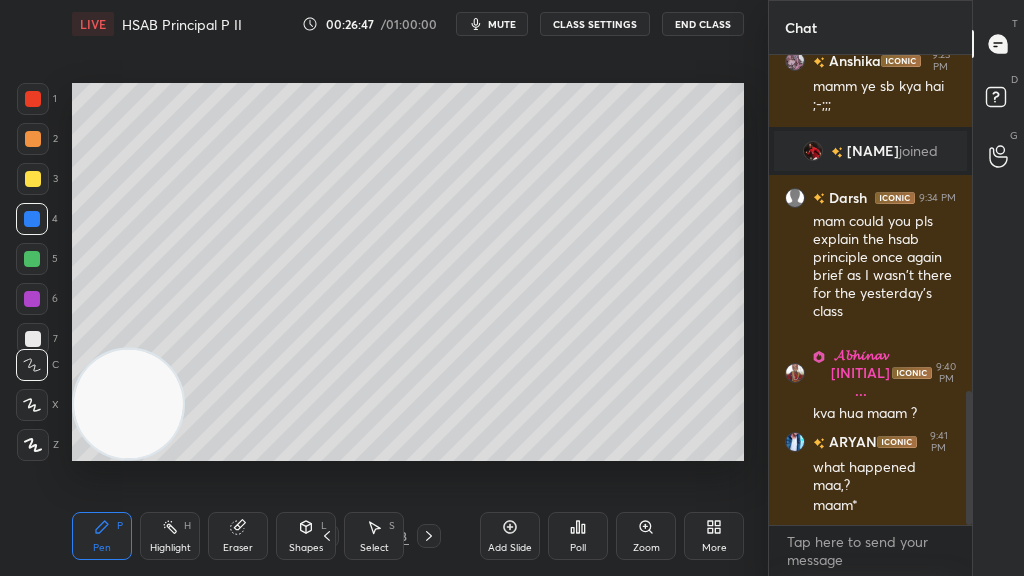 click at bounding box center (33, 179) 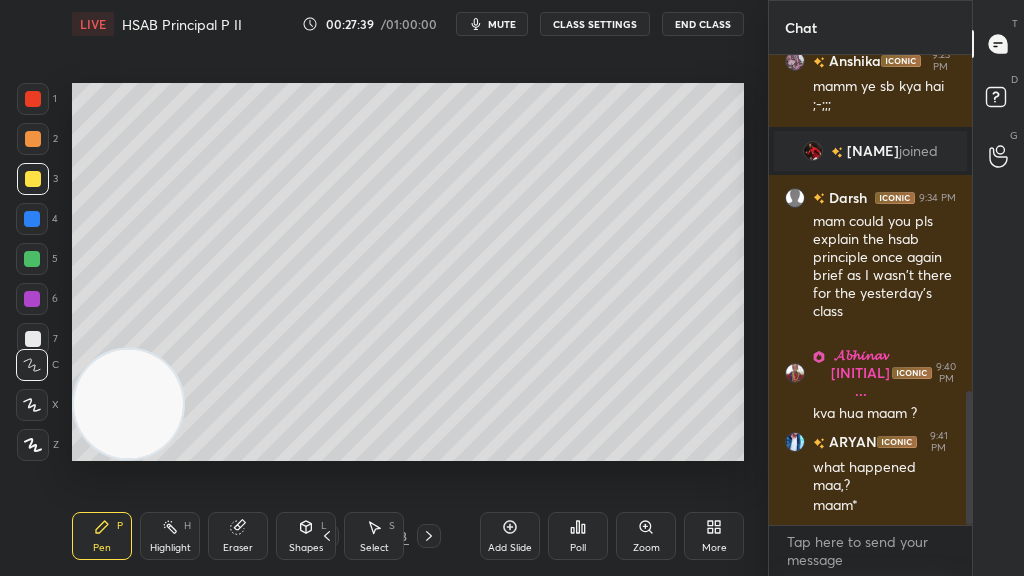 click at bounding box center (32, 219) 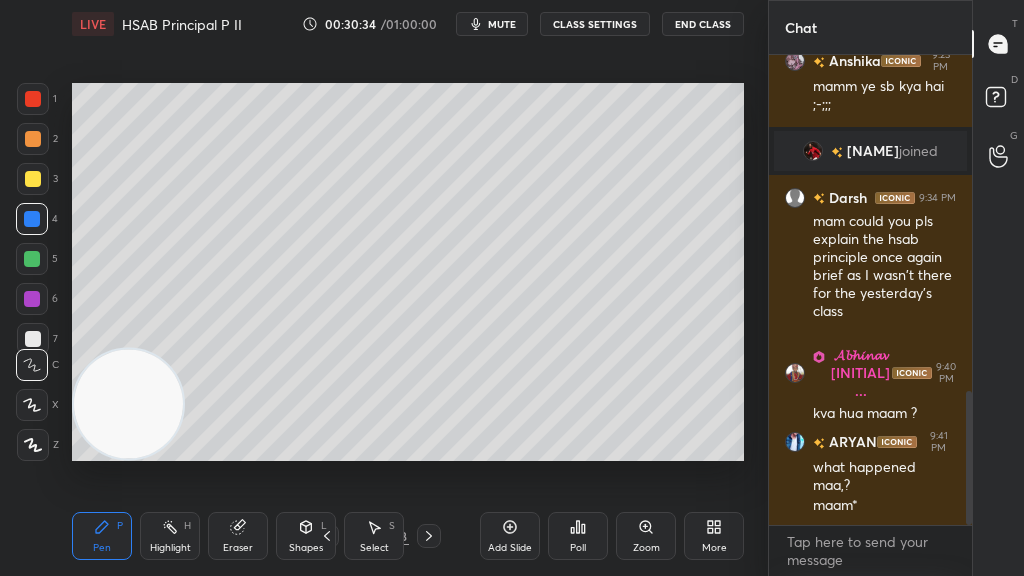 click on "Eraser" at bounding box center [238, 536] 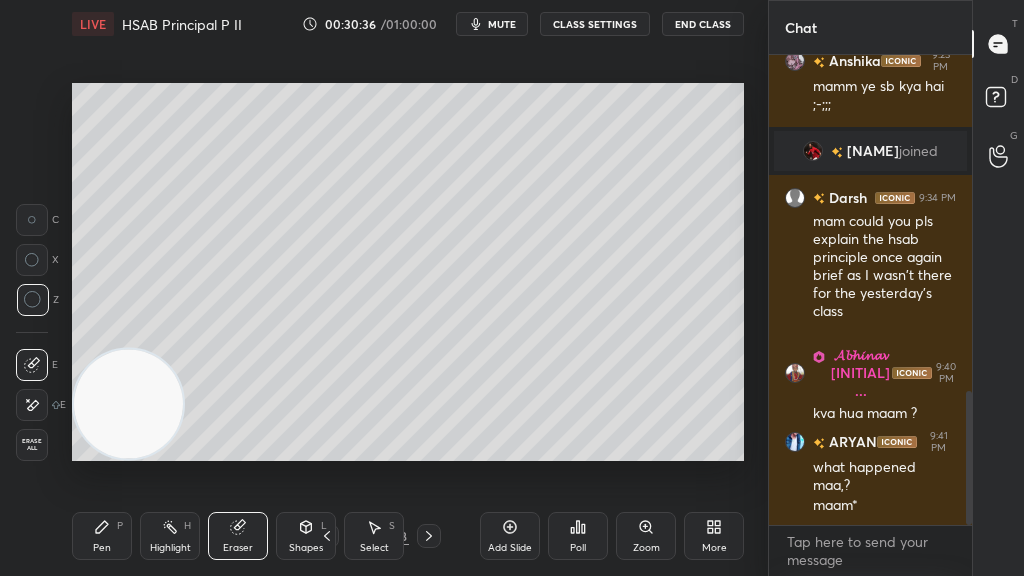 click on "Pen P" at bounding box center [102, 536] 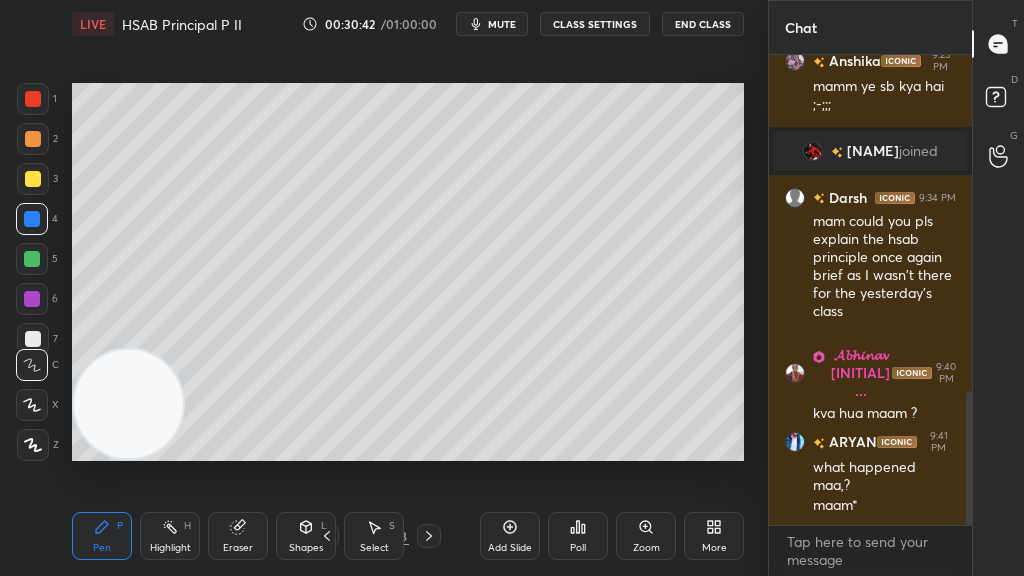 click on "Eraser" at bounding box center (238, 548) 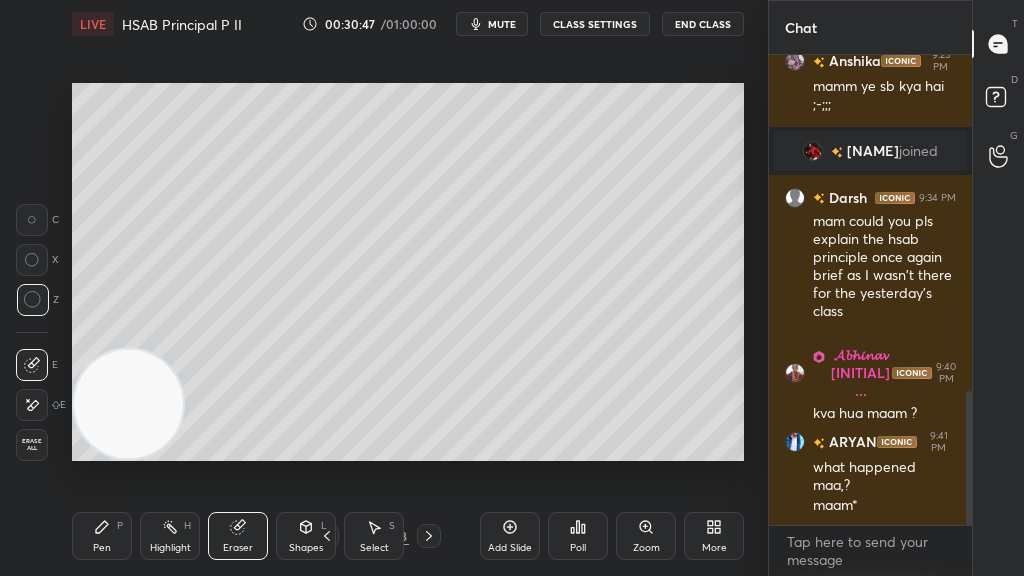 click 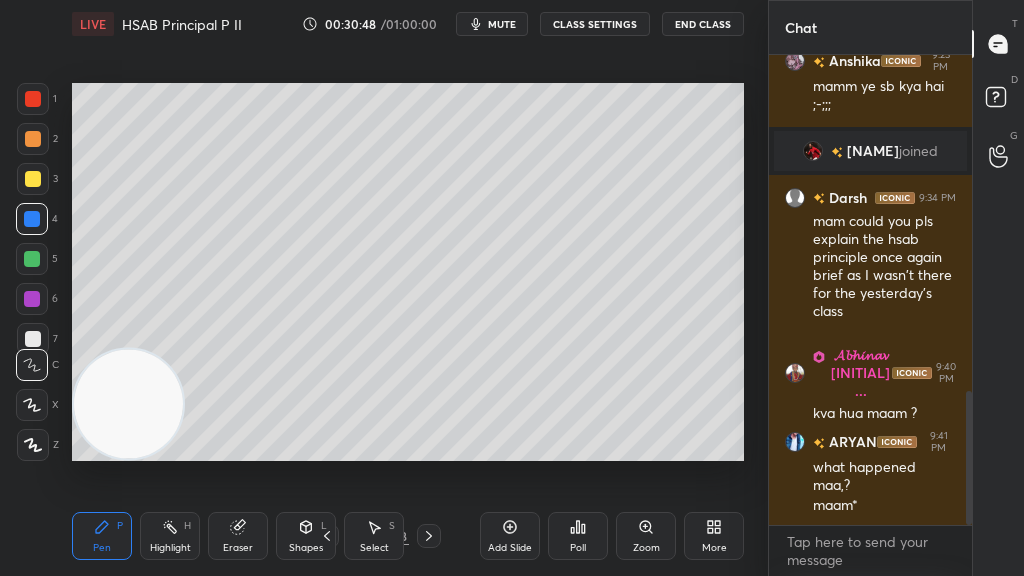 click at bounding box center (33, 339) 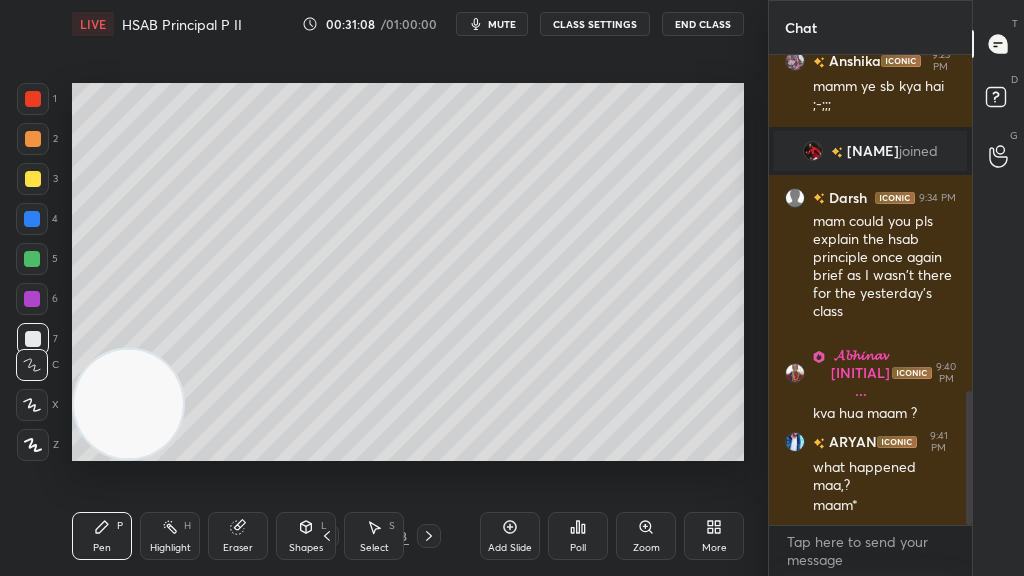 click on "Add Slide" at bounding box center (510, 548) 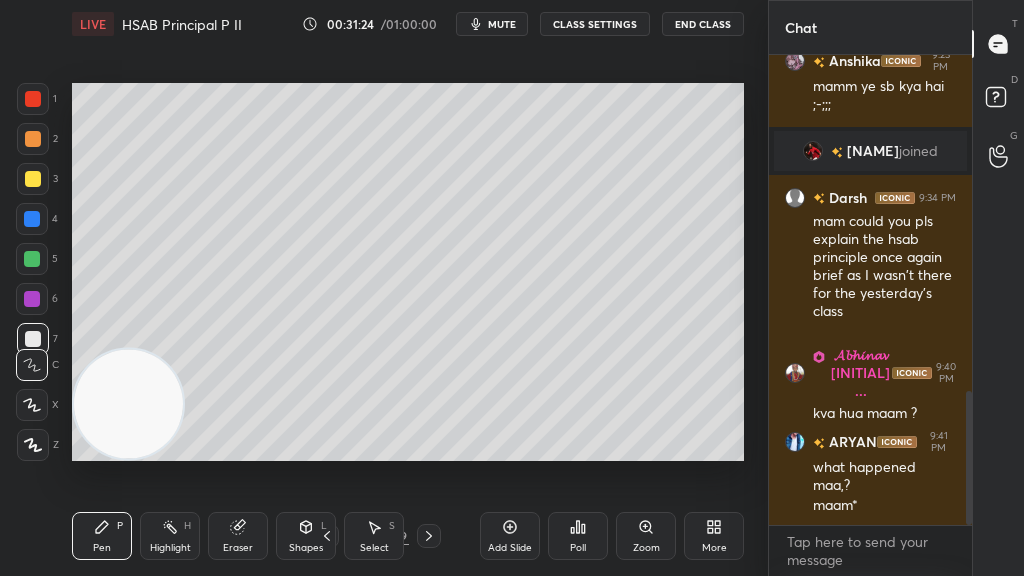 click on "Eraser" at bounding box center (238, 536) 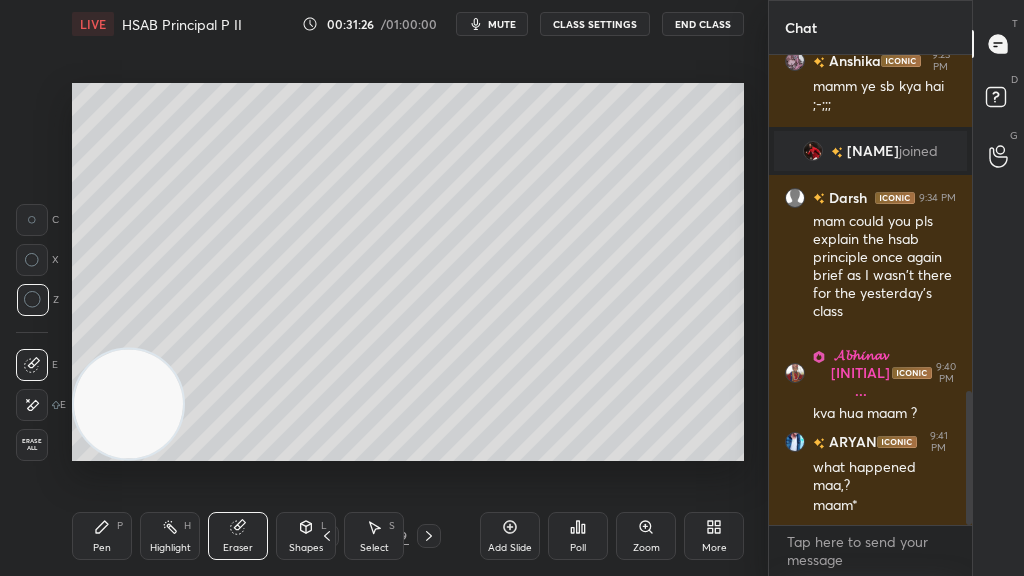 click 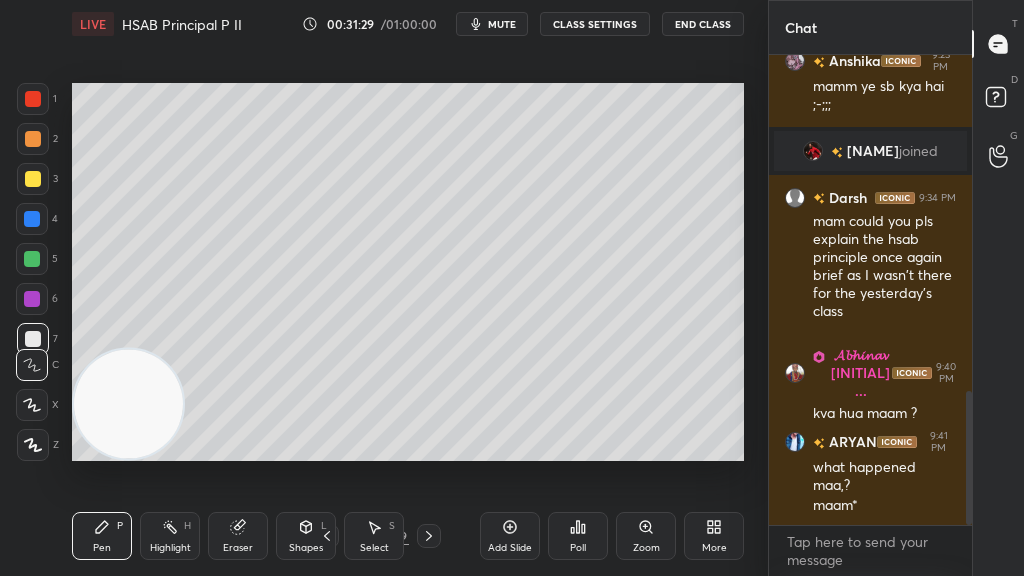 click at bounding box center (32, 219) 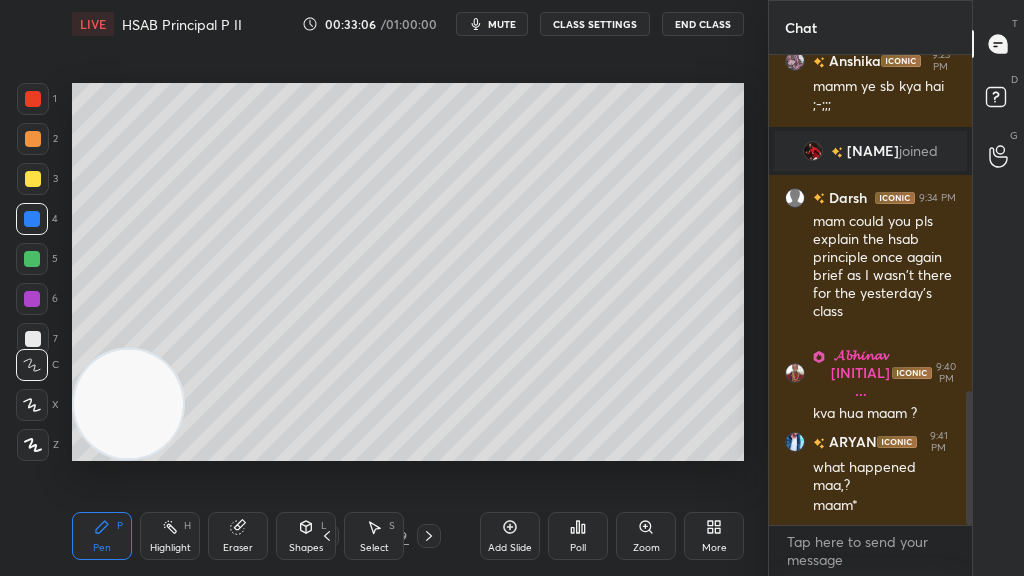 click on "Add Slide" at bounding box center [510, 536] 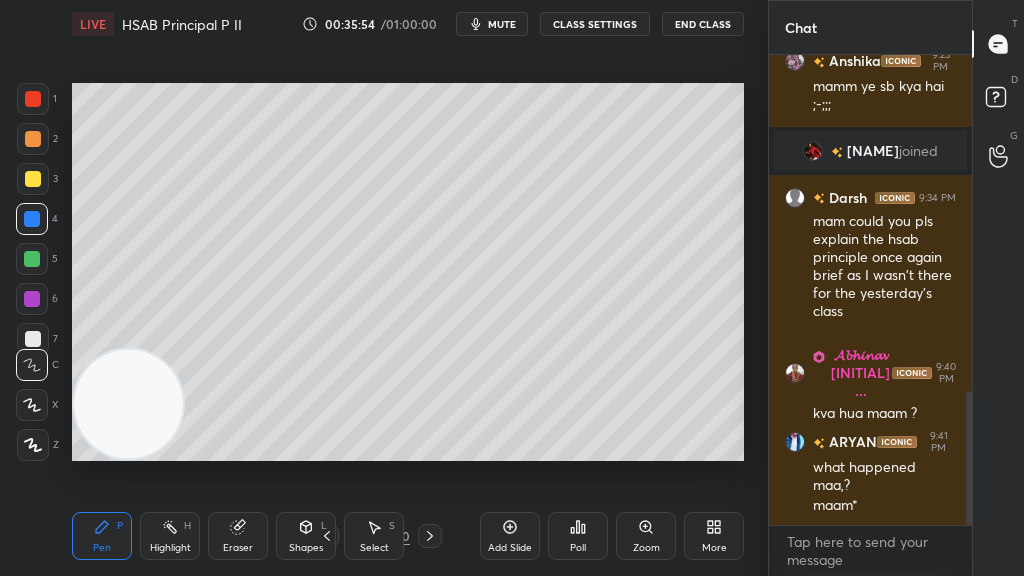 click on "End Class" at bounding box center [703, 24] 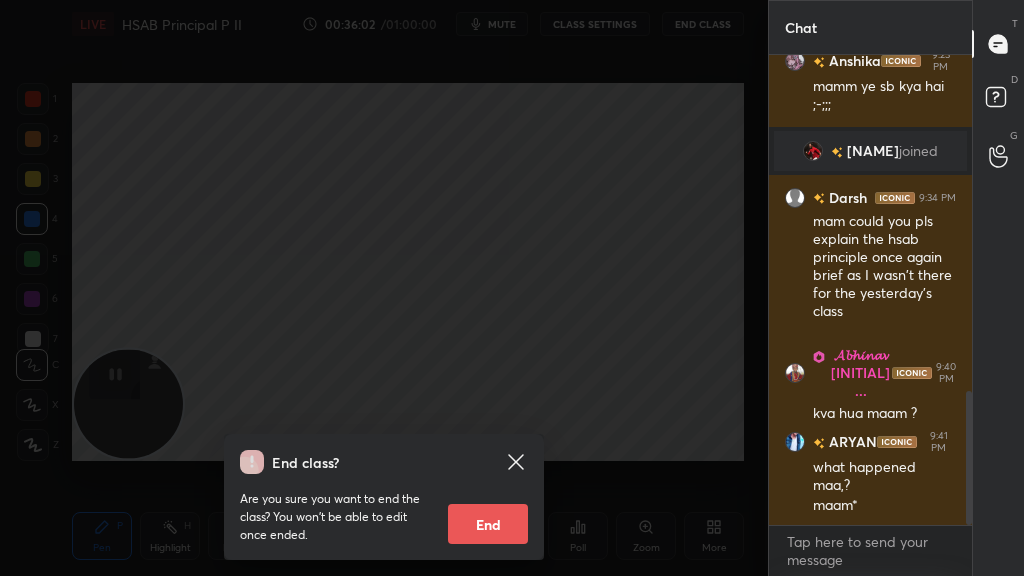 click 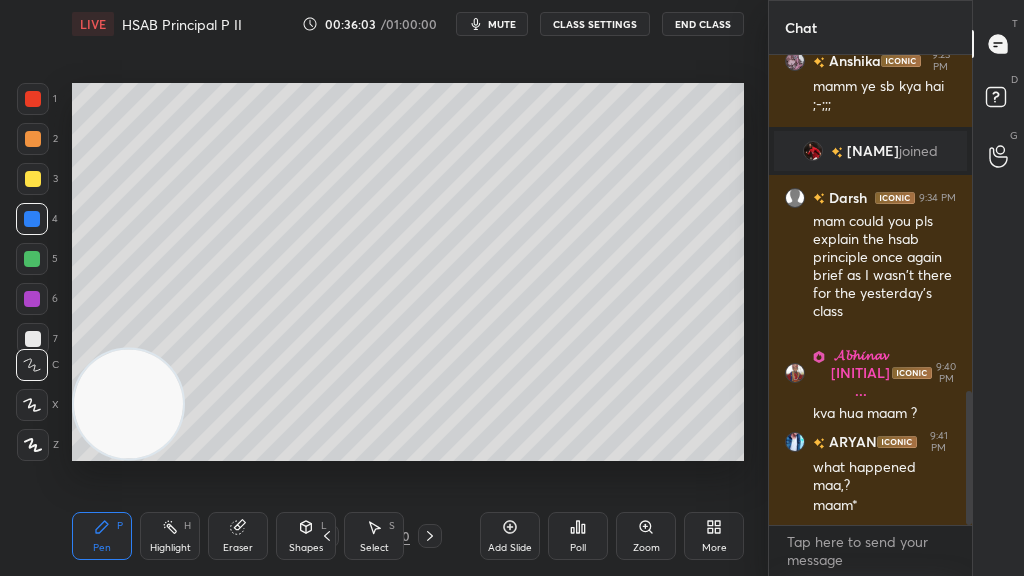 click 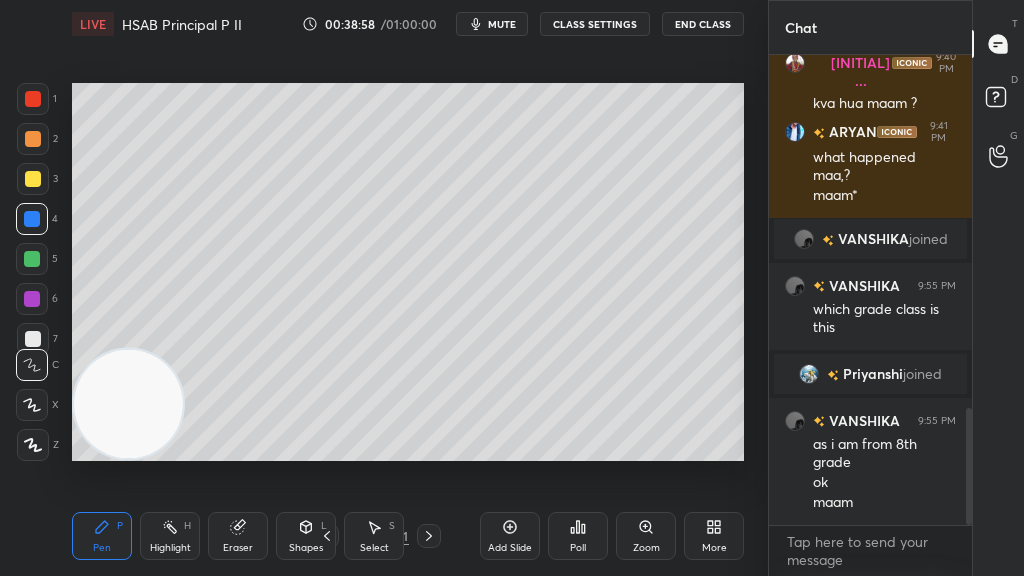 scroll, scrollTop: 1430, scrollLeft: 0, axis: vertical 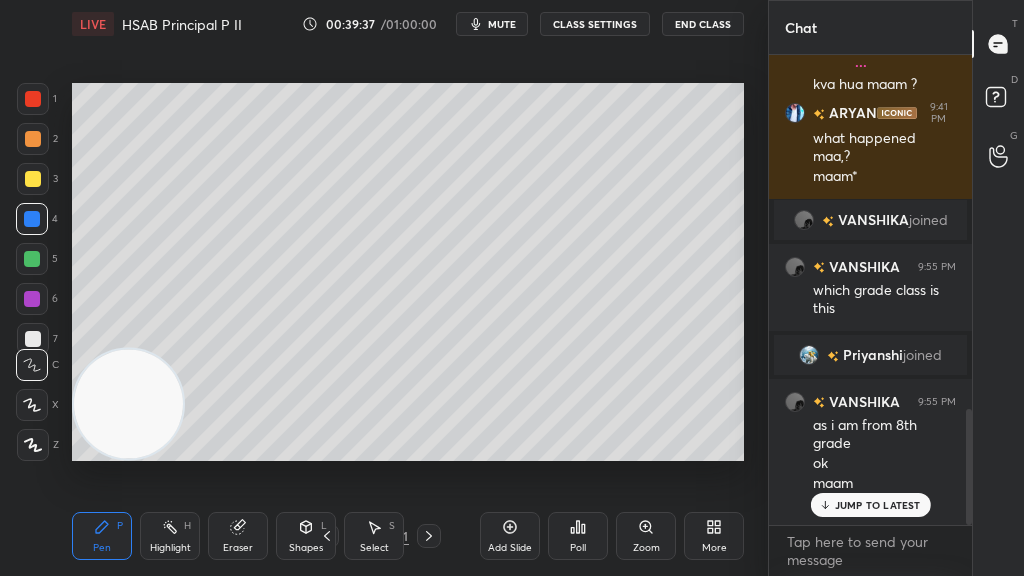 click on "JUMP TO LATEST" at bounding box center [878, 505] 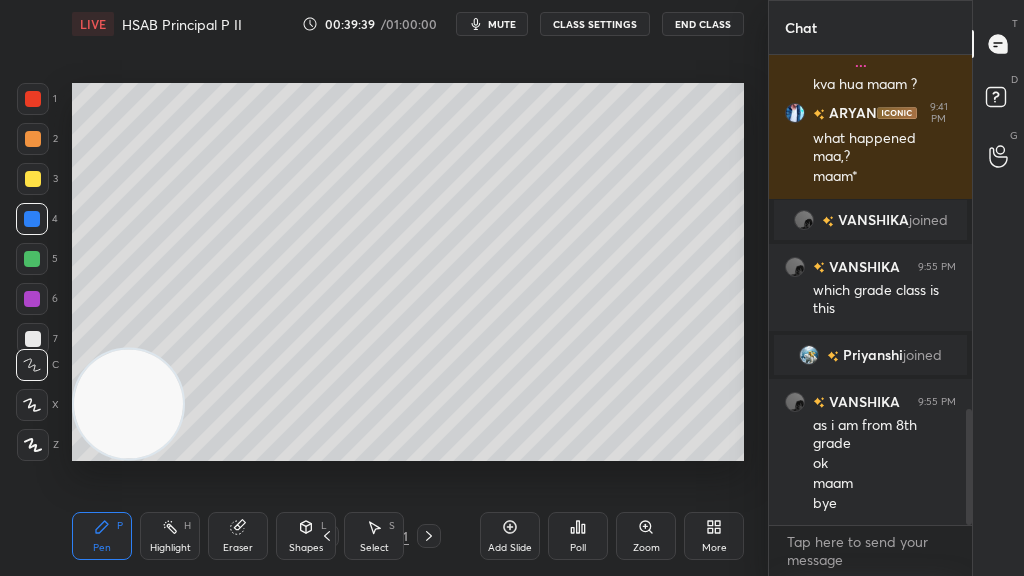 click 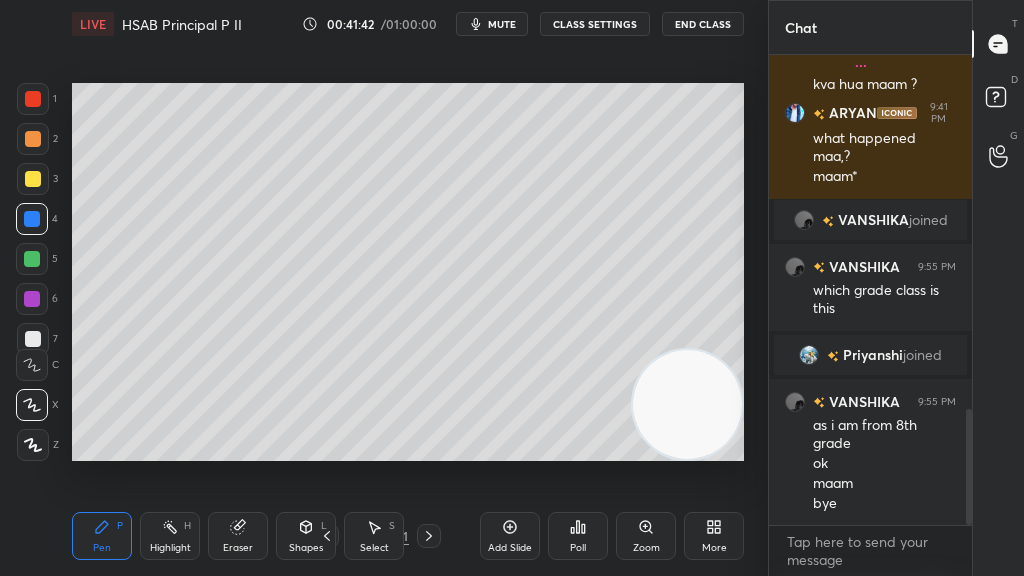 click at bounding box center [33, 179] 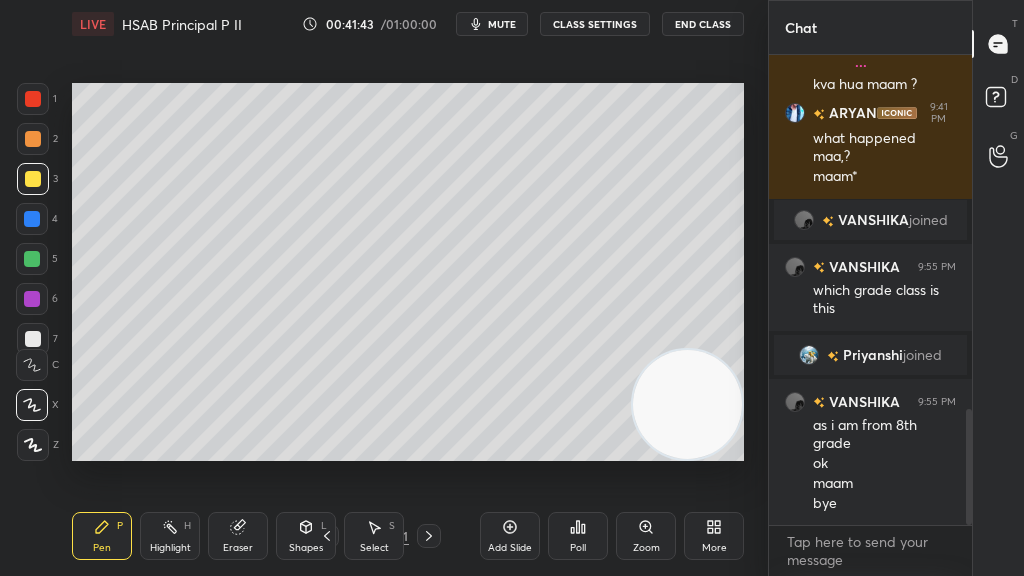 click on "X" at bounding box center [37, 401] 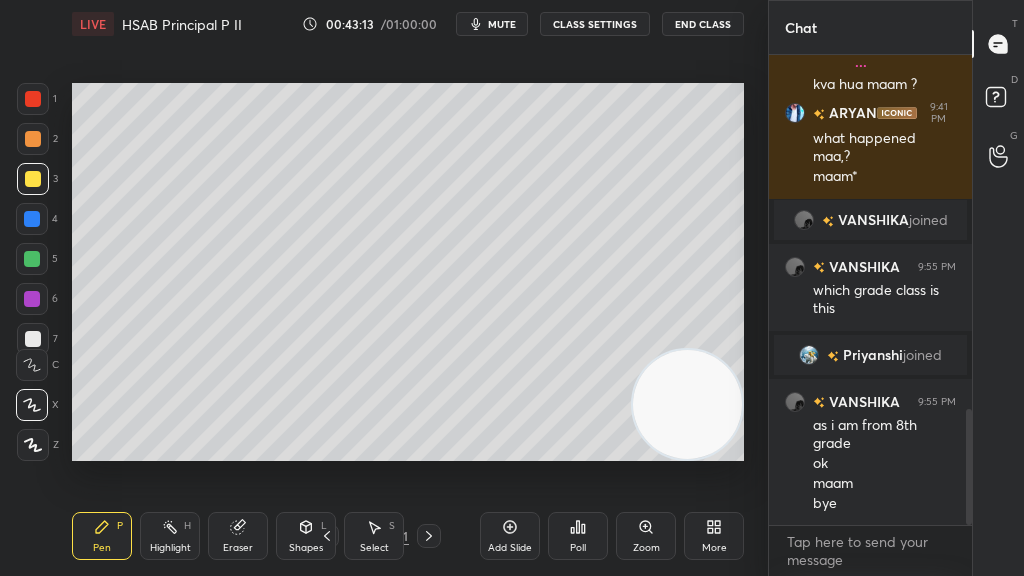 click at bounding box center (33, 139) 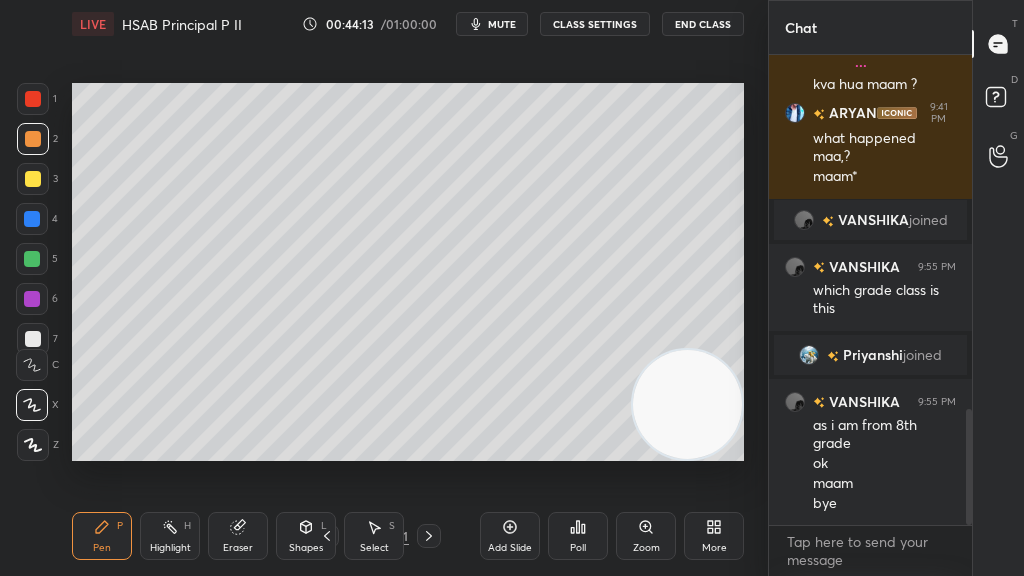 click on "Eraser" at bounding box center (238, 536) 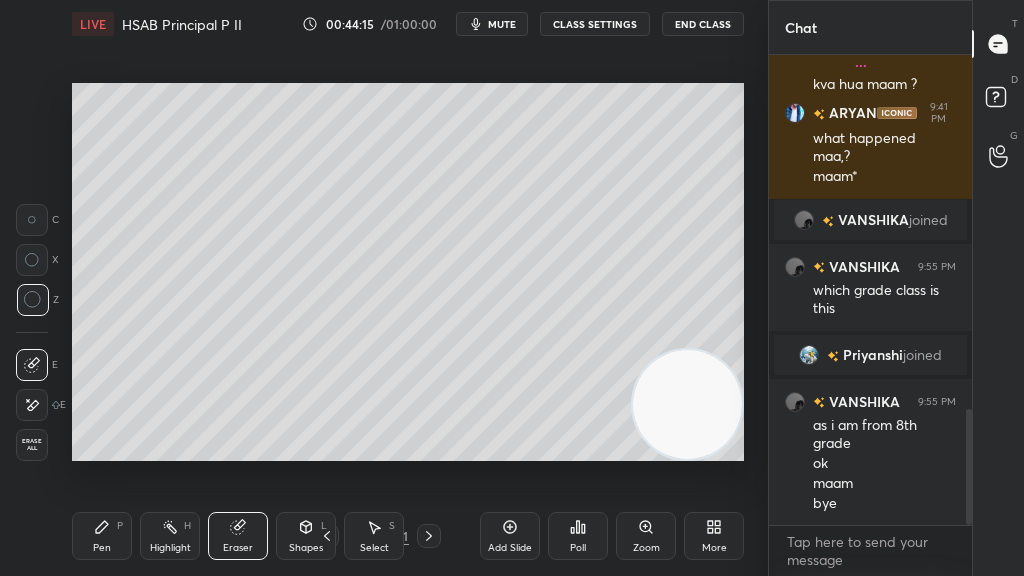 click on "Pen P" at bounding box center (102, 536) 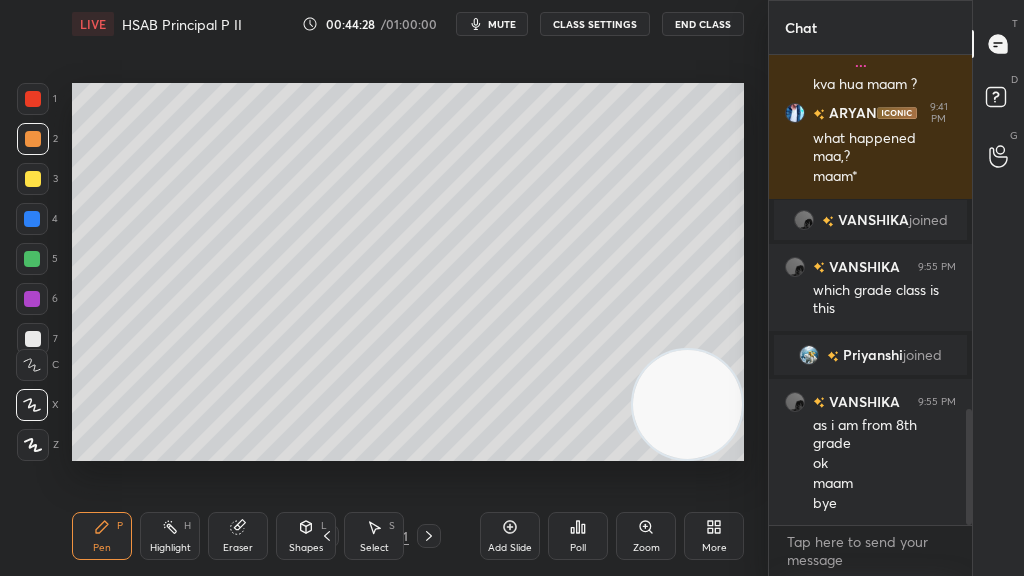 click on "Eraser" at bounding box center (238, 536) 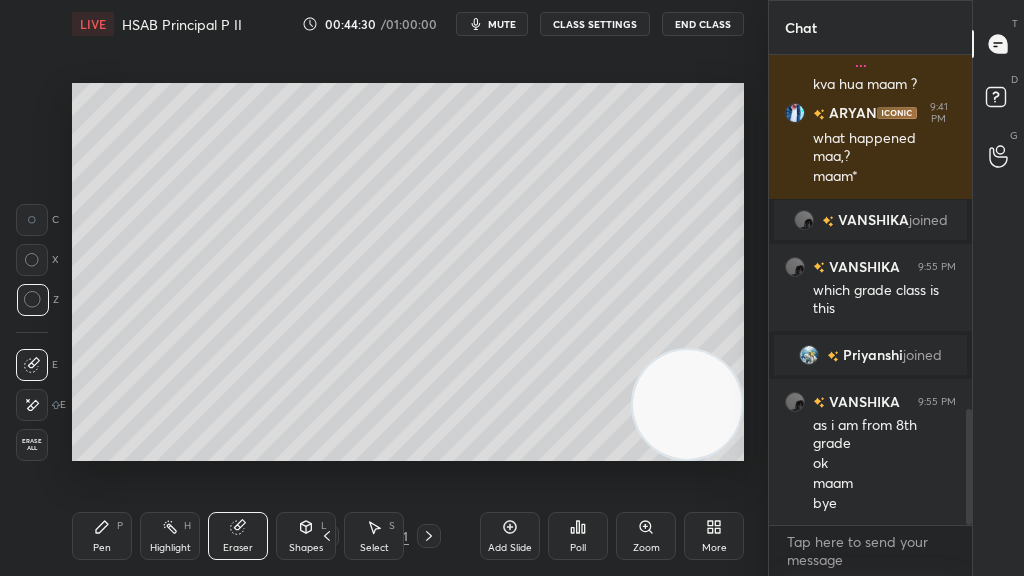 click 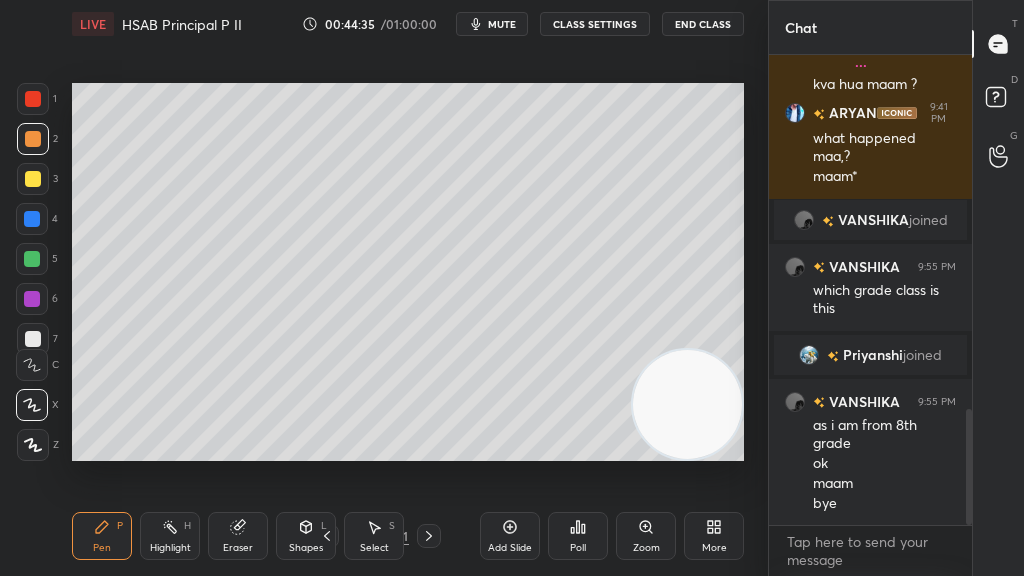 click at bounding box center (33, 339) 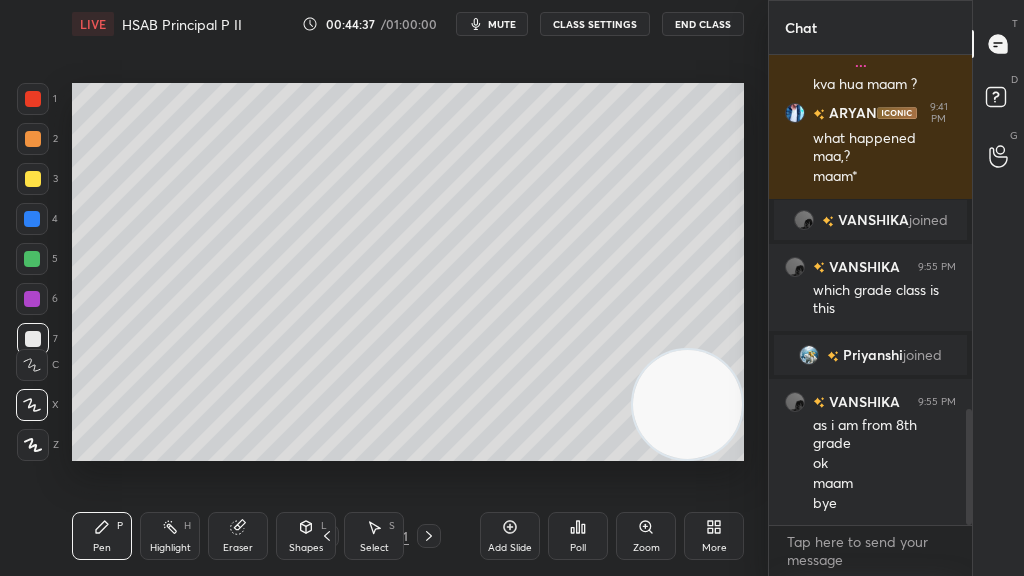 click 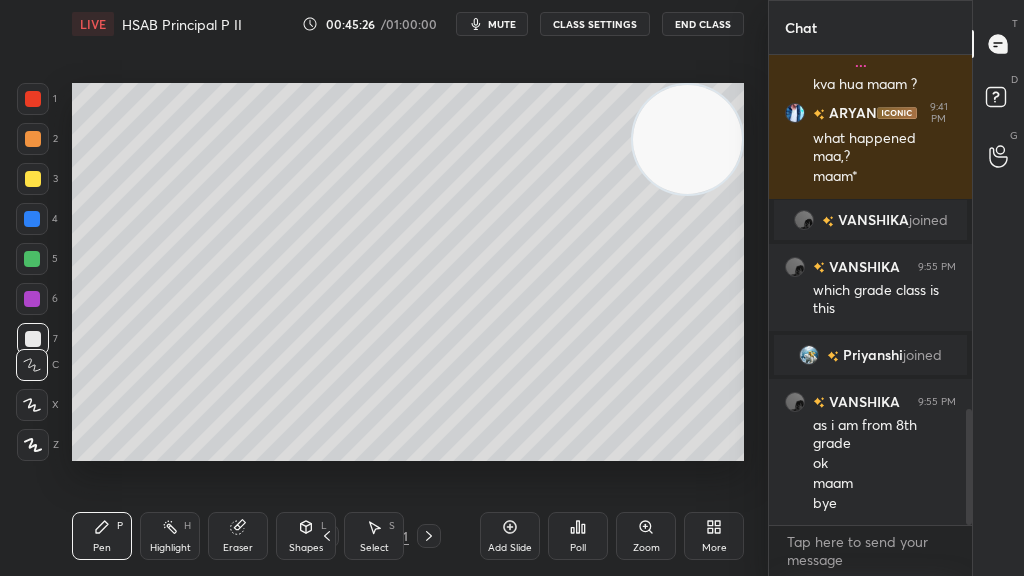 click at bounding box center [32, 219] 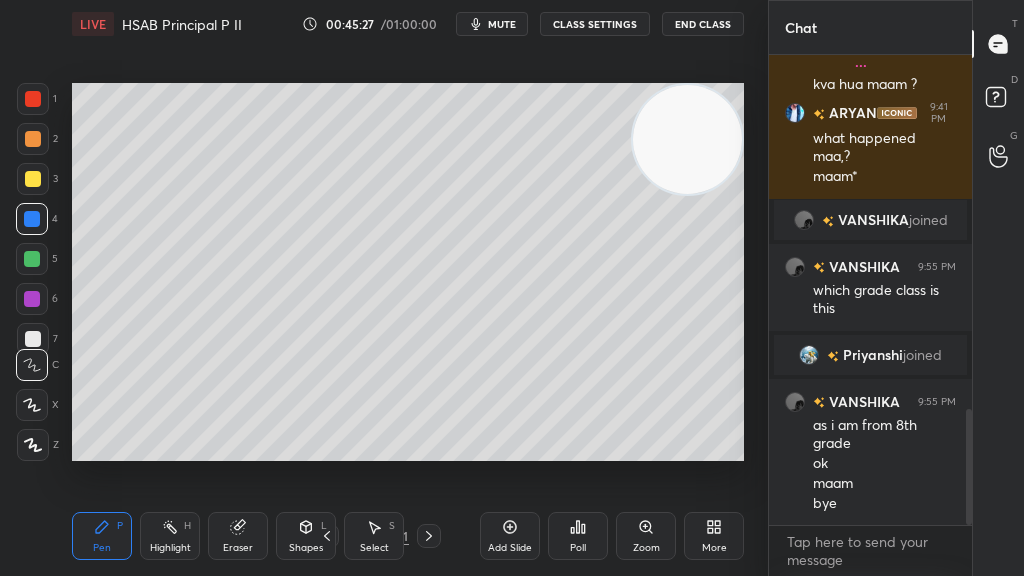 click 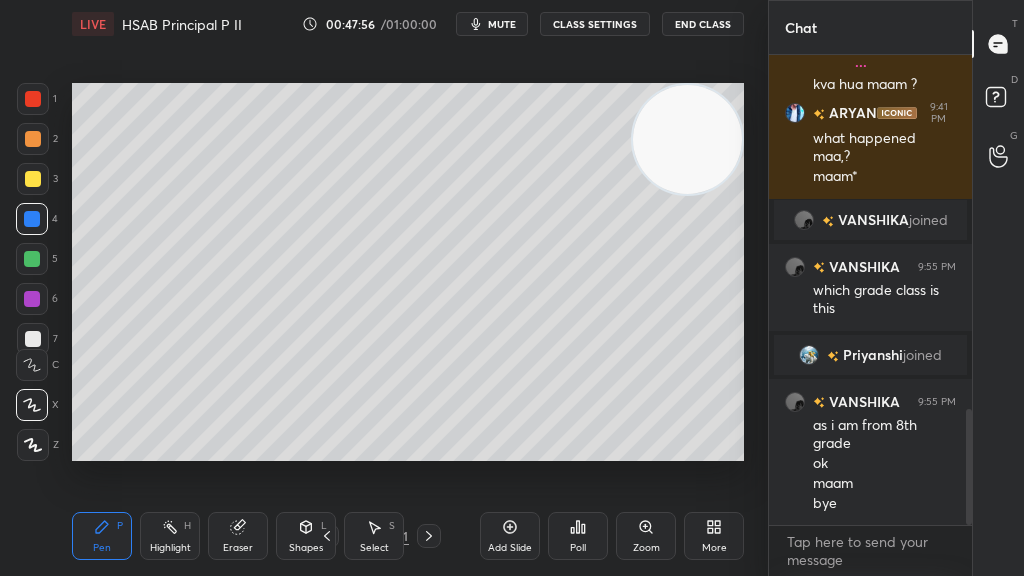click on "Add Slide" at bounding box center [510, 536] 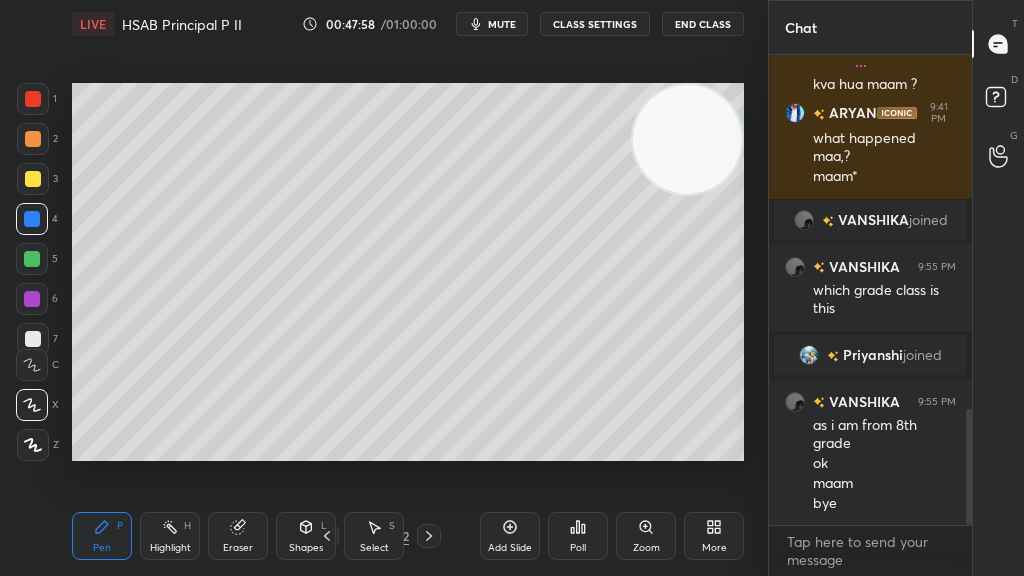 click on "End Class" at bounding box center (703, 24) 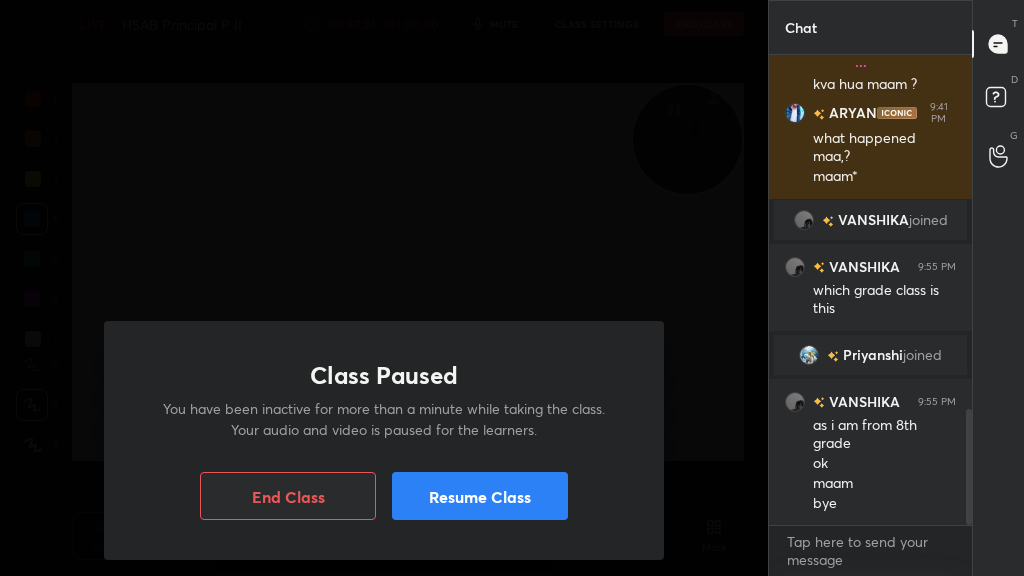 click on "End Class" at bounding box center [288, 496] 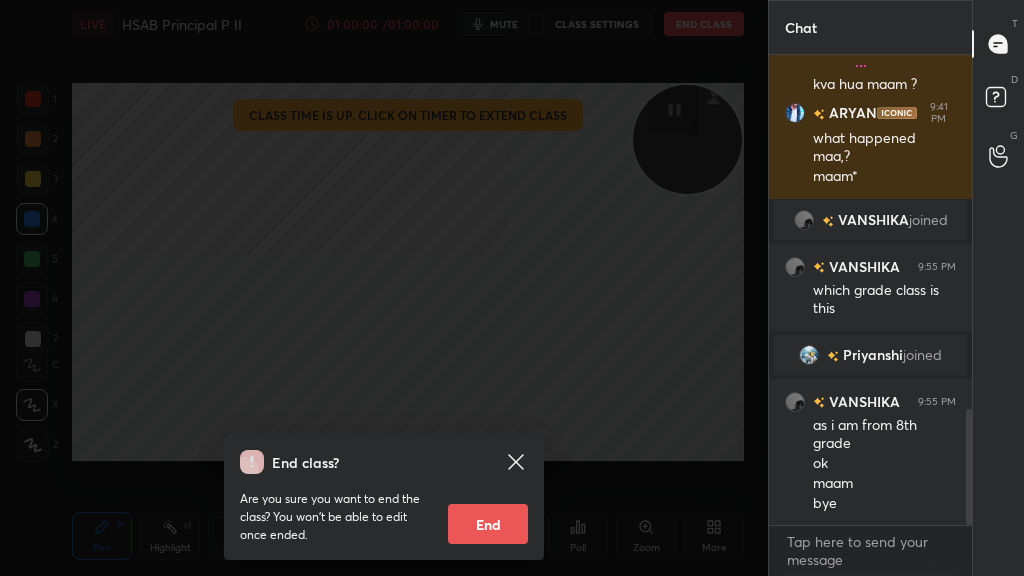 click on "End" at bounding box center (488, 524) 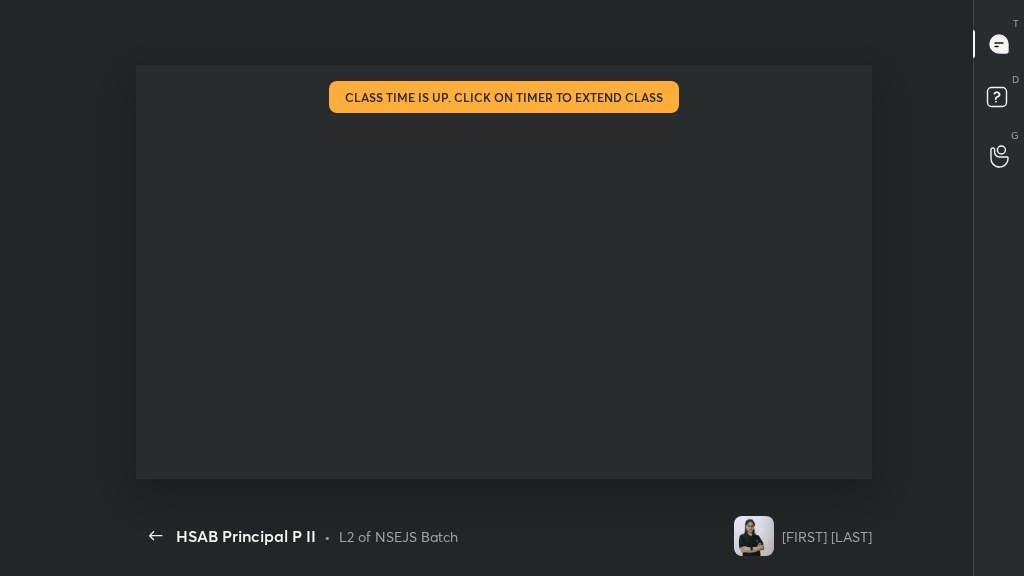 scroll, scrollTop: 99552, scrollLeft: 99245, axis: both 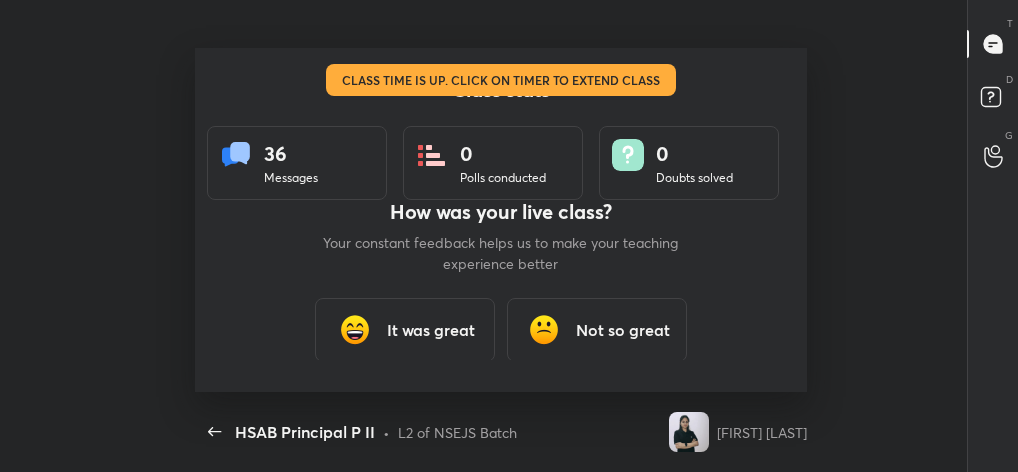 type on "x" 